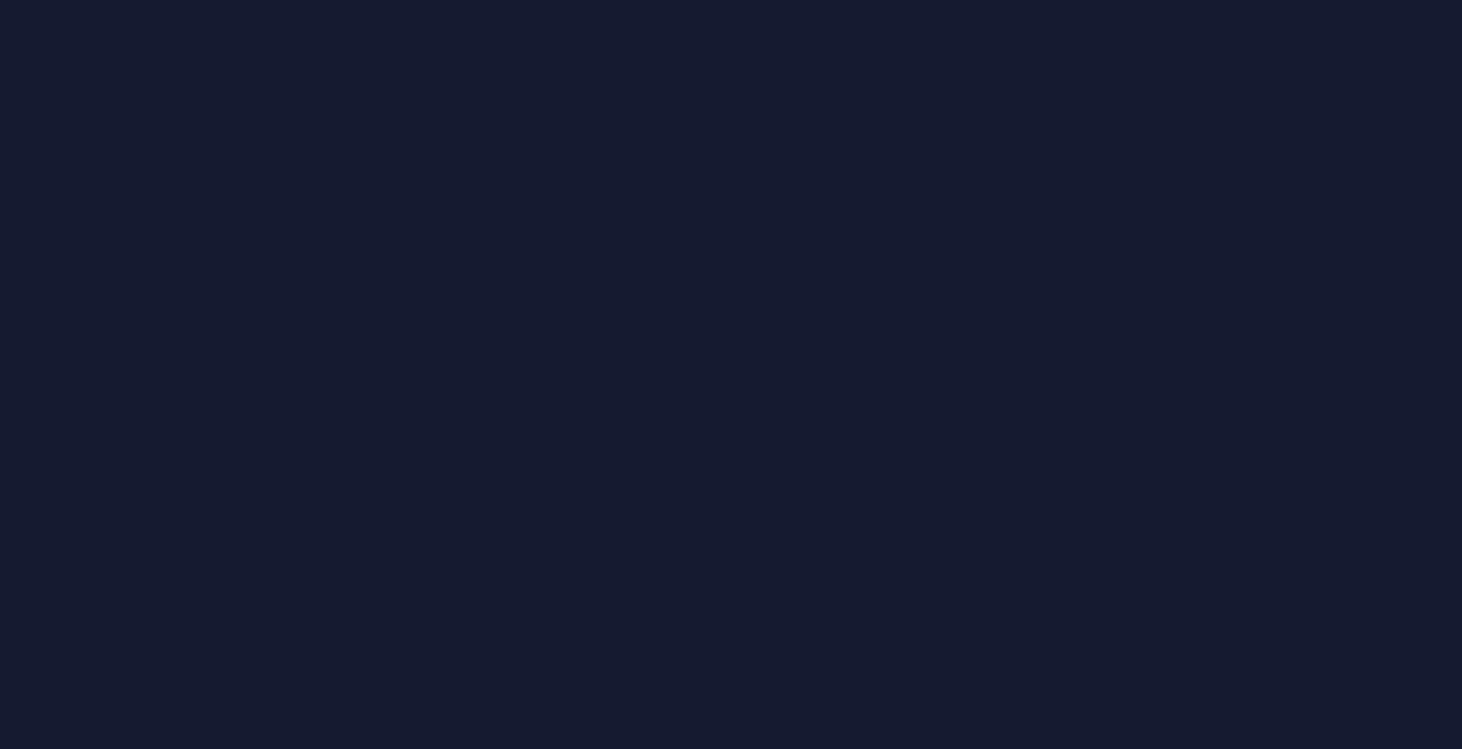 scroll, scrollTop: 0, scrollLeft: 0, axis: both 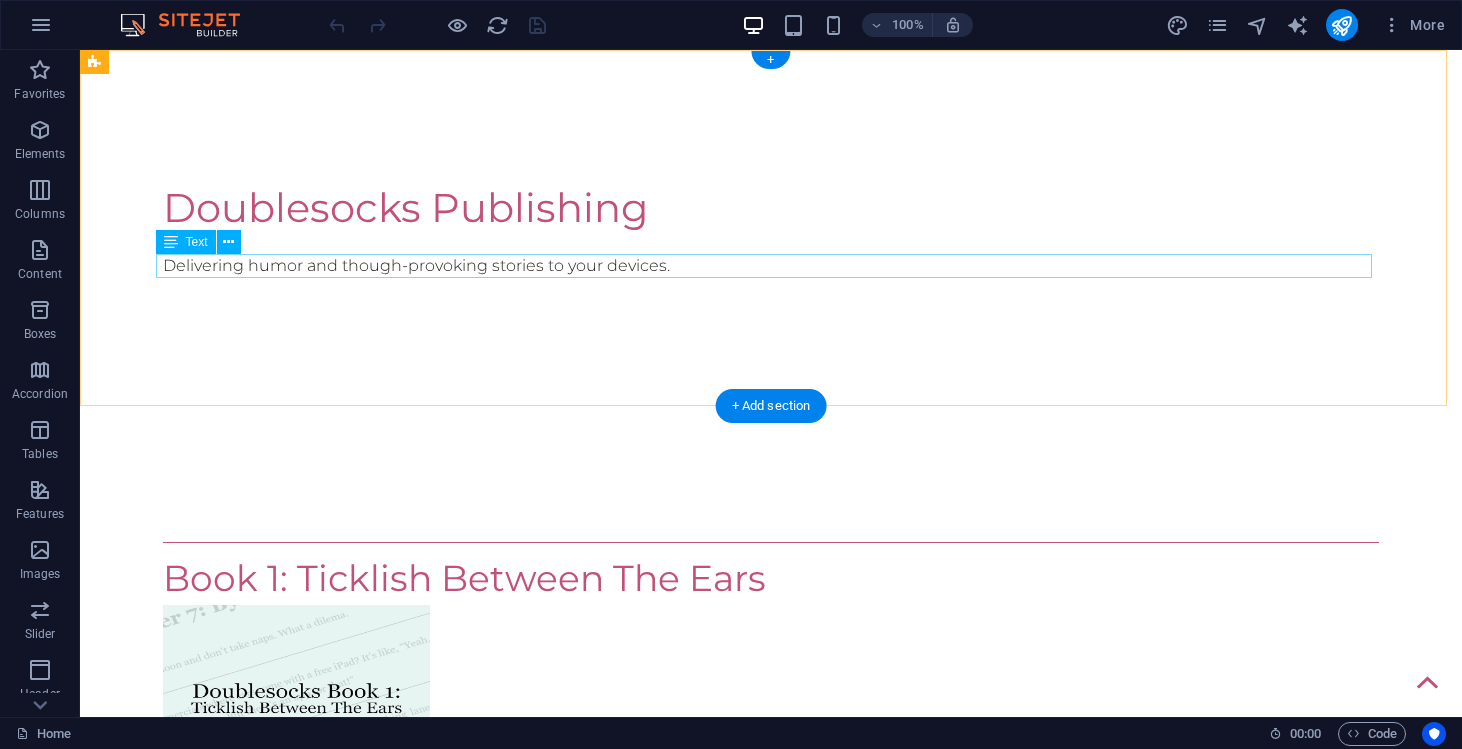 click on "Delivering humor and though-provoking stories to your devices." at bounding box center [771, 266] 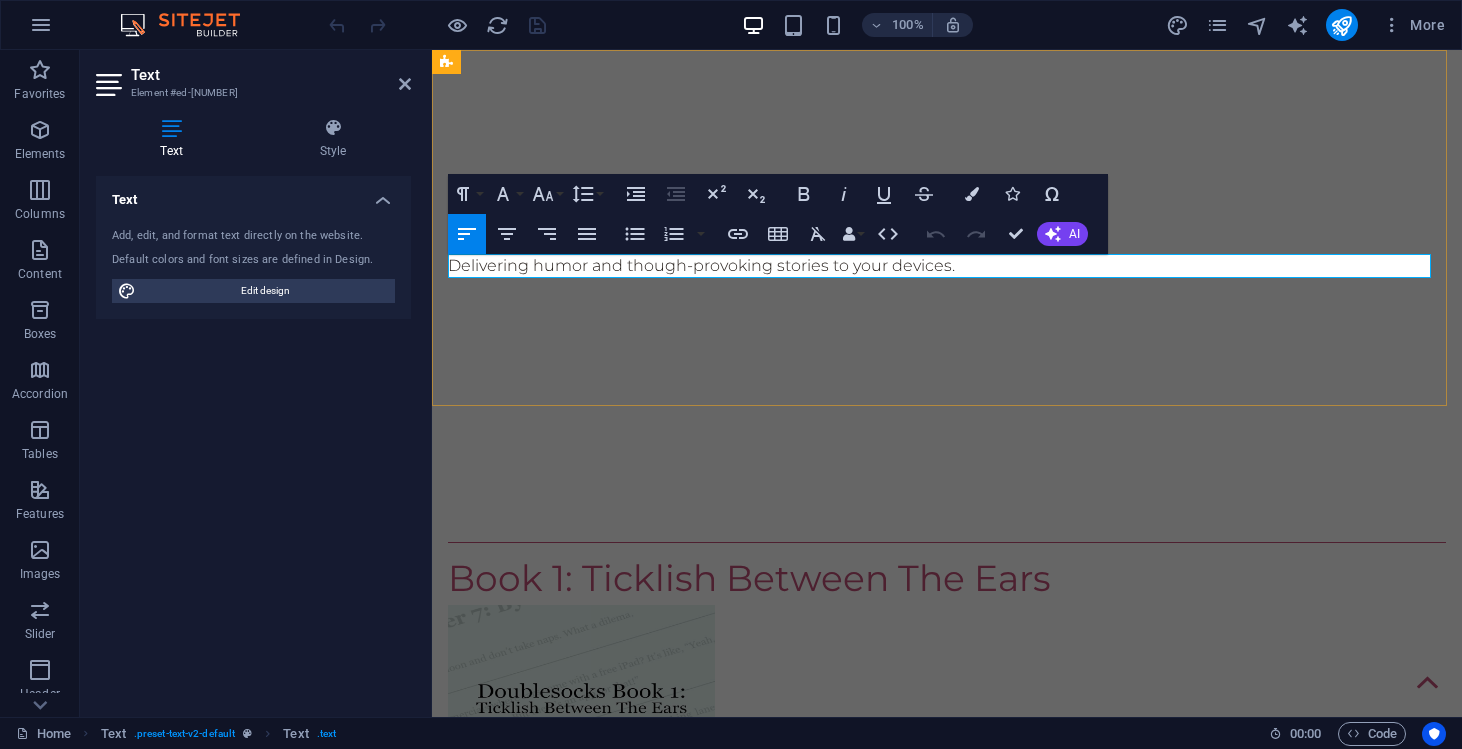 click on "Delivering humor and though-provoking stories to your devices." at bounding box center [947, 266] 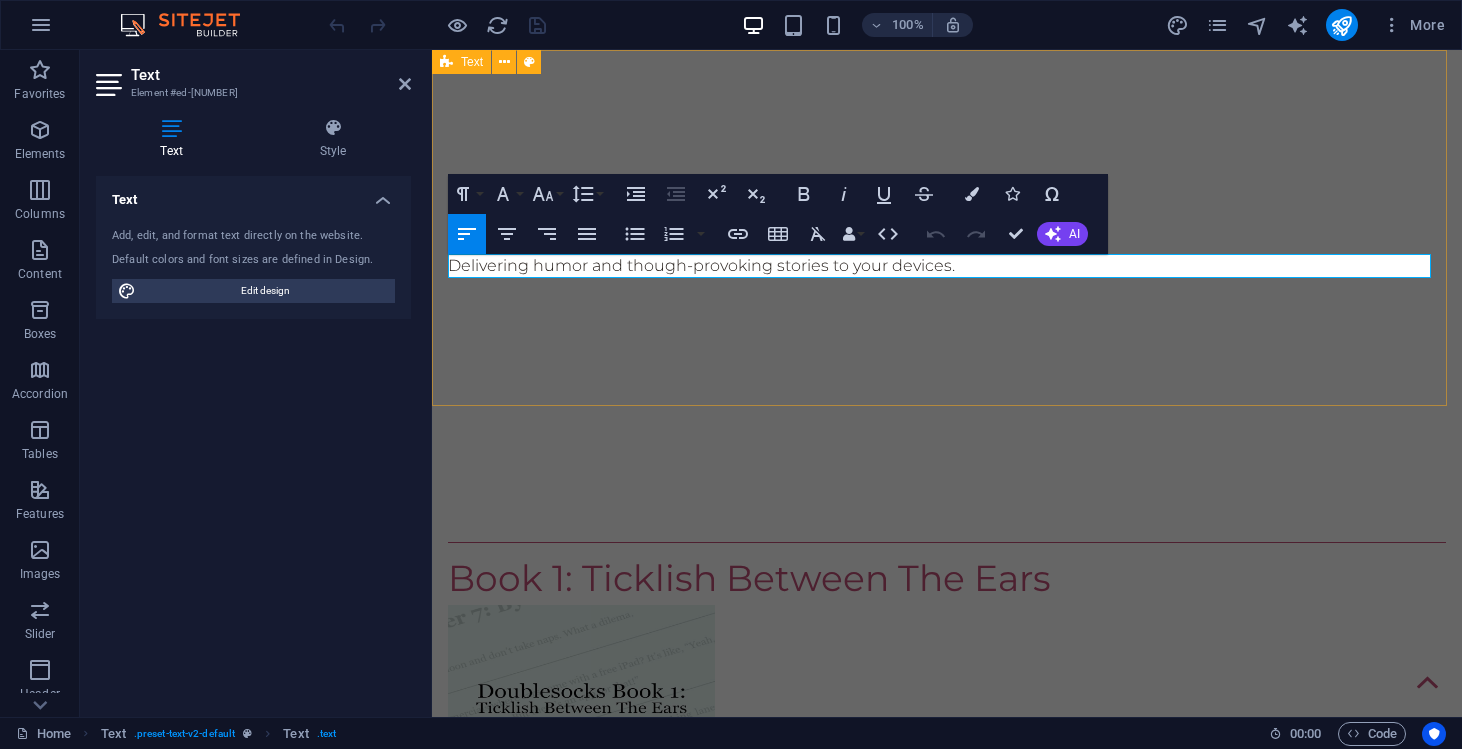 type 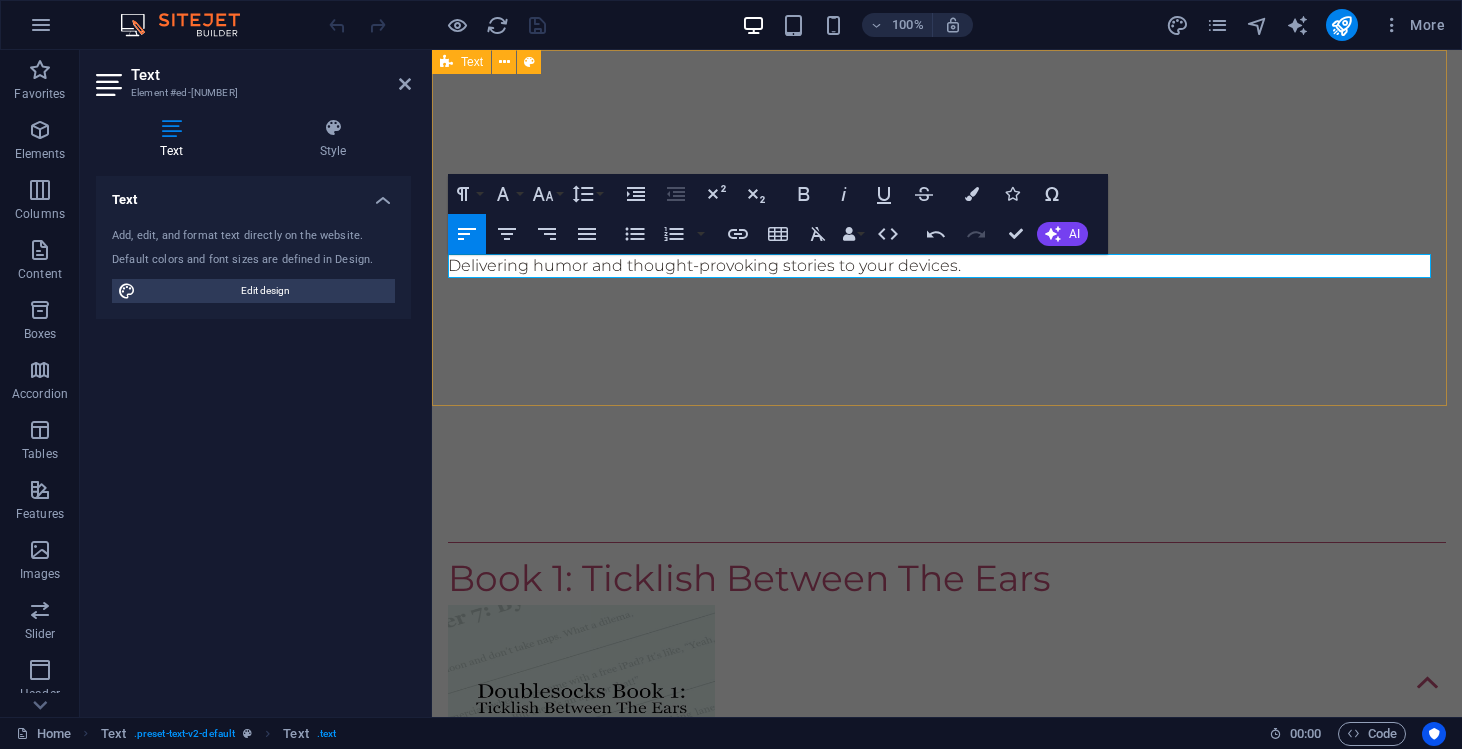 click on "Doublesocks Publishing Delivering humor and thought-provoking stories to your devices." at bounding box center (947, 228) 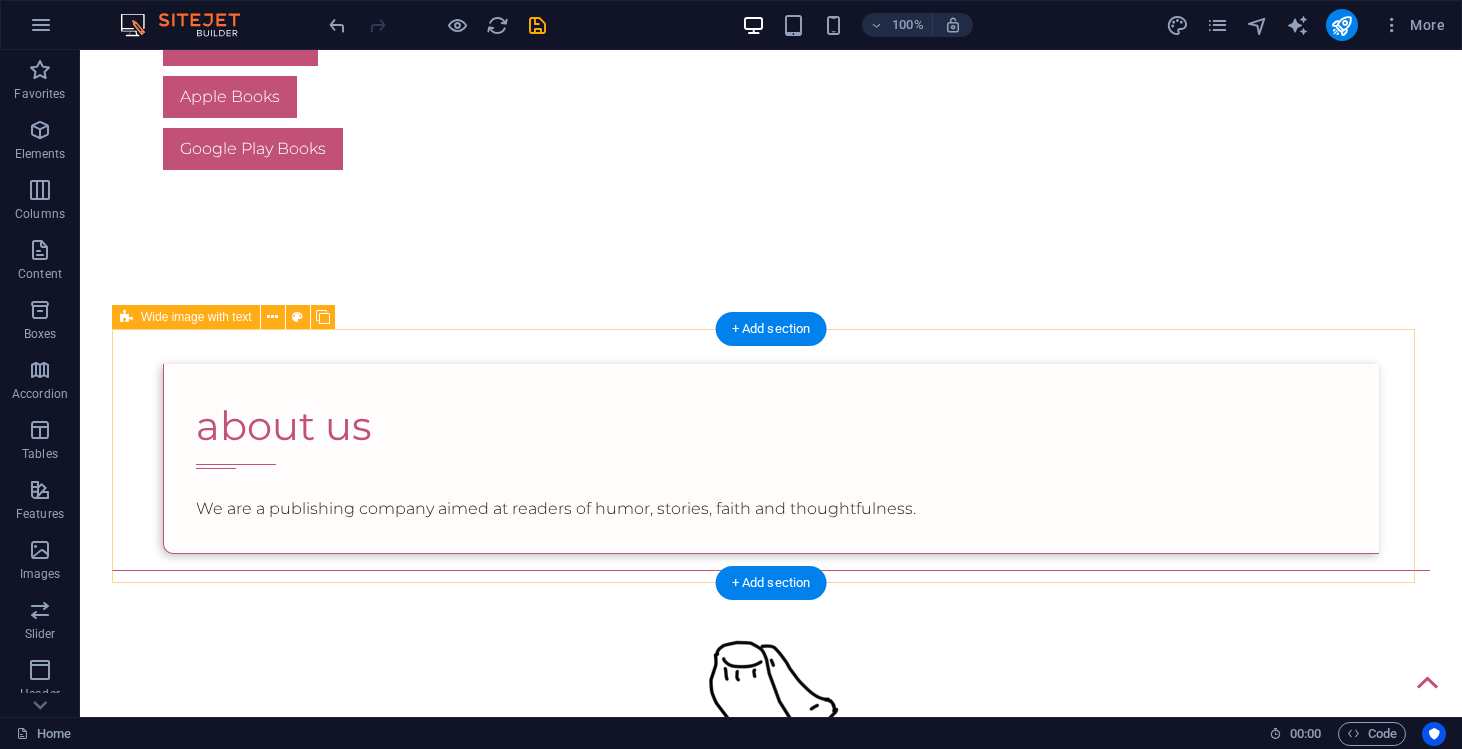scroll, scrollTop: 1030, scrollLeft: 0, axis: vertical 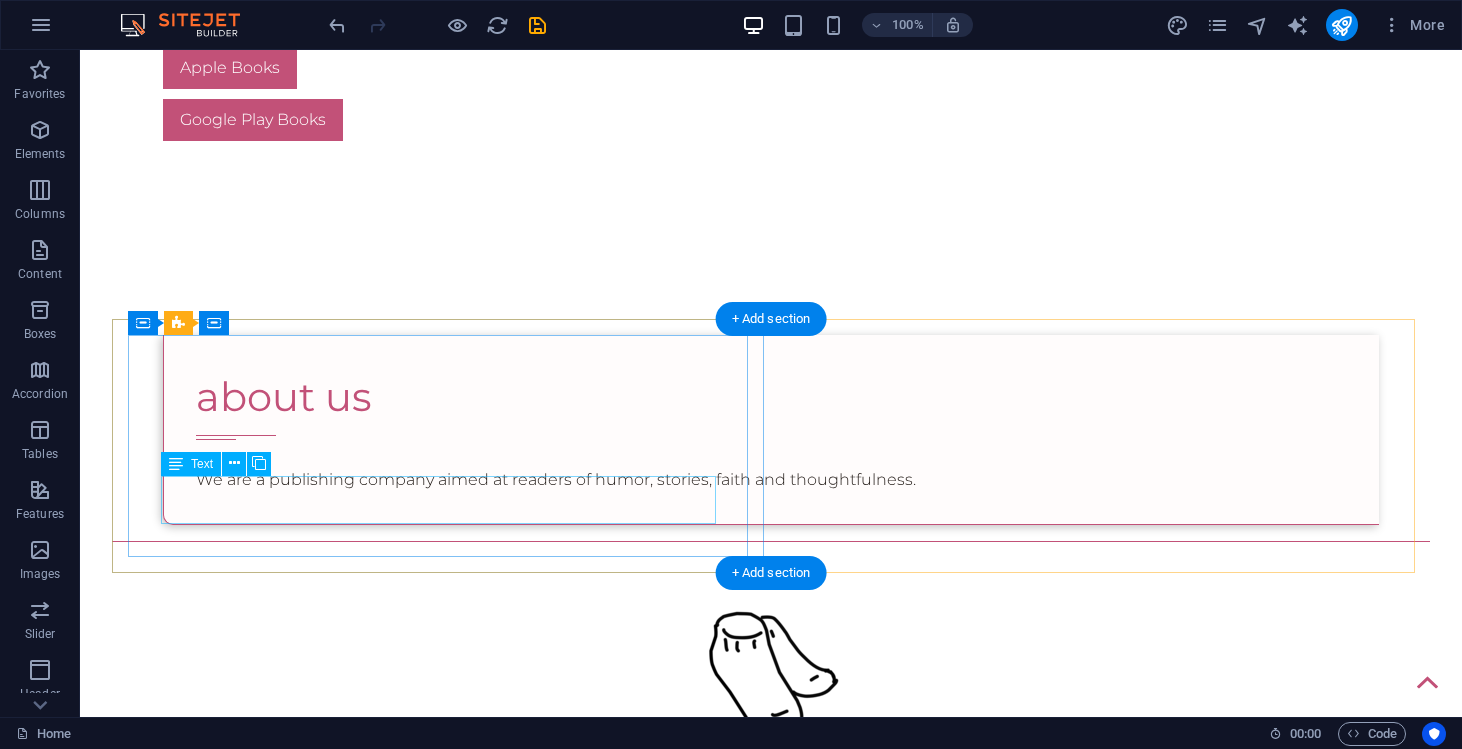 click on "We are a publishing company aimed at readers of humor, stories, faith and thoughtfulness." at bounding box center (771, 480) 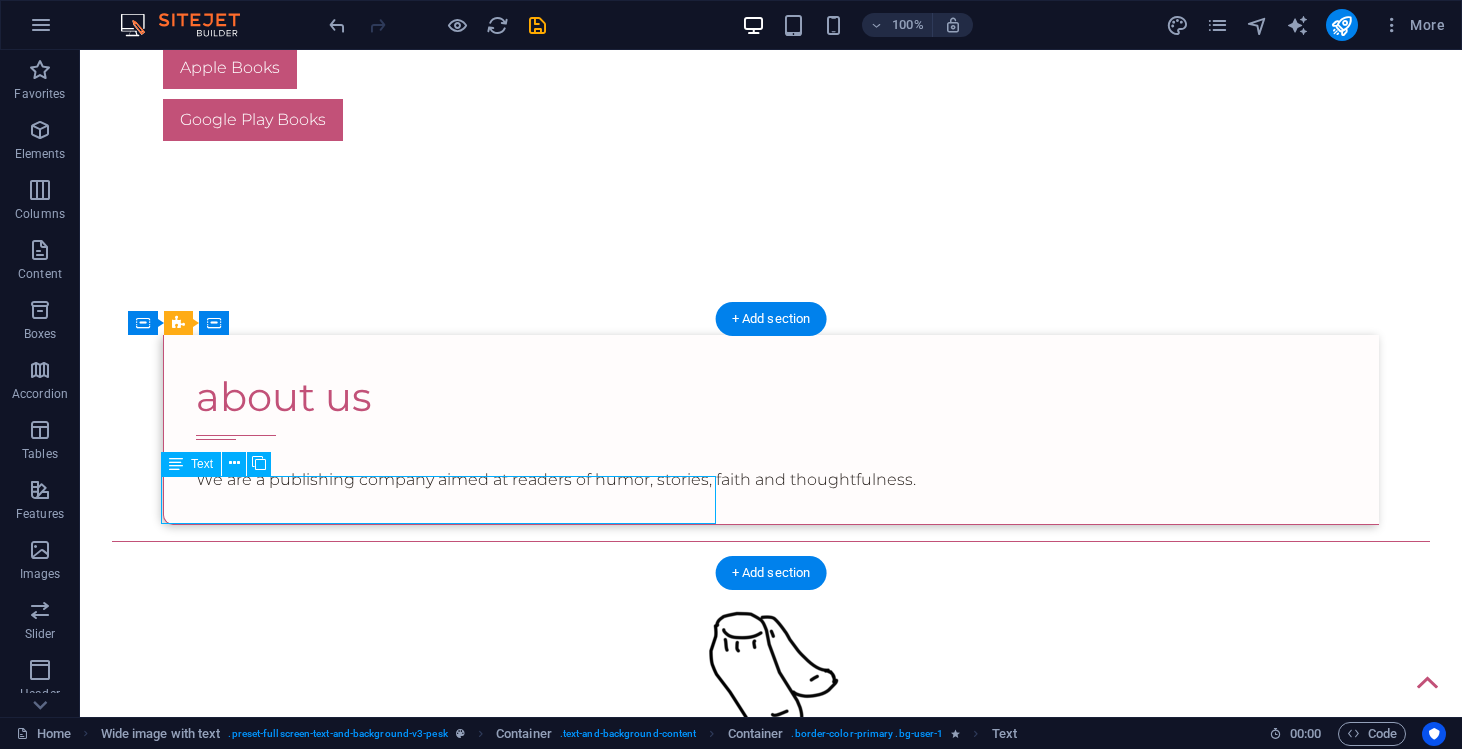 click on "We are a publishing company aimed at readers of humor, stories, faith and thoughtfulness." at bounding box center [771, 480] 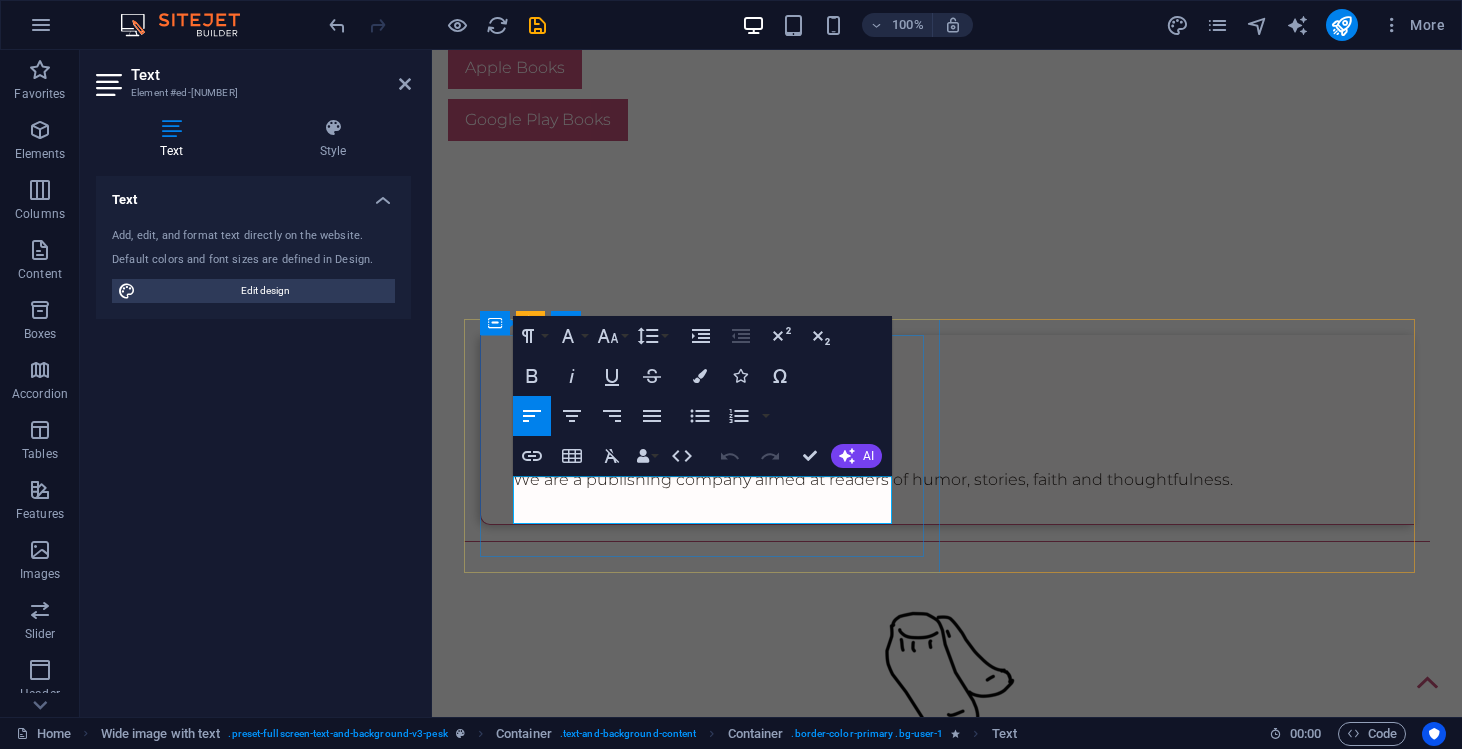 click on "We are a publishing company aimed at readers of humor, stories, faith and thoughtfulness." at bounding box center [947, 480] 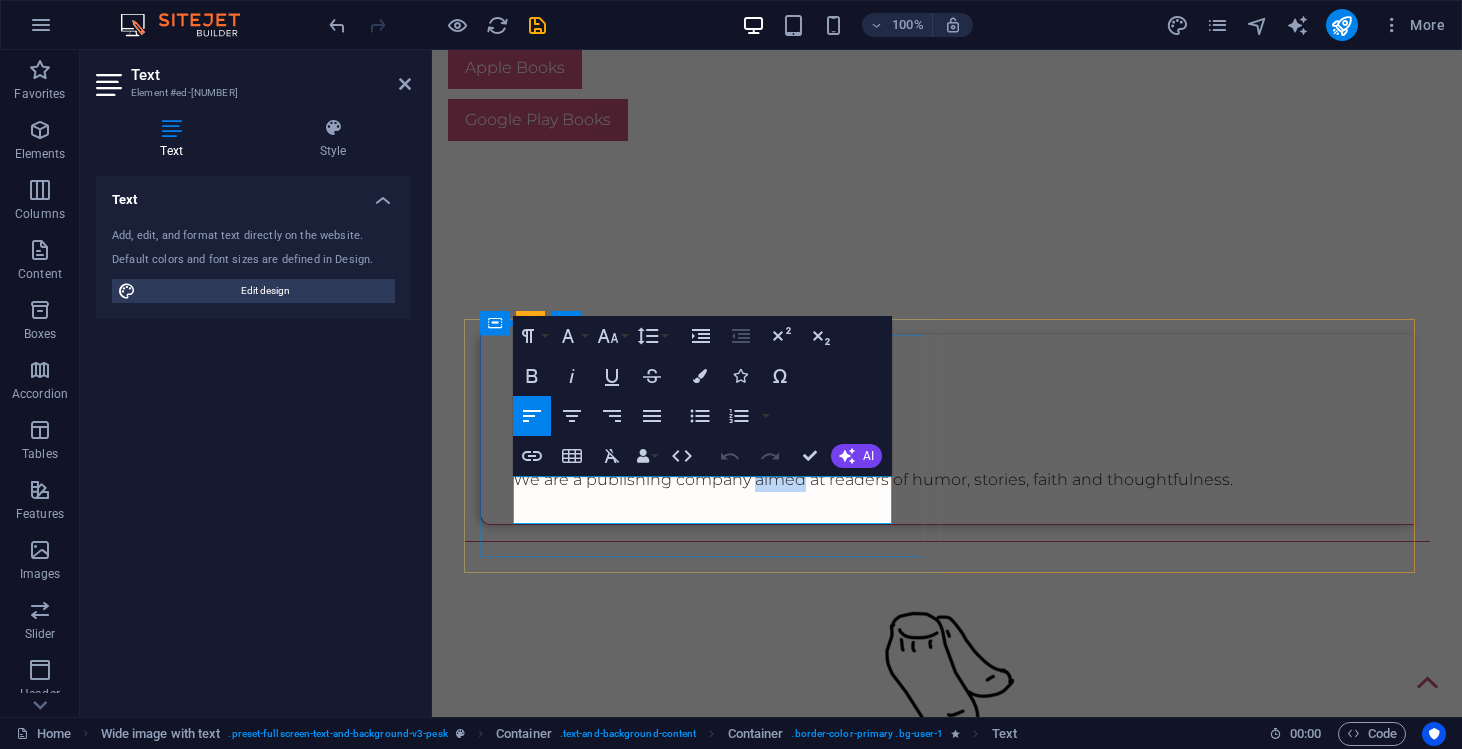 click on "We are a publishing company aimed at readers of humor, stories, faith and thoughtfulness." at bounding box center [947, 480] 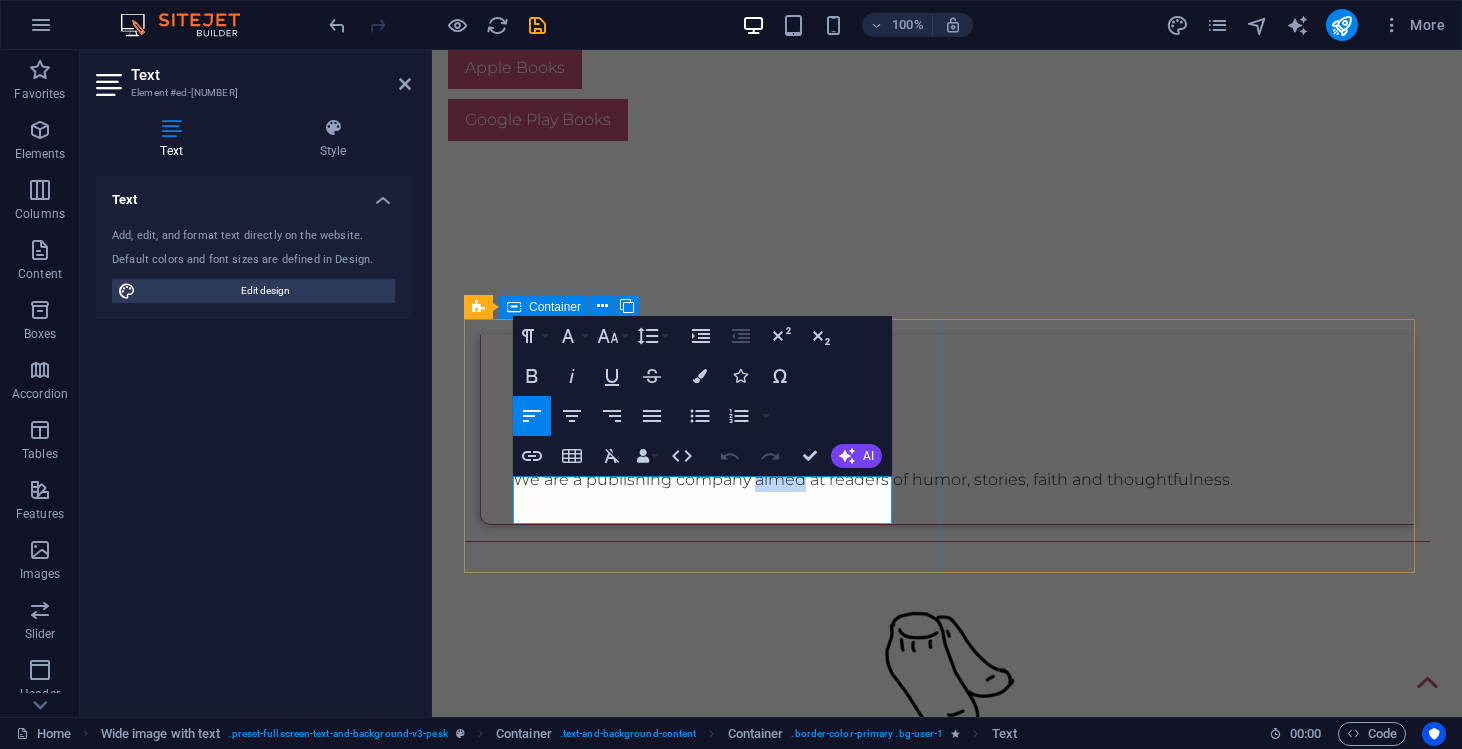 type 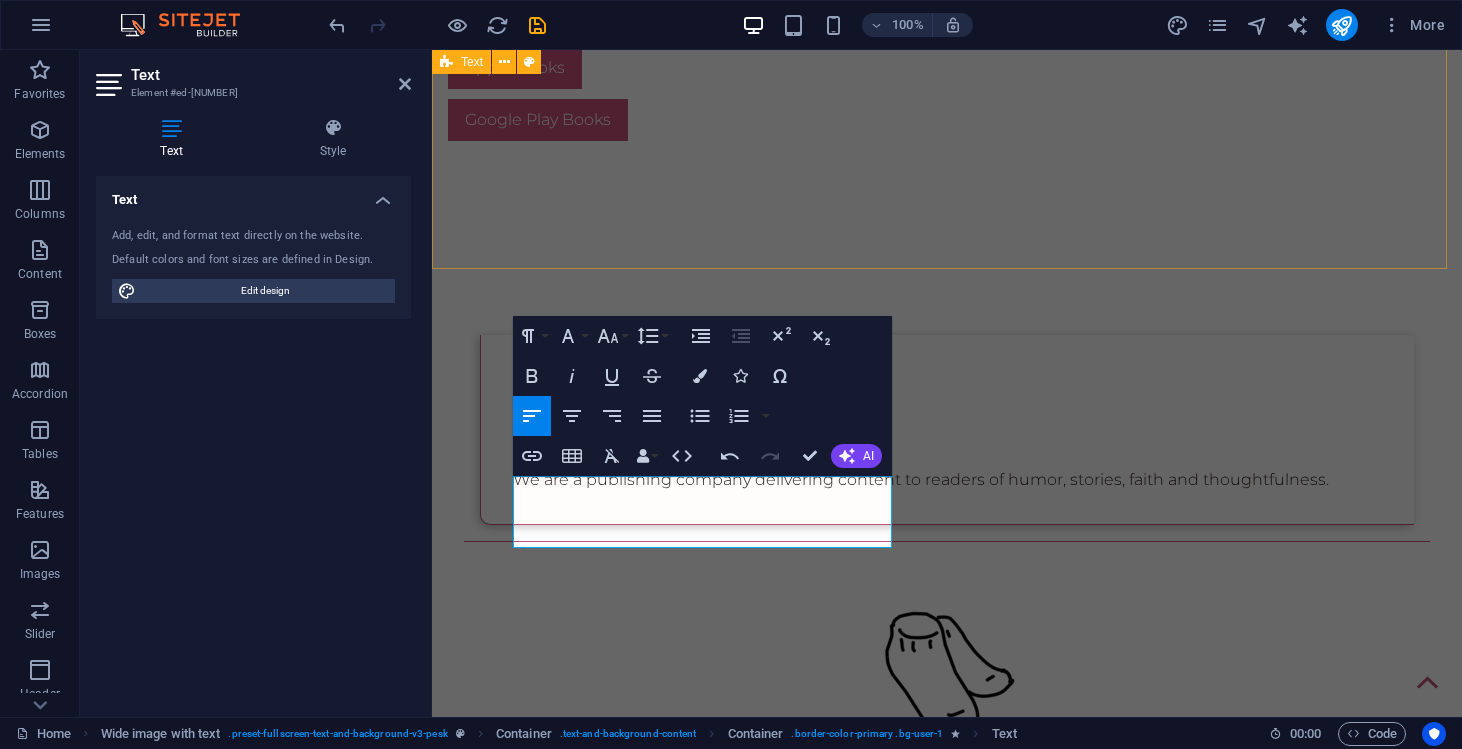 click on "Book 1: Ticklish Between The Ears Amazon Kindle Apple Books Google Play Books" at bounding box center [947, -178] 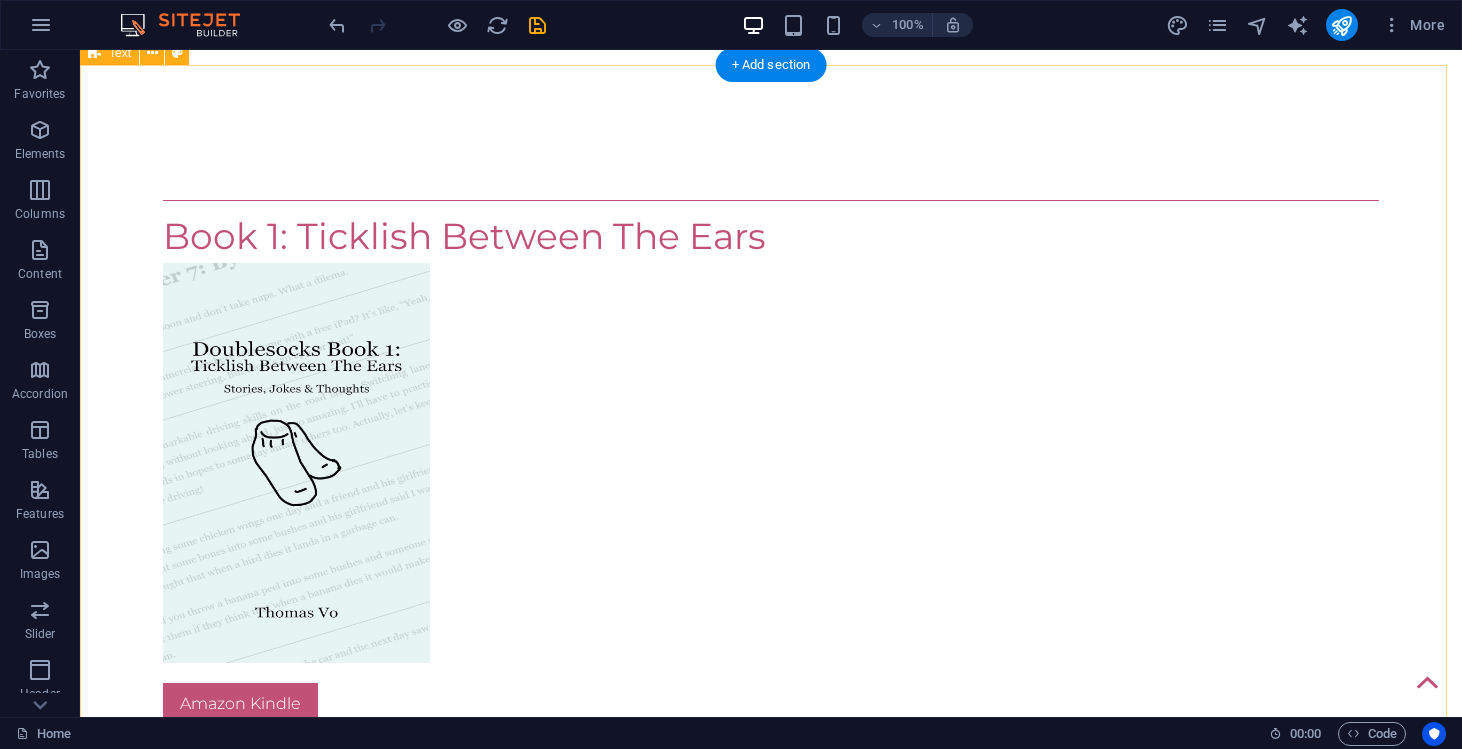 scroll, scrollTop: 341, scrollLeft: 0, axis: vertical 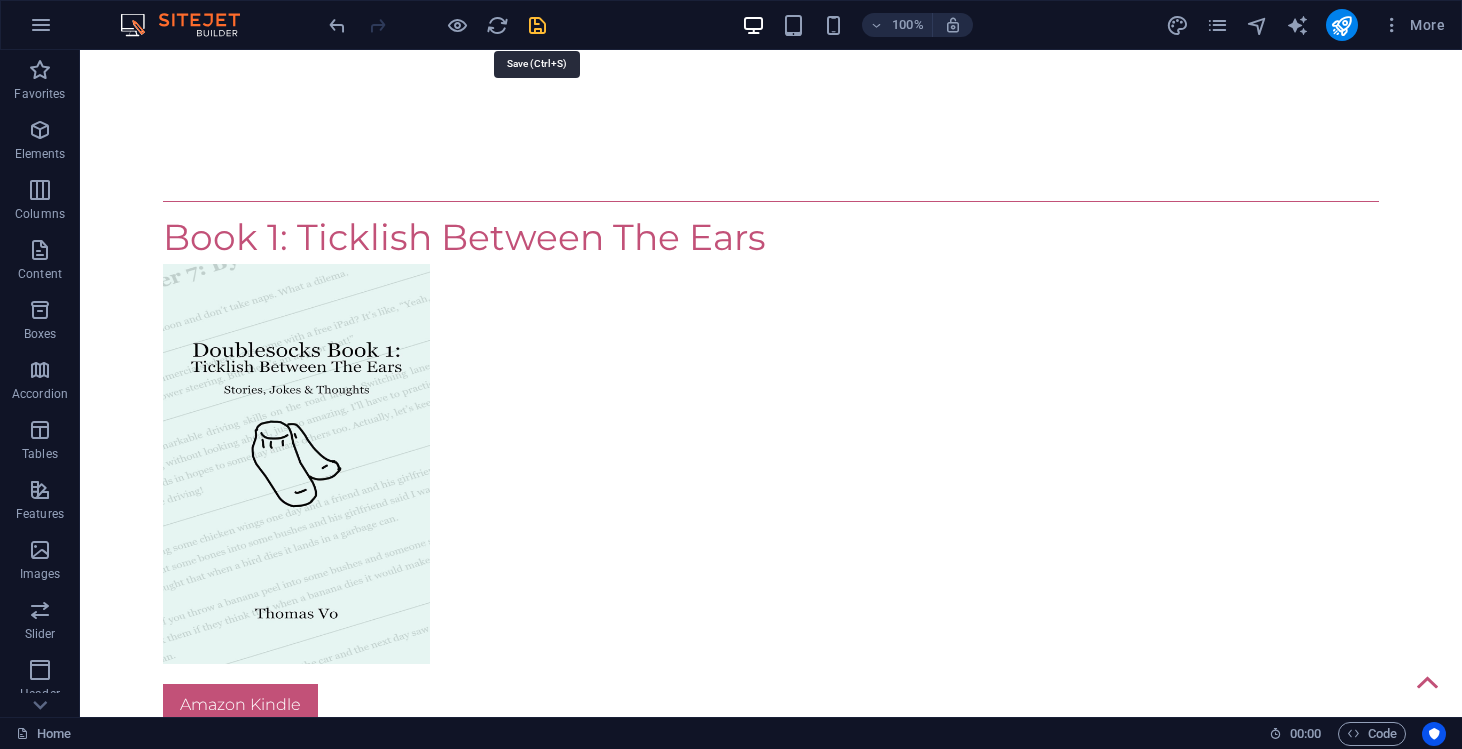 click at bounding box center (537, 25) 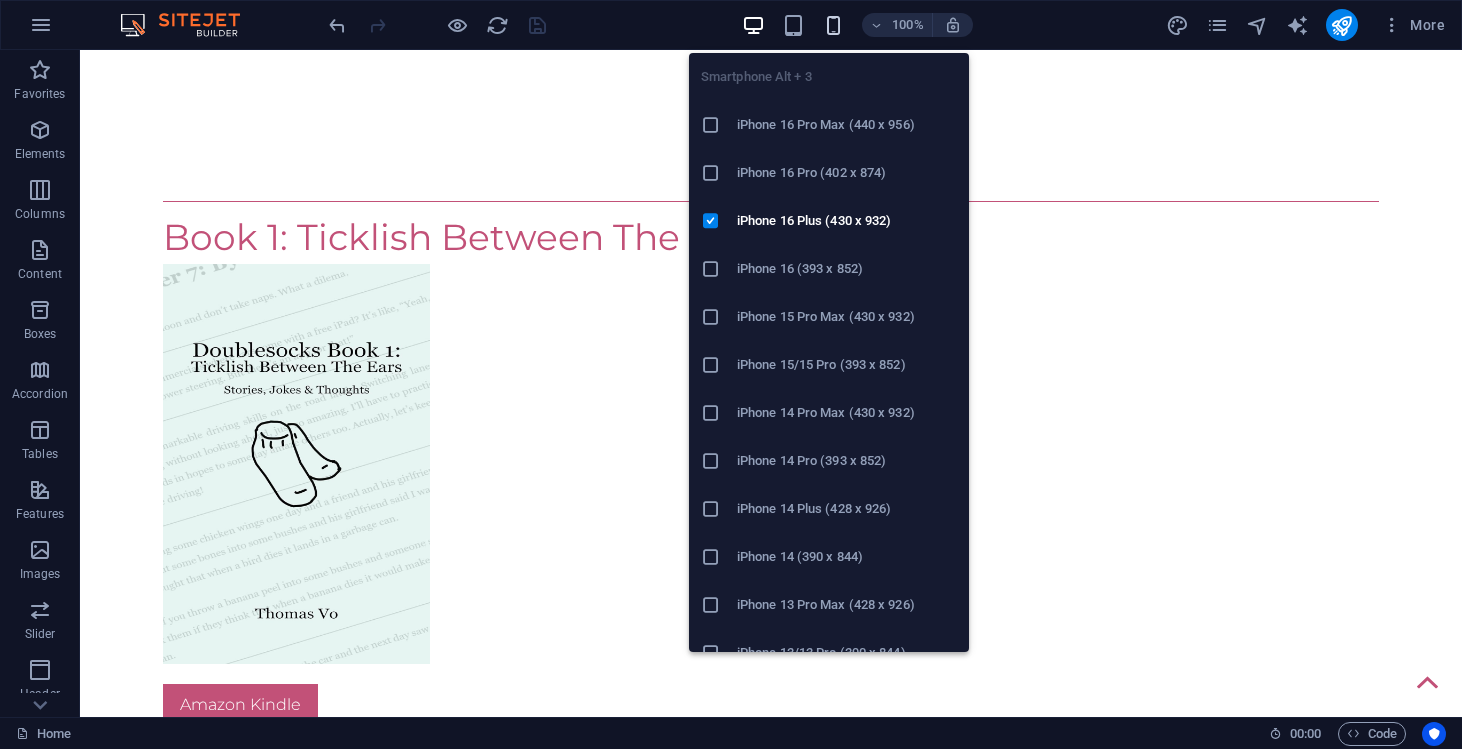 click at bounding box center [833, 25] 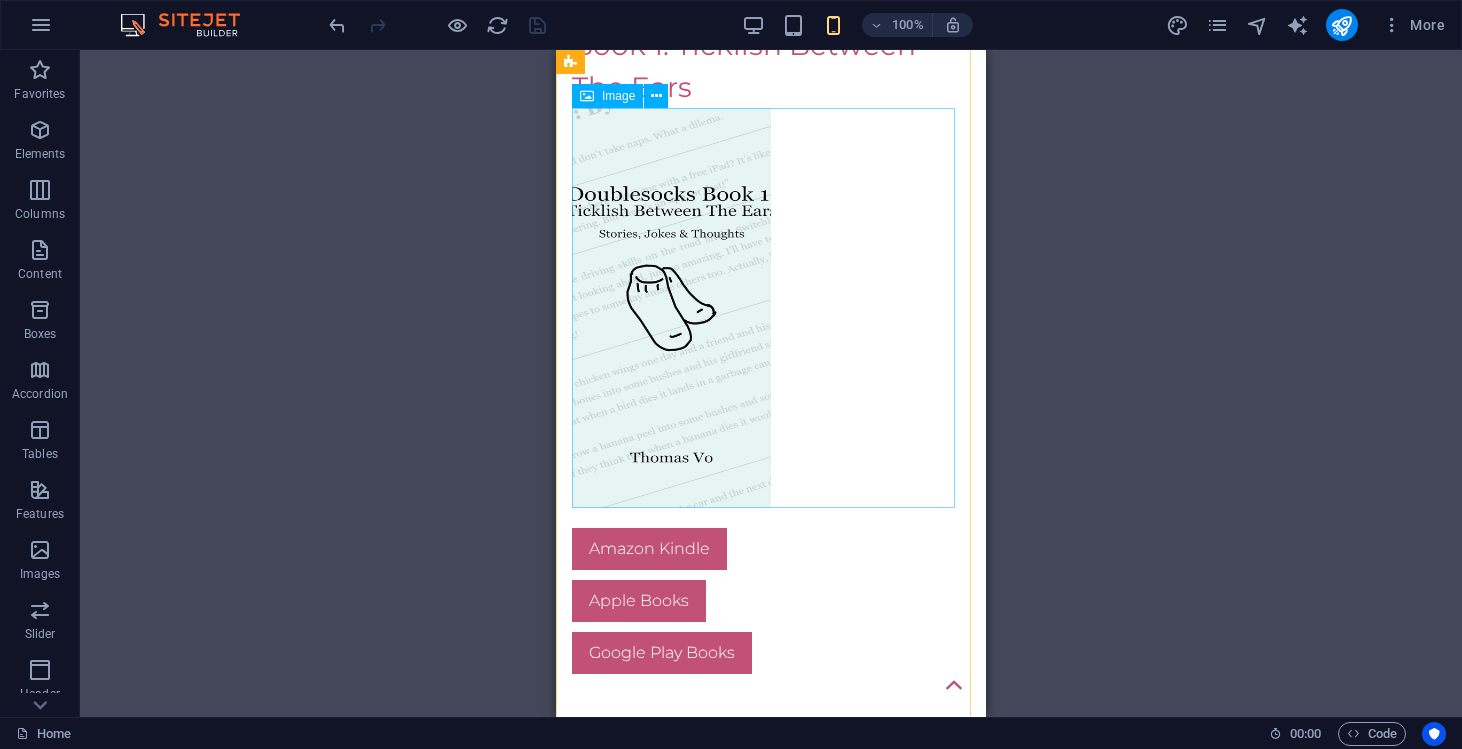 click at bounding box center (771, 308) 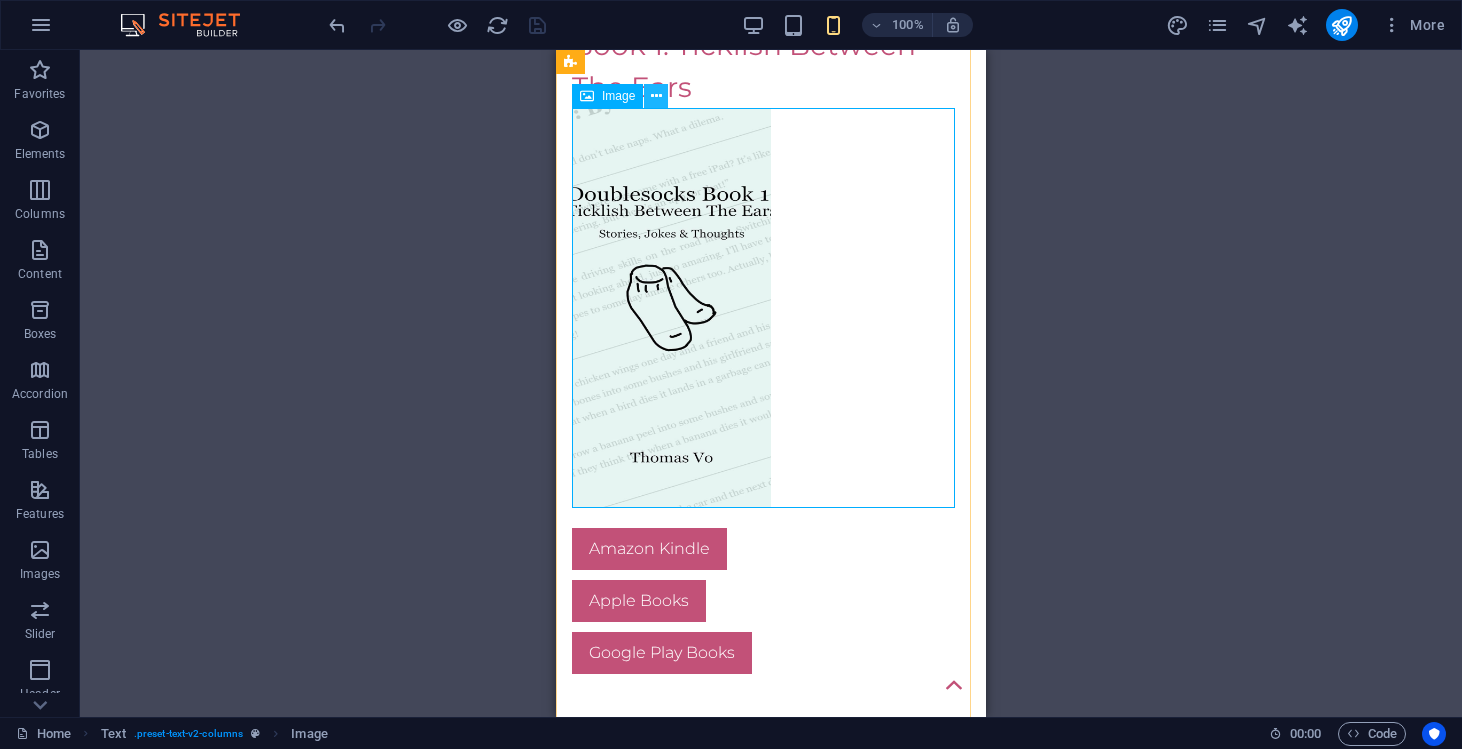 click at bounding box center (656, 96) 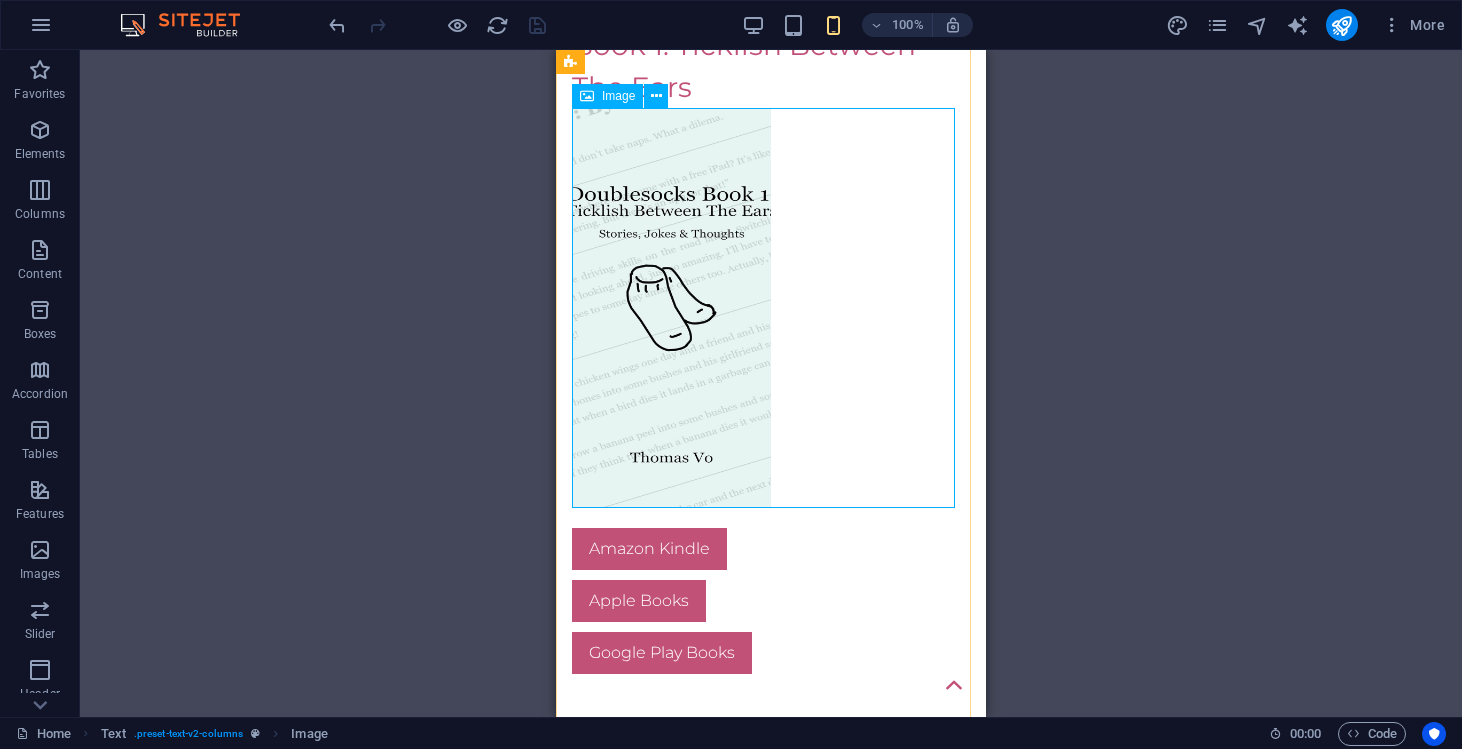 click at bounding box center [771, 308] 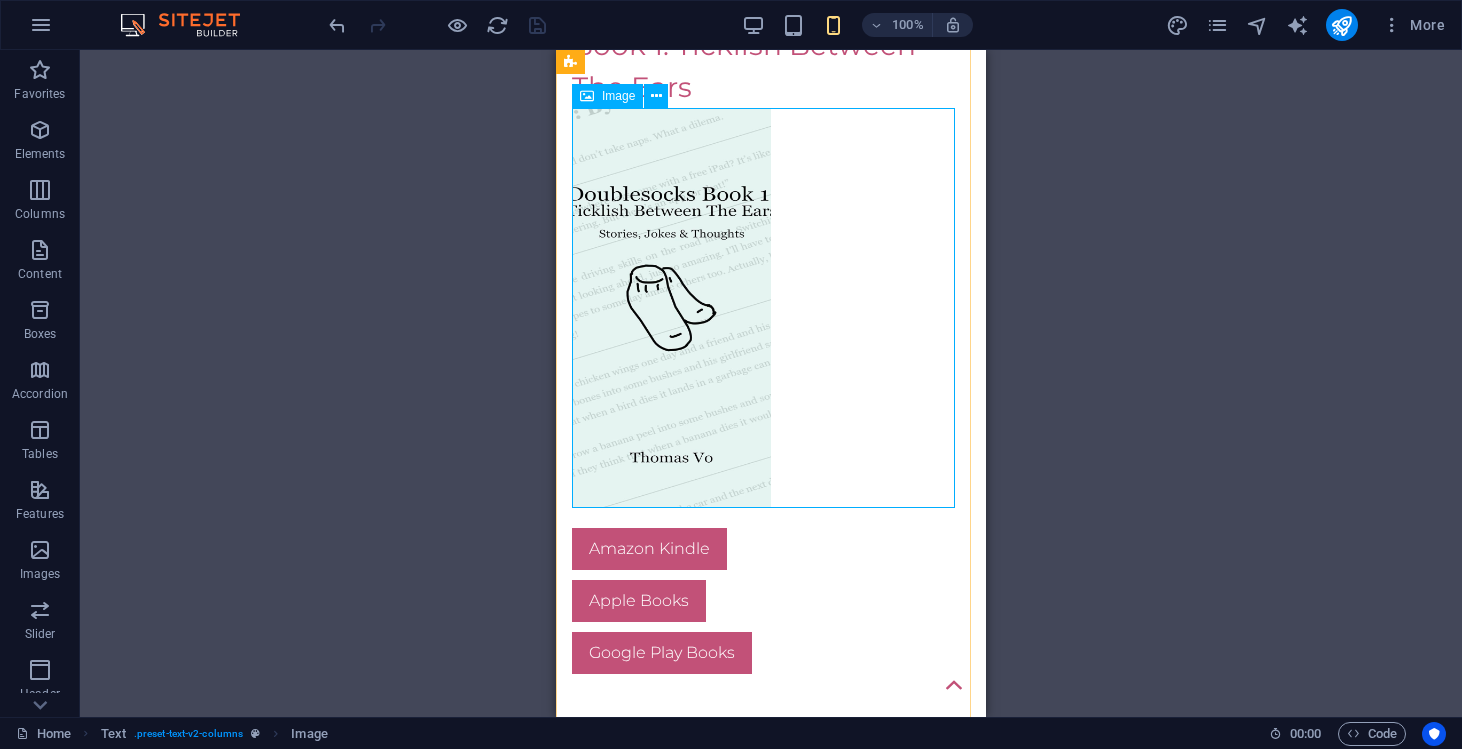select on "px" 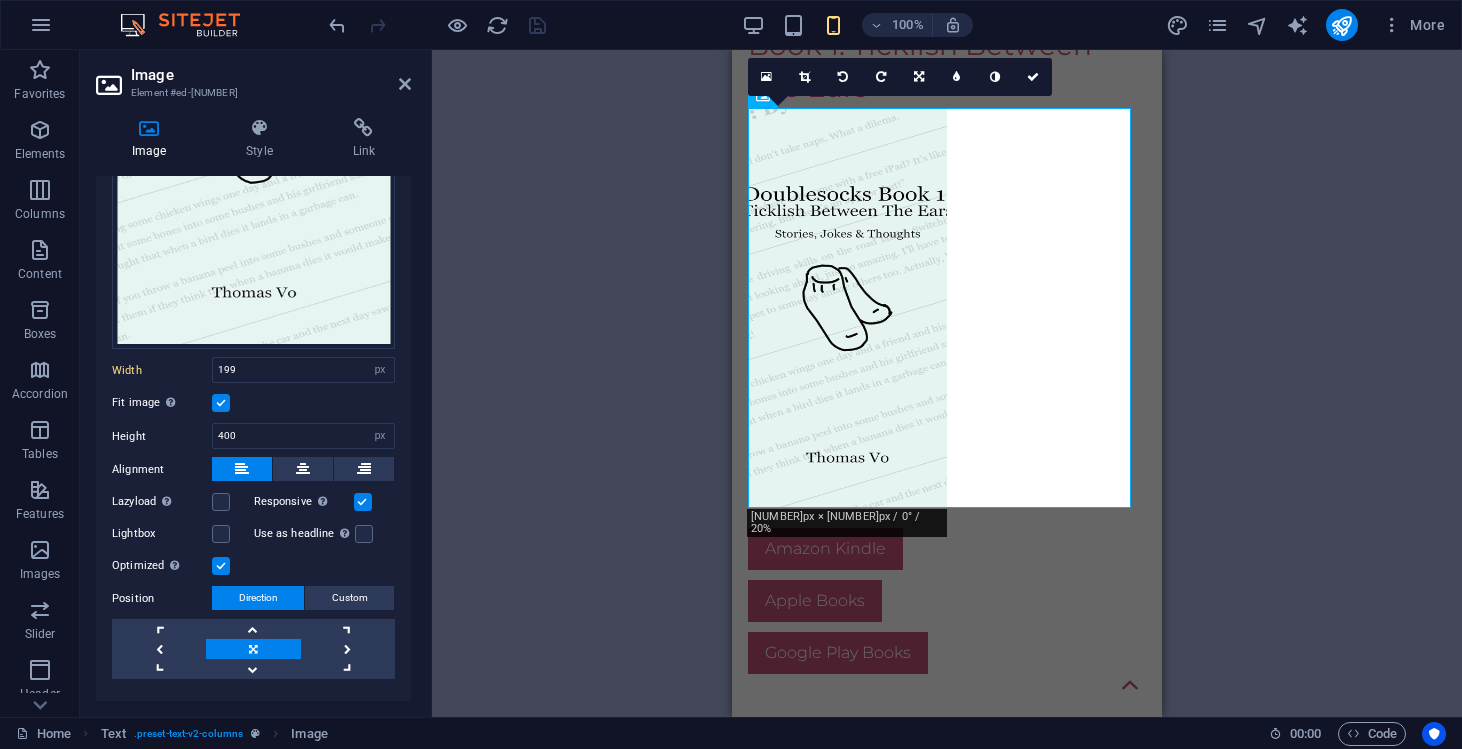 scroll, scrollTop: 262, scrollLeft: 0, axis: vertical 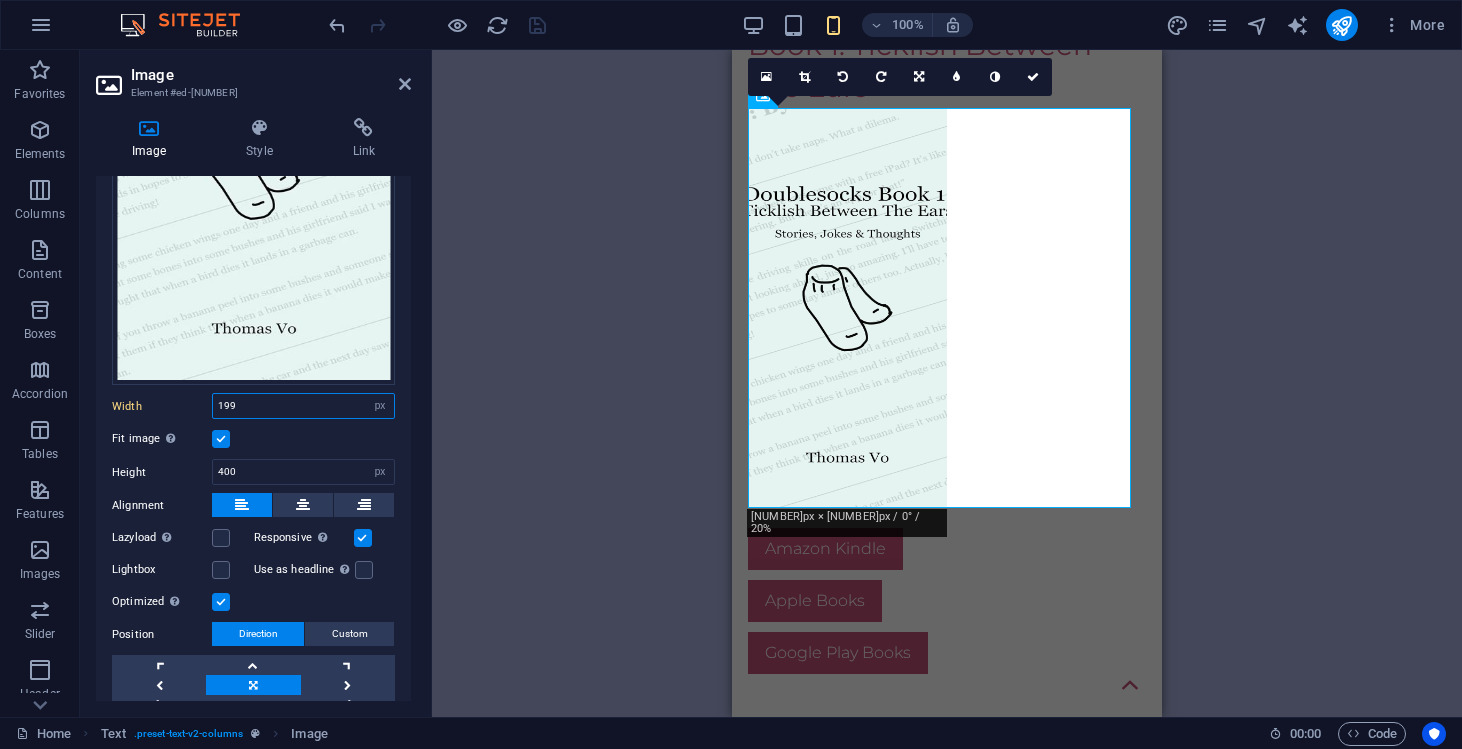 click on "199" at bounding box center (303, 406) 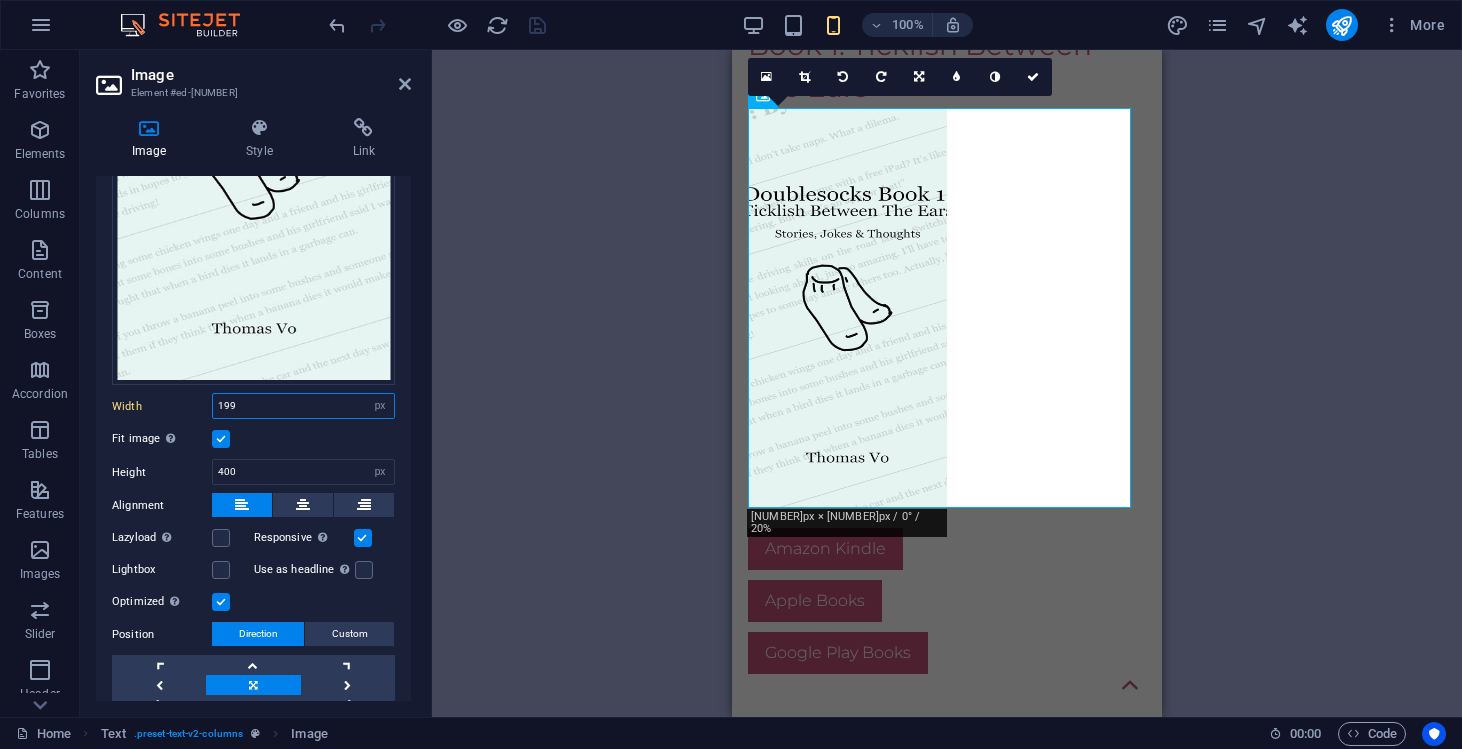 click on "199" at bounding box center [303, 406] 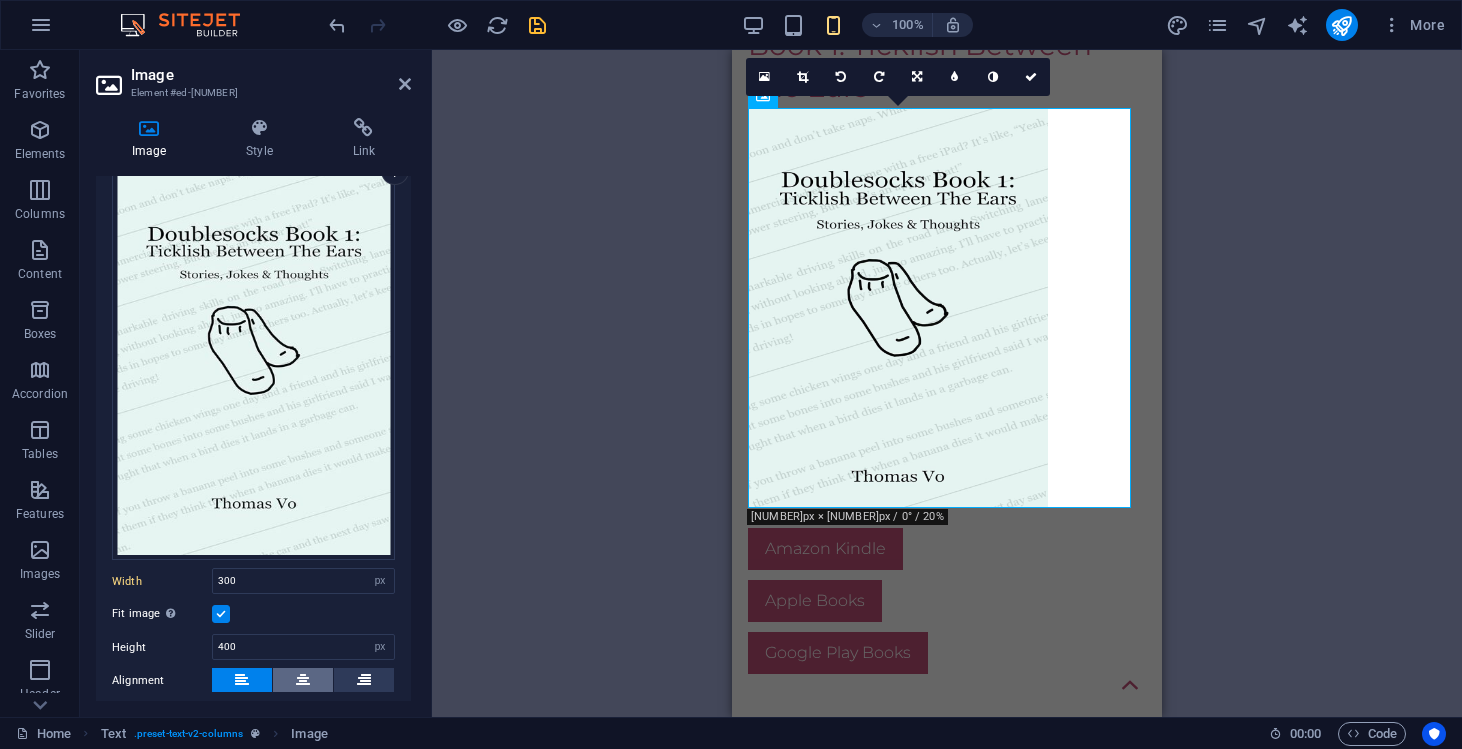 scroll, scrollTop: 334, scrollLeft: 0, axis: vertical 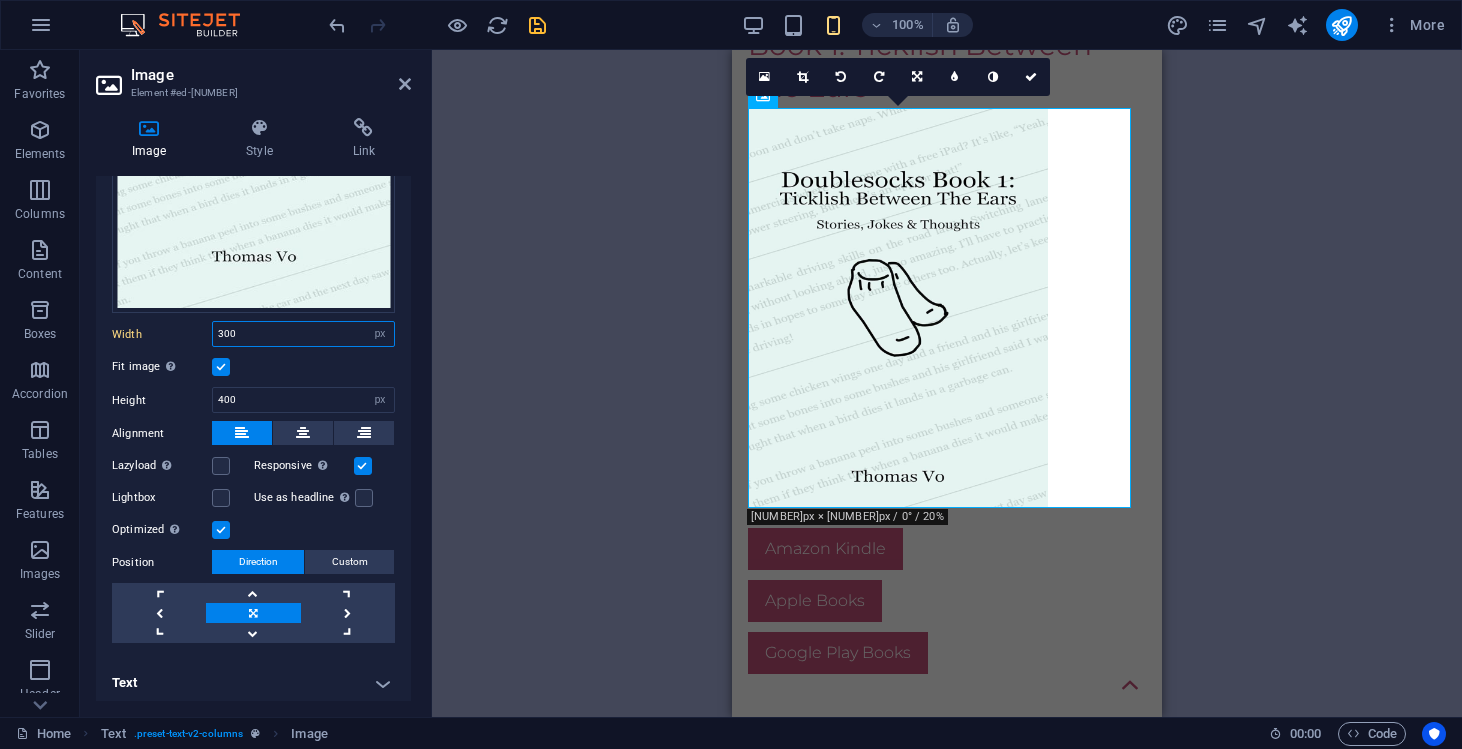 click on "300" at bounding box center (303, 334) 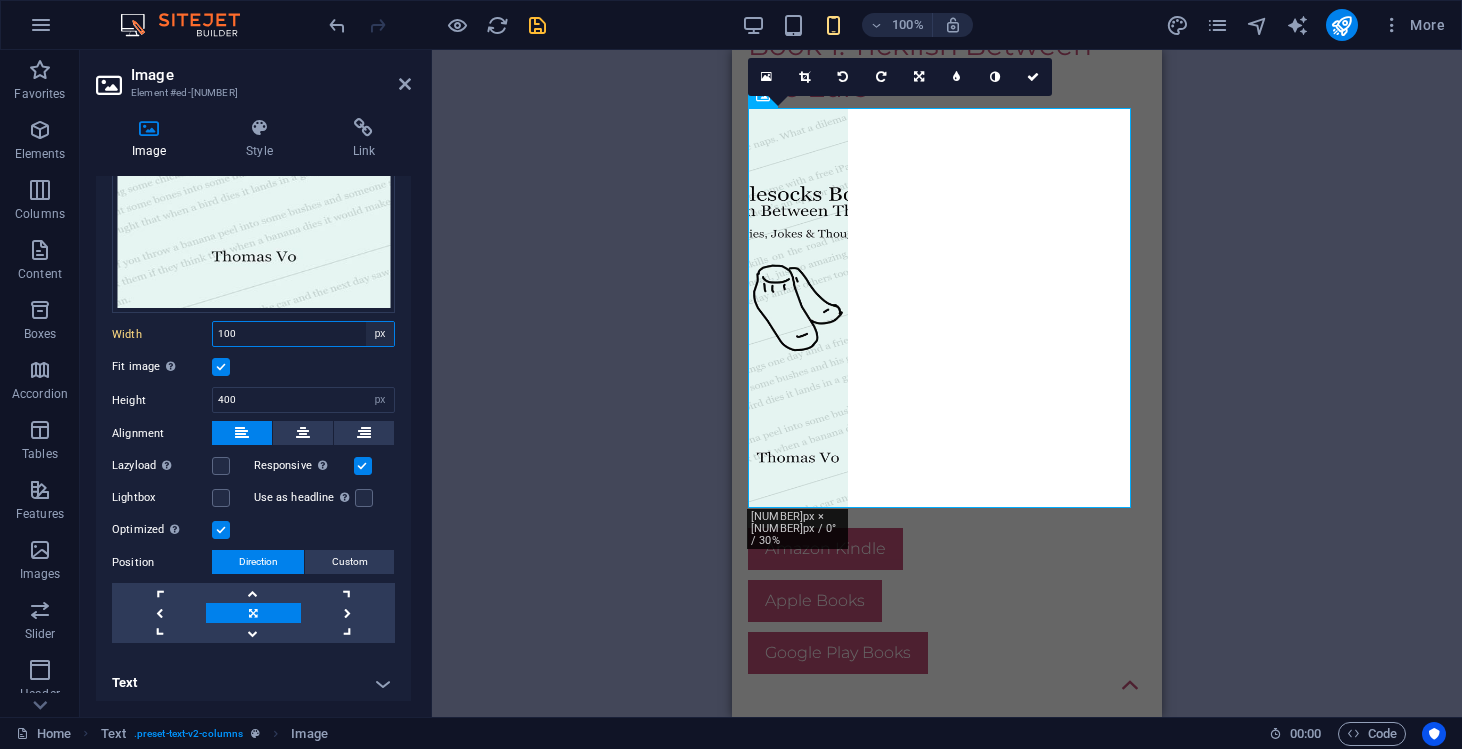 type on "100" 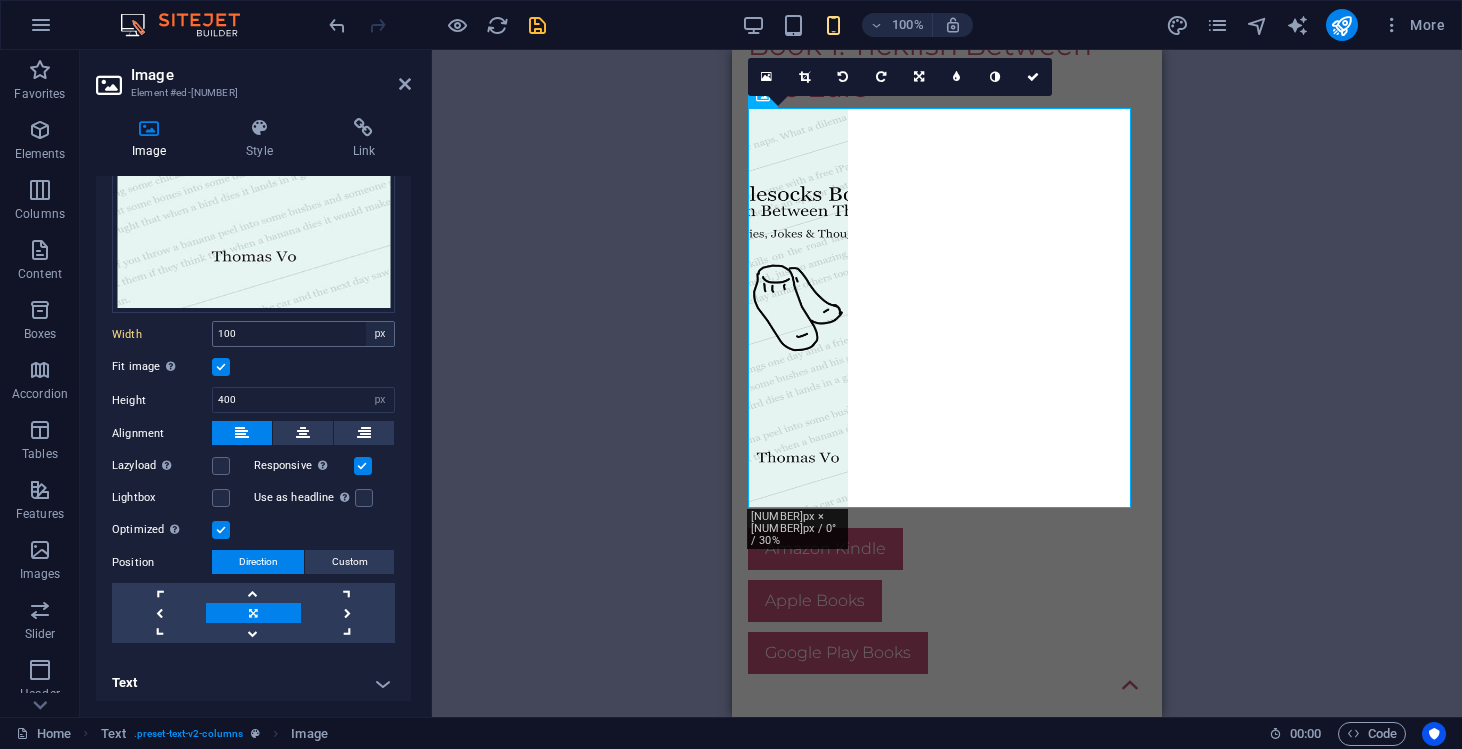 click on "Drag files here, click to choose files or select files from Files or our free stock photos & videos Select files from the file manager, stock photos, or upload file(s) Upload Width 100 Default auto px rem % em vh vw Fit image Automatically fit image to a fixed width and height Height 400 Default auto px Alignment Lazyload Loading images after the page loads improves page speed. Responsive Automatically load retina image and smartphone optimized sizes. Lightbox Use as headline The image will be wrapped in an H1 headline tag. Useful for giving alternative text the weight of an H1 headline, e.g. for the logo. Leave unchecked if uncertain. Optimized Images are compressed to improve page speed. Position Direction Custom X offset 50 px rem % vh vw Y offset 50 px rem % vh vw" at bounding box center [253, 269] 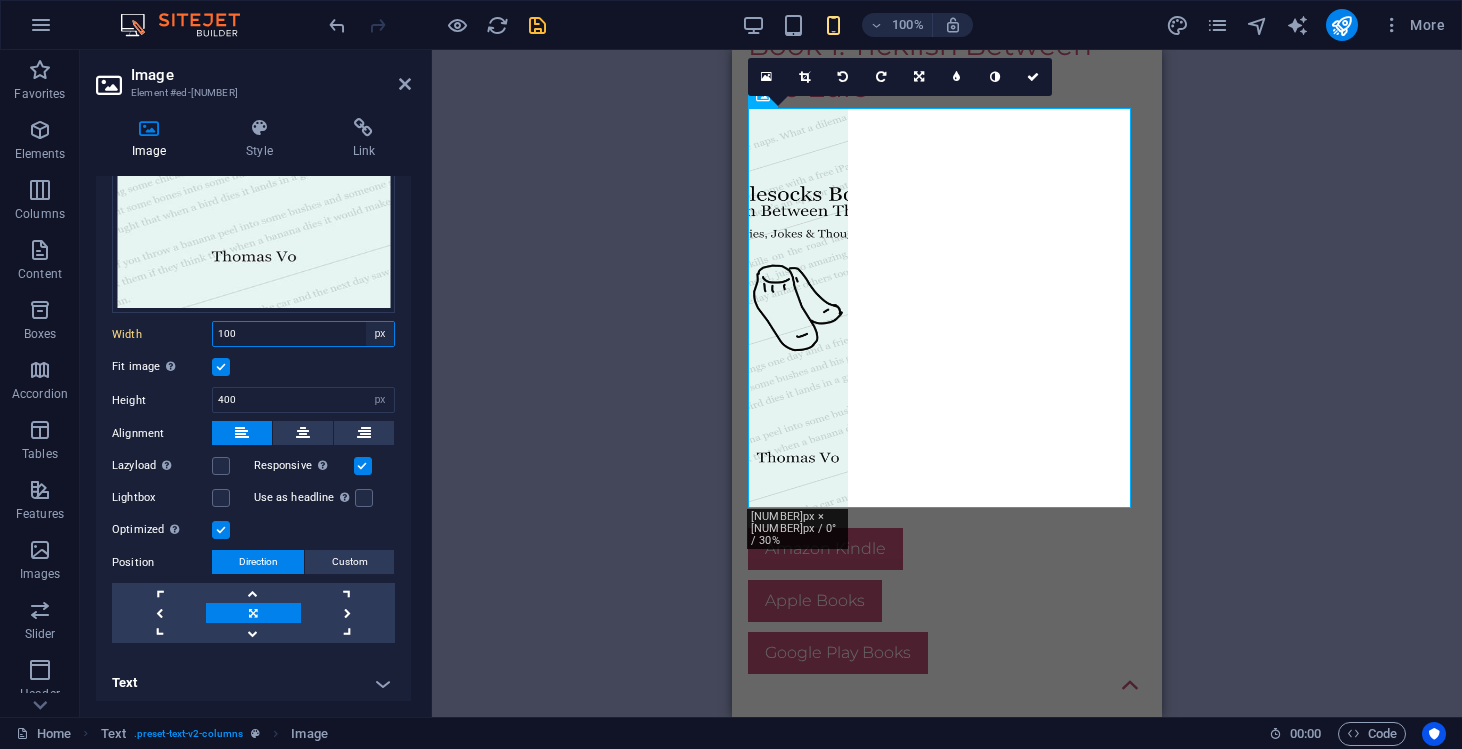 click on "Default auto px rem % em vh vw" at bounding box center (380, 334) 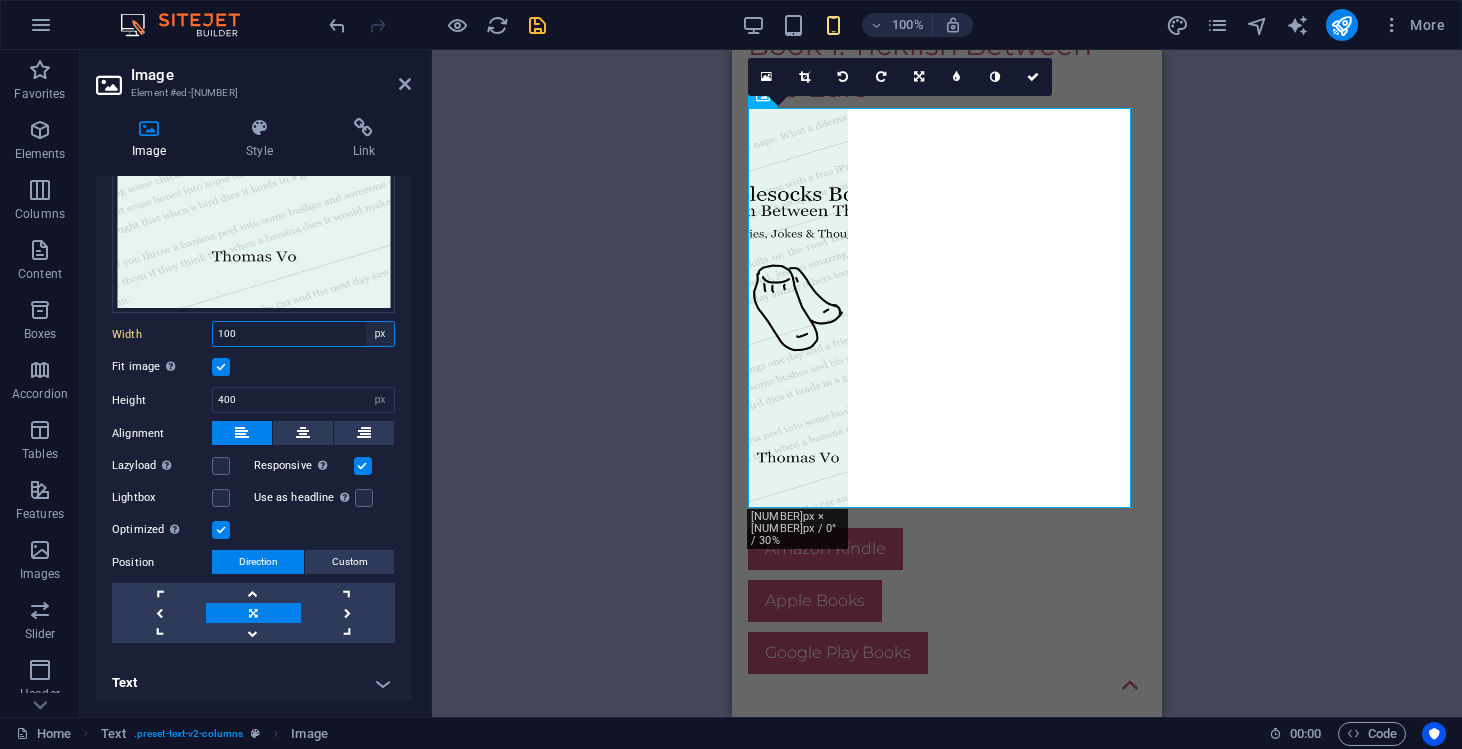 select on "%" 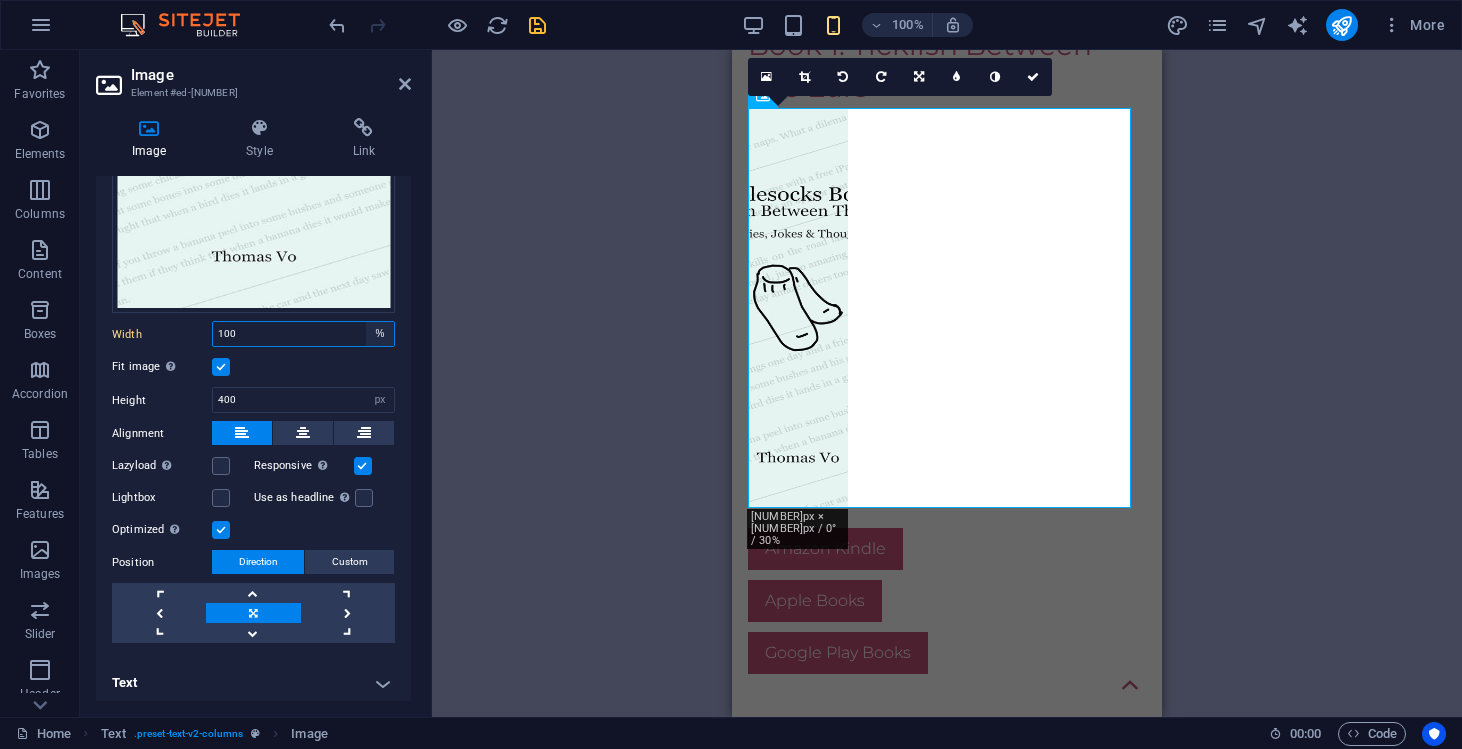 type on "26.1" 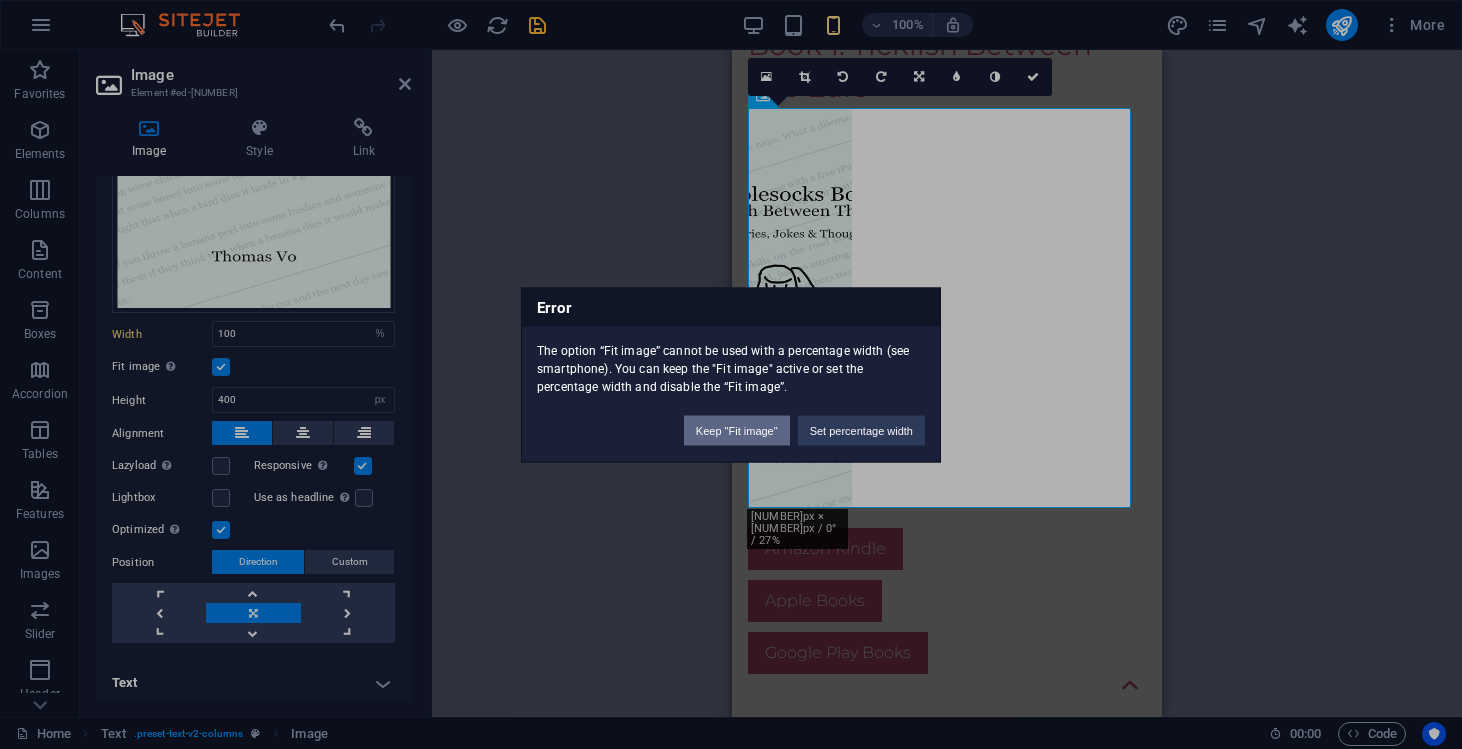 click on "Keep "Fit image"" at bounding box center [737, 430] 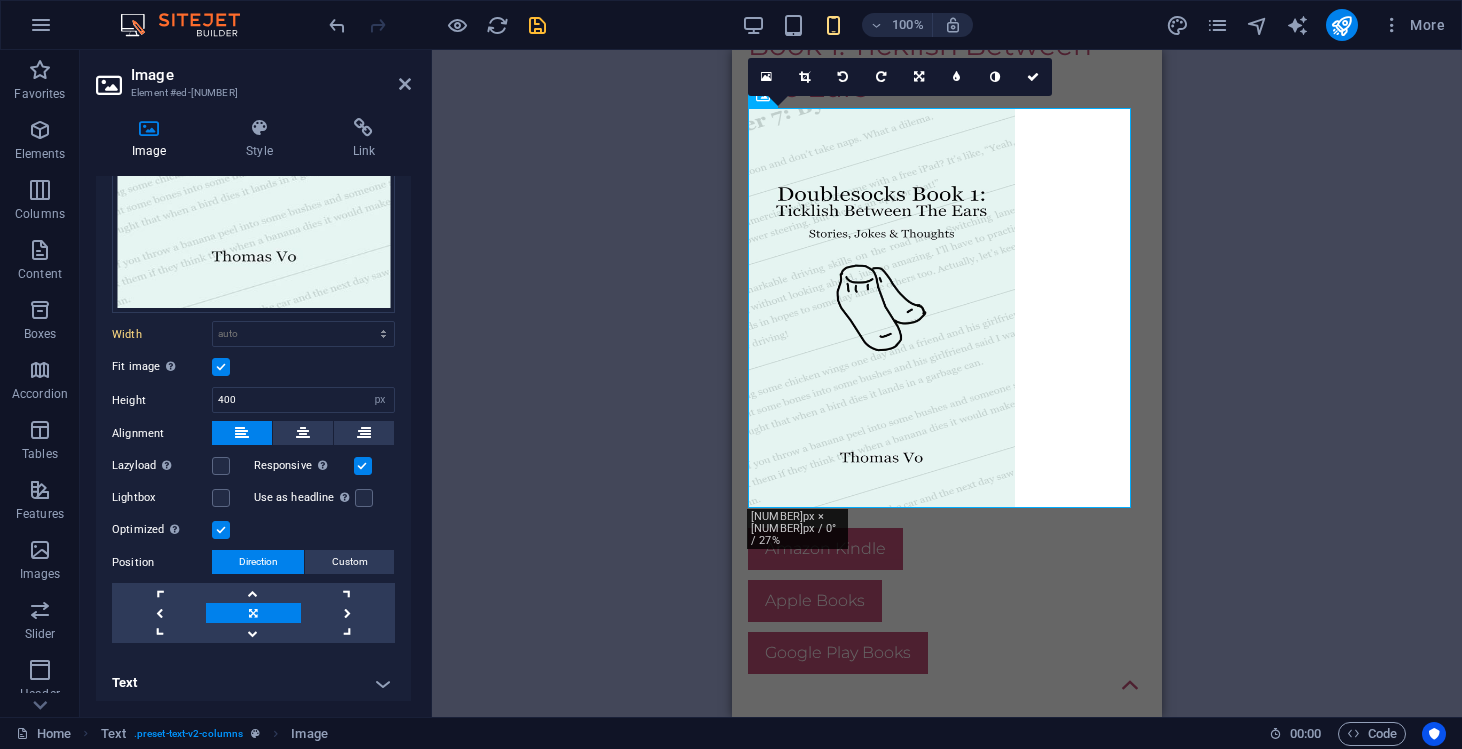 click on "Fit image Automatically fit image to a fixed width and height" at bounding box center [253, 367] 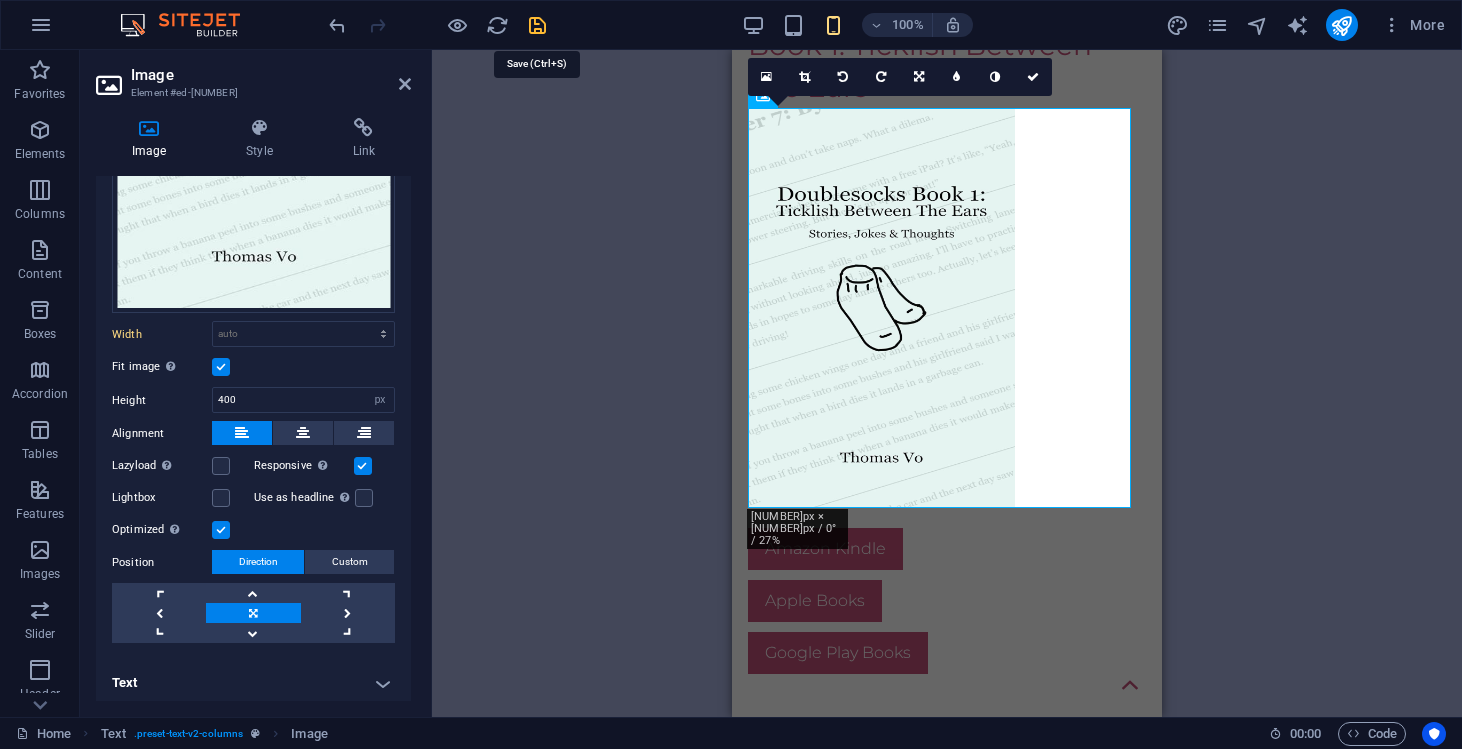 click at bounding box center [537, 25] 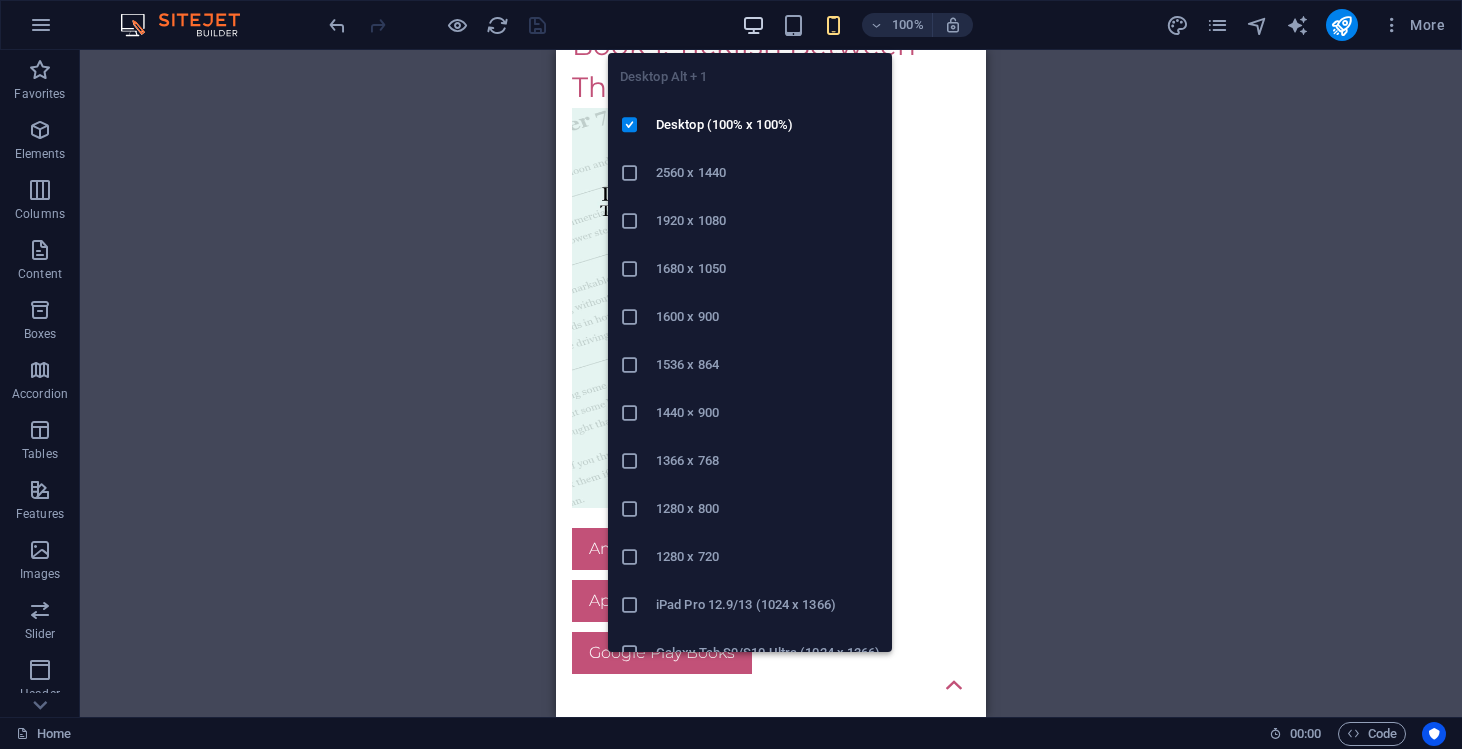 click at bounding box center (753, 25) 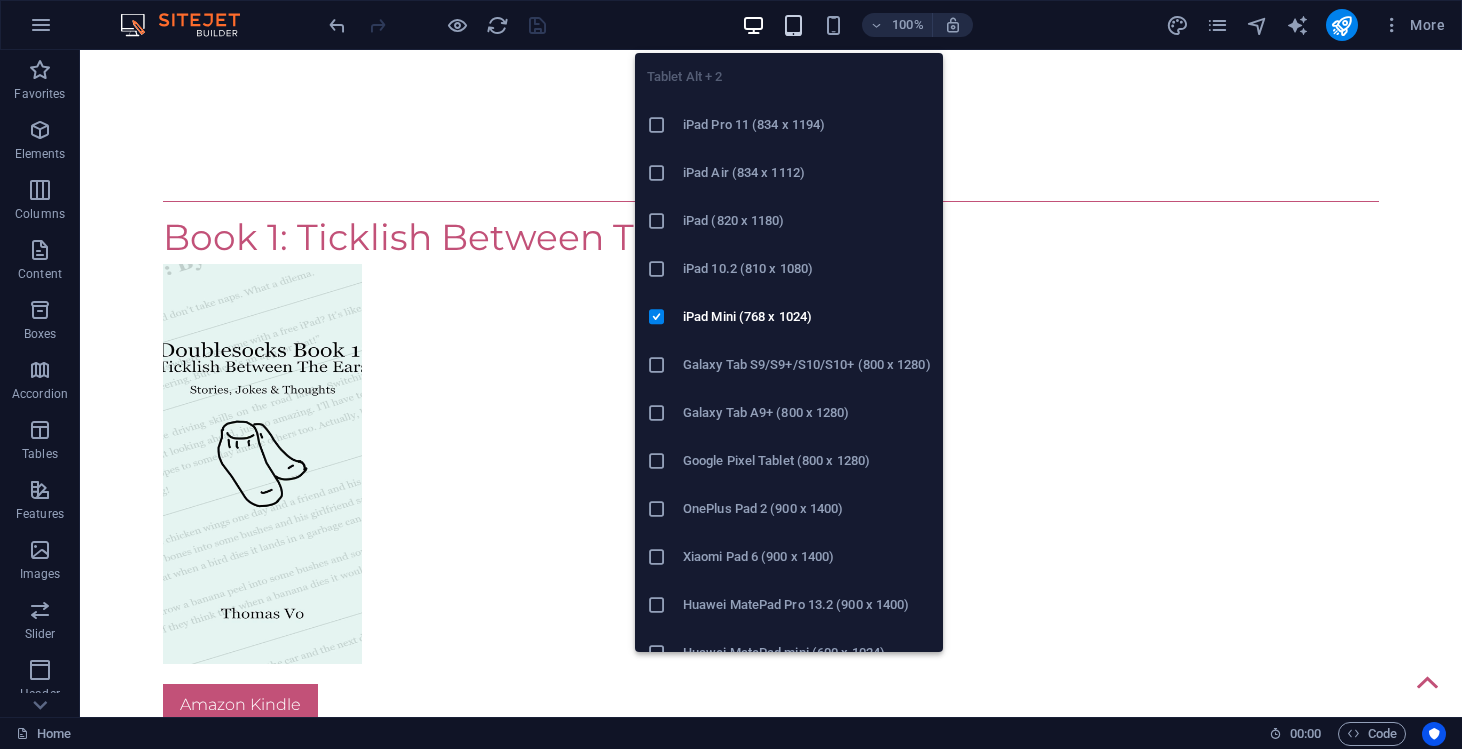 click at bounding box center [793, 25] 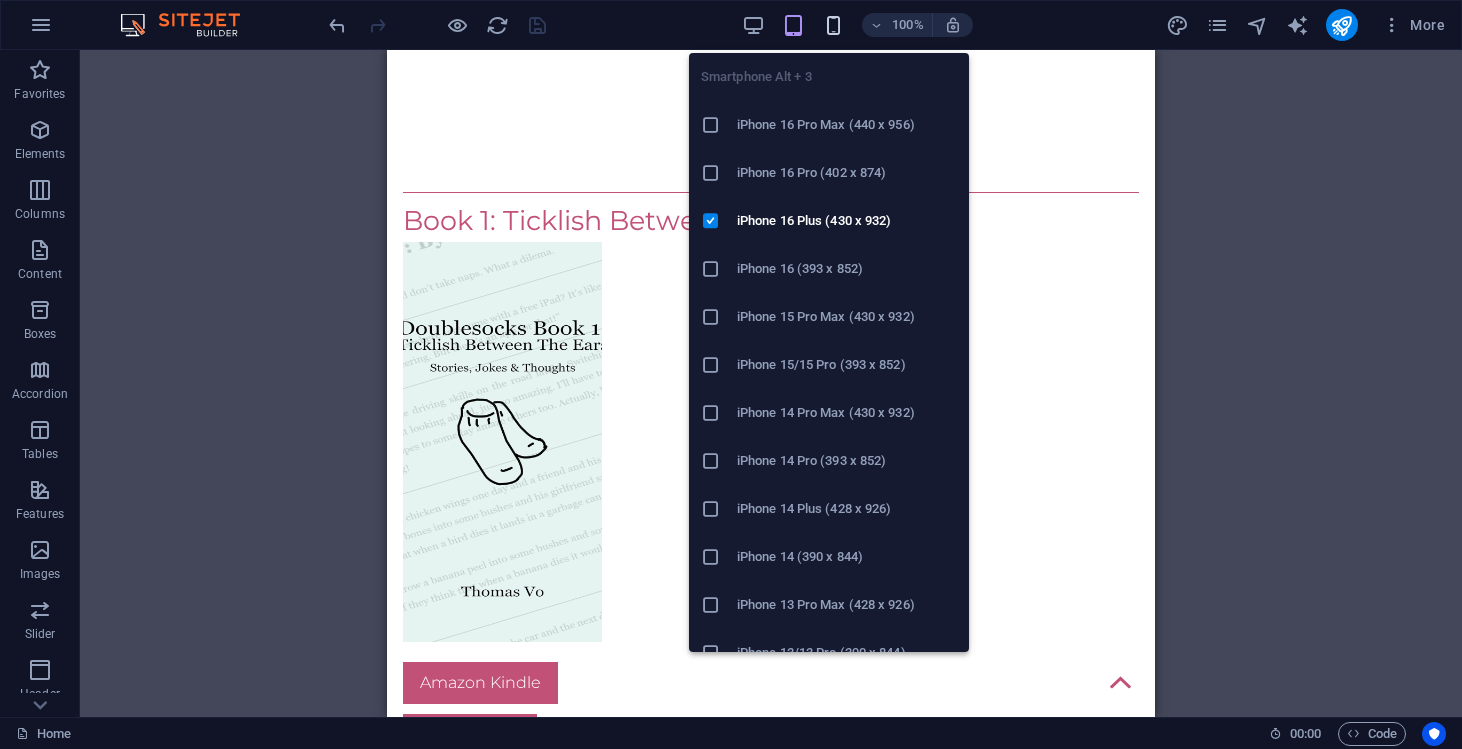 click at bounding box center (833, 25) 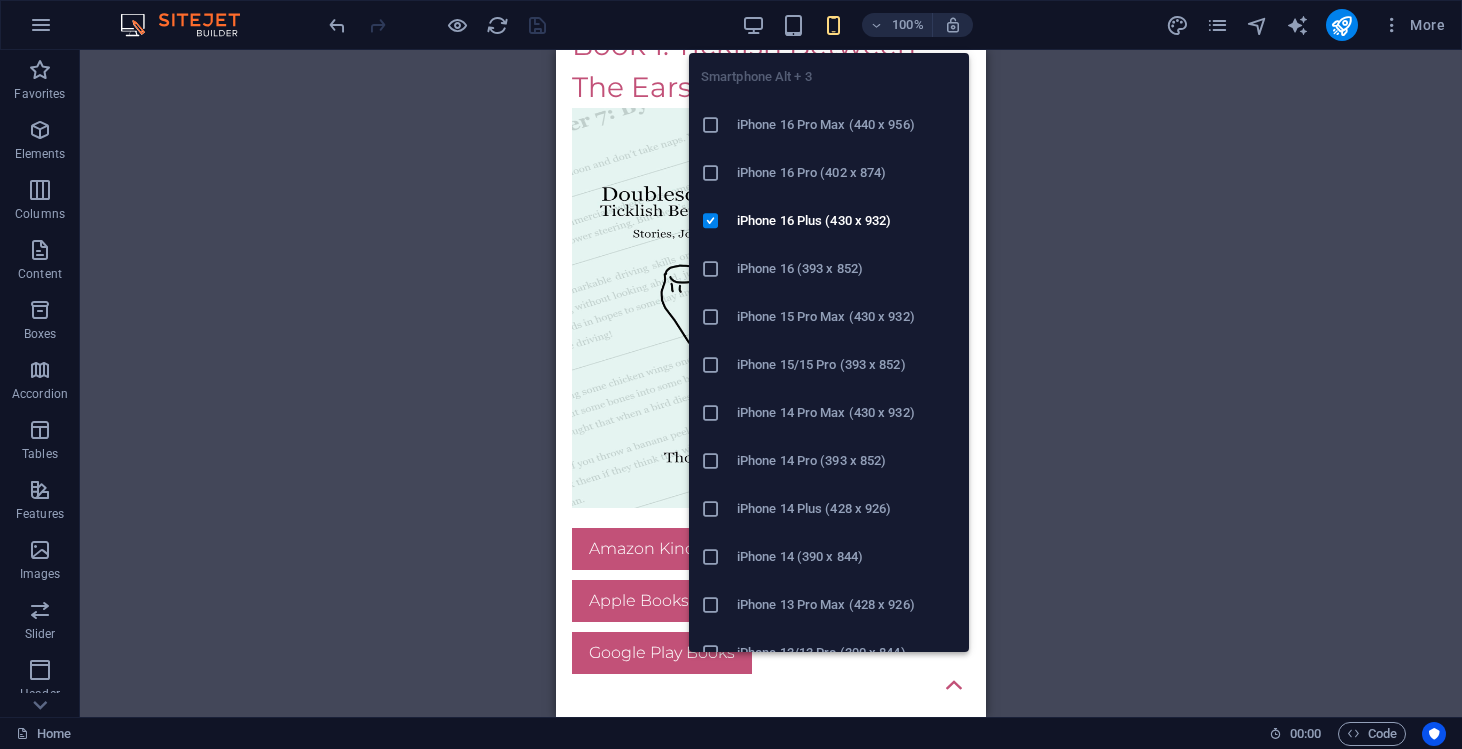 click on "Smartphone Alt + 3 iPhone 16 Pro Max (440 x 956) iPhone 16 Pro (402 x 874) iPhone 16 Plus (430 x 932) iPhone 16 (393 x 852) iPhone 15 Pro Max (430 x 932) iPhone 15/15 Pro (393 x 852) iPhone 14 Pro Max (430 x 932) iPhone 14 Pro (393 x 852) iPhone 14 Plus (428 x 926) iPhone 14 (390 x 844) iPhone 13 Pro Max (428 x 926) iPhone 13/13 Pro (390 x 844) iPhone 13 Mini (375 x 812) iPhone SE (2nd gen) (375 x 667) Galaxy S22/S23/S24 Ultra (384 x 824) Galaxy S22/S23/S24 Plus (384 x 832) Galaxy S22/S23/S24 (360 x 780) Galaxy S21 Ultra/Plus (384 x 854) Galaxy S21 (360 x 800) Galaxy S20 FE (412 x 914) Galaxy A32 (412 x 915) Pixel 9 Pro XL (428 x 926) Pixel 9/9 Pro (412 x 915) Pixel 8/8 Pro (412 x 732) Pixel 7/7 Pro (412 x 915) Pixel 6/6 Pro (412 x 915) Huawei P60 Pro (412 x 915) Huawei Mate 50 Pro (412 x 932) Huawei P50 Pro (412 x 915) Xiaomi 13 Pro (412 x 915) Xiaomi 12 Pro (412 x 915) Xiaomi Redmi Note 12 Pro (412 x 915)" at bounding box center [829, 344] 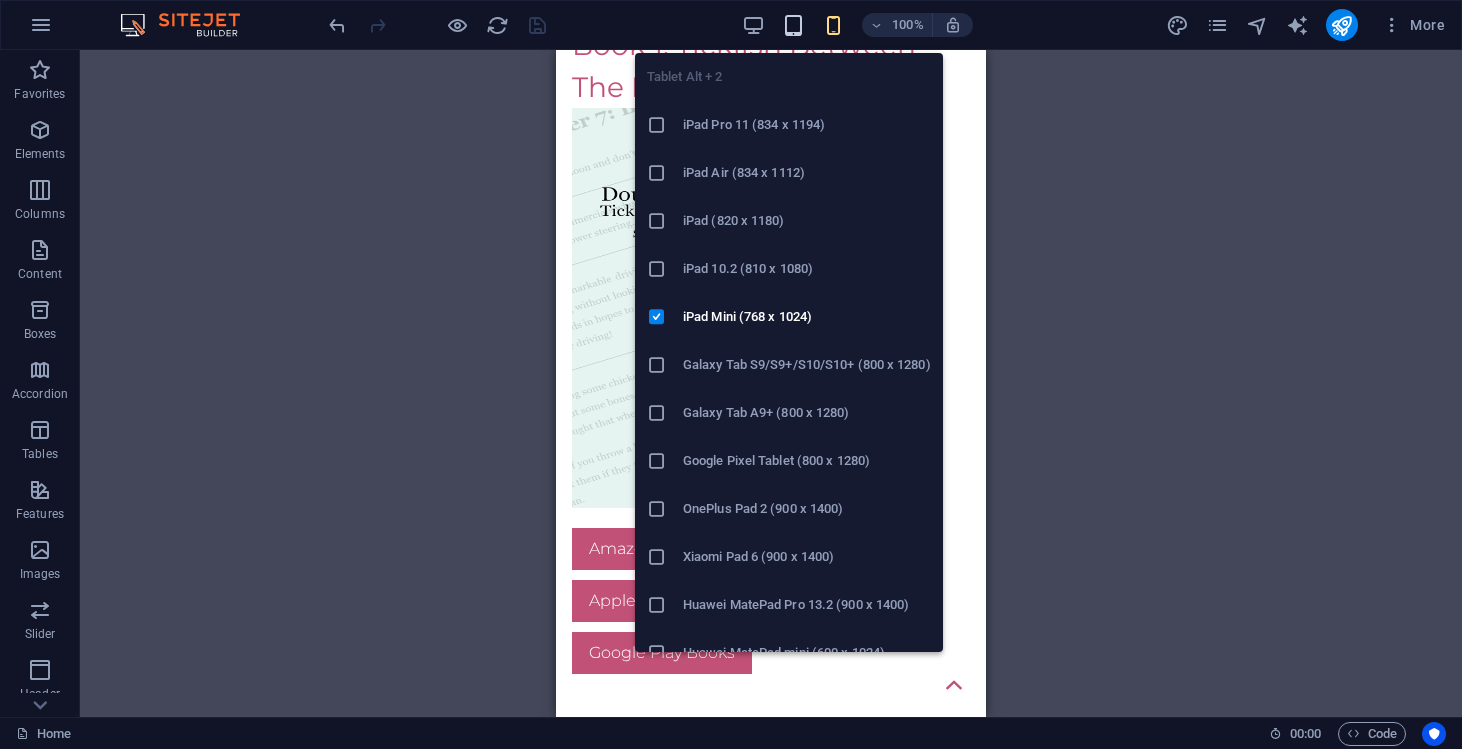 click at bounding box center [793, 25] 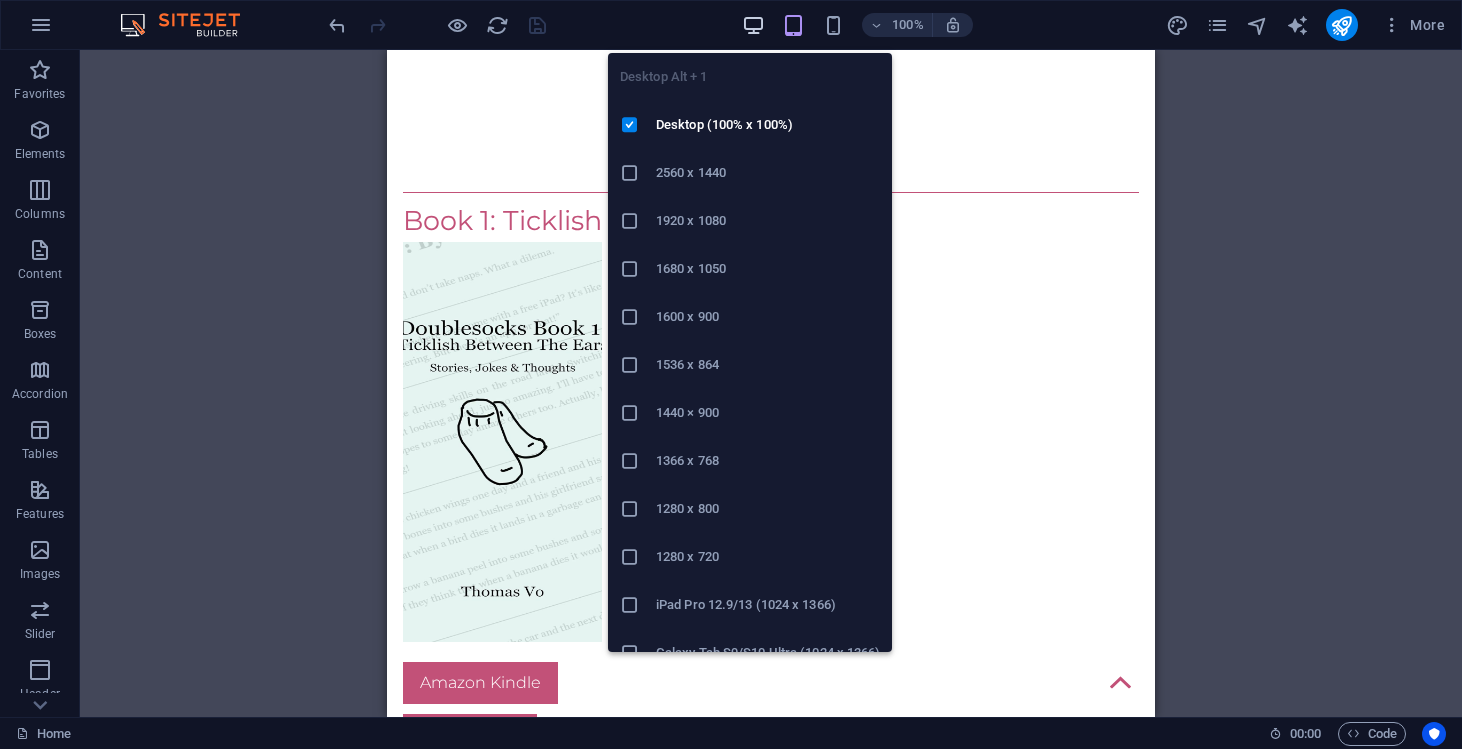 click at bounding box center (753, 25) 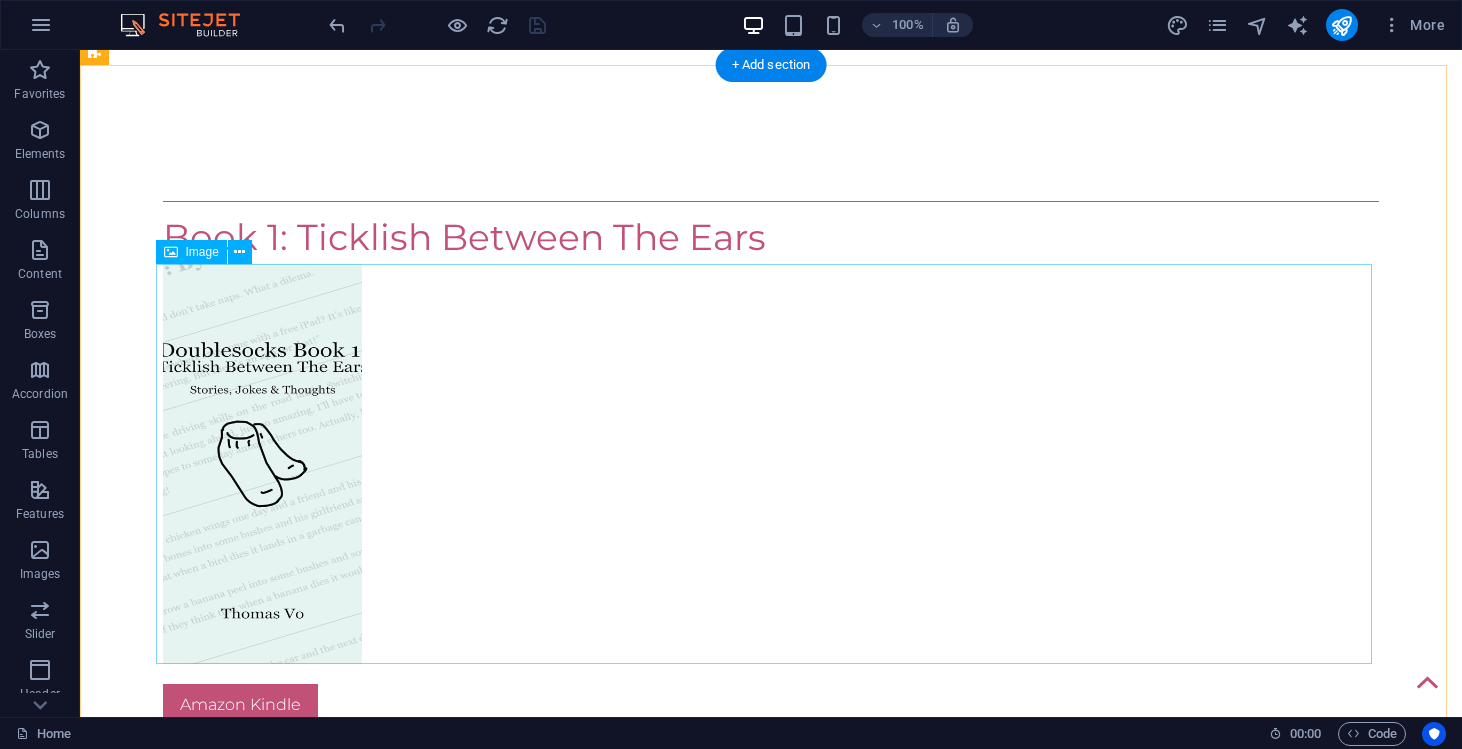 click at bounding box center (771, 464) 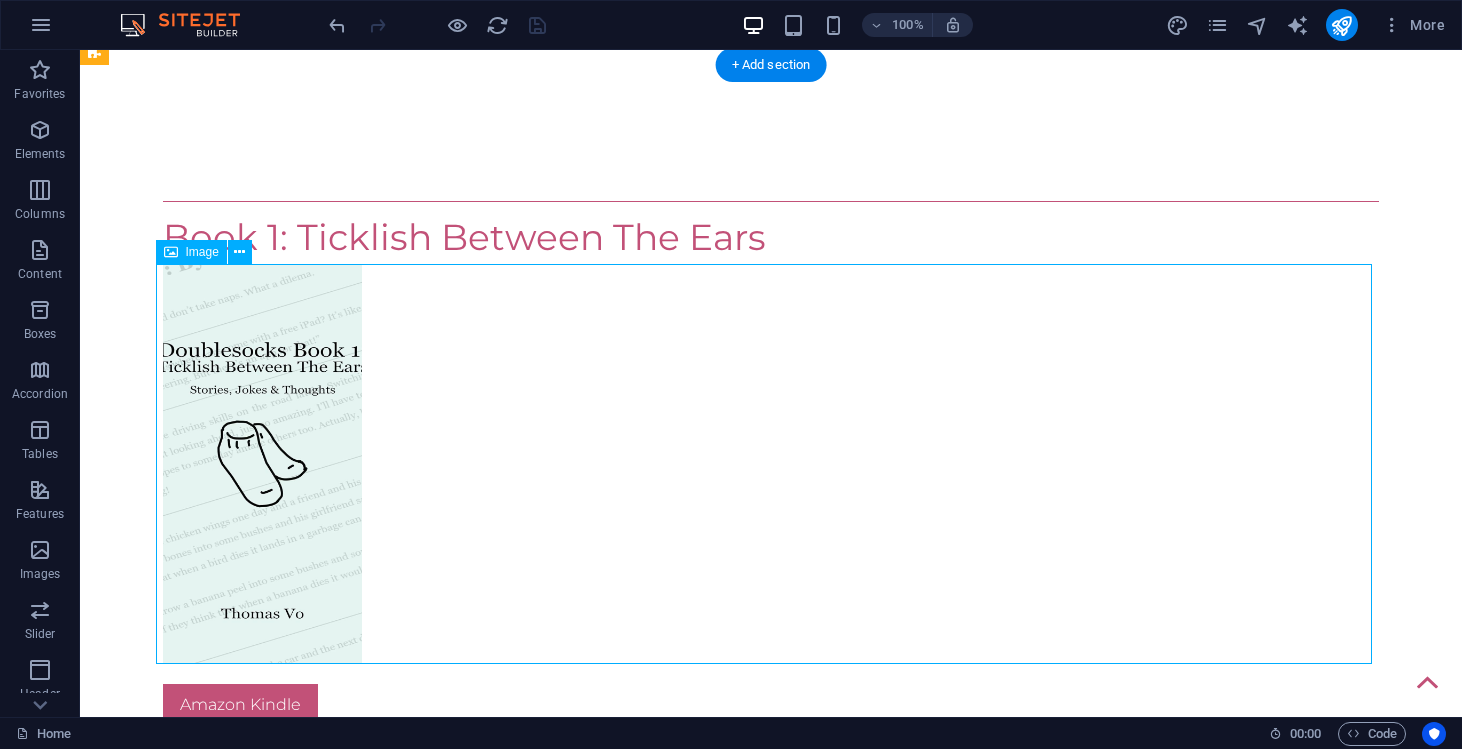 click at bounding box center [771, 464] 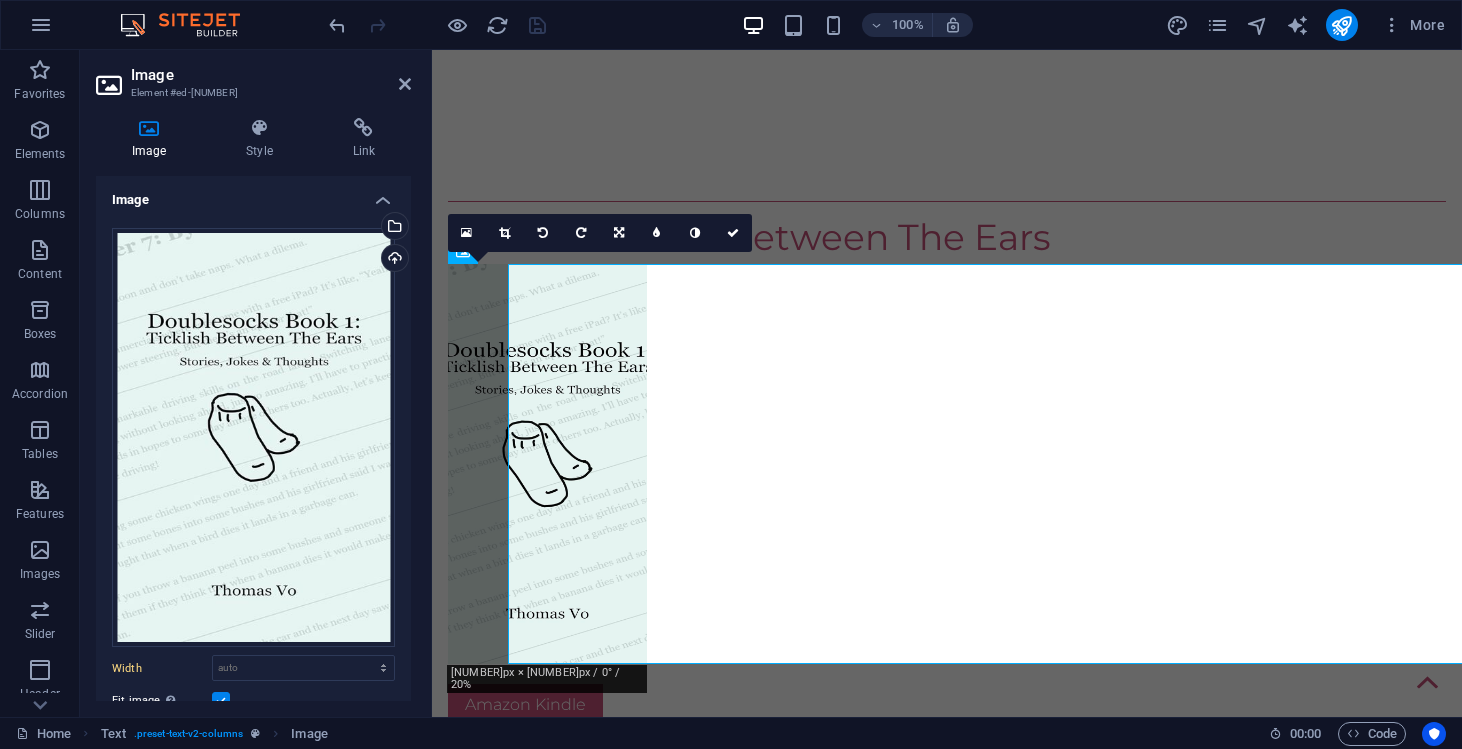 type on "199" 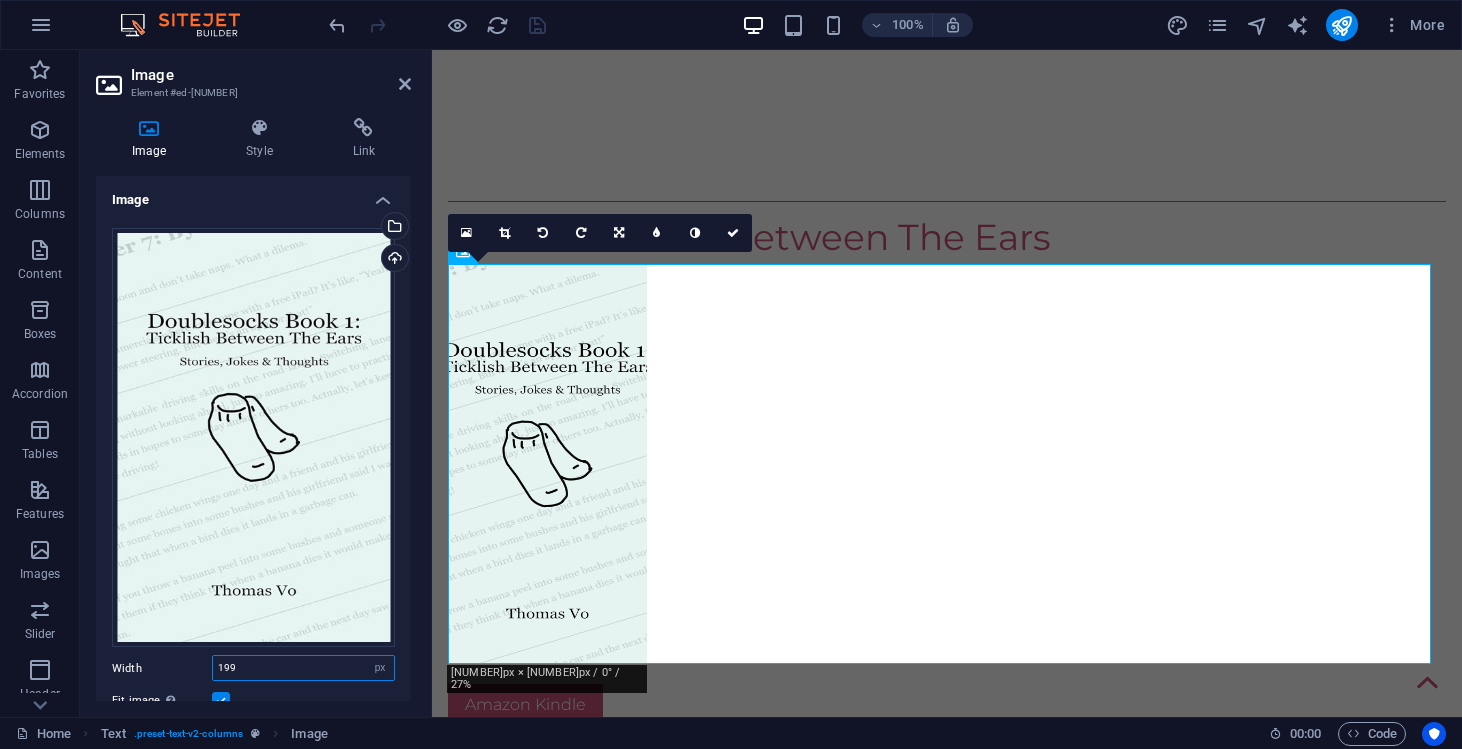 click on "199" at bounding box center (303, 668) 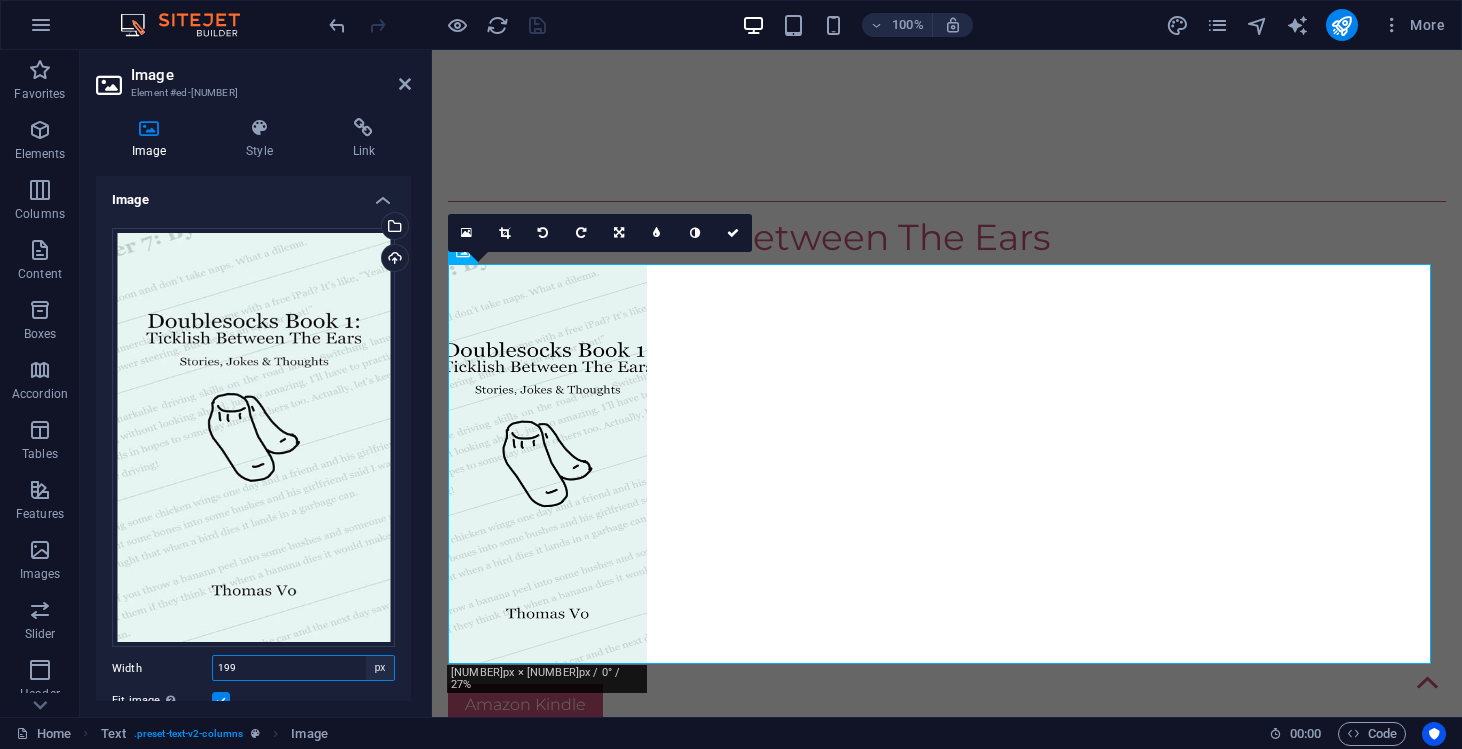 click on "Default auto px rem % em vh vw" at bounding box center (380, 668) 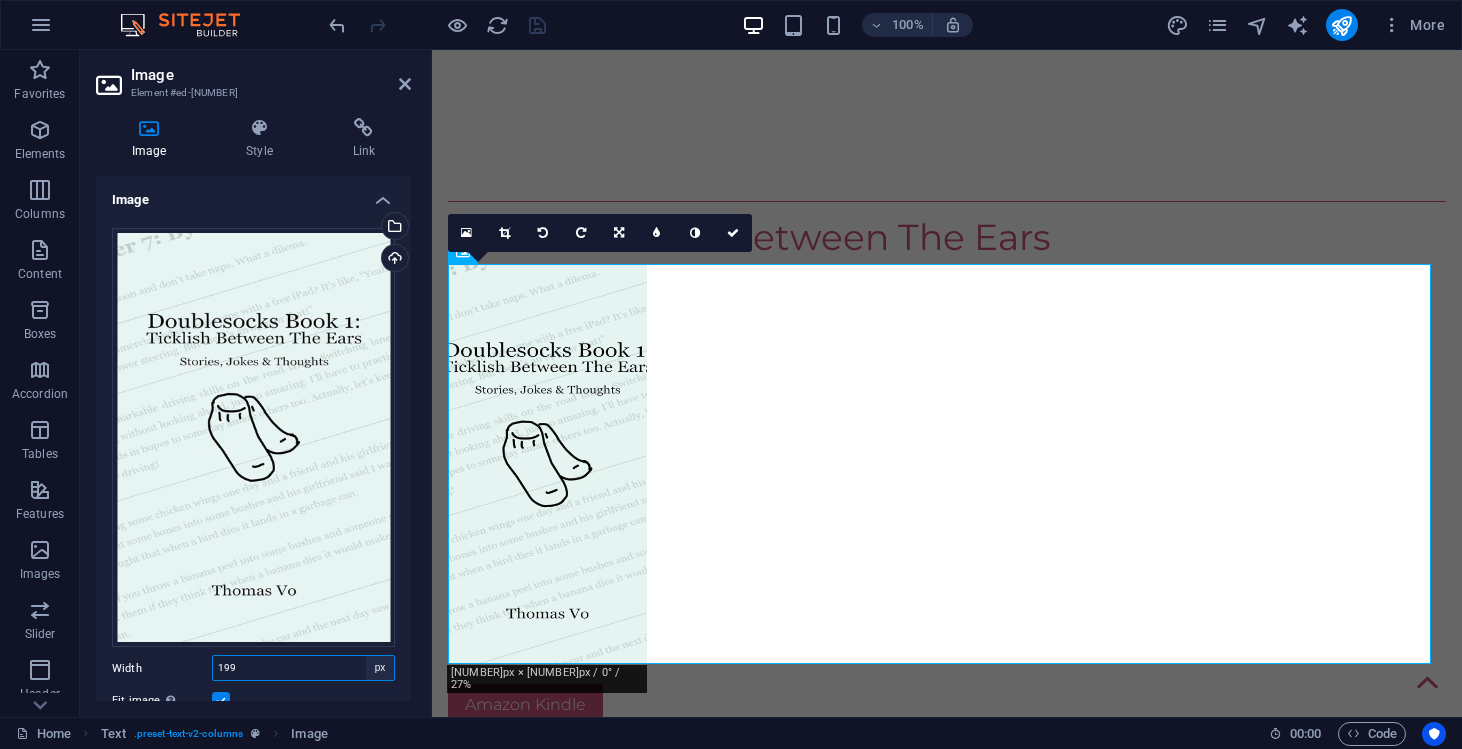 select on "auto" 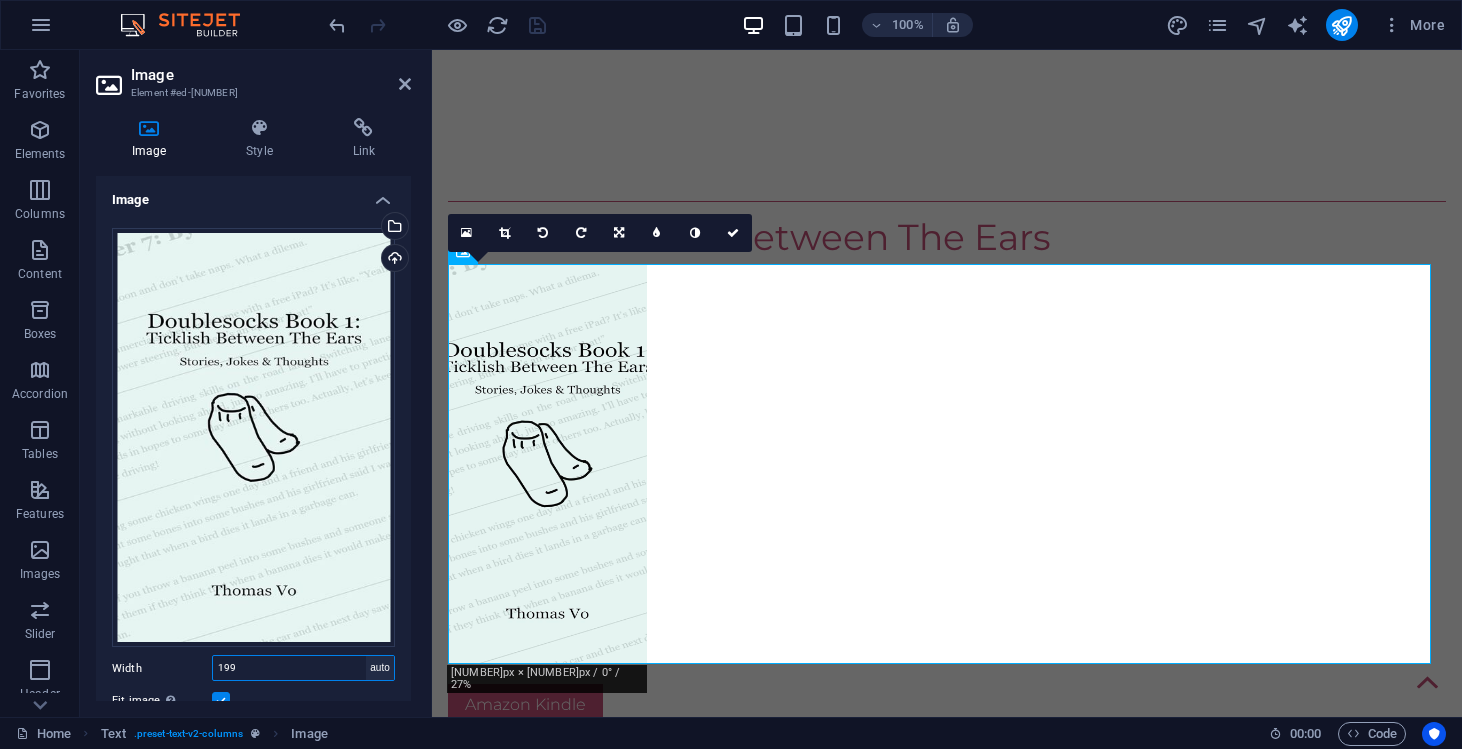 type 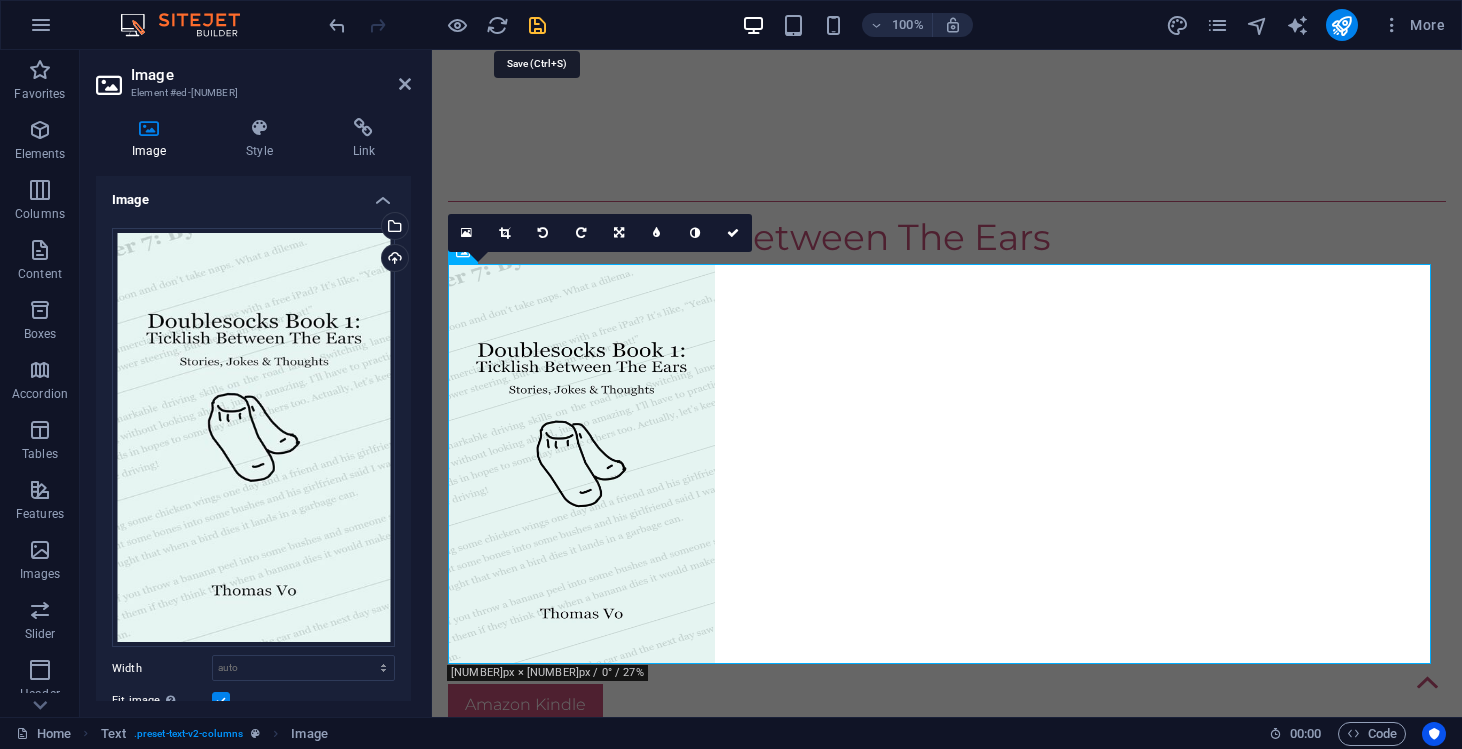 click at bounding box center (537, 25) 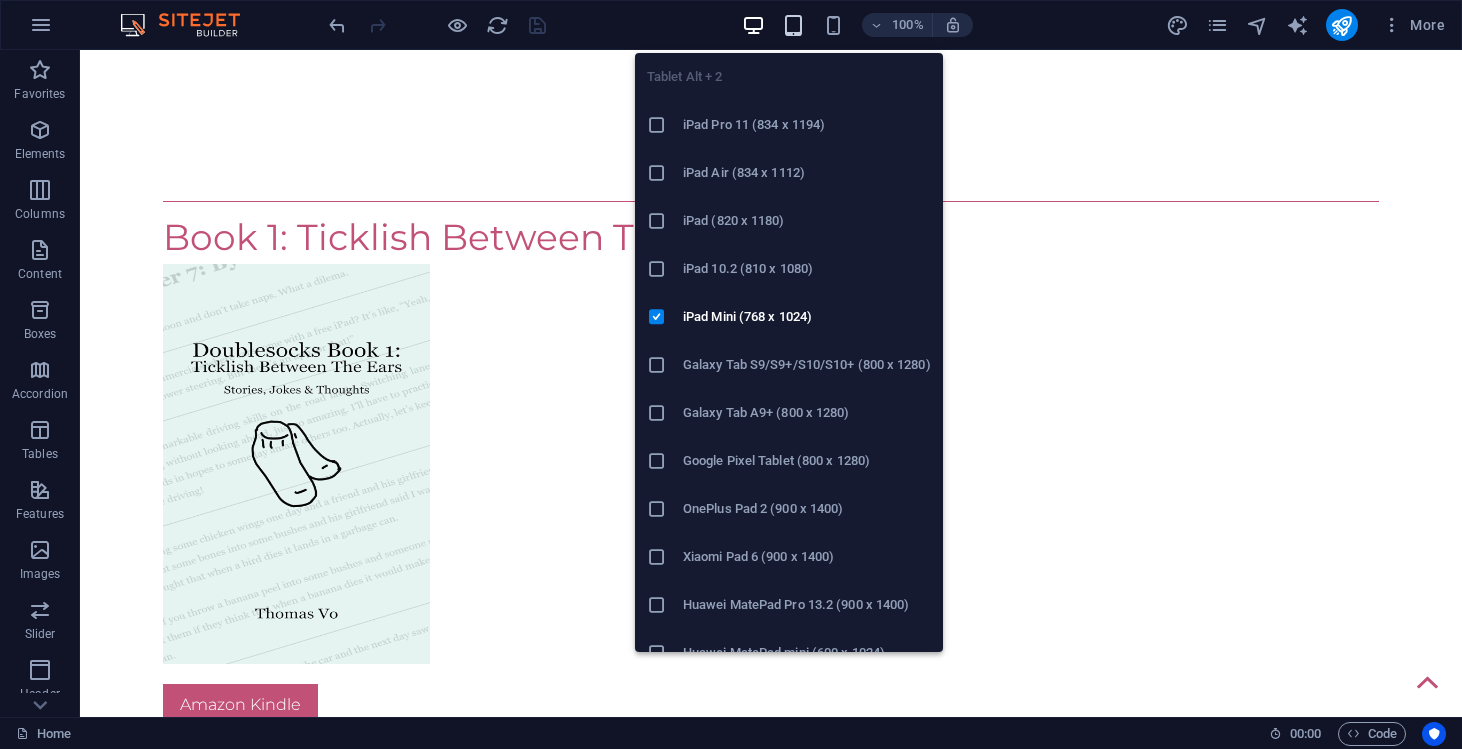 click at bounding box center (793, 25) 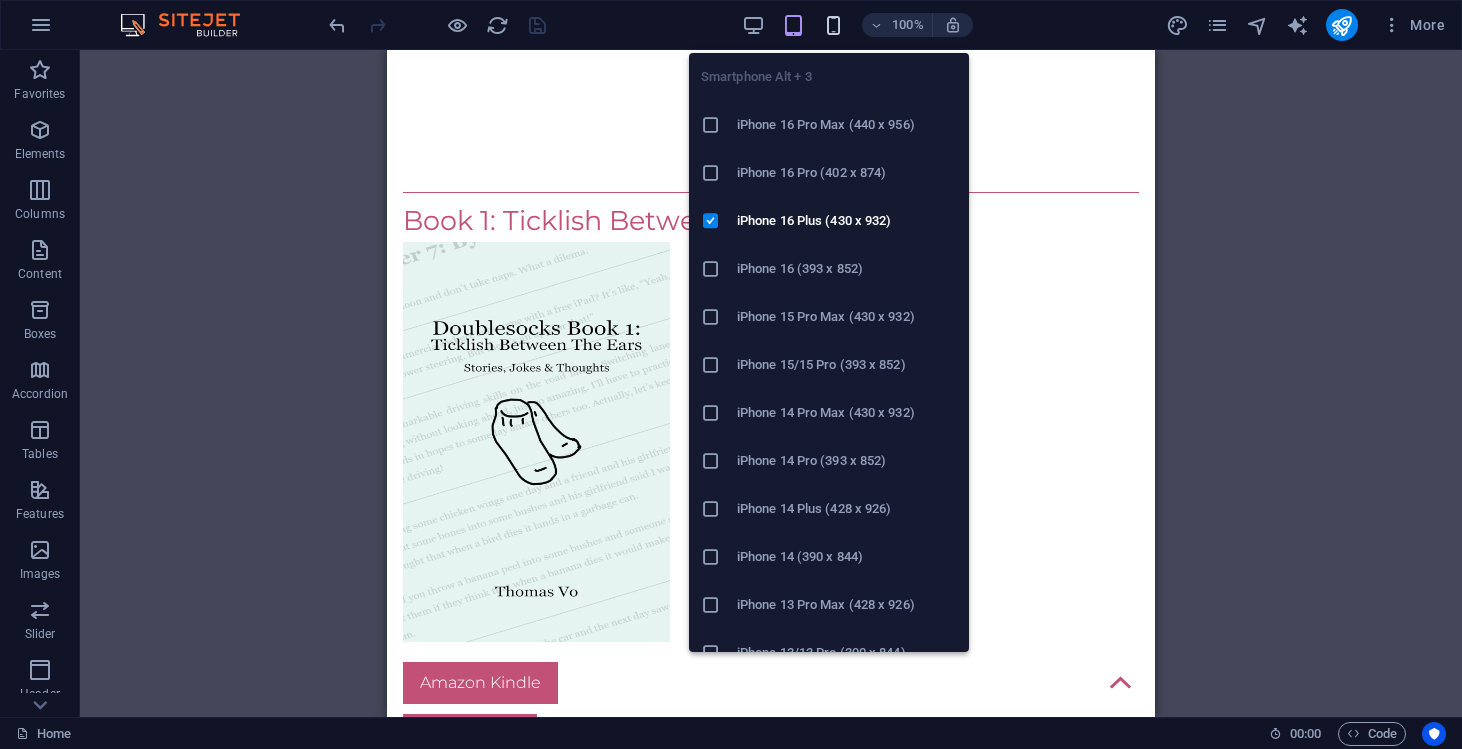 click at bounding box center [833, 25] 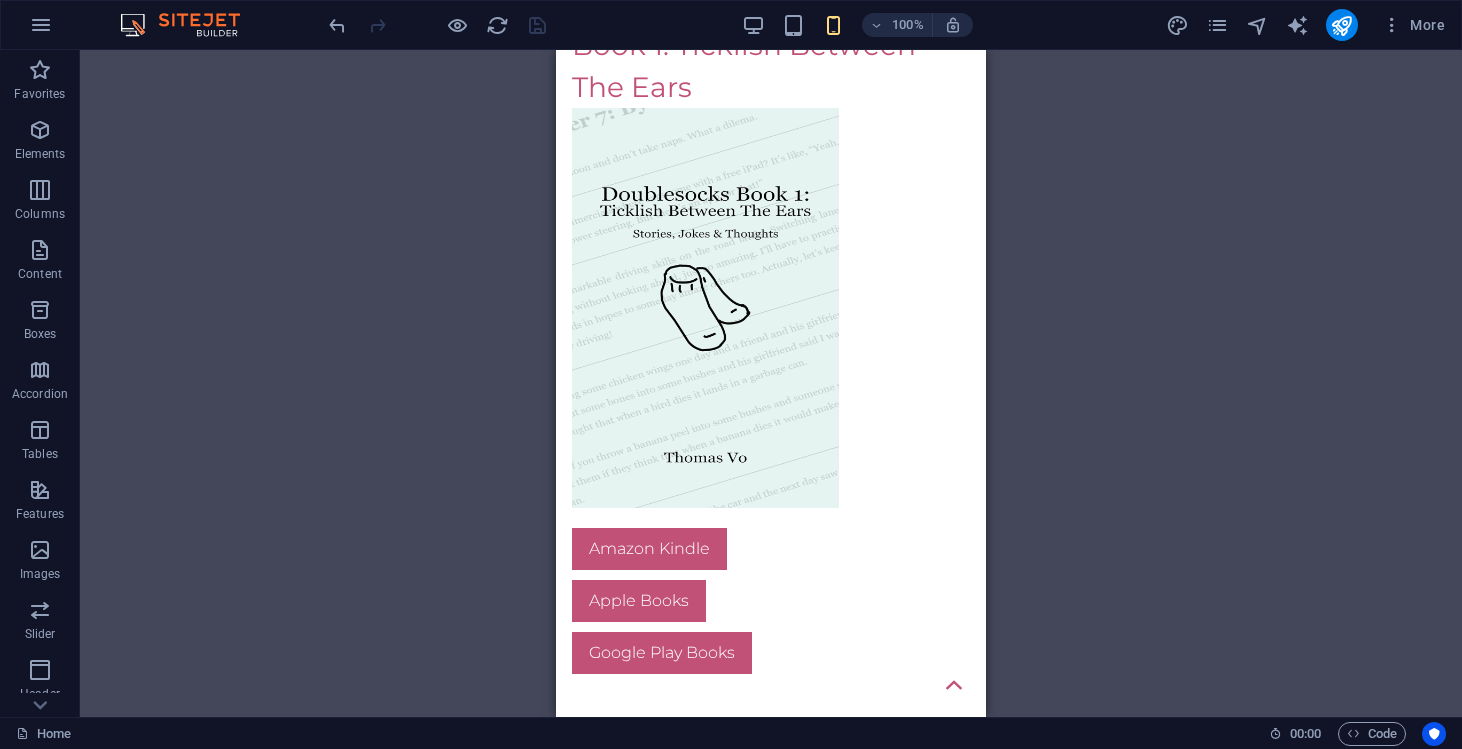 click on "100%" at bounding box center [857, 25] 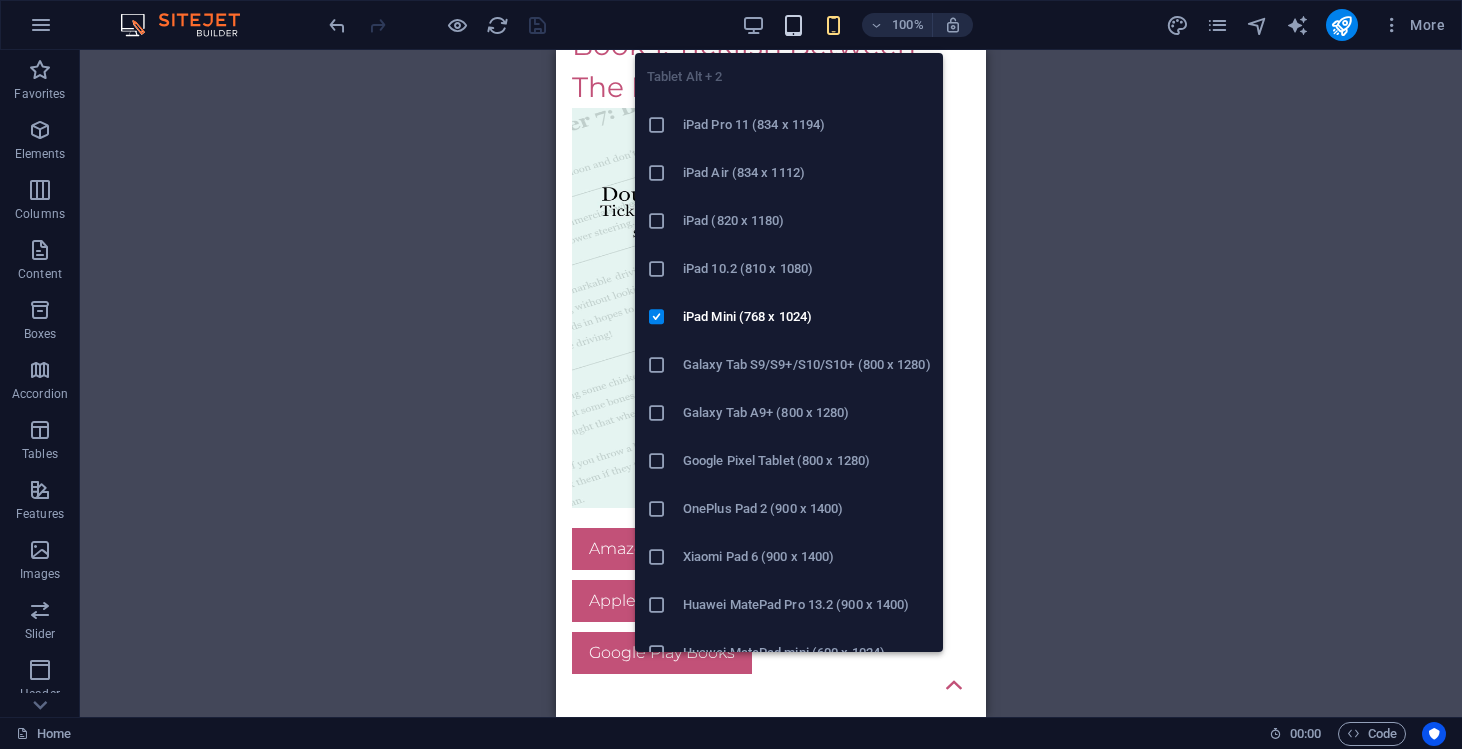 click at bounding box center [793, 25] 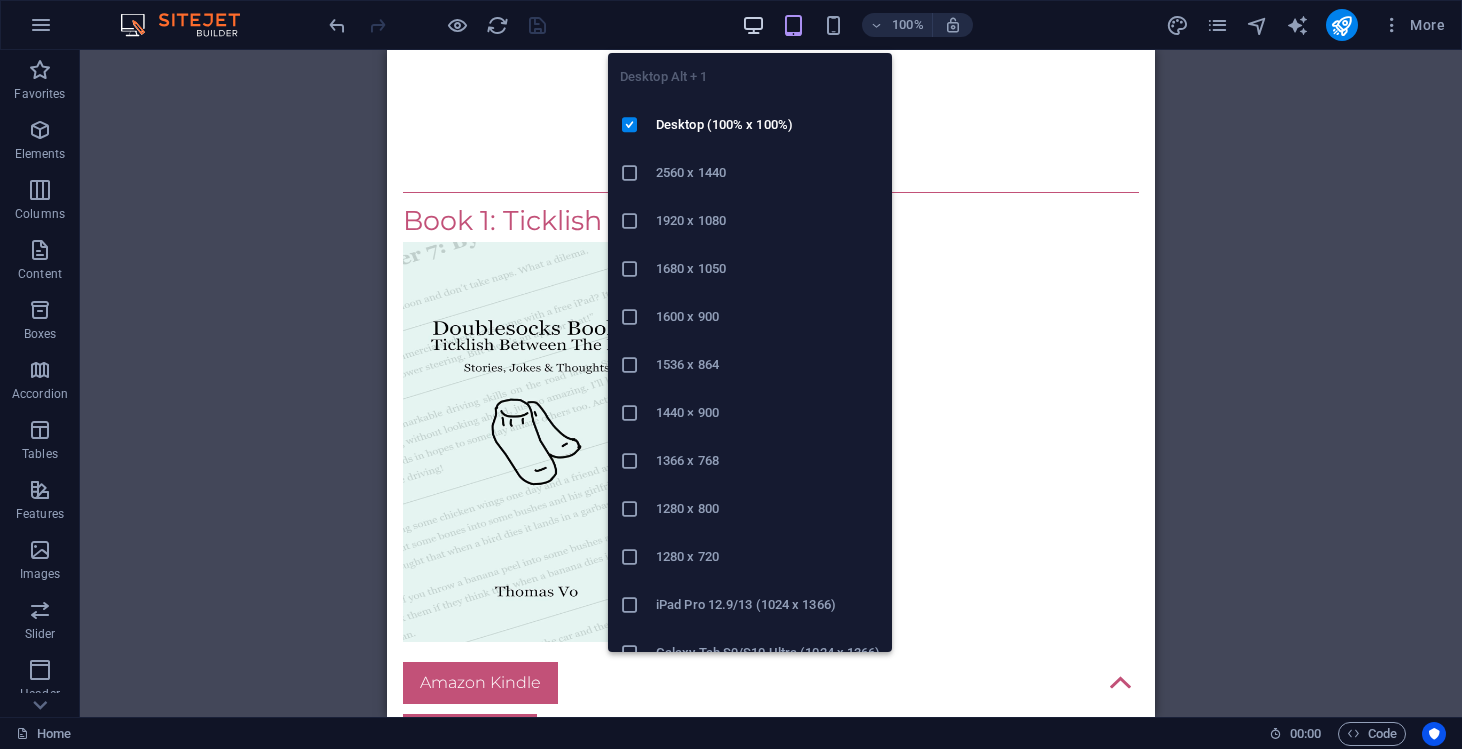 click at bounding box center (753, 25) 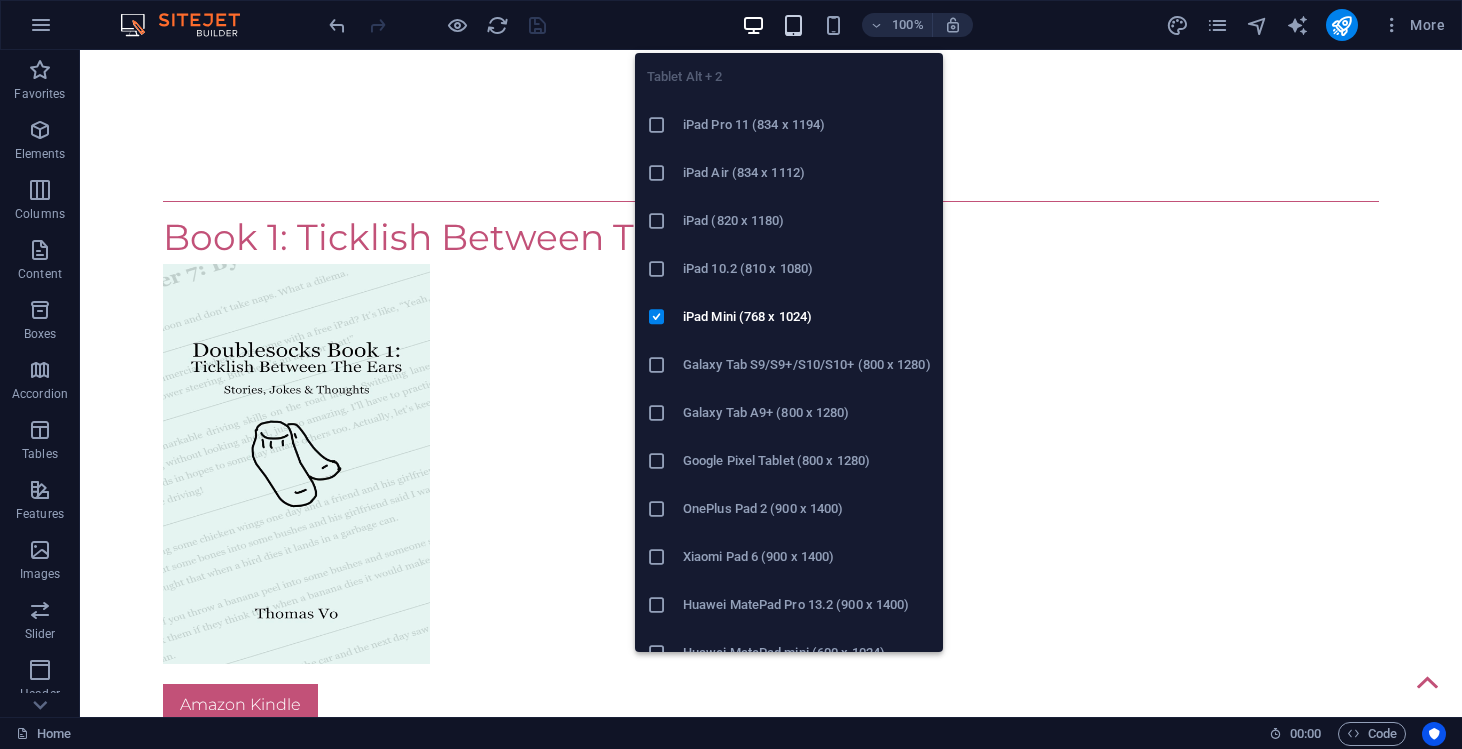 click at bounding box center (793, 25) 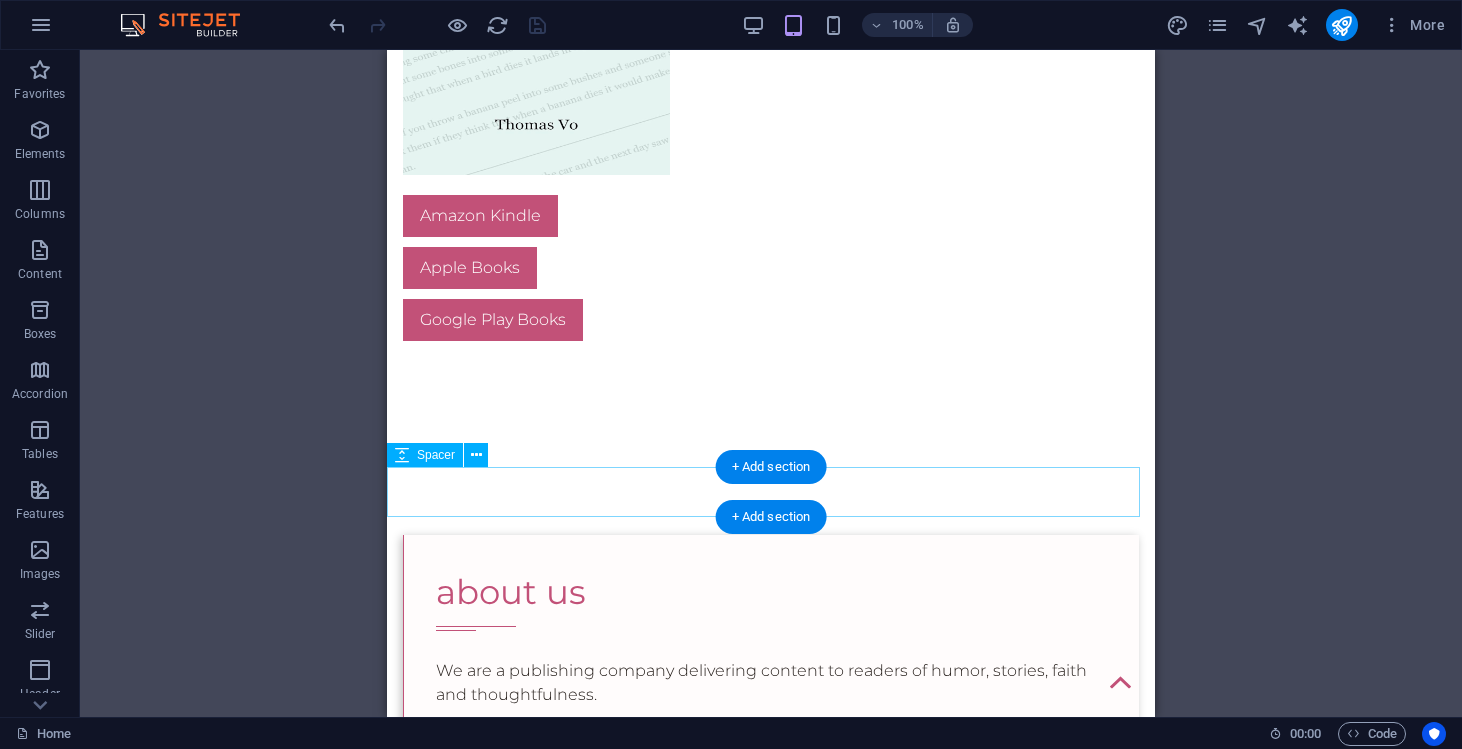scroll, scrollTop: 809, scrollLeft: 0, axis: vertical 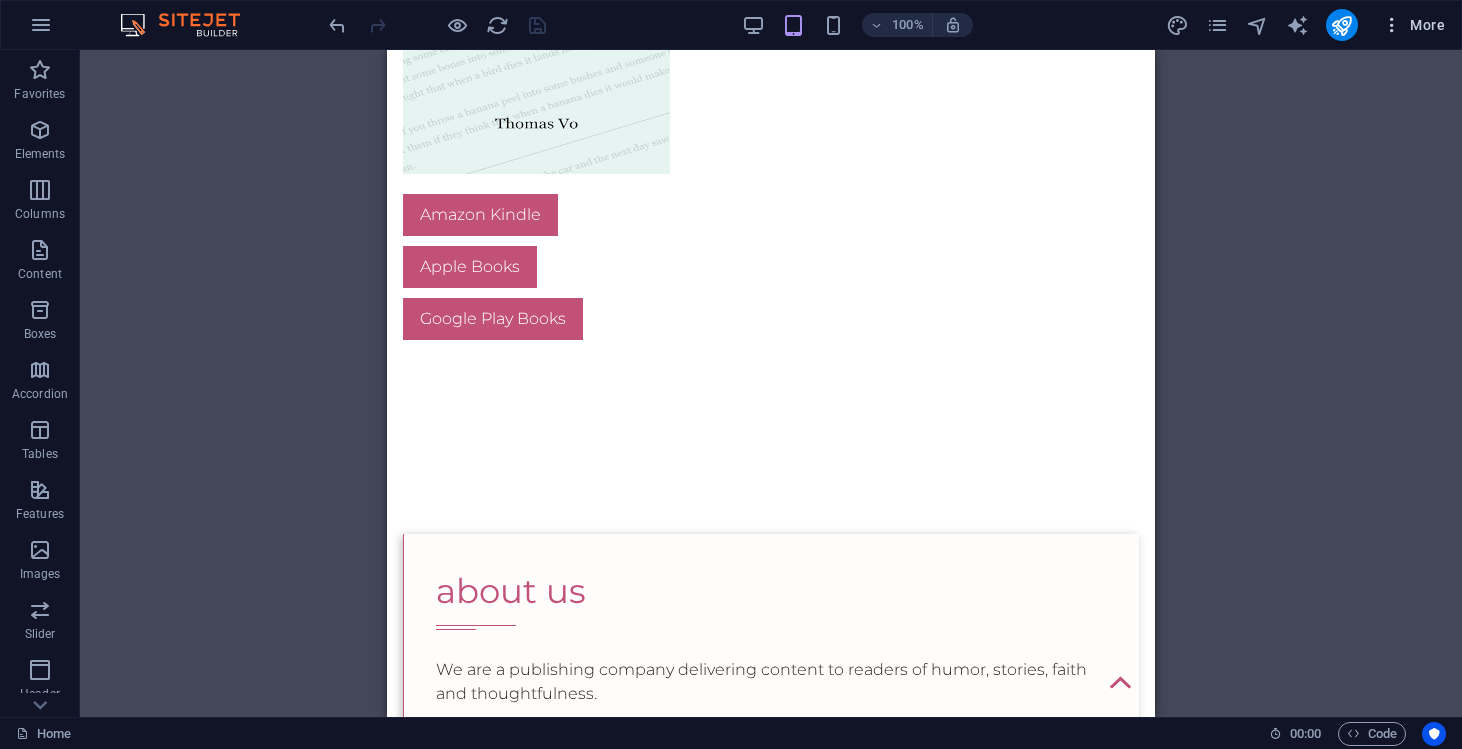 click on "More" at bounding box center (1413, 25) 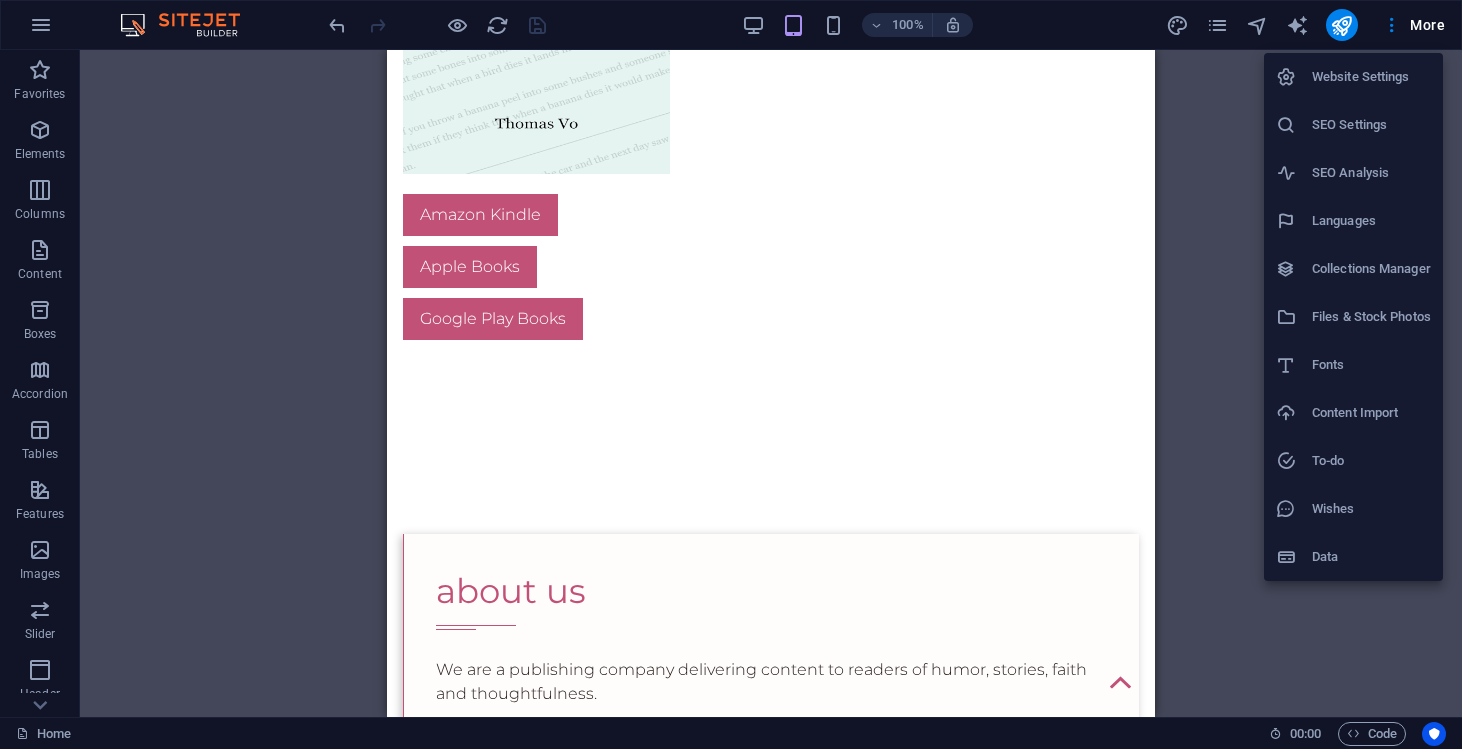 click at bounding box center [731, 374] 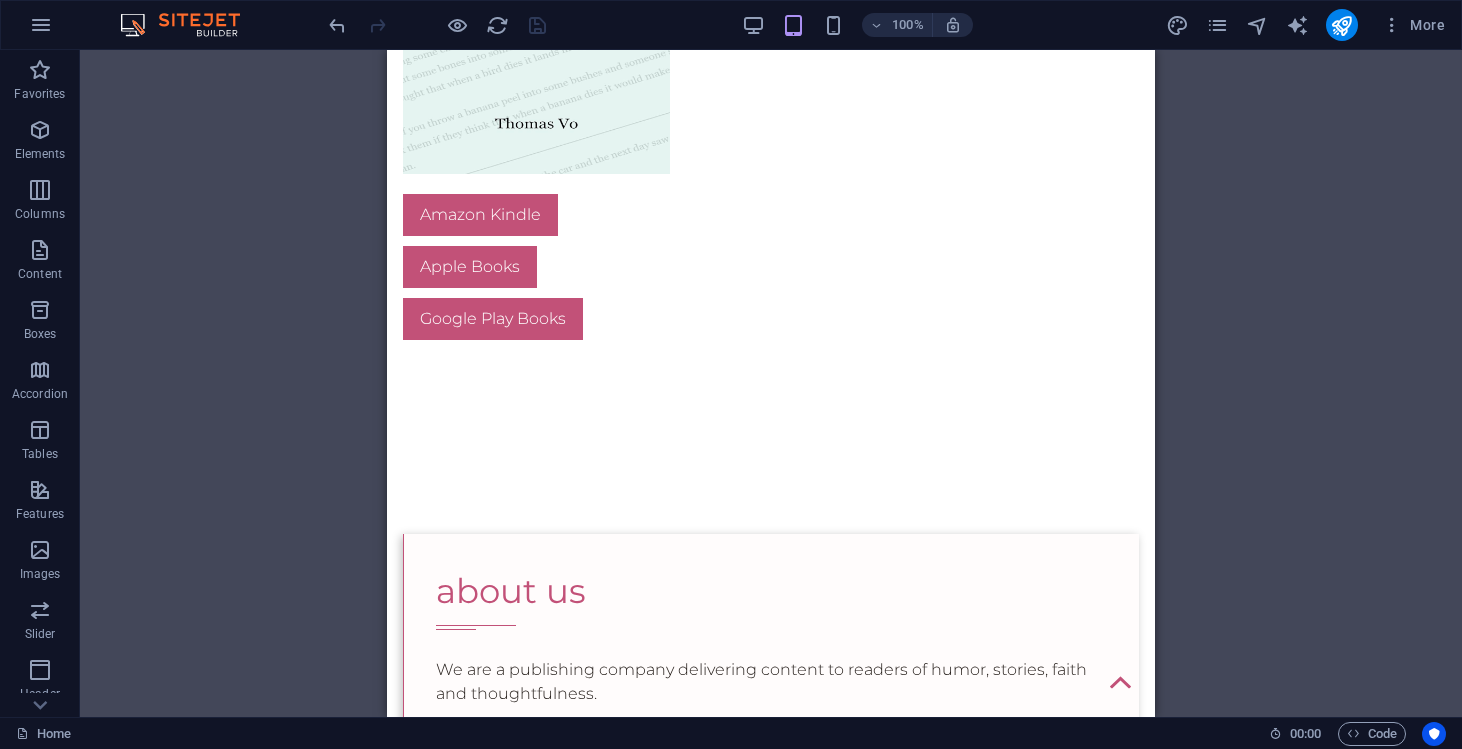 click at bounding box center (1392, 25) 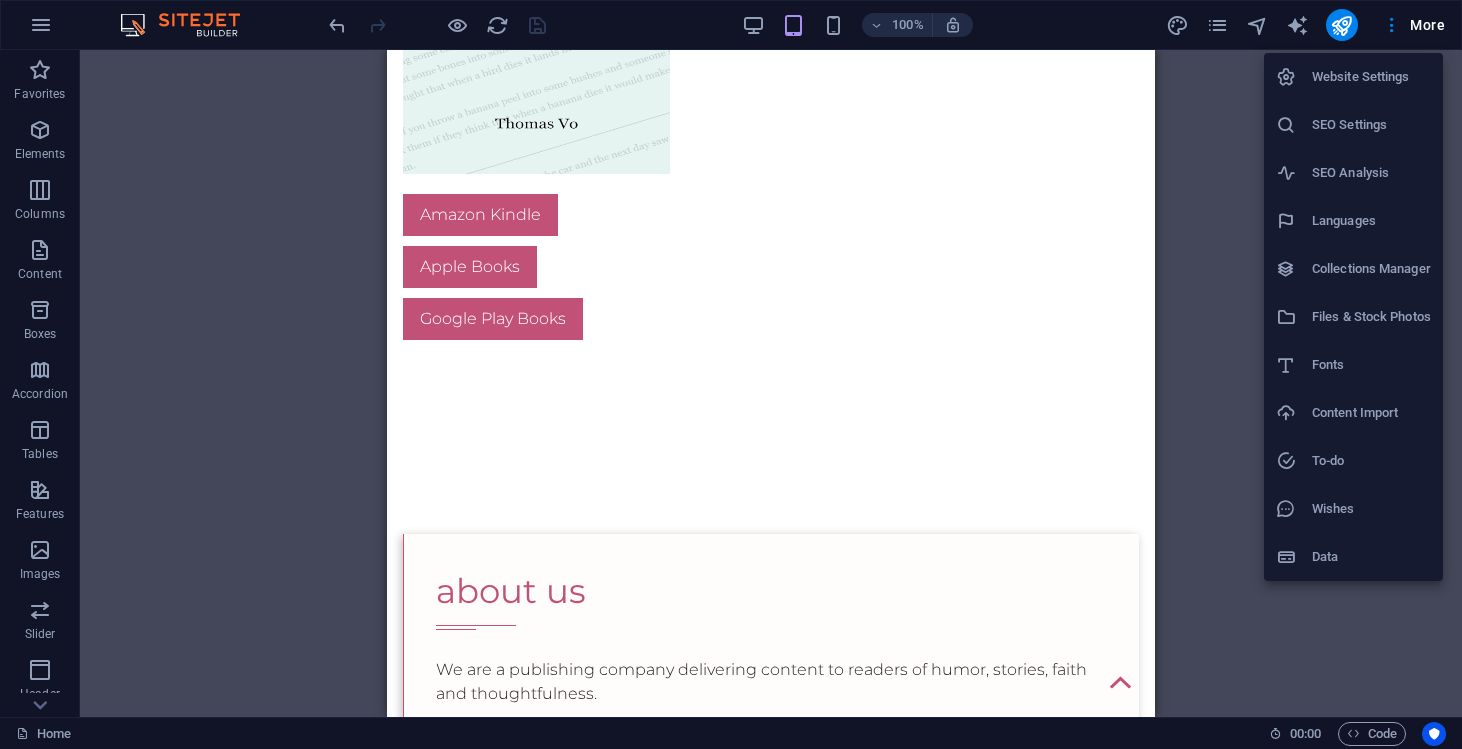 click at bounding box center [731, 374] 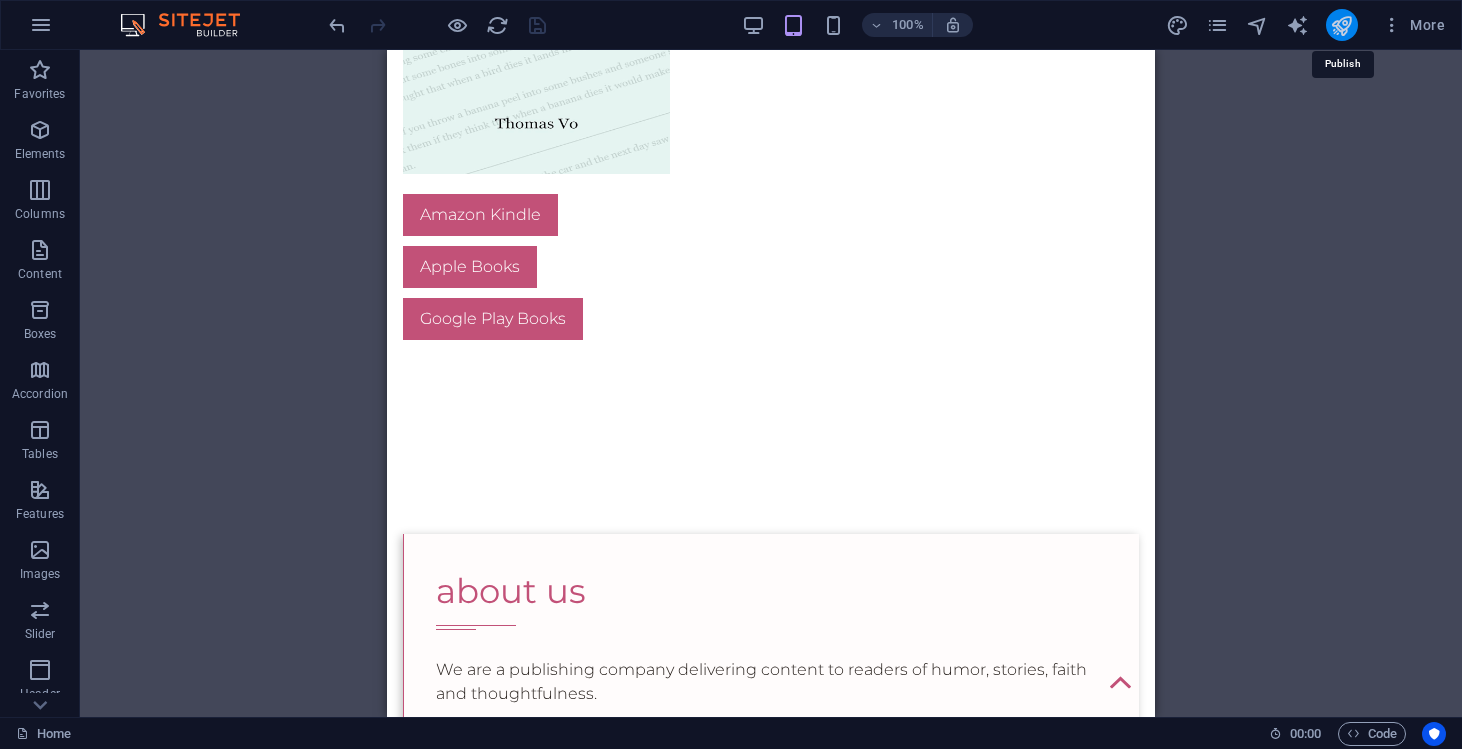 click at bounding box center (1341, 25) 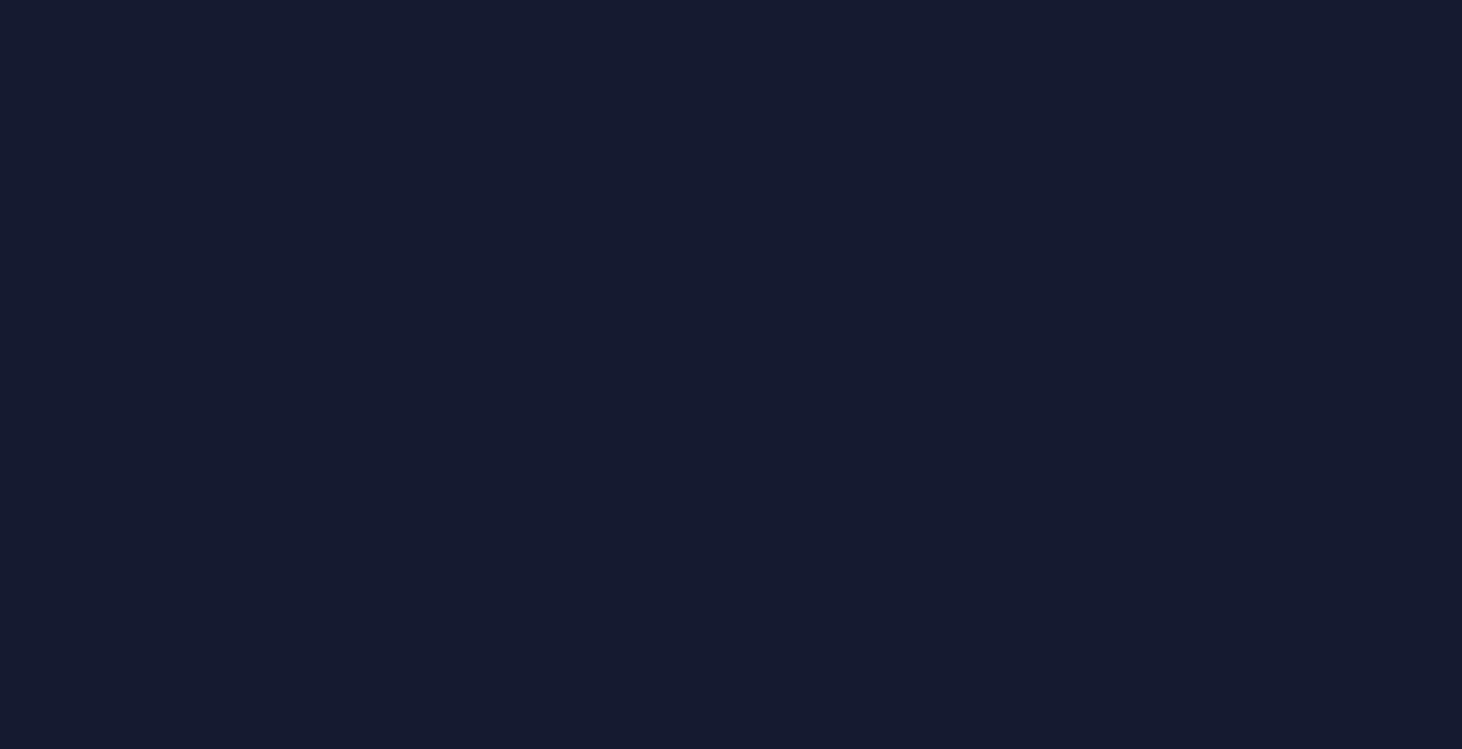 scroll, scrollTop: 0, scrollLeft: 0, axis: both 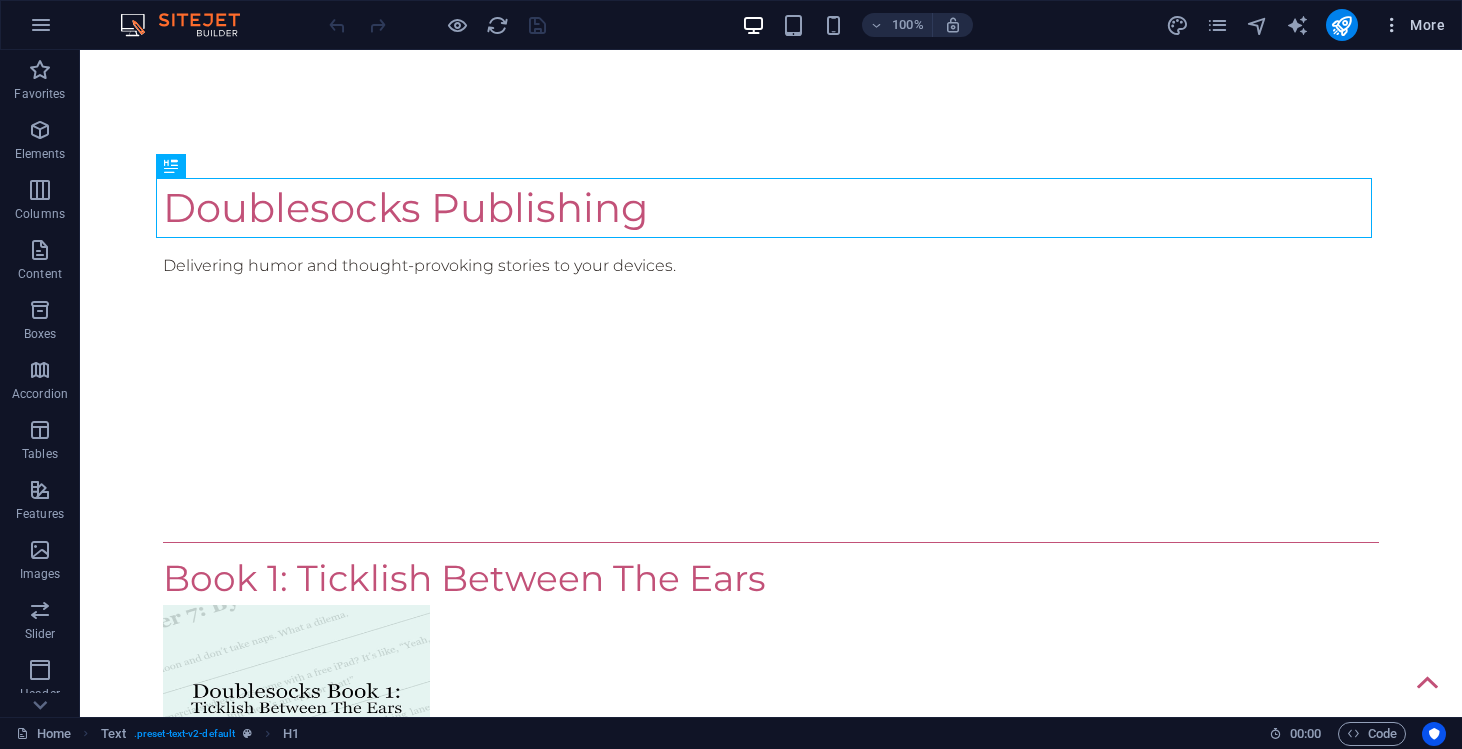 click on "More" at bounding box center [1413, 25] 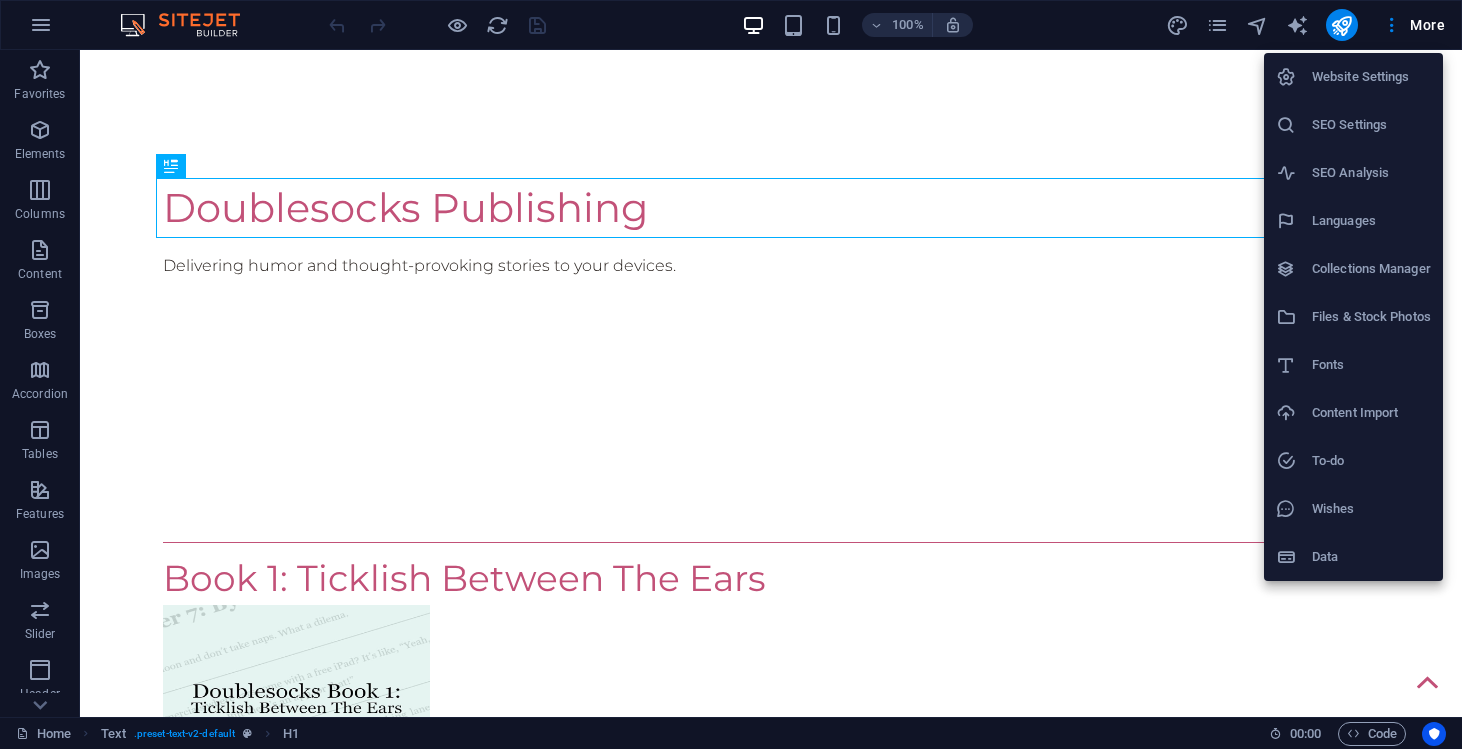 click on "Website Settings" at bounding box center [1353, 77] 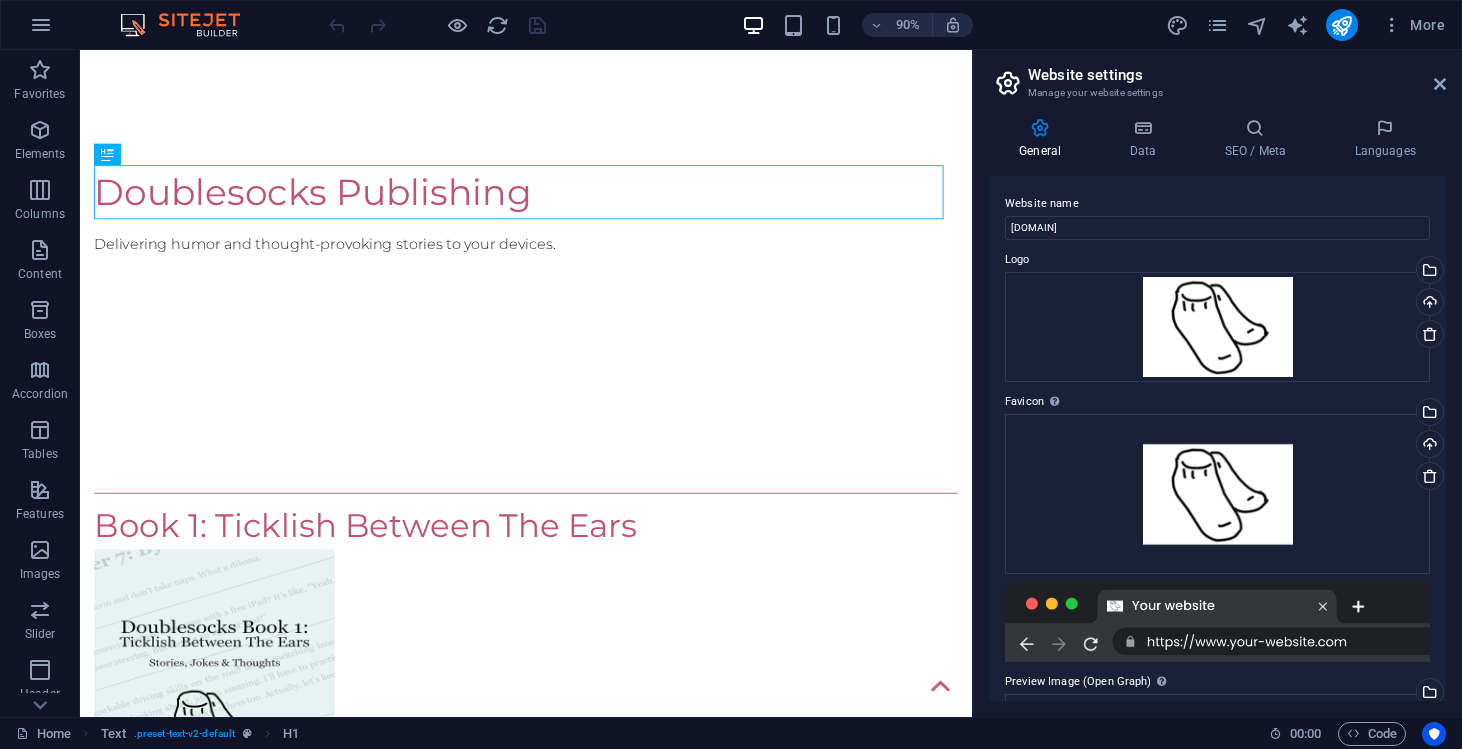 scroll, scrollTop: 238, scrollLeft: 0, axis: vertical 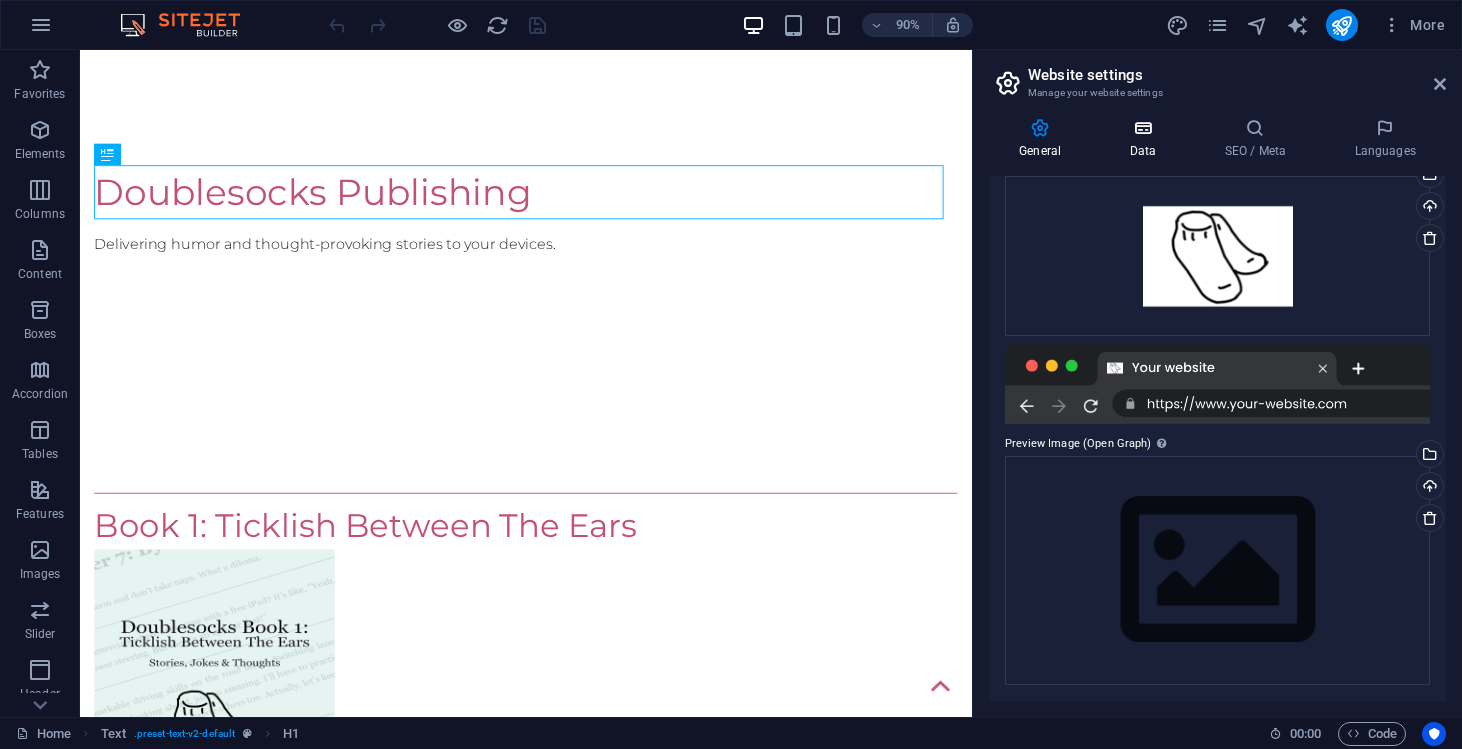 click at bounding box center (1142, 128) 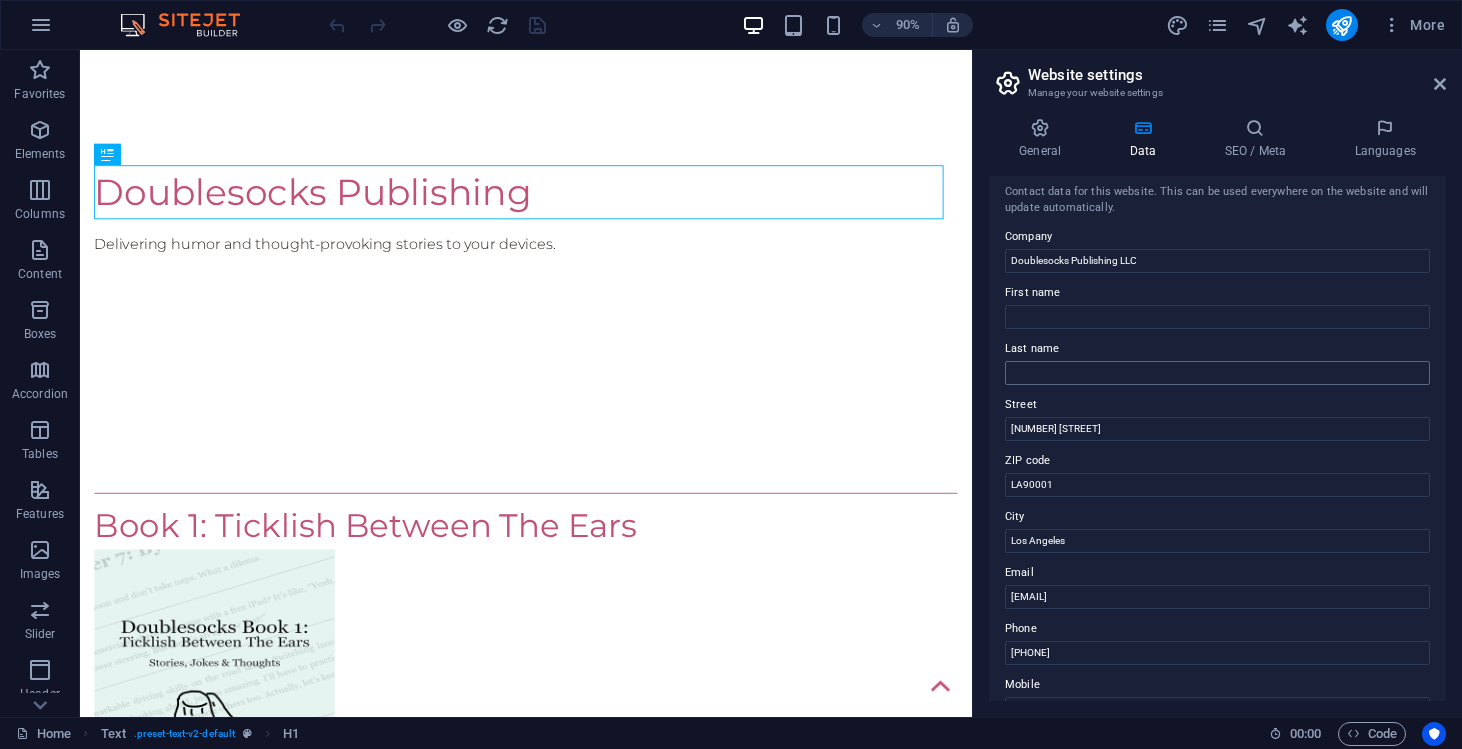 scroll, scrollTop: 20, scrollLeft: 0, axis: vertical 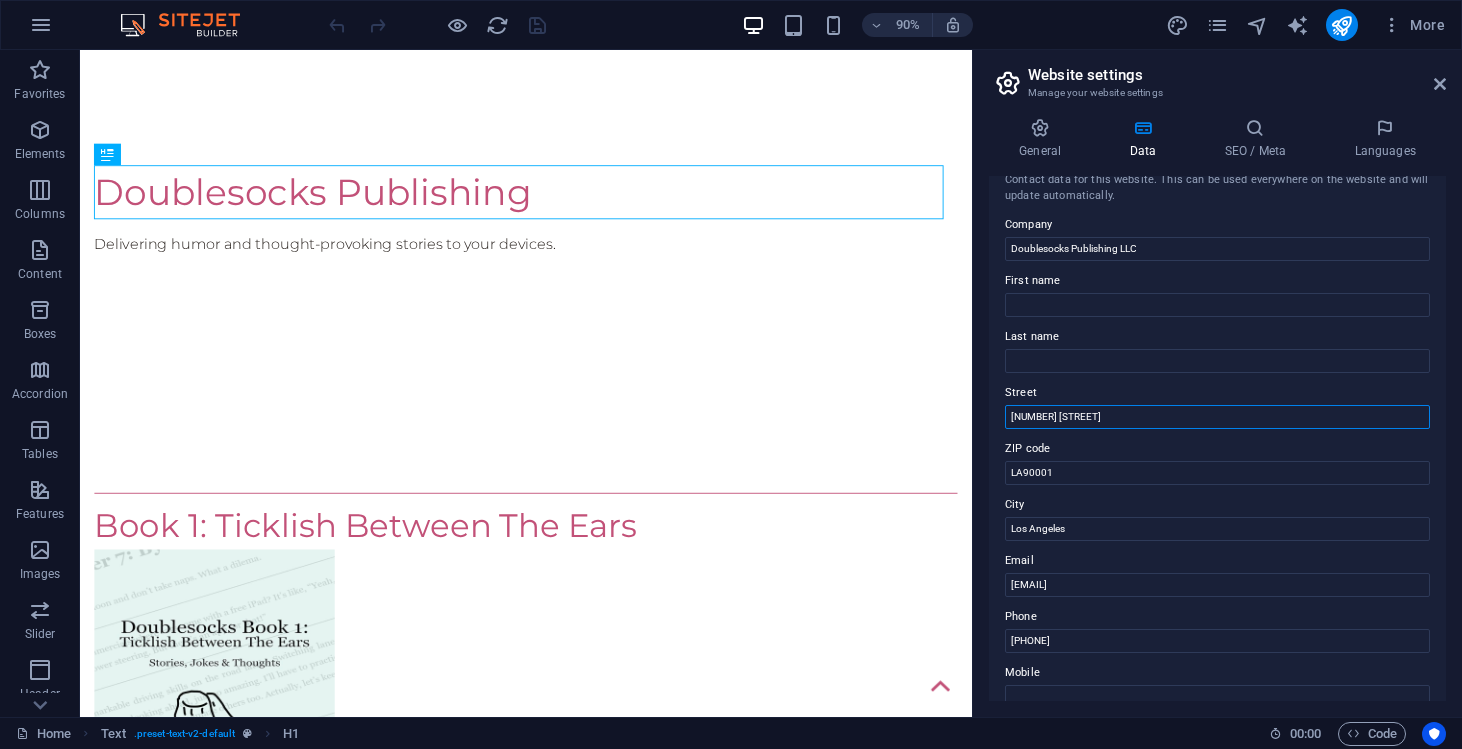 click on "1147 George Blvd" at bounding box center [1217, 417] 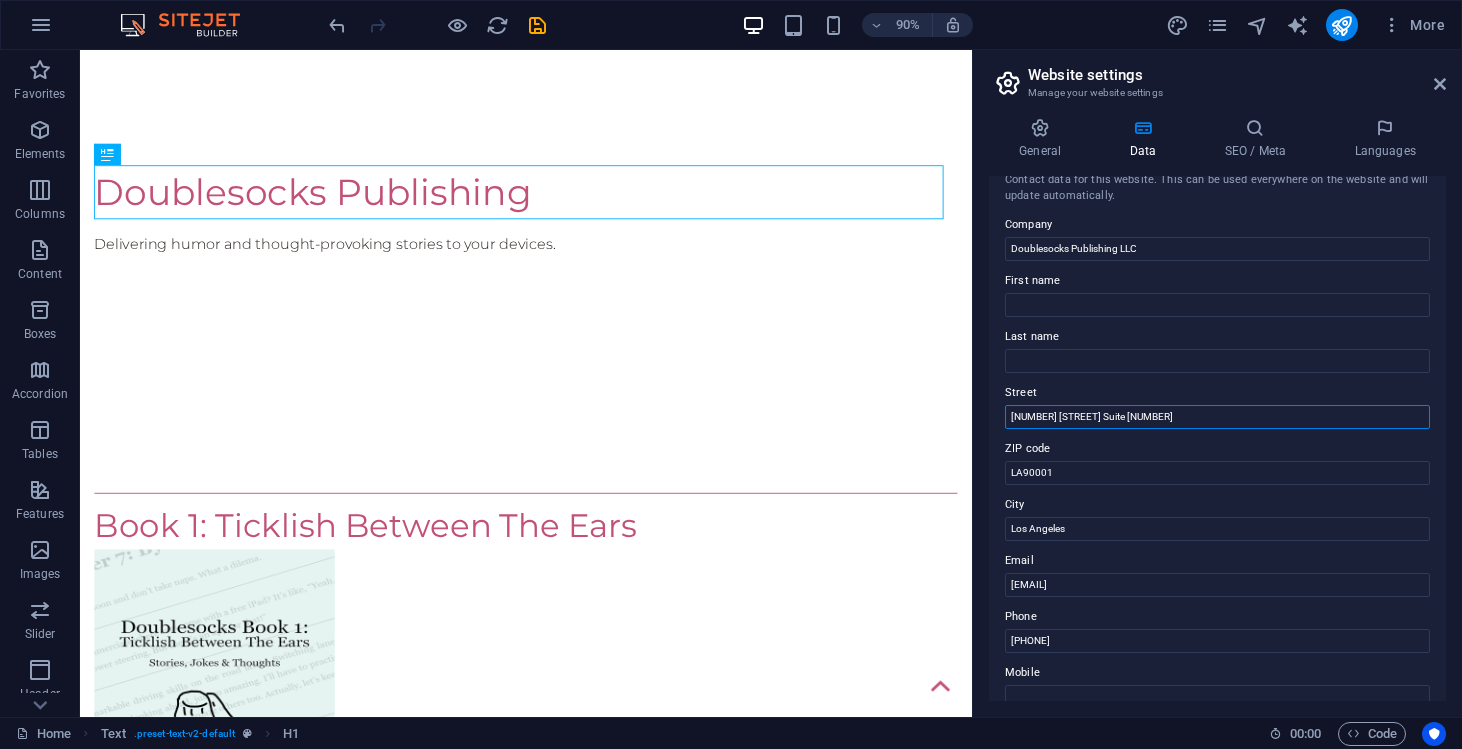 type on "2139 North University Dr Suite 2392" 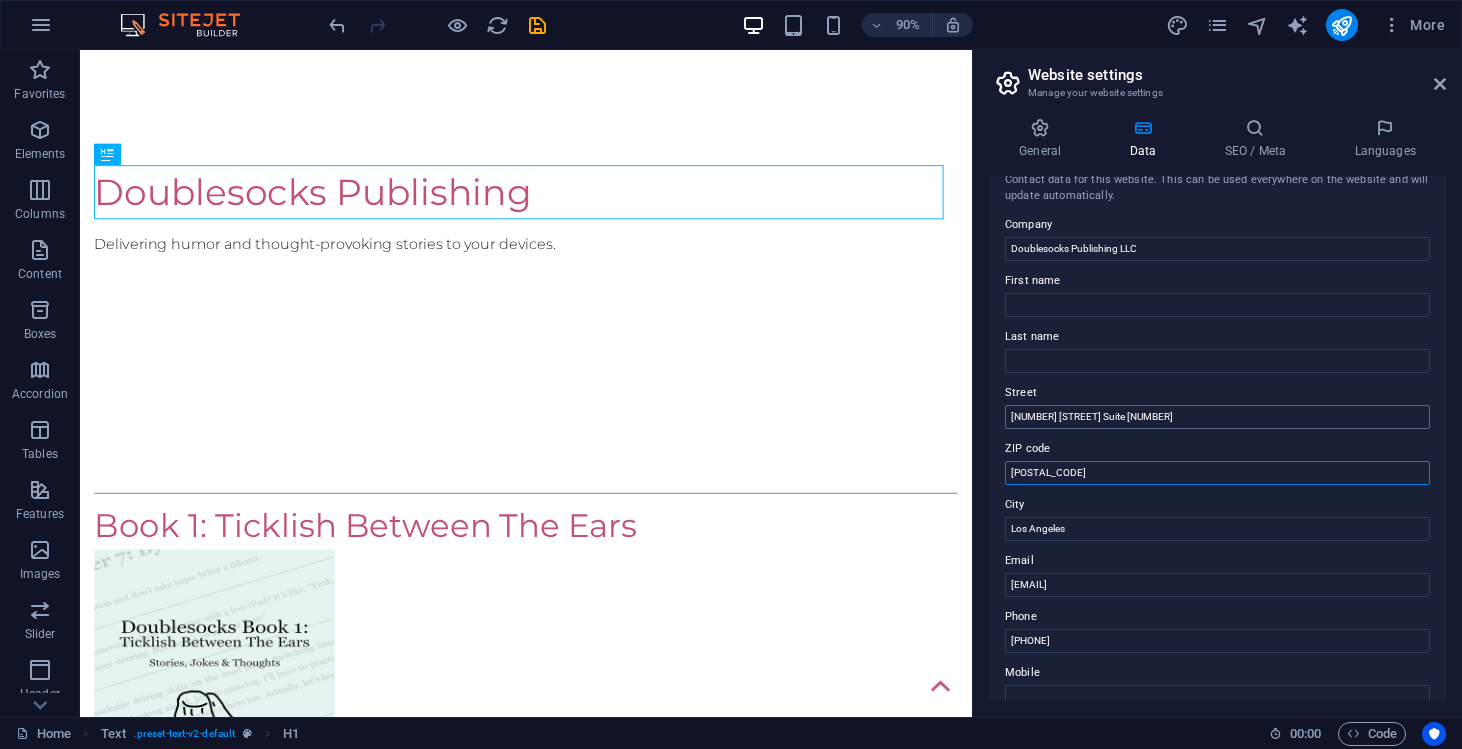 type on "33071" 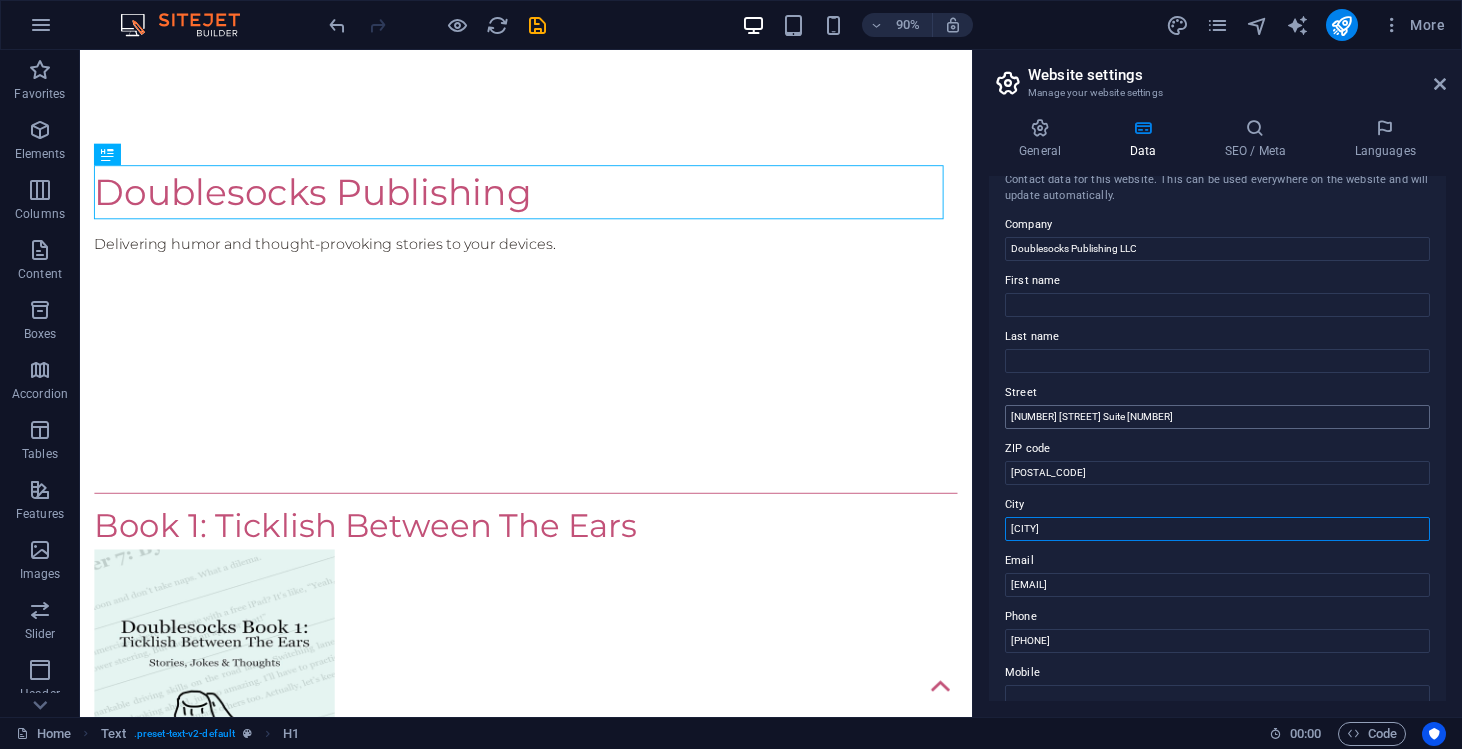 type on "Coral Springs" 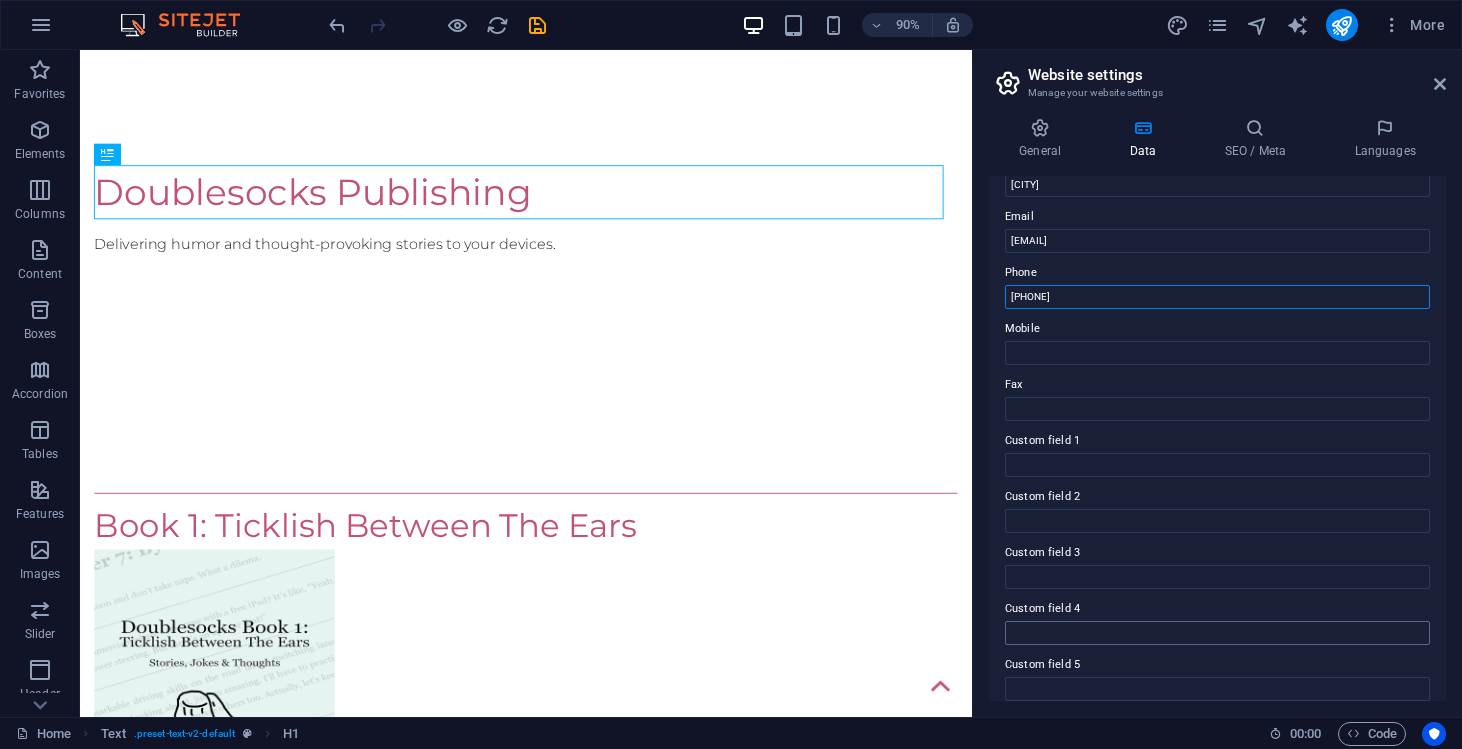 scroll, scrollTop: 0, scrollLeft: 0, axis: both 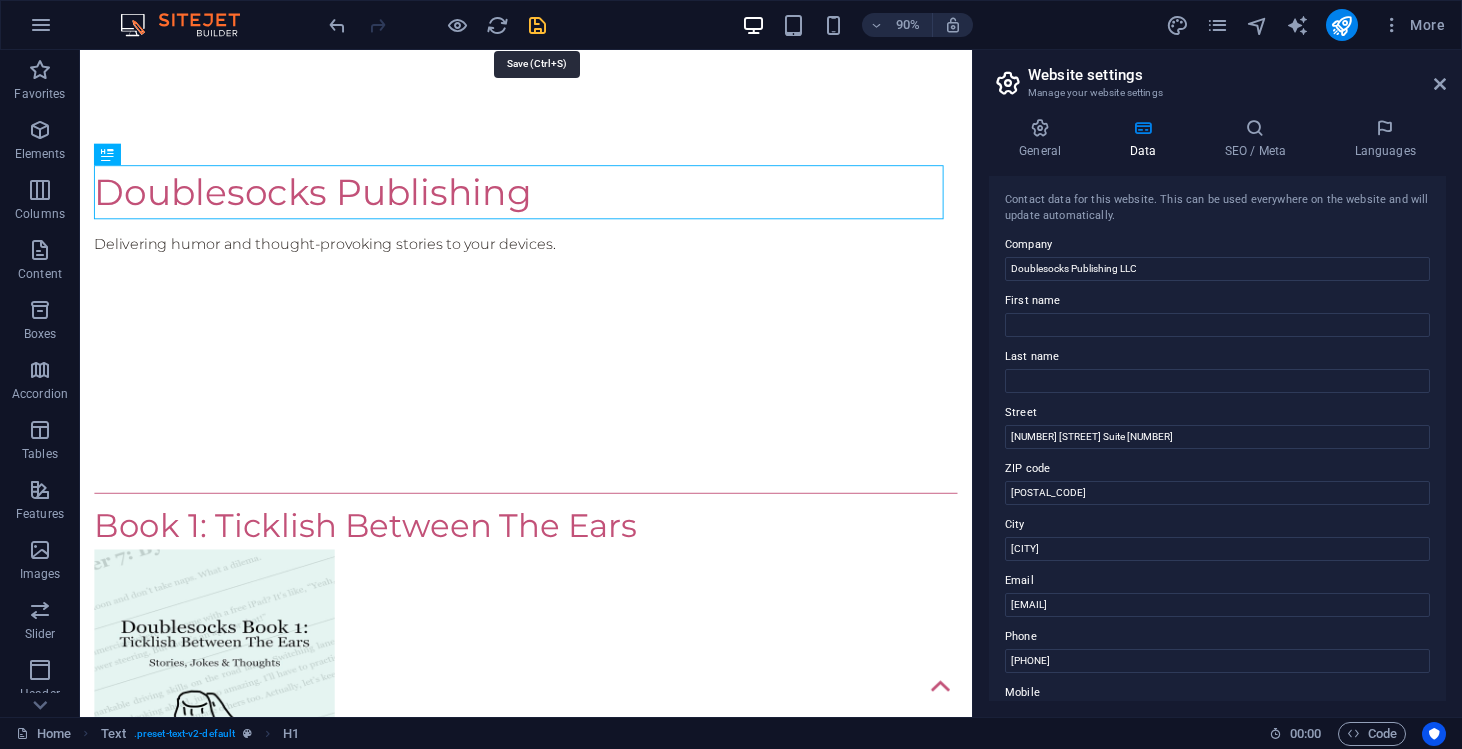 click at bounding box center (537, 25) 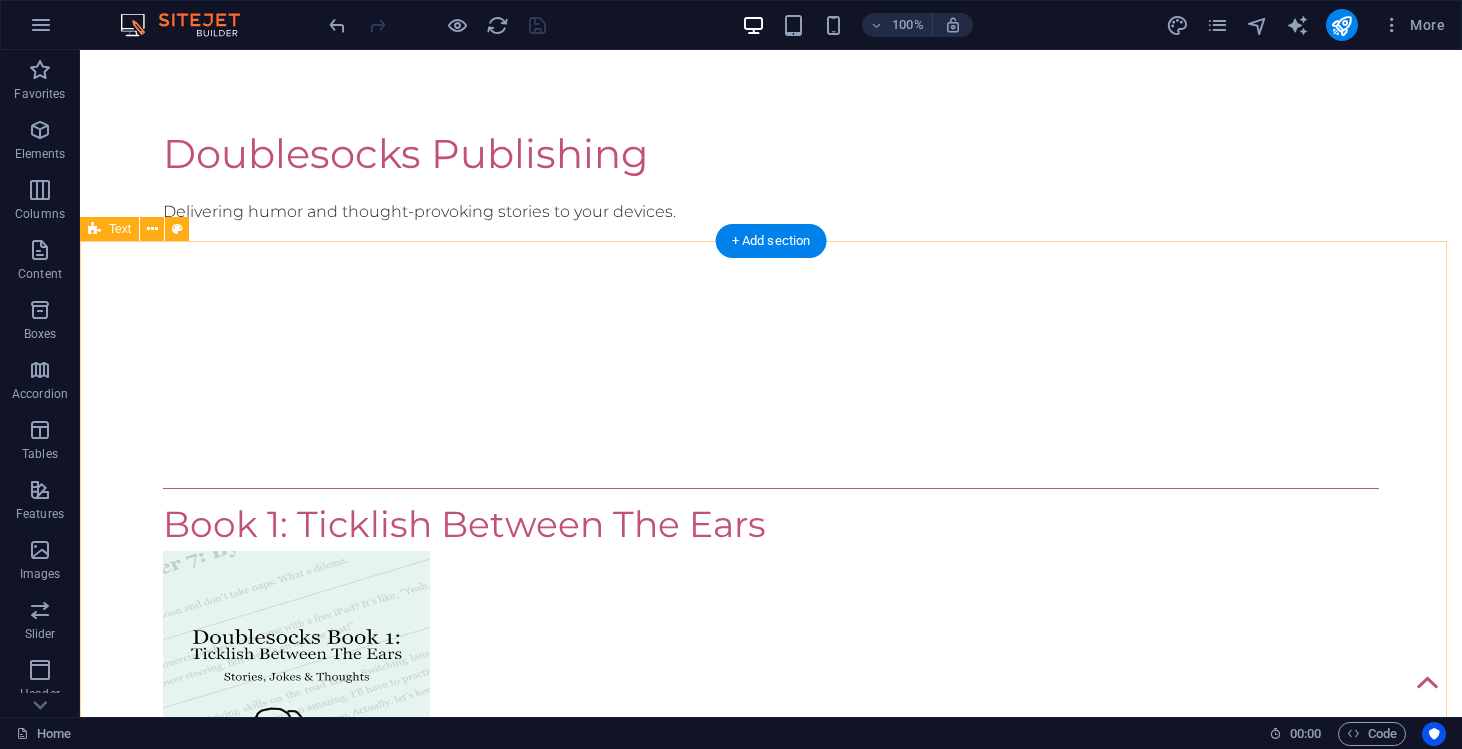 scroll, scrollTop: 0, scrollLeft: 0, axis: both 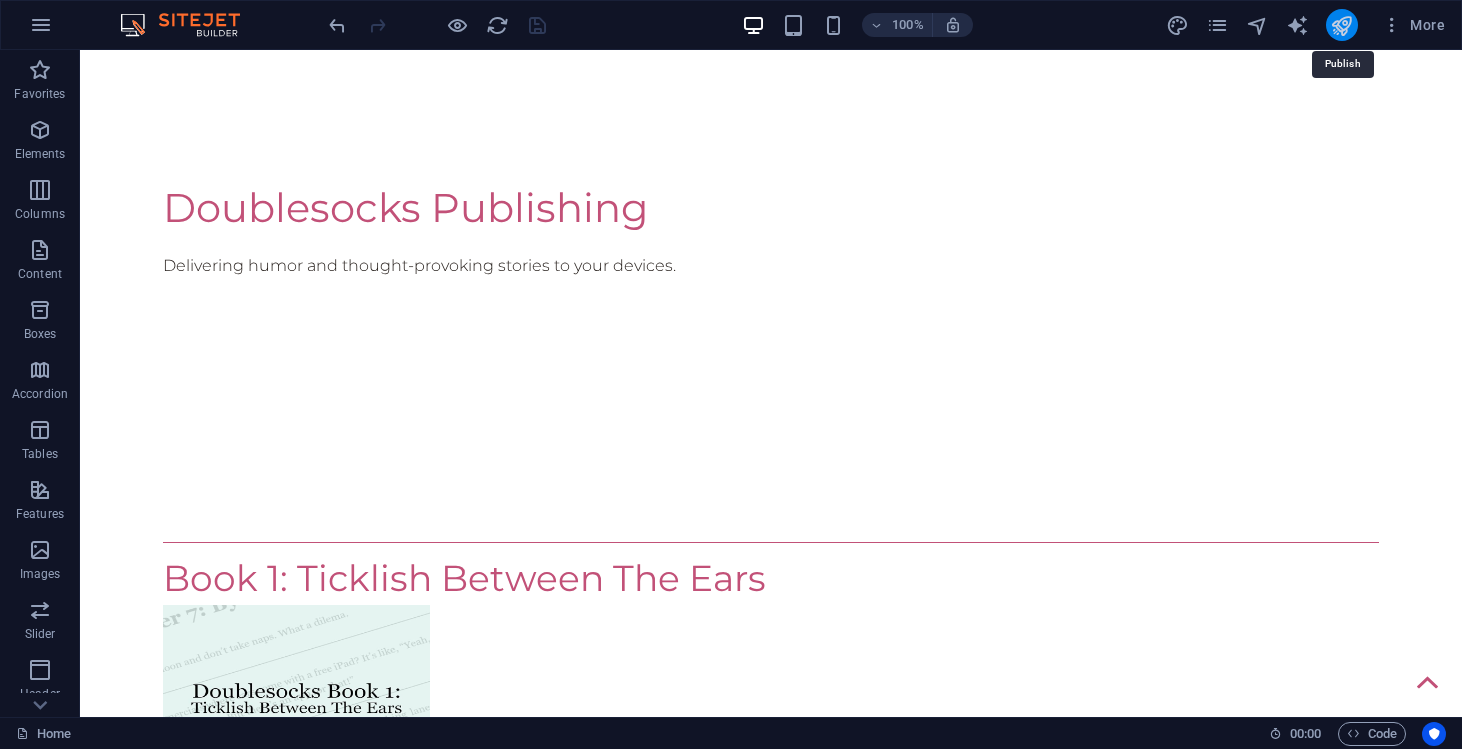 click at bounding box center [1341, 25] 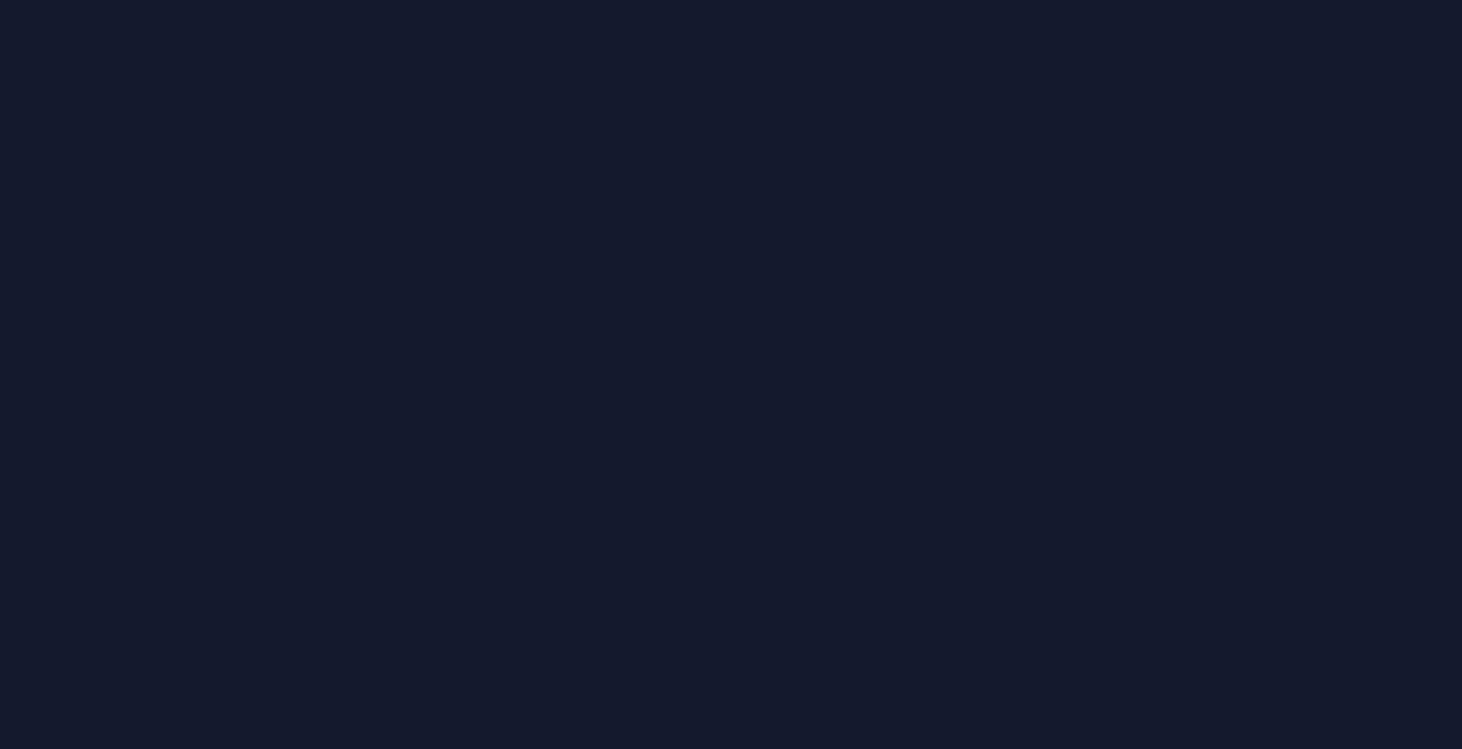 scroll, scrollTop: 0, scrollLeft: 0, axis: both 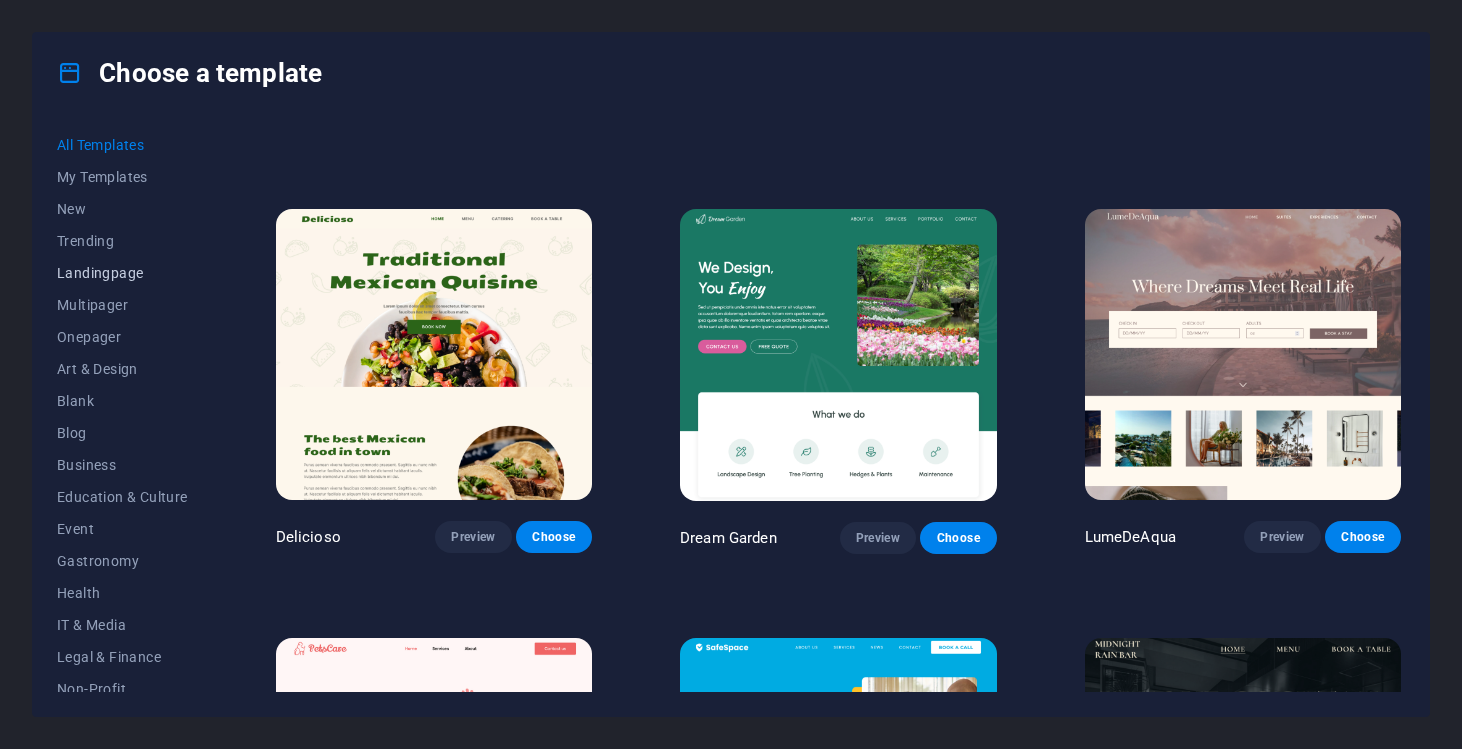 click on "Landingpage" at bounding box center [122, 273] 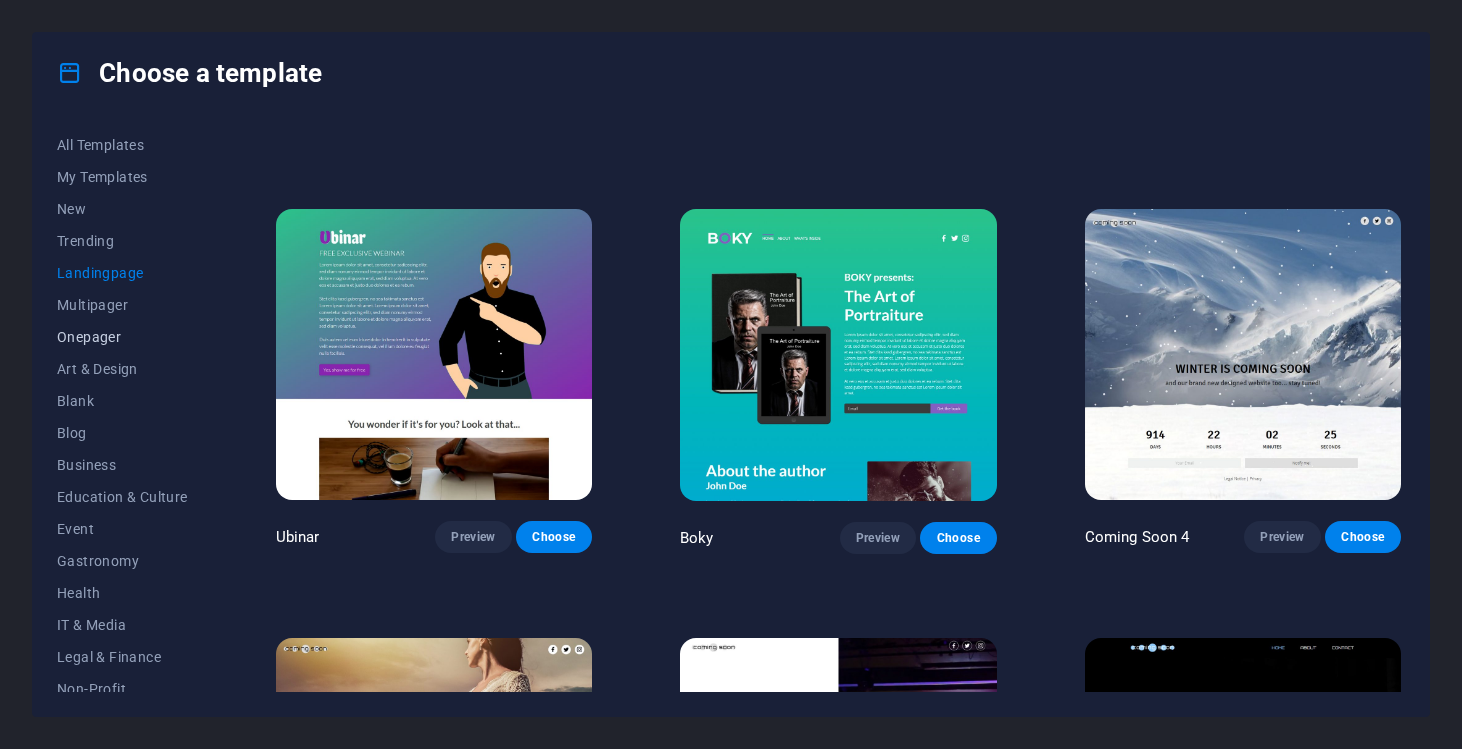 click on "Onepager" at bounding box center [122, 337] 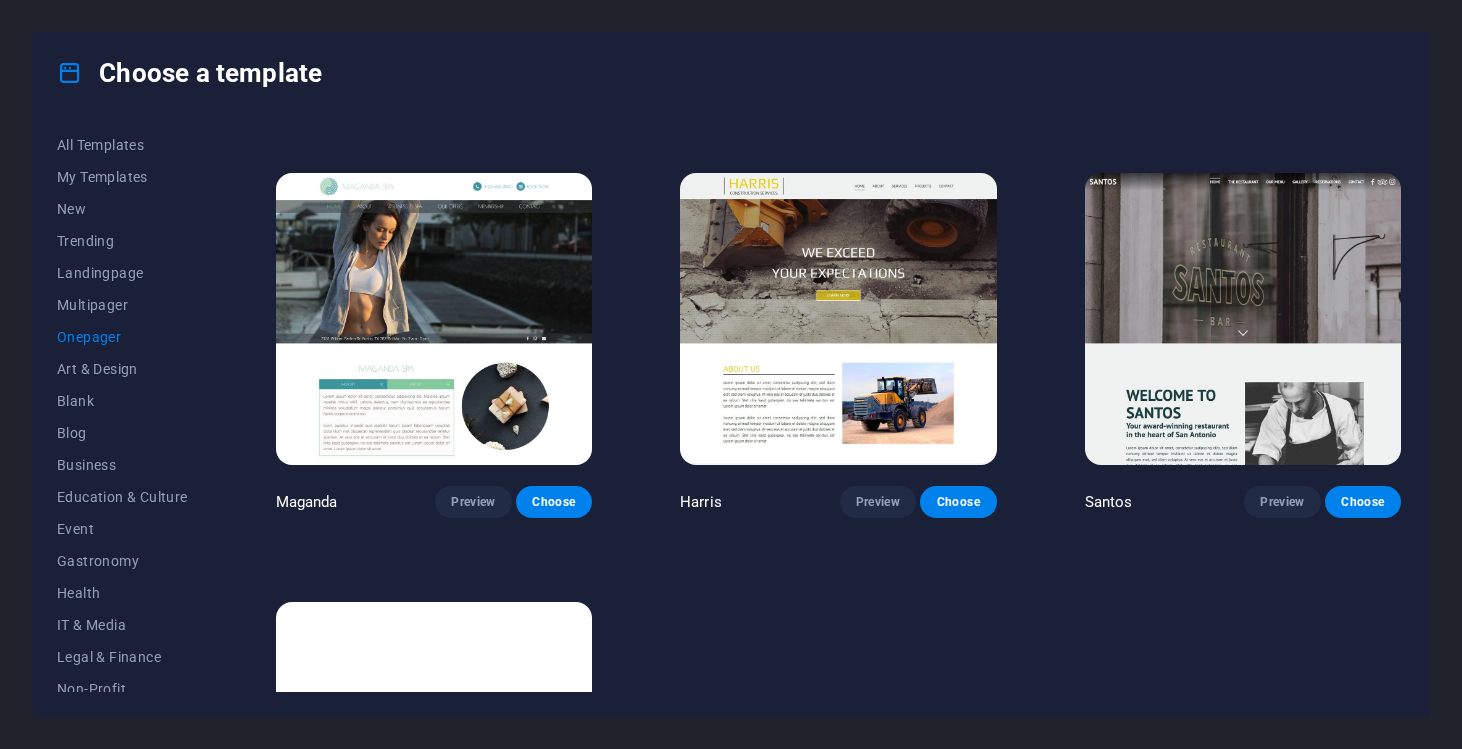 scroll, scrollTop: 9560, scrollLeft: 0, axis: vertical 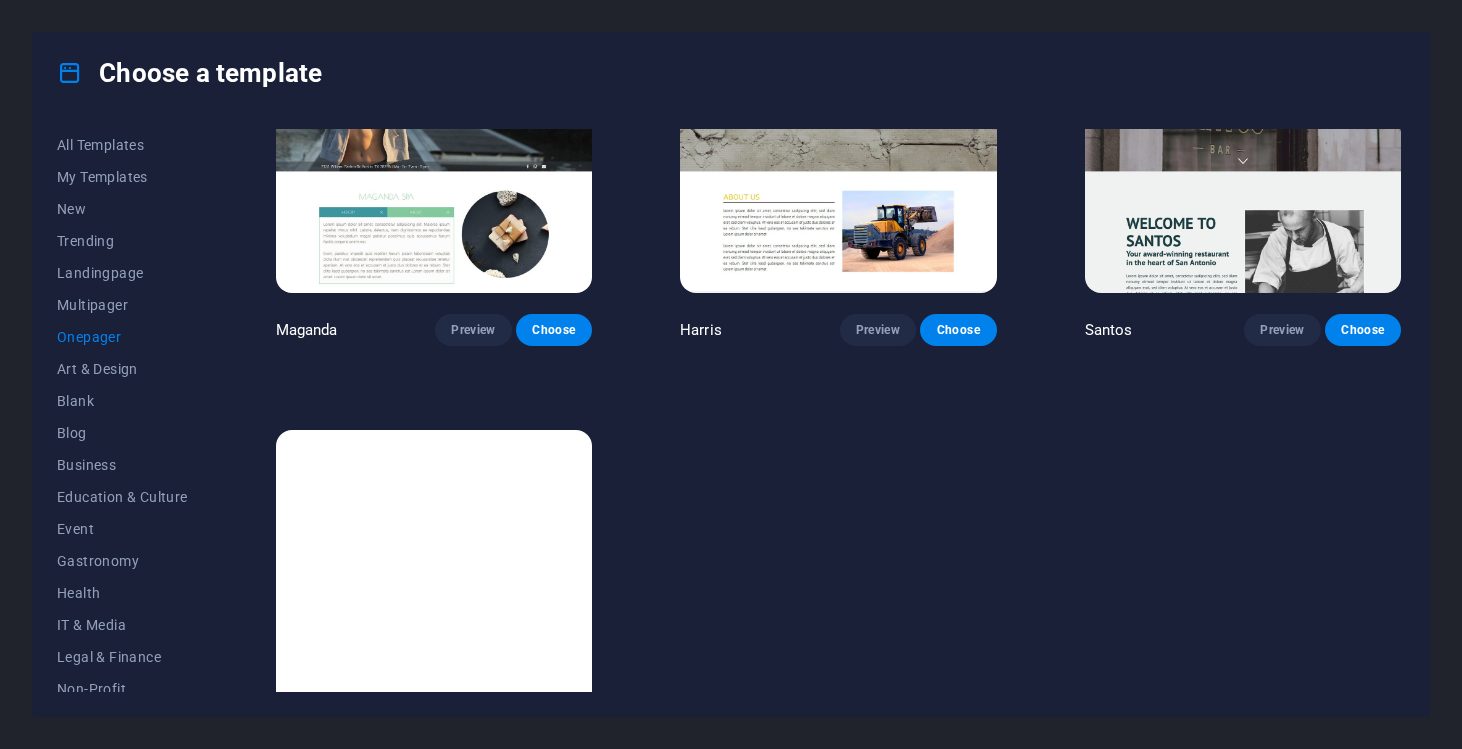 click at bounding box center [434, 576] 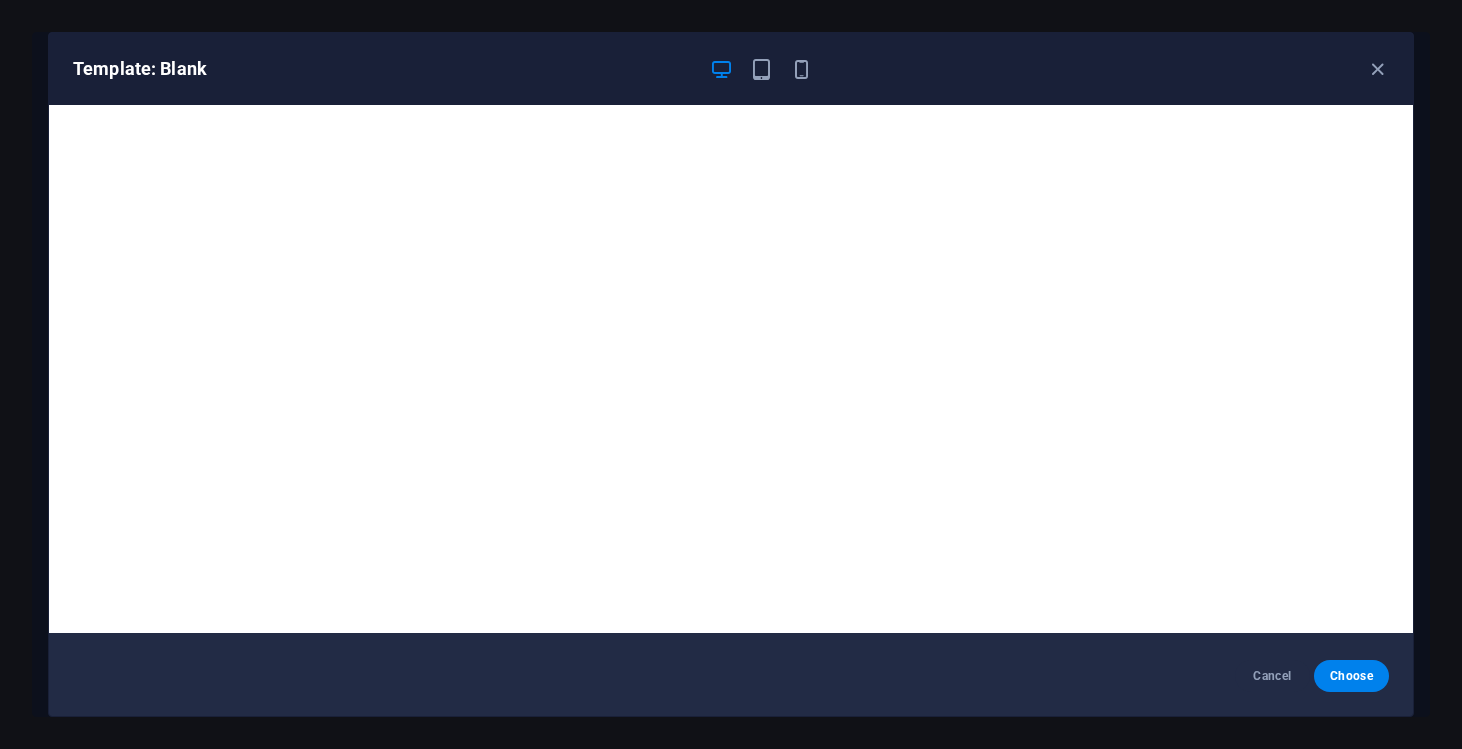 scroll, scrollTop: 4, scrollLeft: 0, axis: vertical 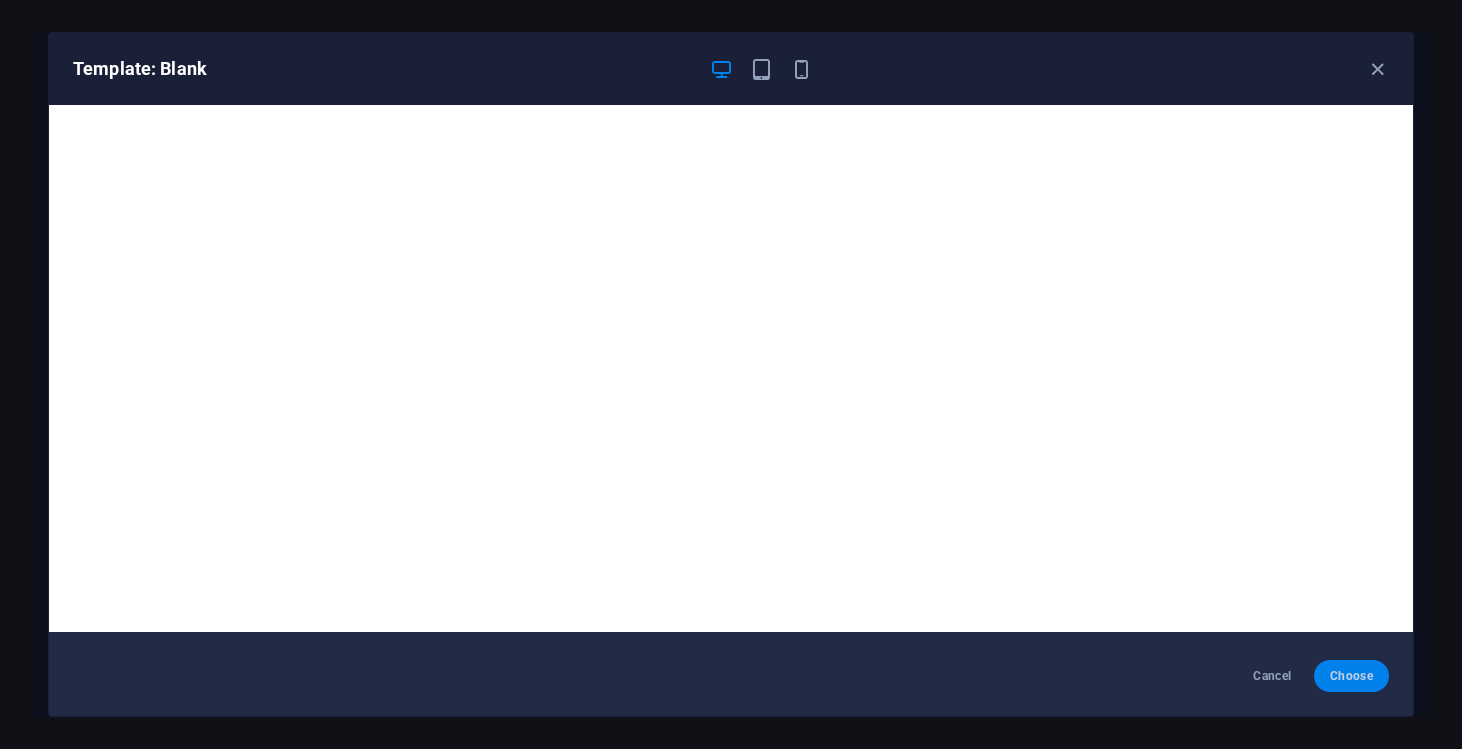 click on "Choose" at bounding box center [1351, 676] 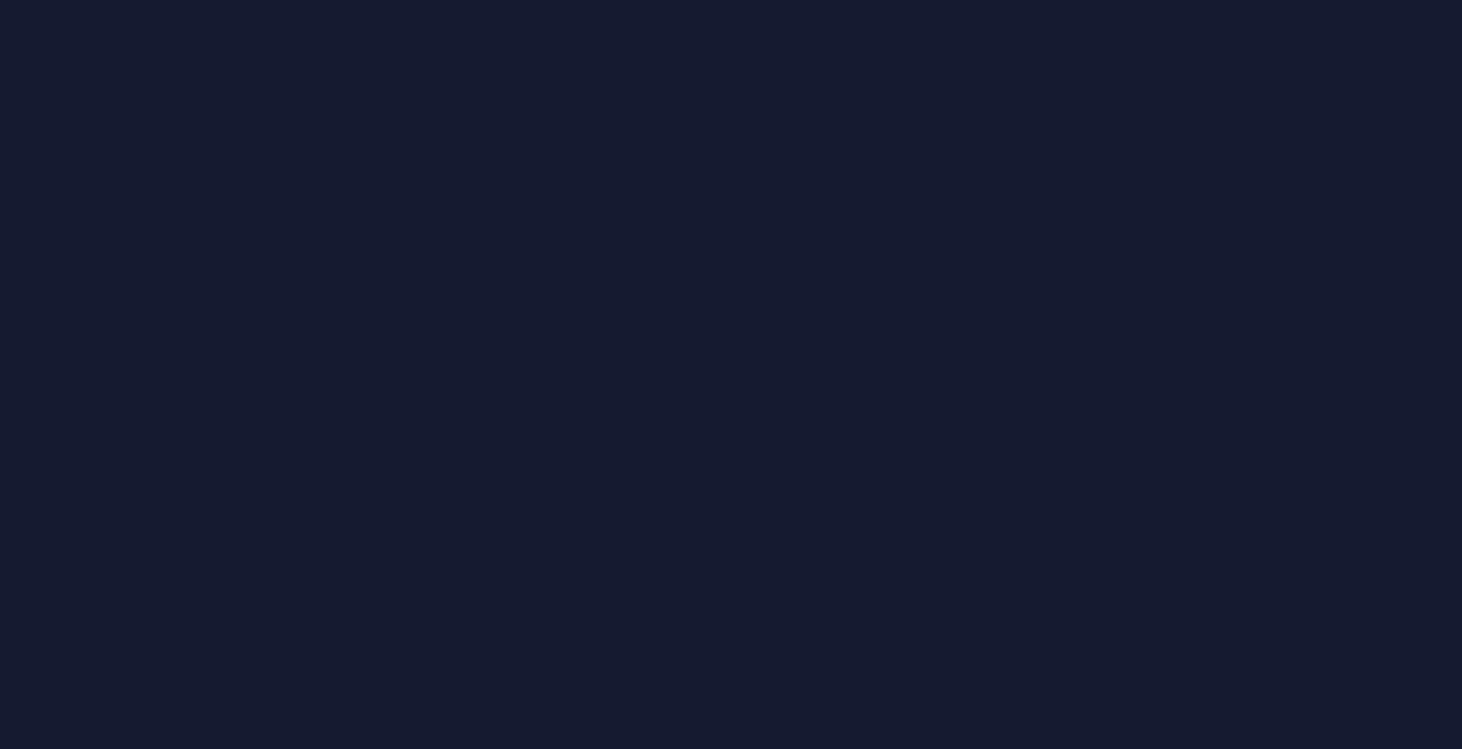 scroll, scrollTop: 0, scrollLeft: 0, axis: both 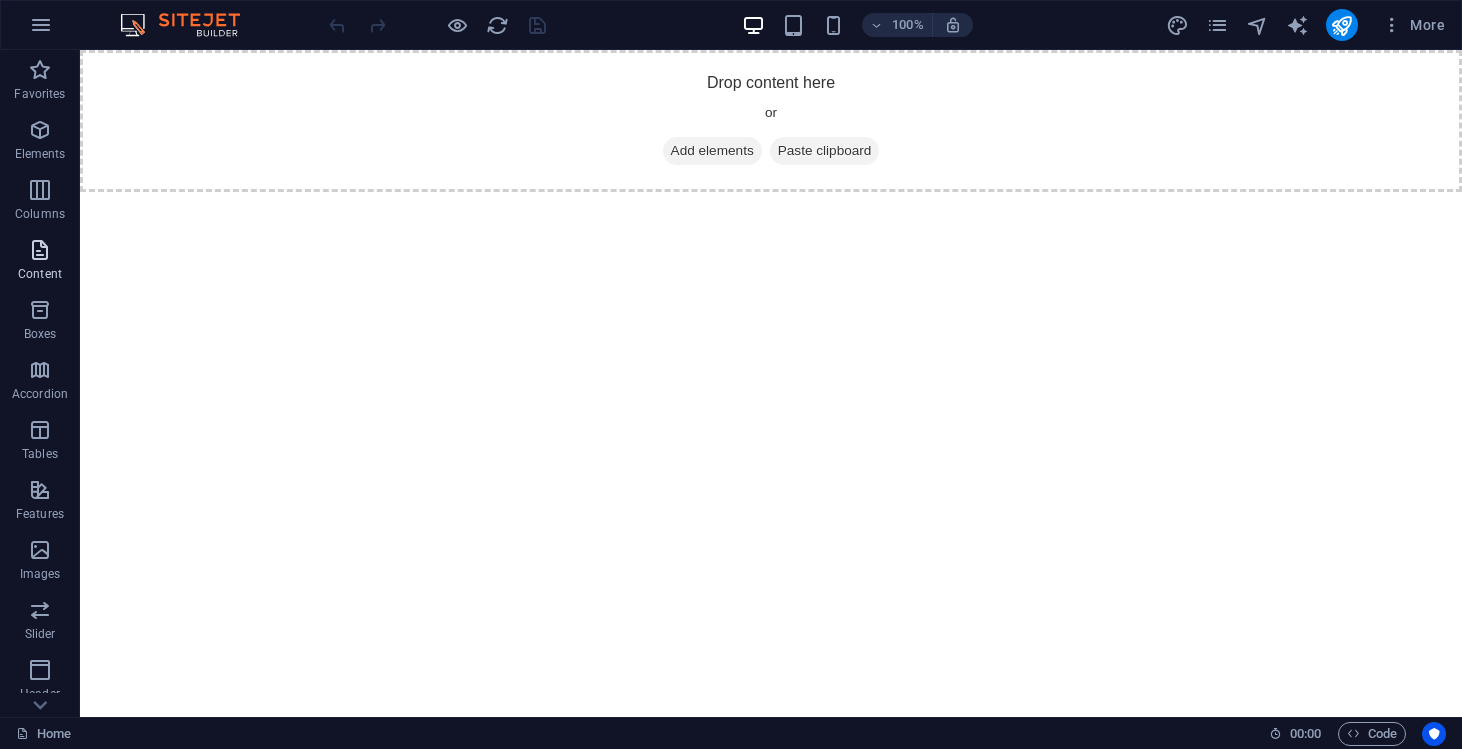 click at bounding box center (40, 250) 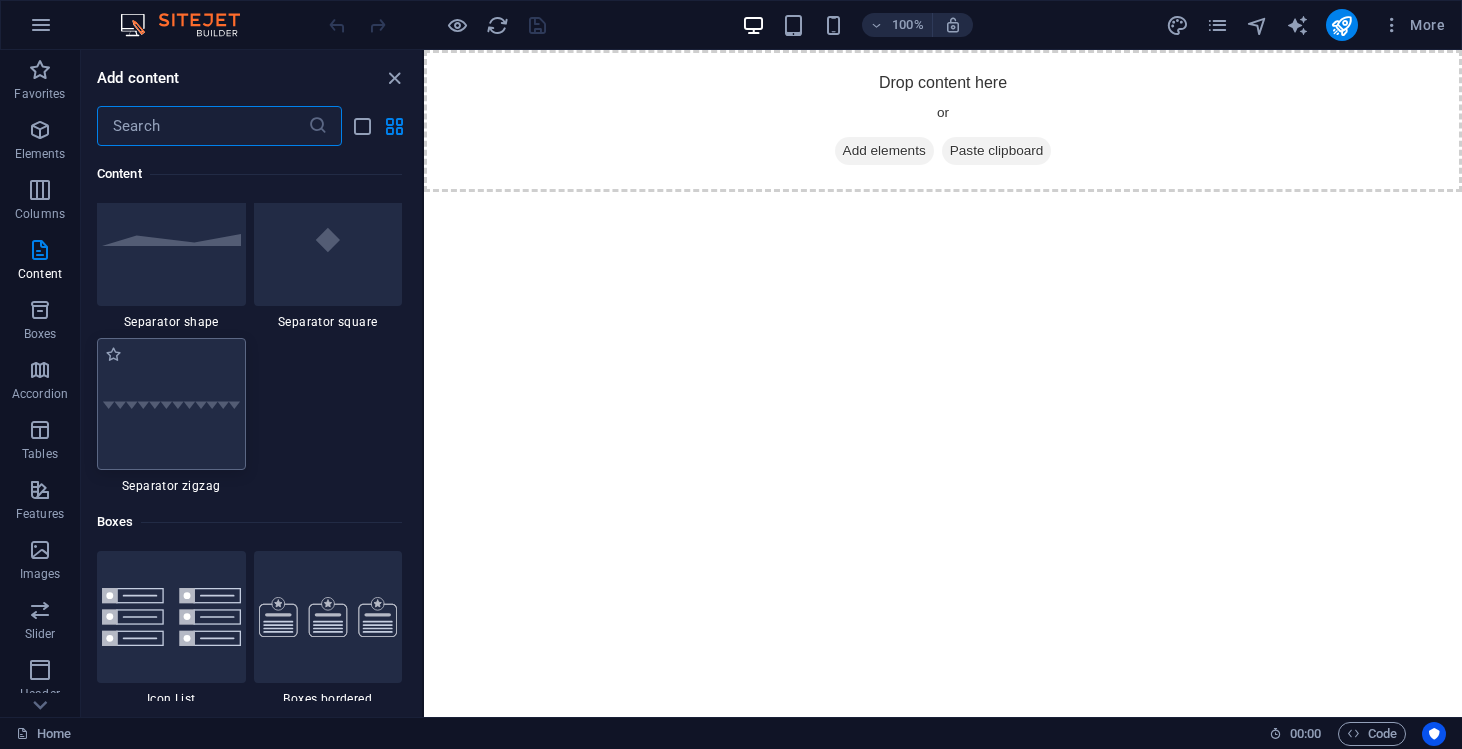 scroll, scrollTop: 5456, scrollLeft: 0, axis: vertical 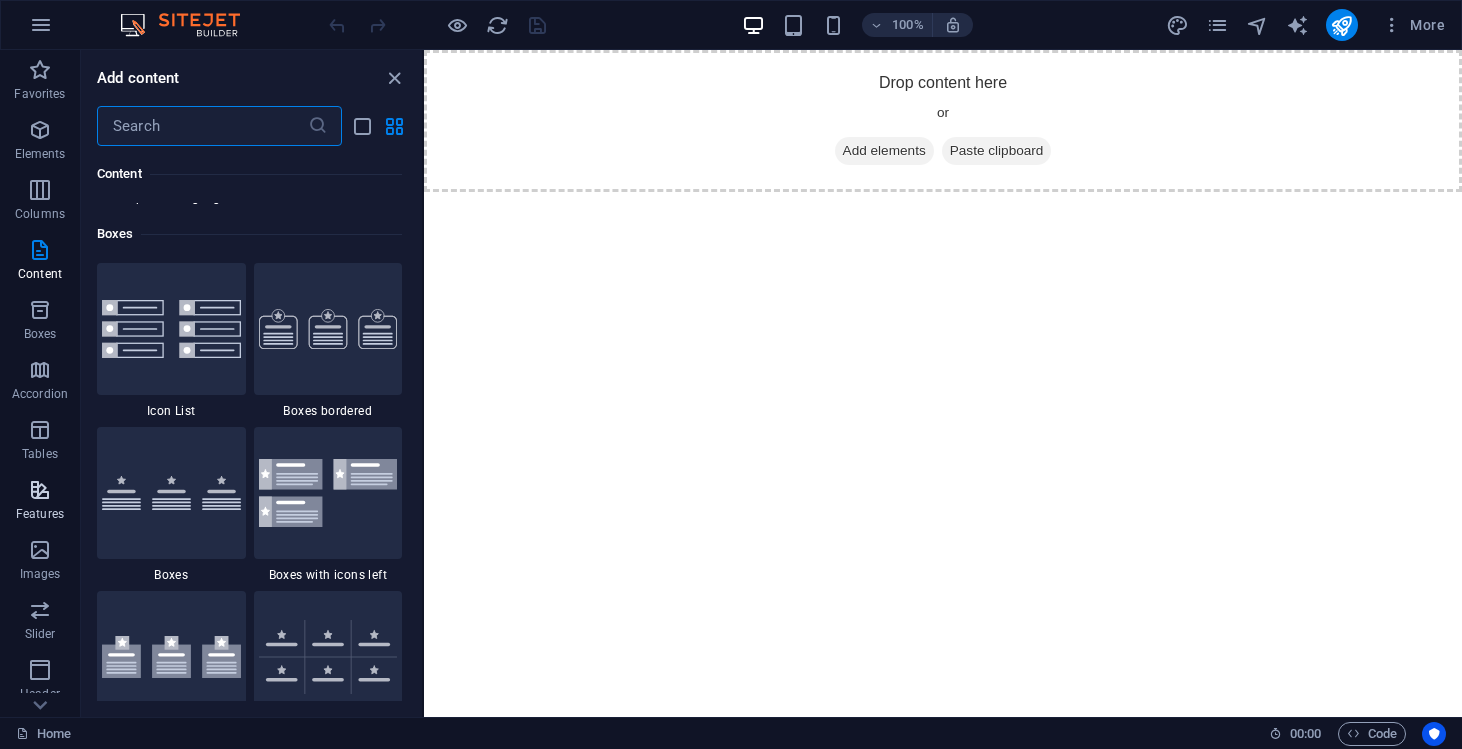 click on "Features" at bounding box center [40, 500] 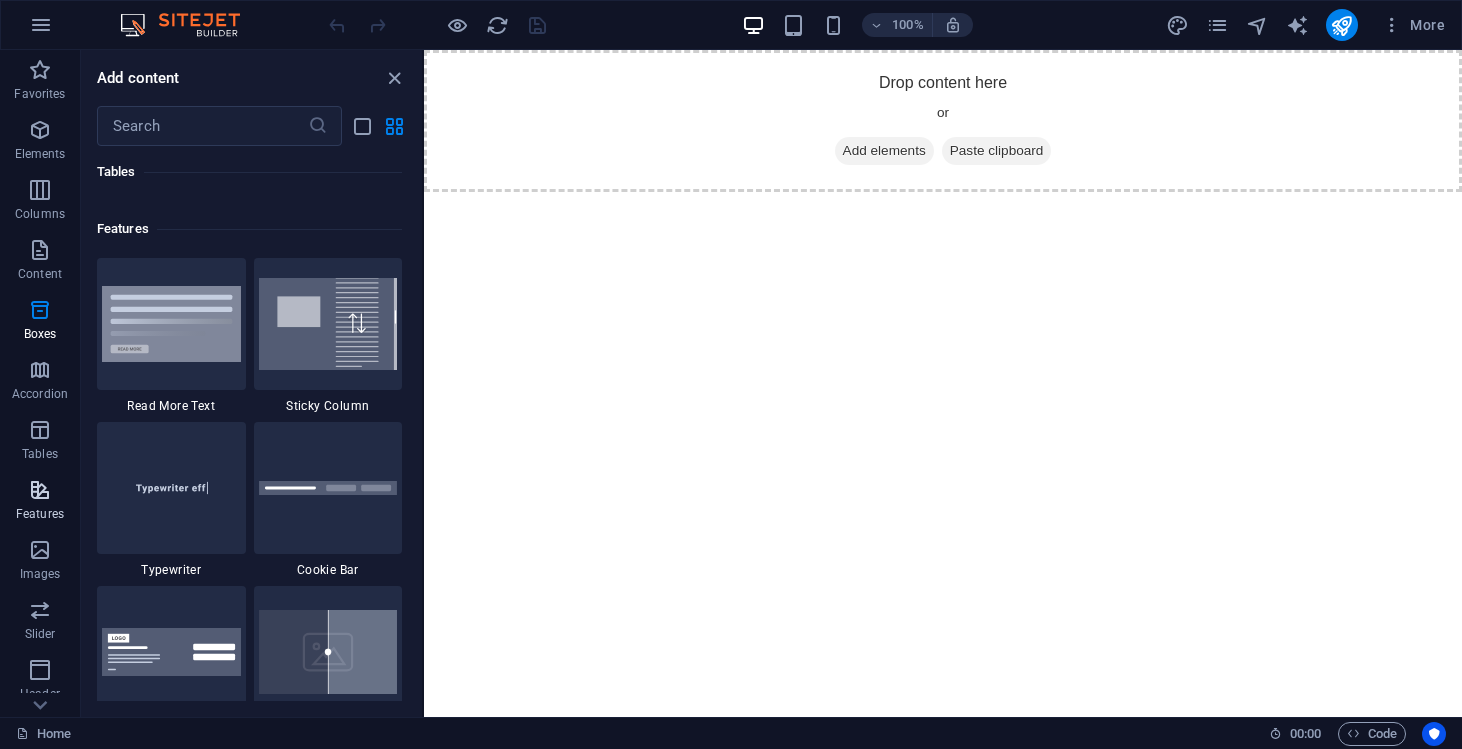 scroll, scrollTop: 7795, scrollLeft: 0, axis: vertical 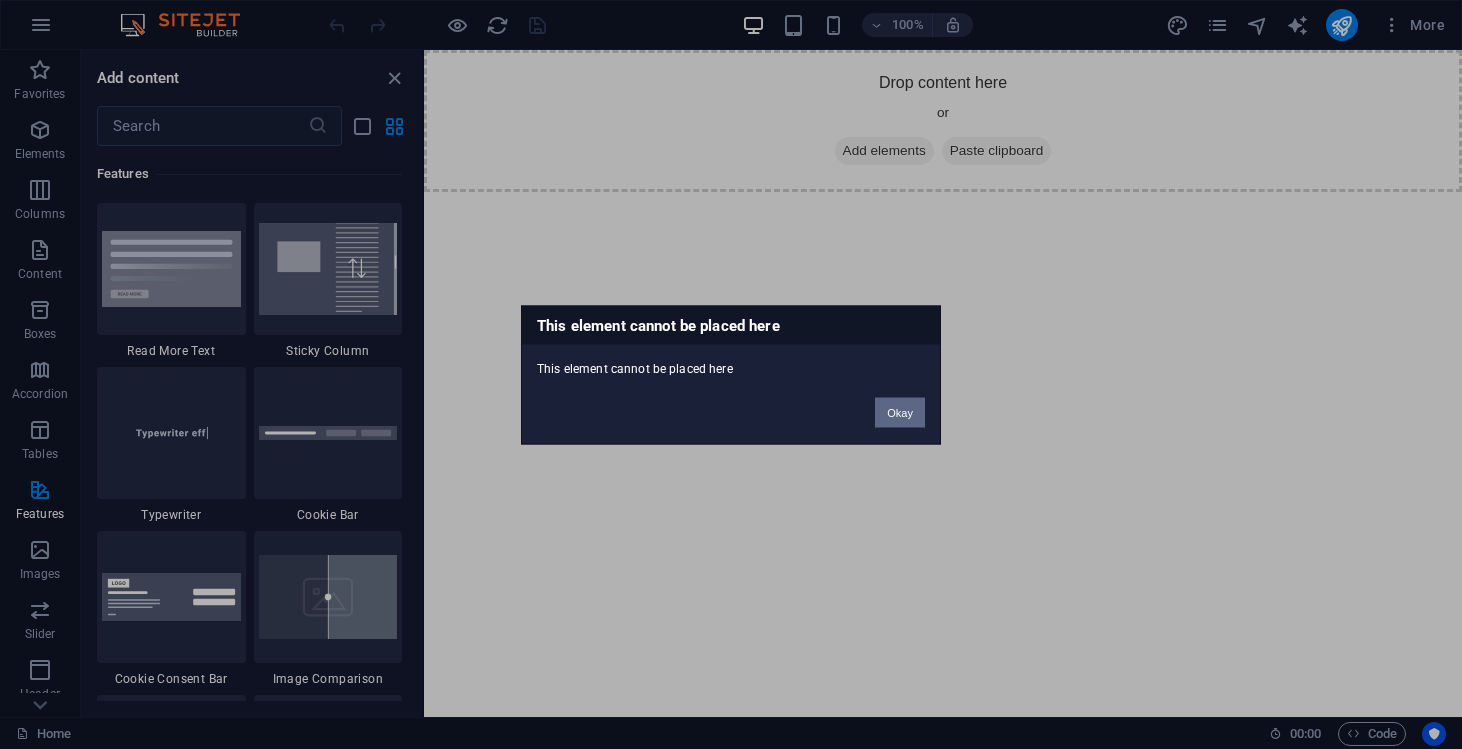click on "Okay" at bounding box center [900, 412] 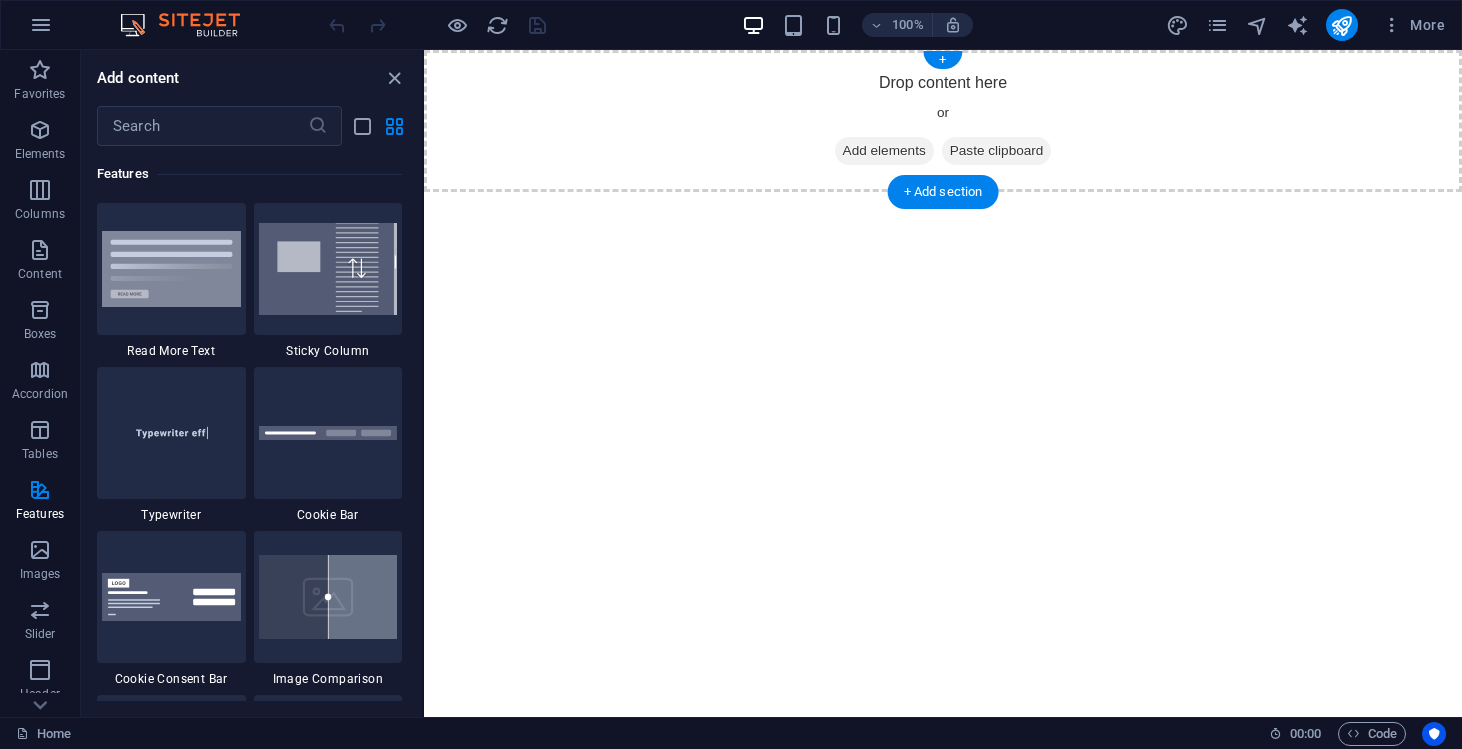 click on "Add elements" at bounding box center [884, 151] 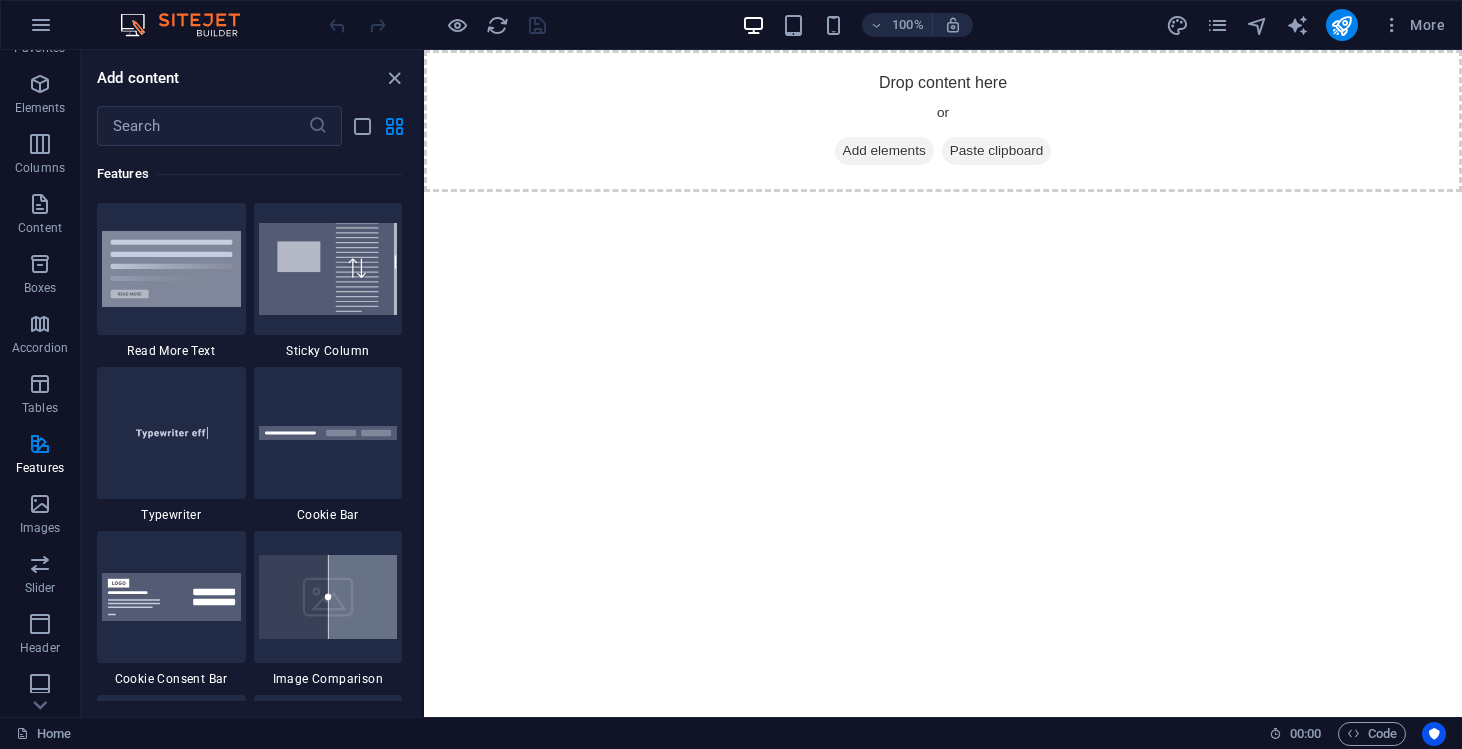 scroll, scrollTop: 156, scrollLeft: 0, axis: vertical 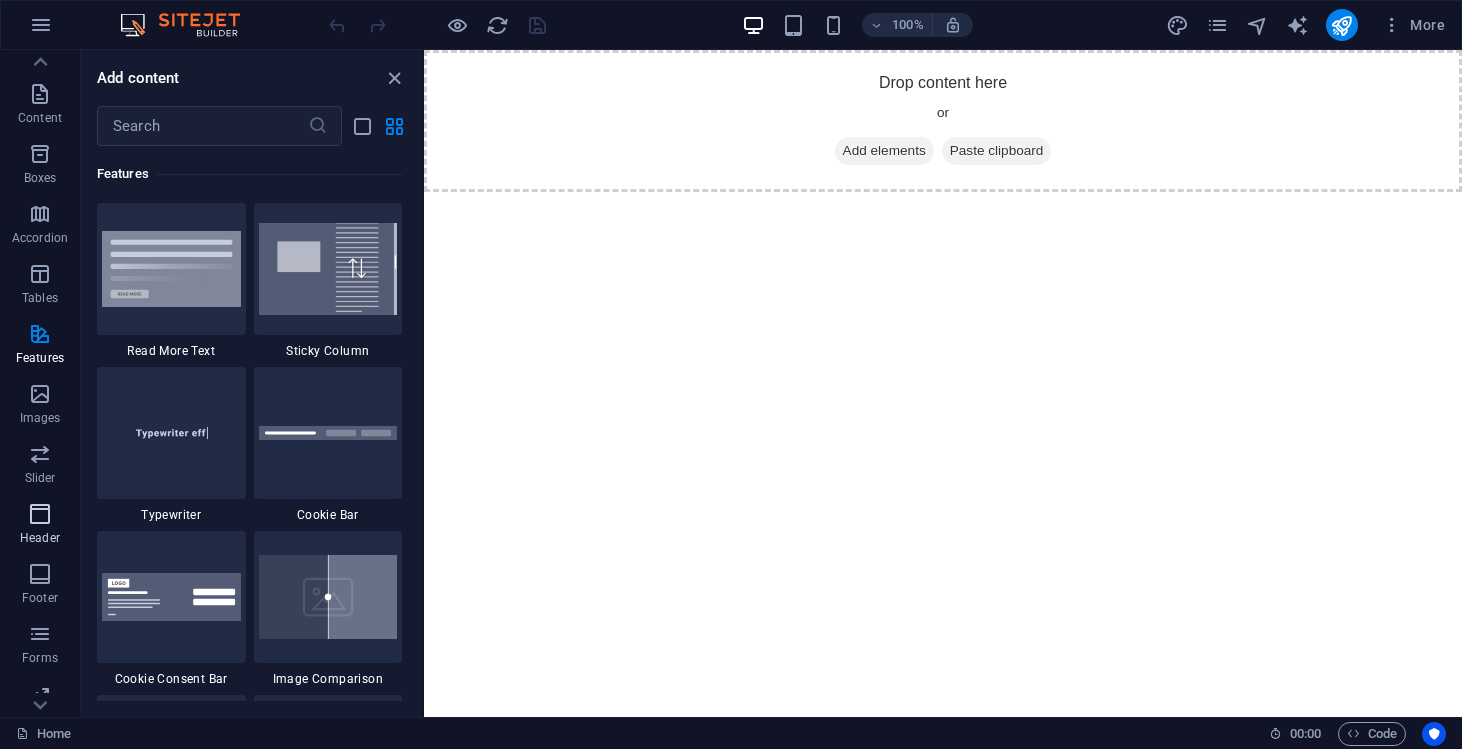 click on "Header" at bounding box center [40, 526] 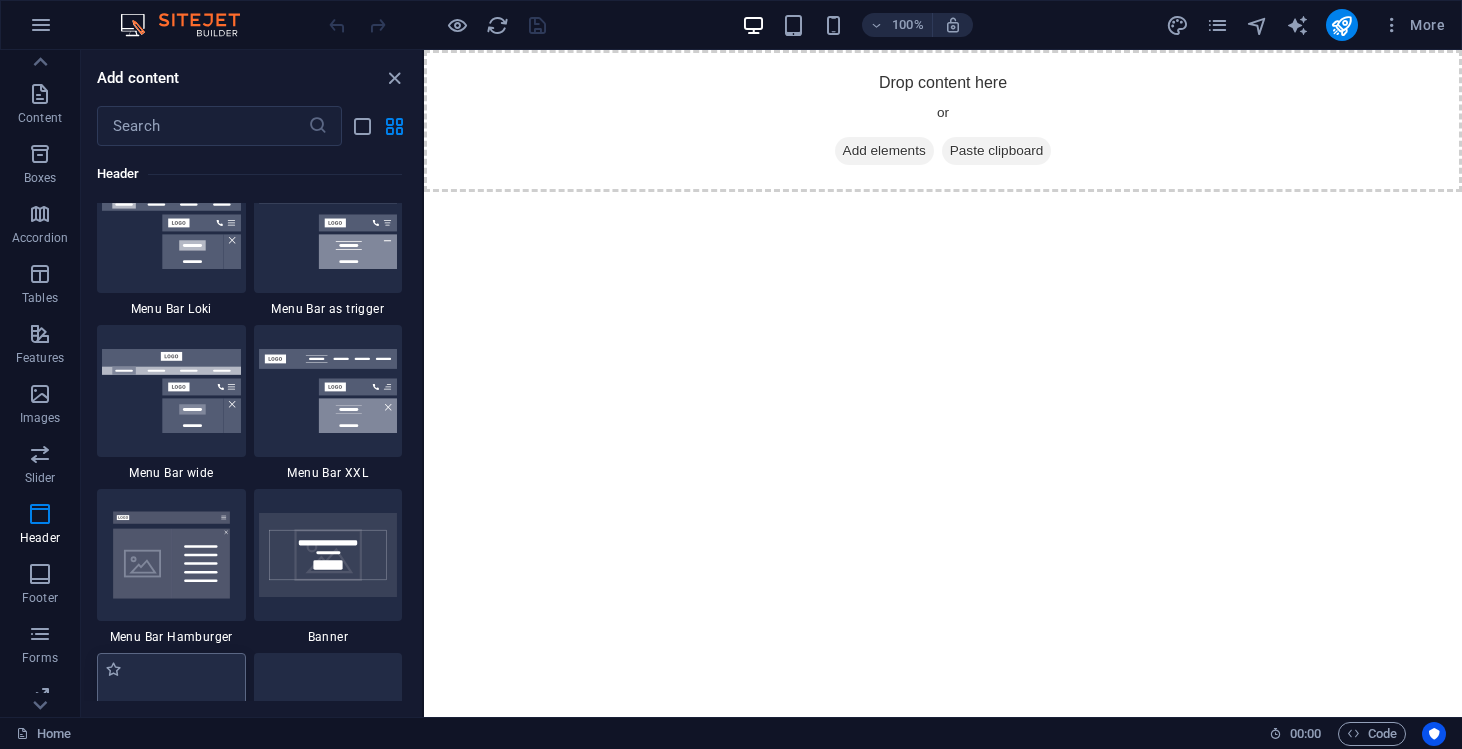 scroll, scrollTop: 12599, scrollLeft: 0, axis: vertical 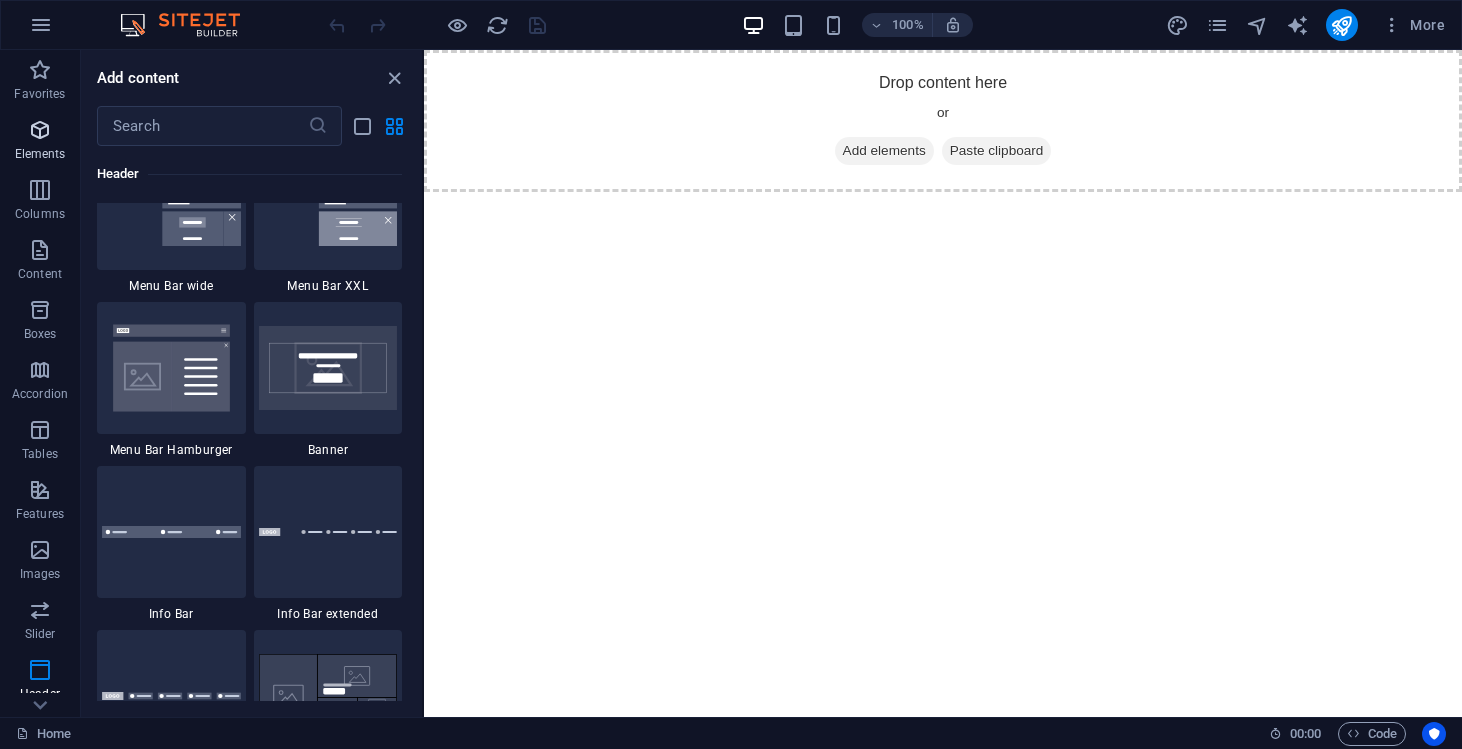 click on "Elements" at bounding box center [40, 154] 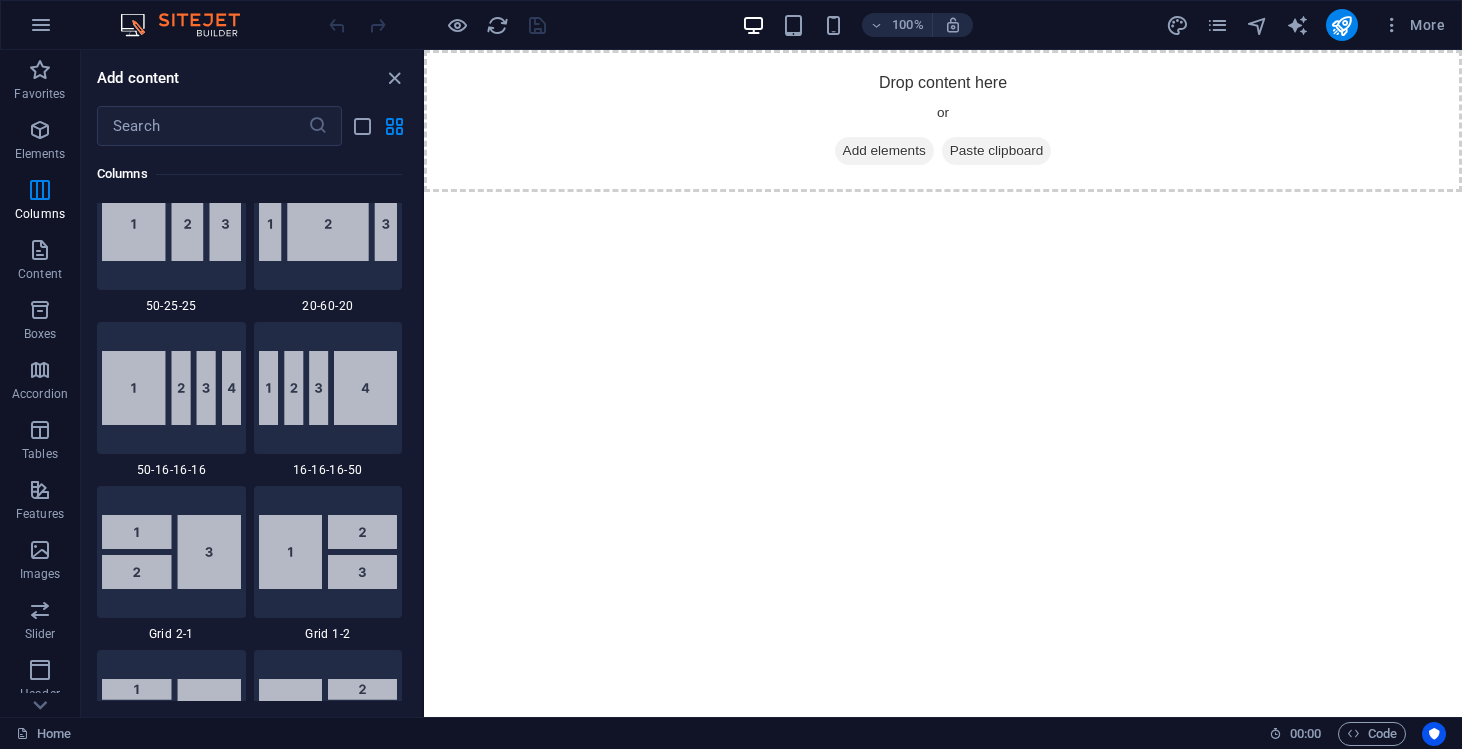 scroll, scrollTop: 2198, scrollLeft: 0, axis: vertical 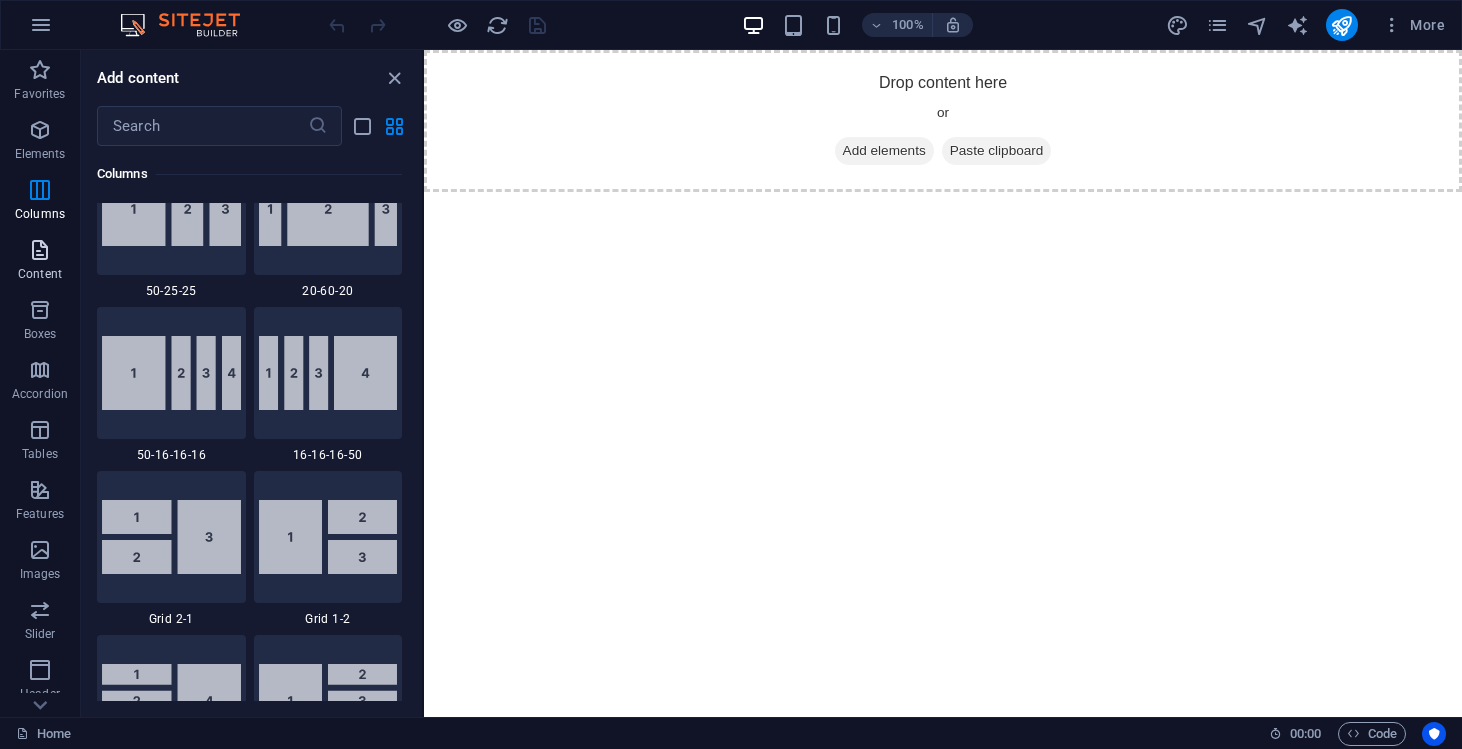 click on "Content" at bounding box center [40, 274] 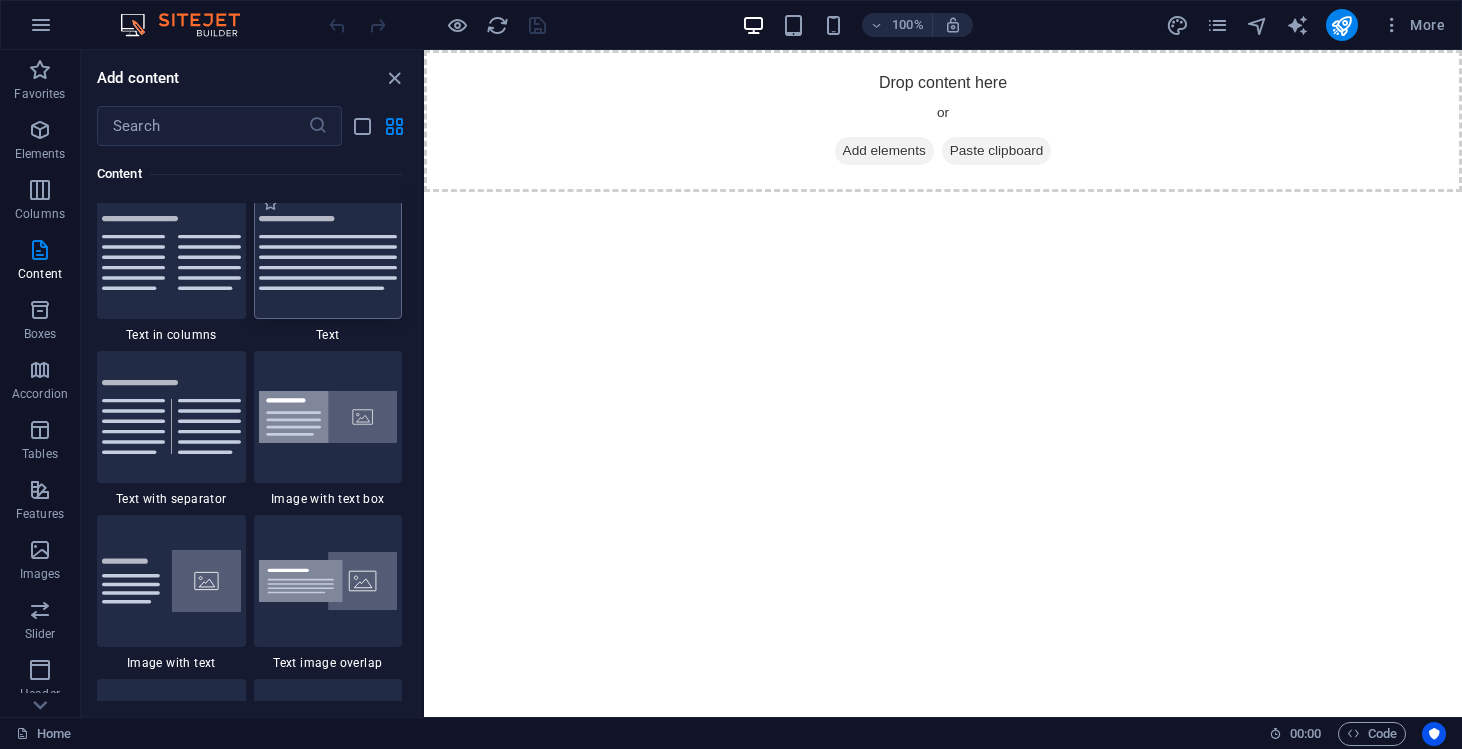 scroll, scrollTop: 3586, scrollLeft: 0, axis: vertical 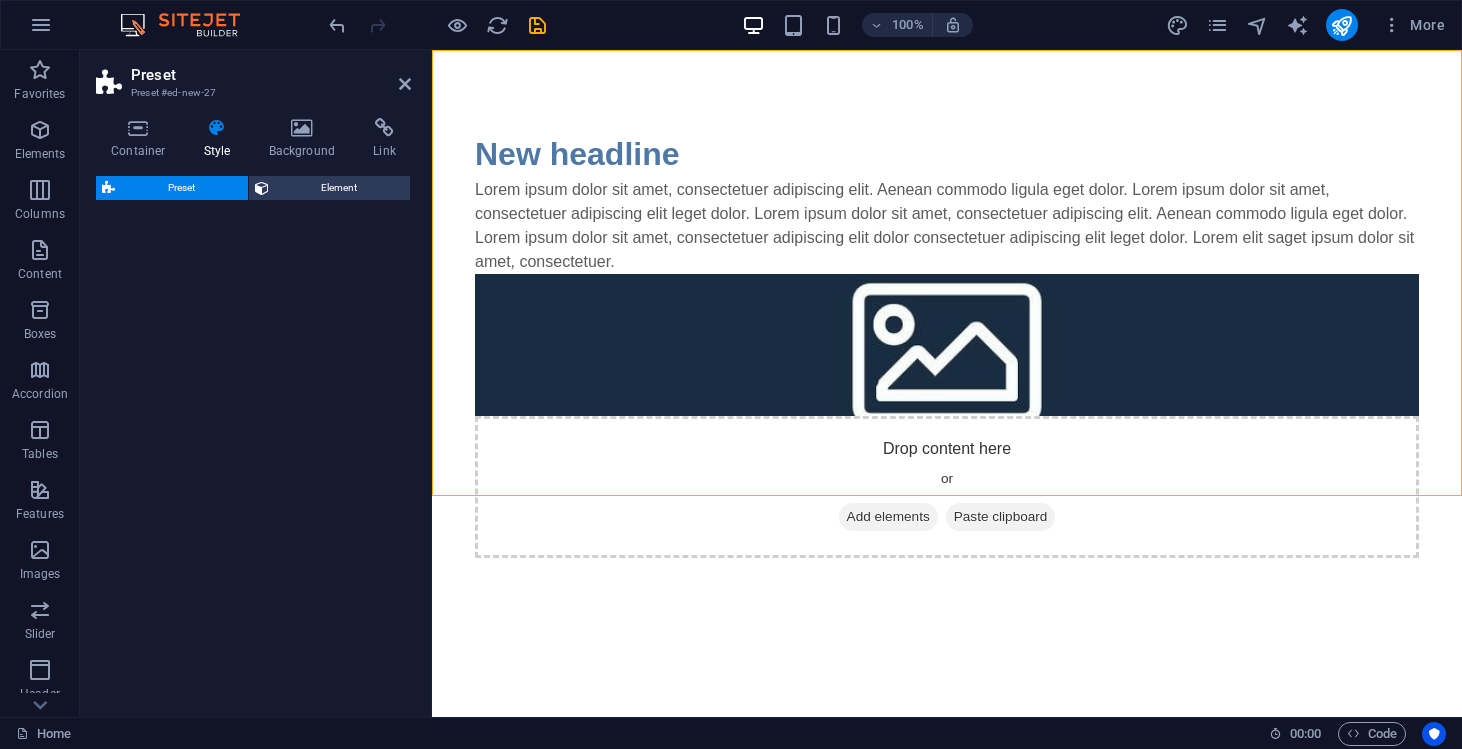 select on "rem" 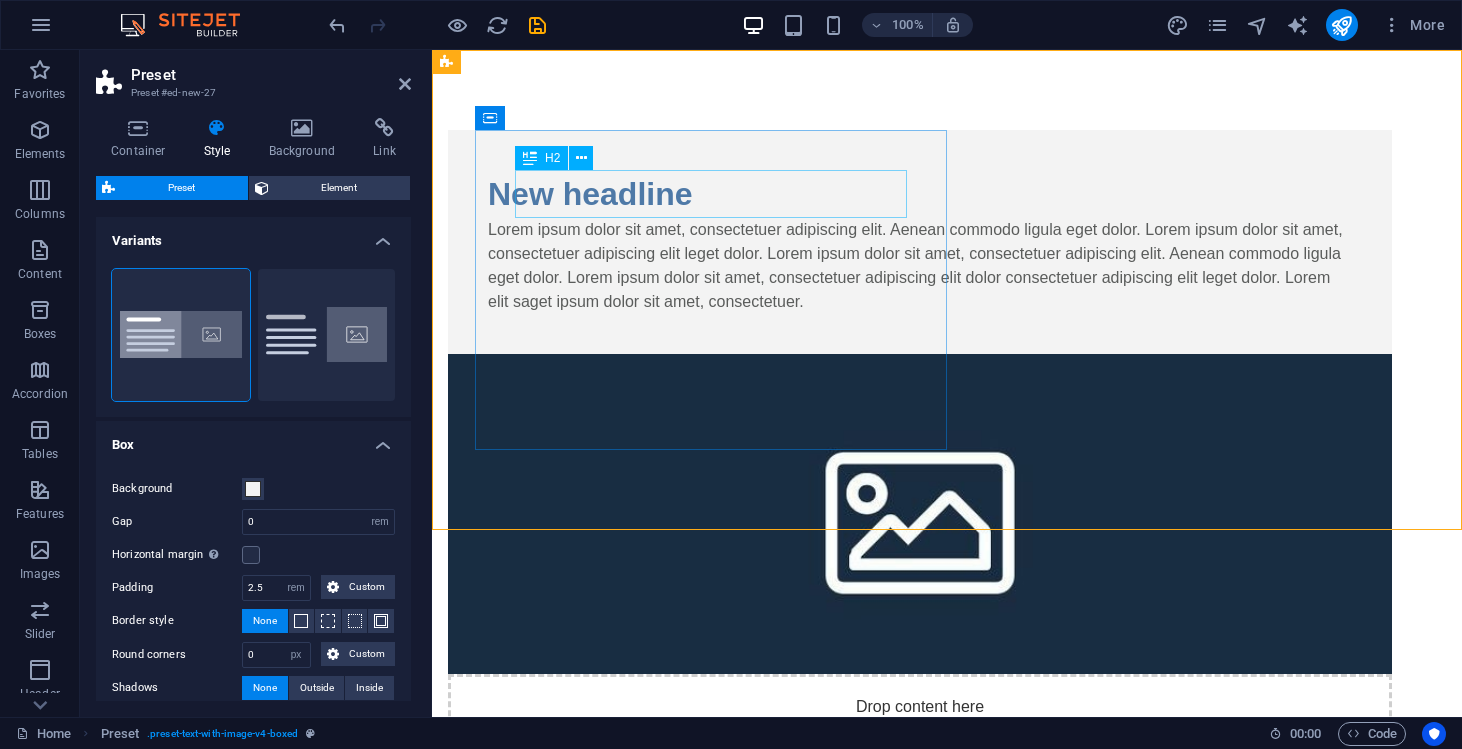 click on "New headline" at bounding box center [920, 194] 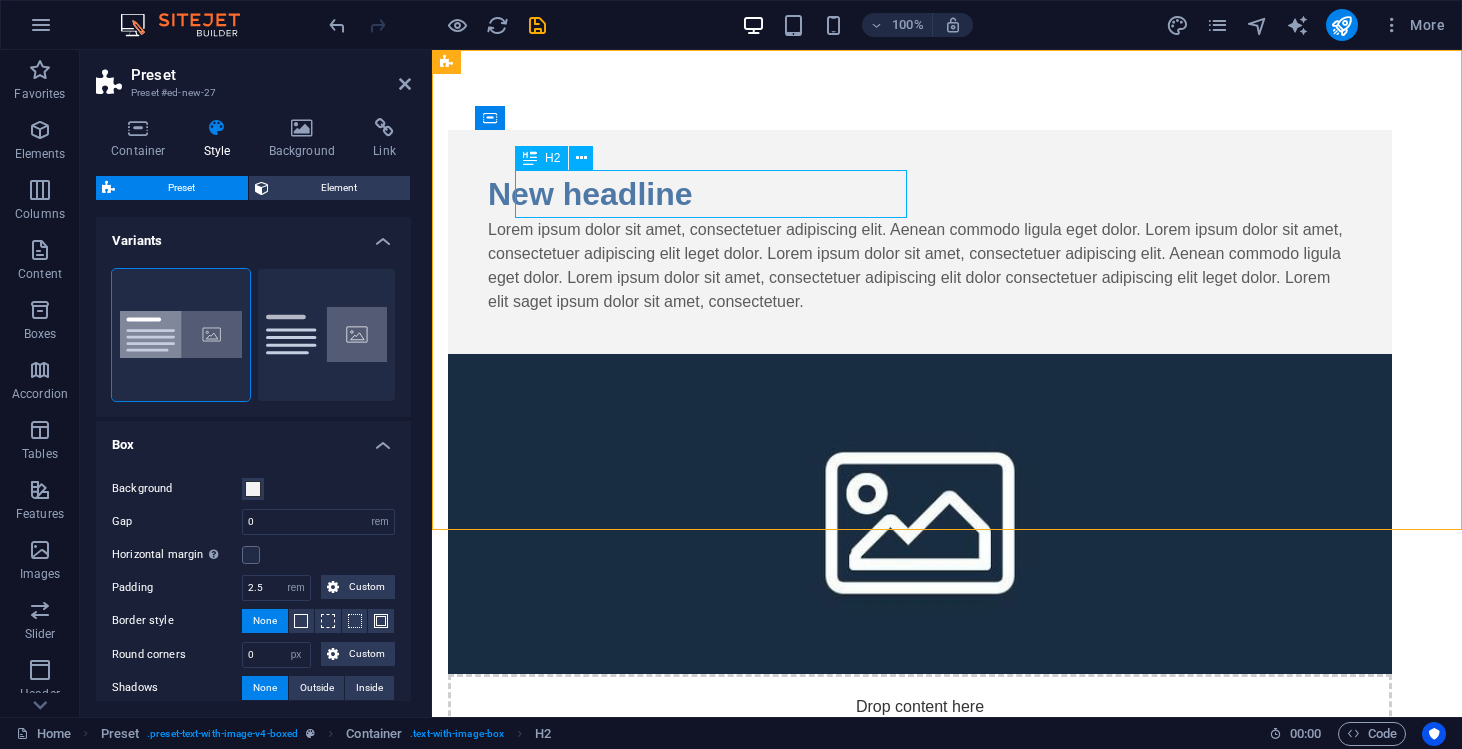 click on "New headline" at bounding box center [920, 194] 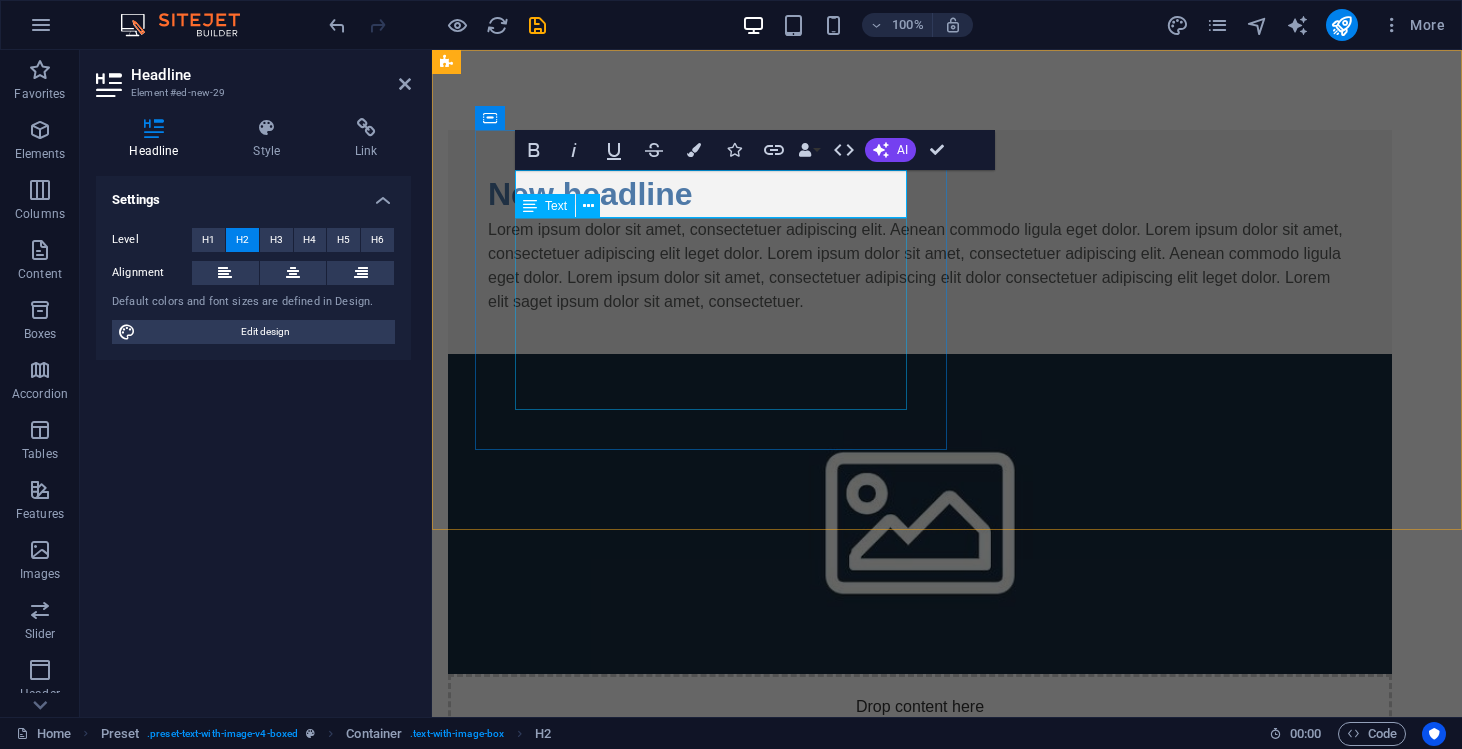 click on "Lorem ipsum dolor sit amet, consectetuer adipiscing elit. Aenean commodo ligula eget dolor. Lorem ipsum dolor sit amet, consectetuer adipiscing elit leget dolor. Lorem ipsum dolor sit amet, consectetuer adipiscing elit. Aenean commodo ligula eget dolor. Lorem ipsum dolor sit amet, consectetuer adipiscing elit dolor consectetuer adipiscing elit leget dolor. Lorem elit saget ipsum dolor sit amet, consectetuer." at bounding box center (920, 266) 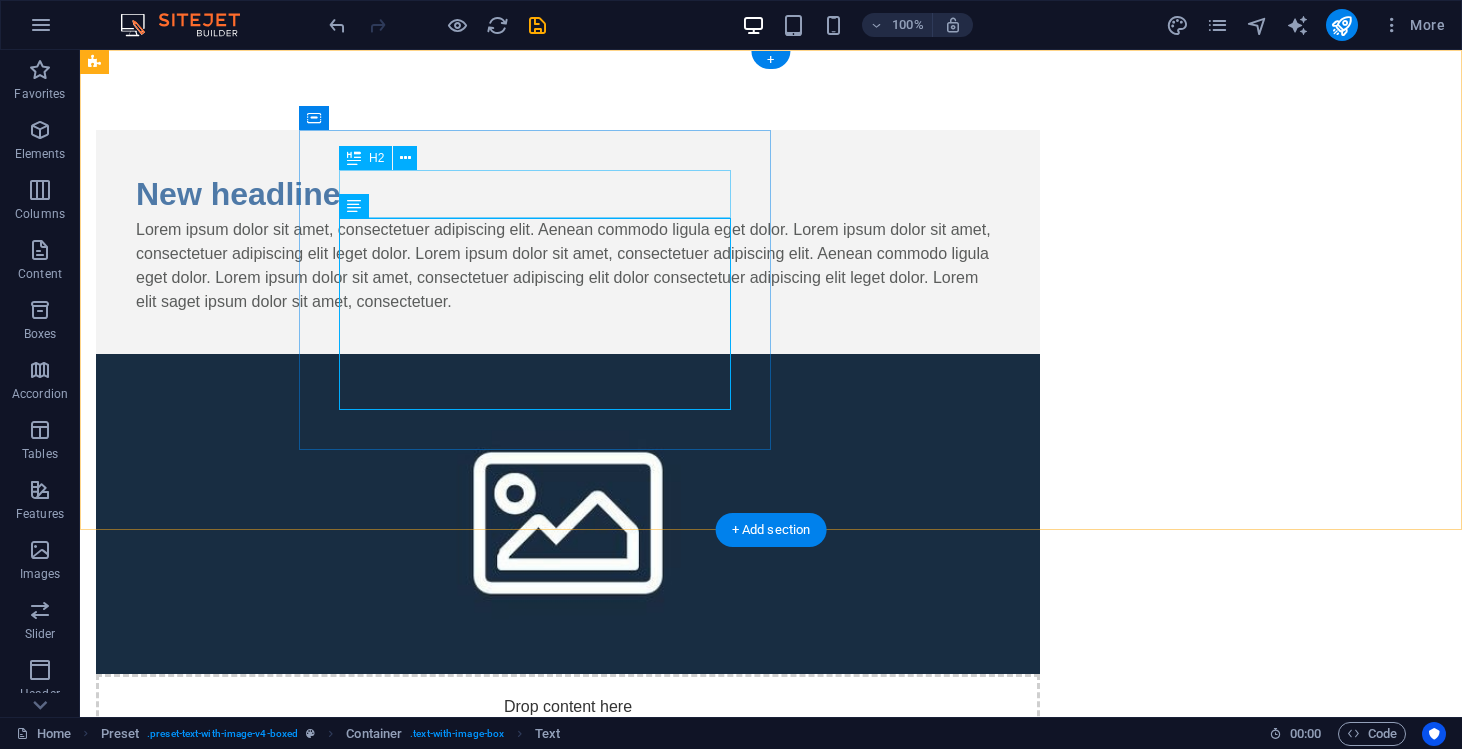 click on "New headline" at bounding box center (568, 194) 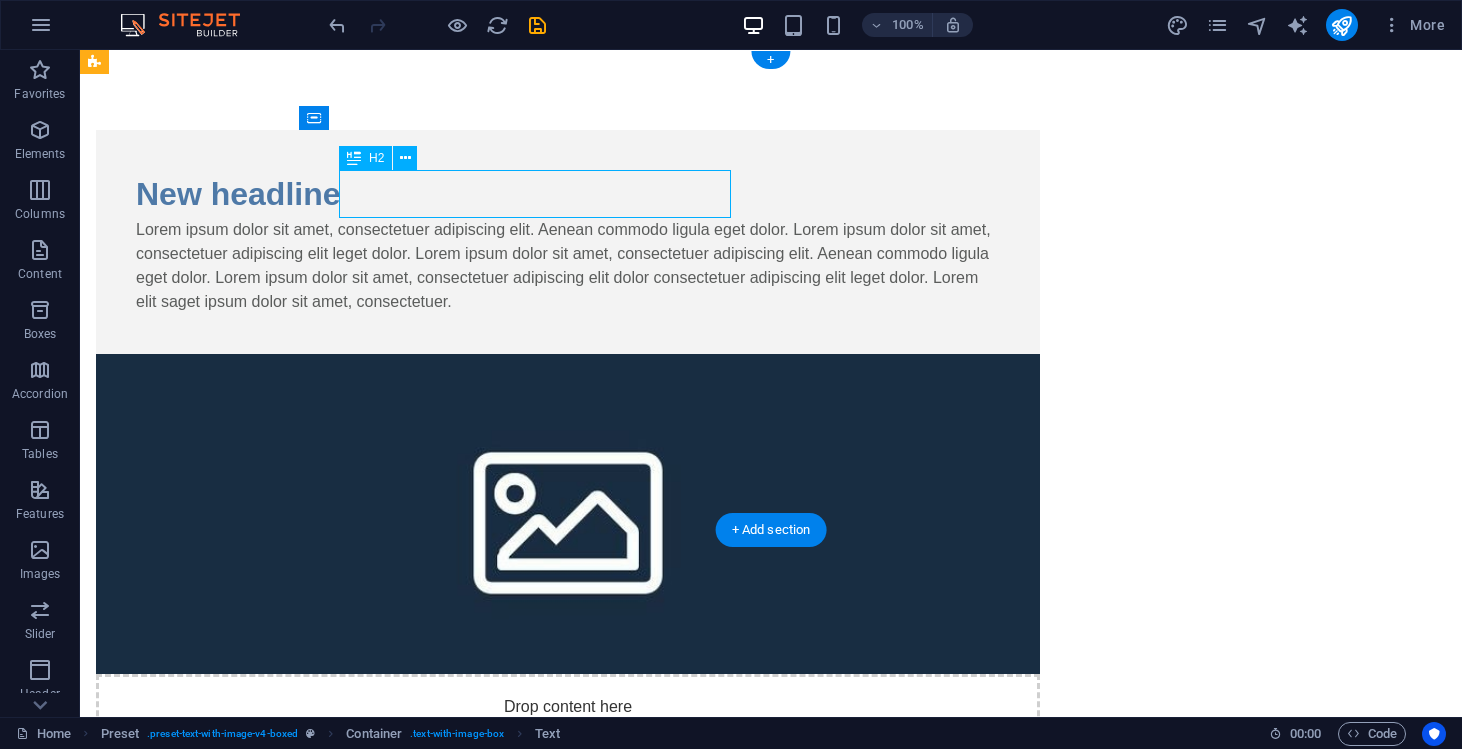 click on "New headline" at bounding box center (568, 194) 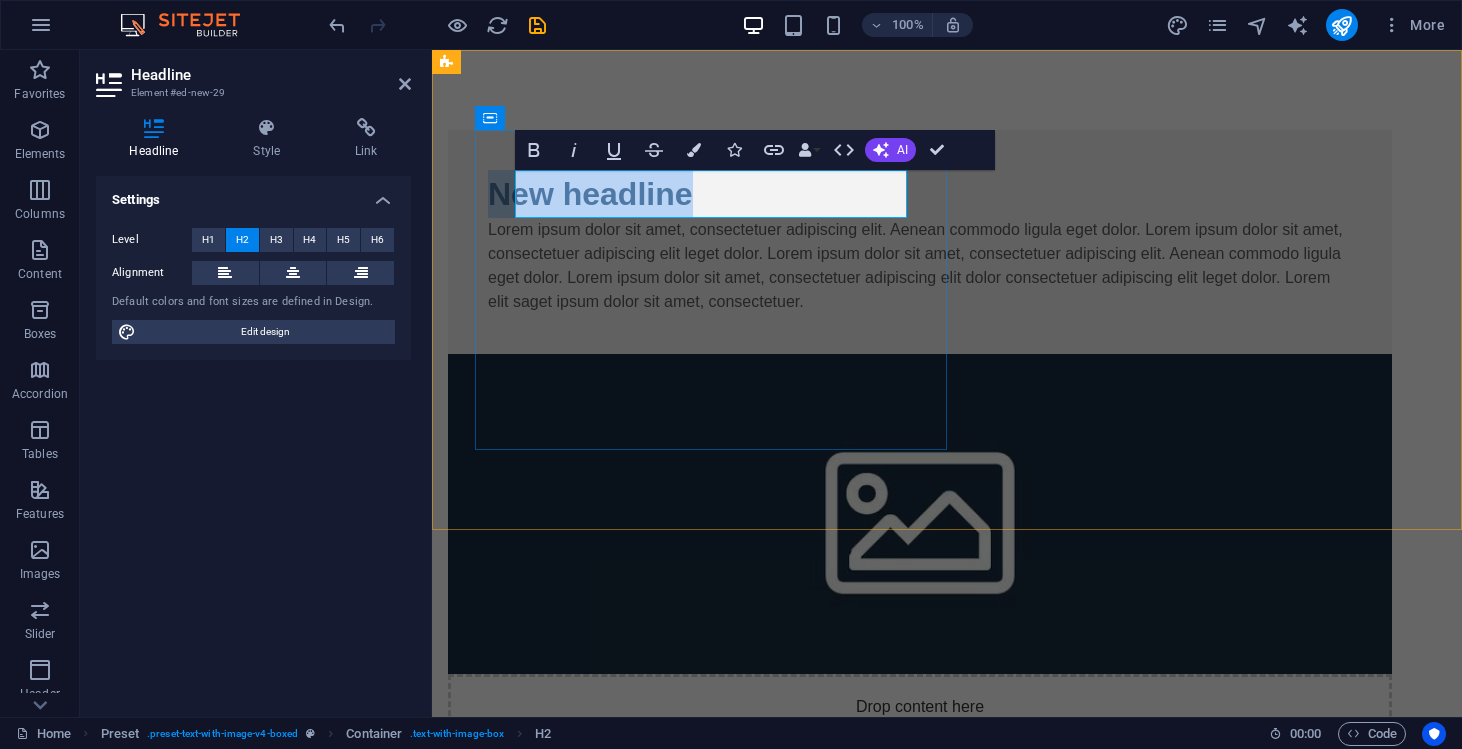 click on "New headline" at bounding box center (920, 194) 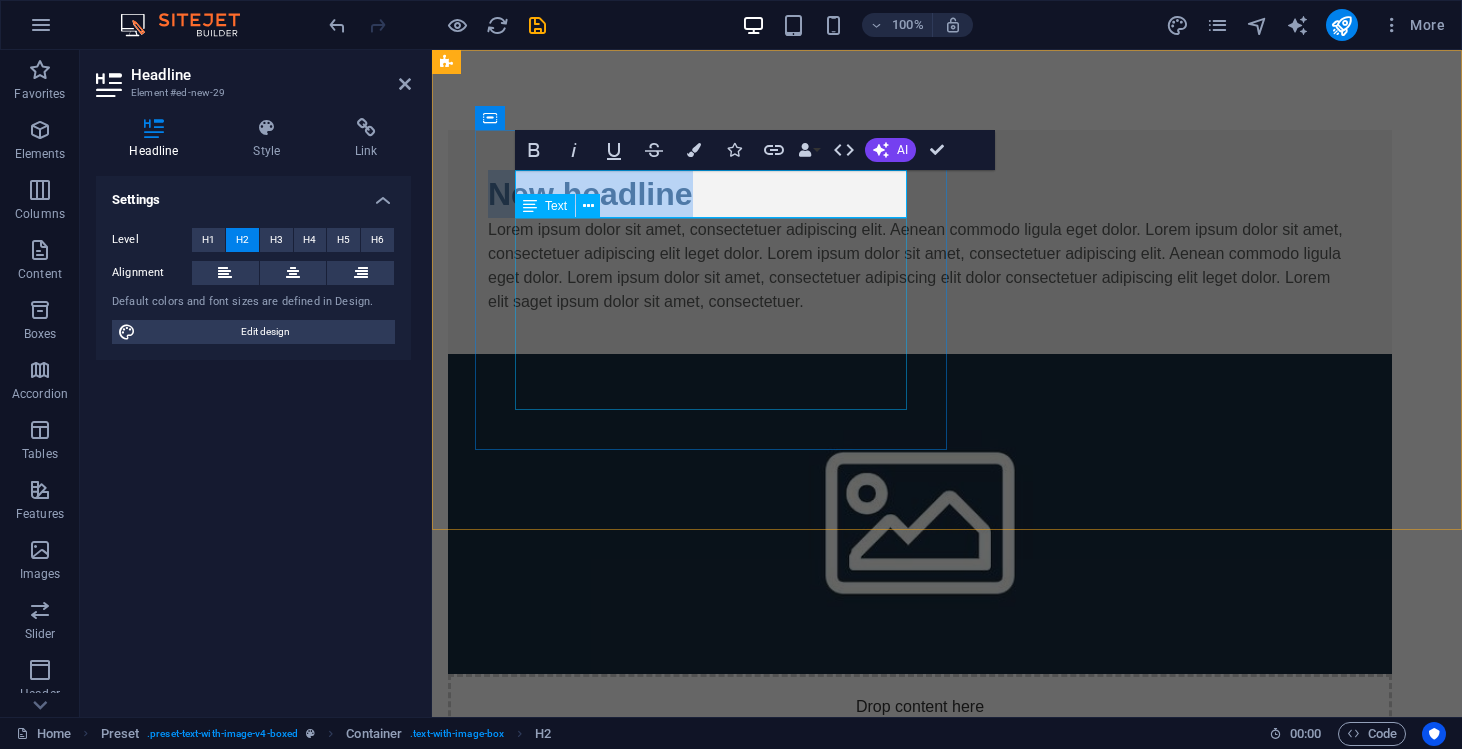 type 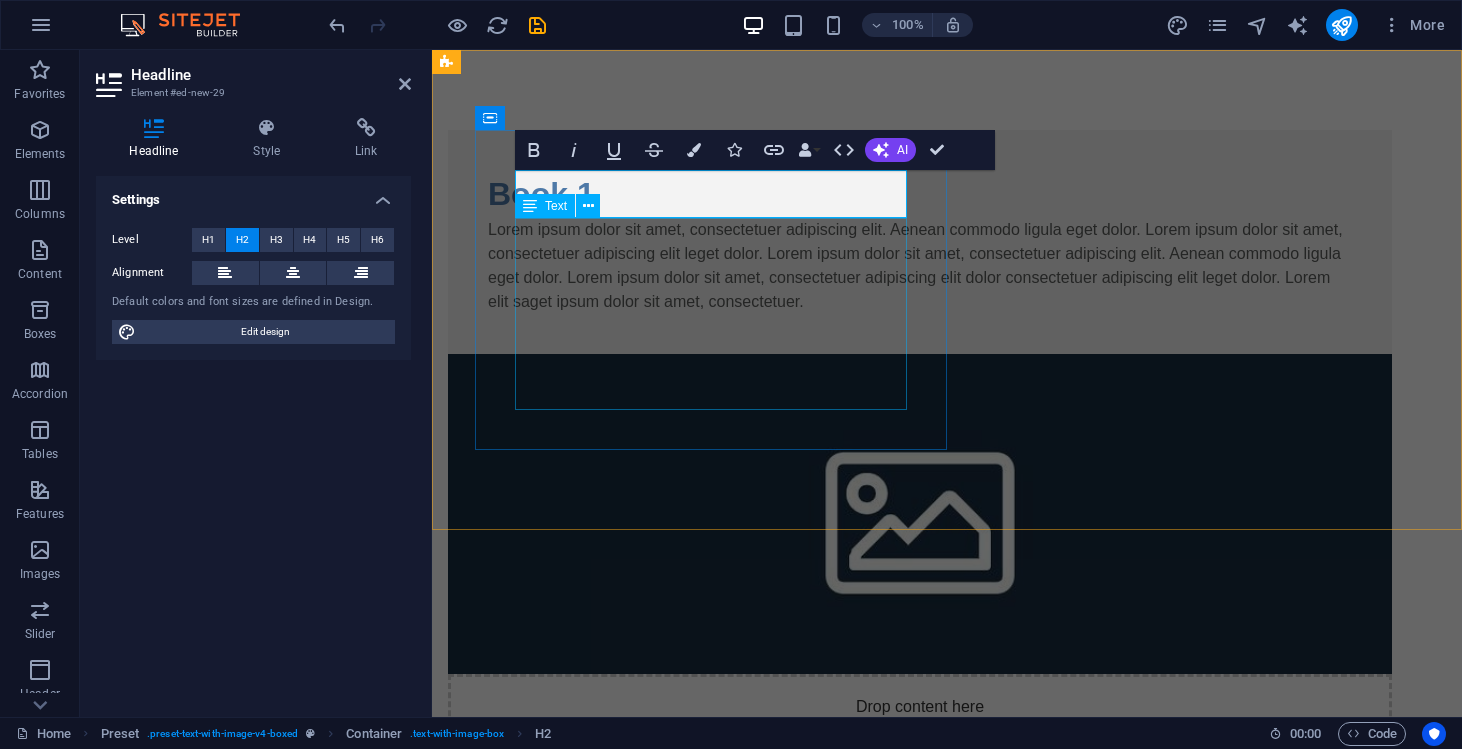 click on "Lorem ipsum dolor sit amet, consectetuer adipiscing elit. Aenean commodo ligula eget dolor. Lorem ipsum dolor sit amet, consectetuer adipiscing elit leget dolor. Lorem ipsum dolor sit amet, consectetuer adipiscing elit. Aenean commodo ligula eget dolor. Lorem ipsum dolor sit amet, consectetuer adipiscing elit dolor consectetuer adipiscing elit leget dolor. Lorem elit saget ipsum dolor sit amet, consectetuer." at bounding box center [920, 266] 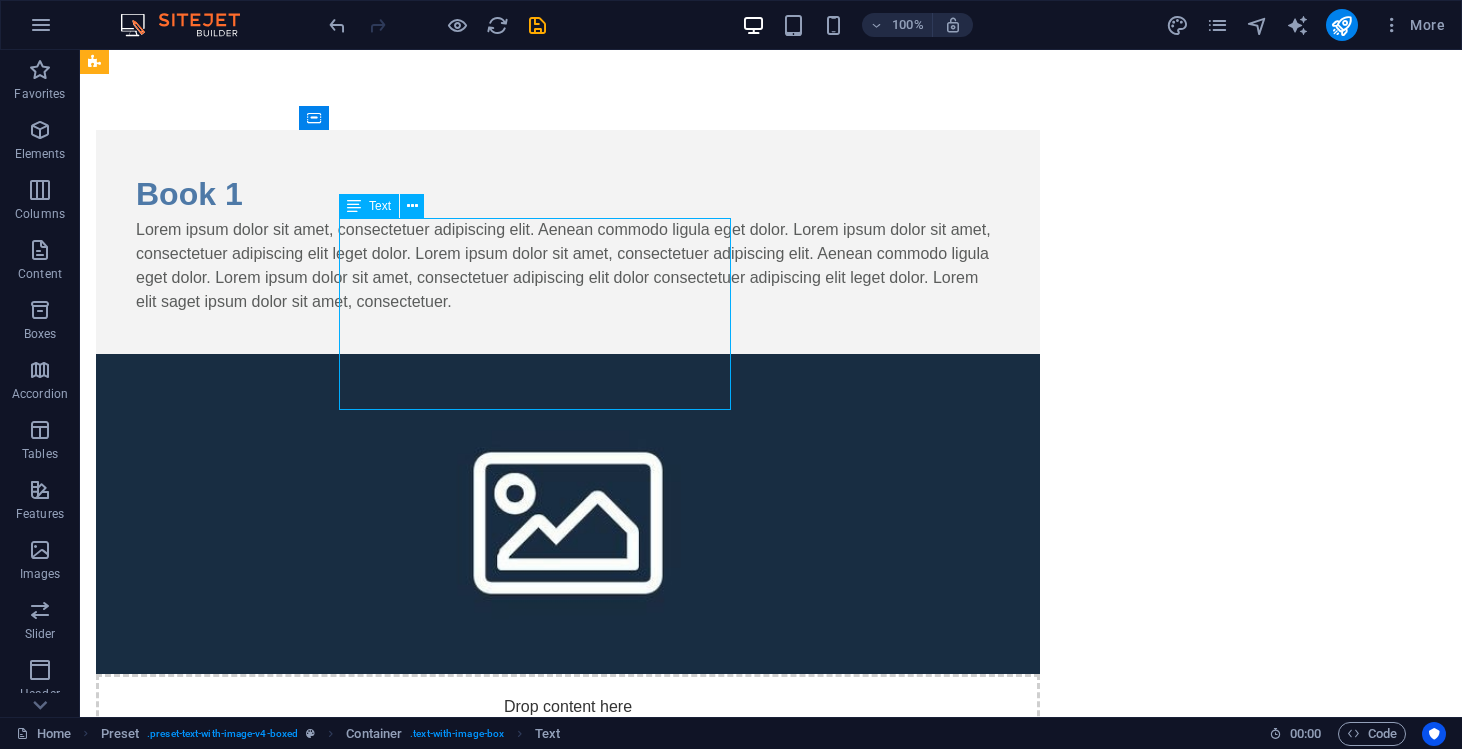 click on "Lorem ipsum dolor sit amet, consectetuer adipiscing elit. Aenean commodo ligula eget dolor. Lorem ipsum dolor sit amet, consectetuer adipiscing elit leget dolor. Lorem ipsum dolor sit amet, consectetuer adipiscing elit. Aenean commodo ligula eget dolor. Lorem ipsum dolor sit amet, consectetuer adipiscing elit dolor consectetuer adipiscing elit leget dolor. Lorem elit saget ipsum dolor sit amet, consectetuer." at bounding box center (568, 266) 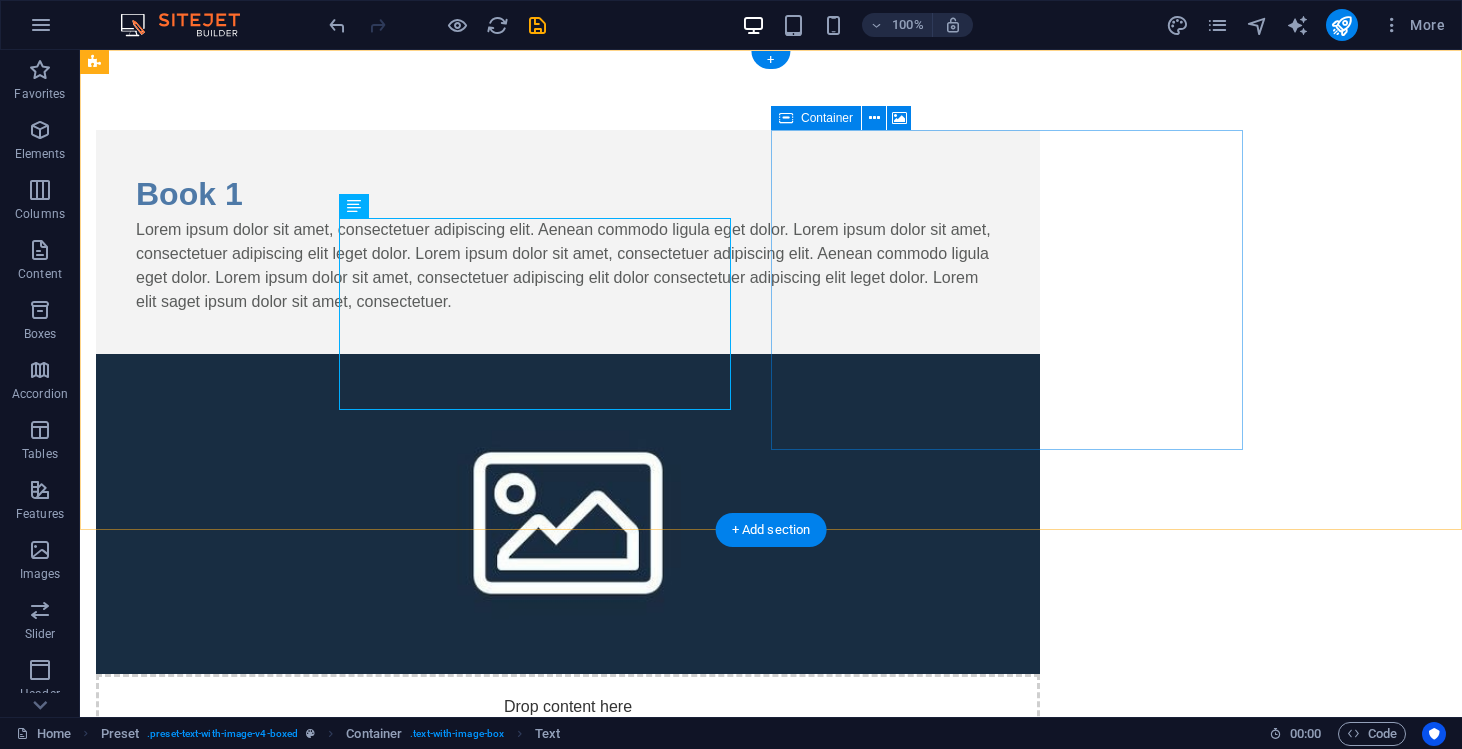 click on "Drop content here or  Add elements  Paste clipboard" at bounding box center [568, 745] 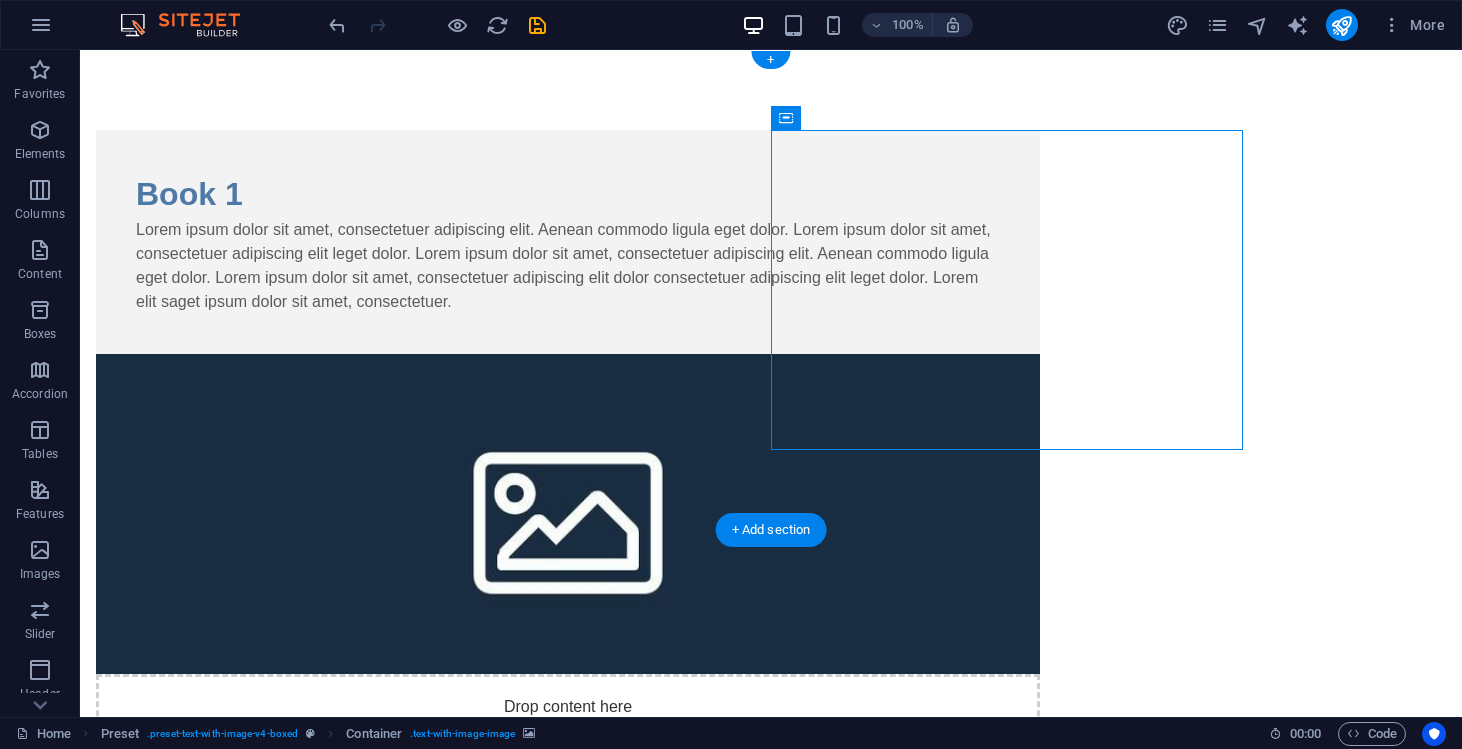 click at bounding box center [568, 514] 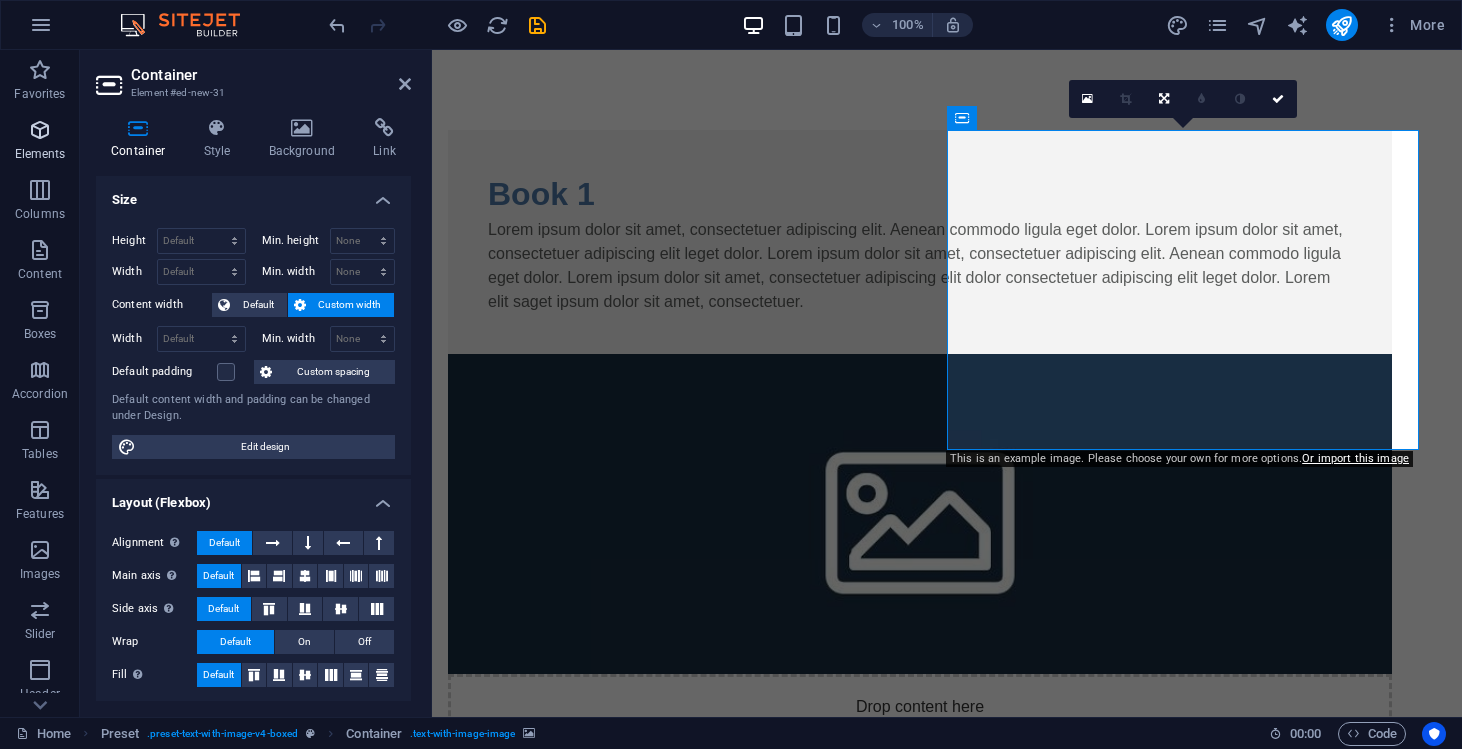 click at bounding box center (40, 130) 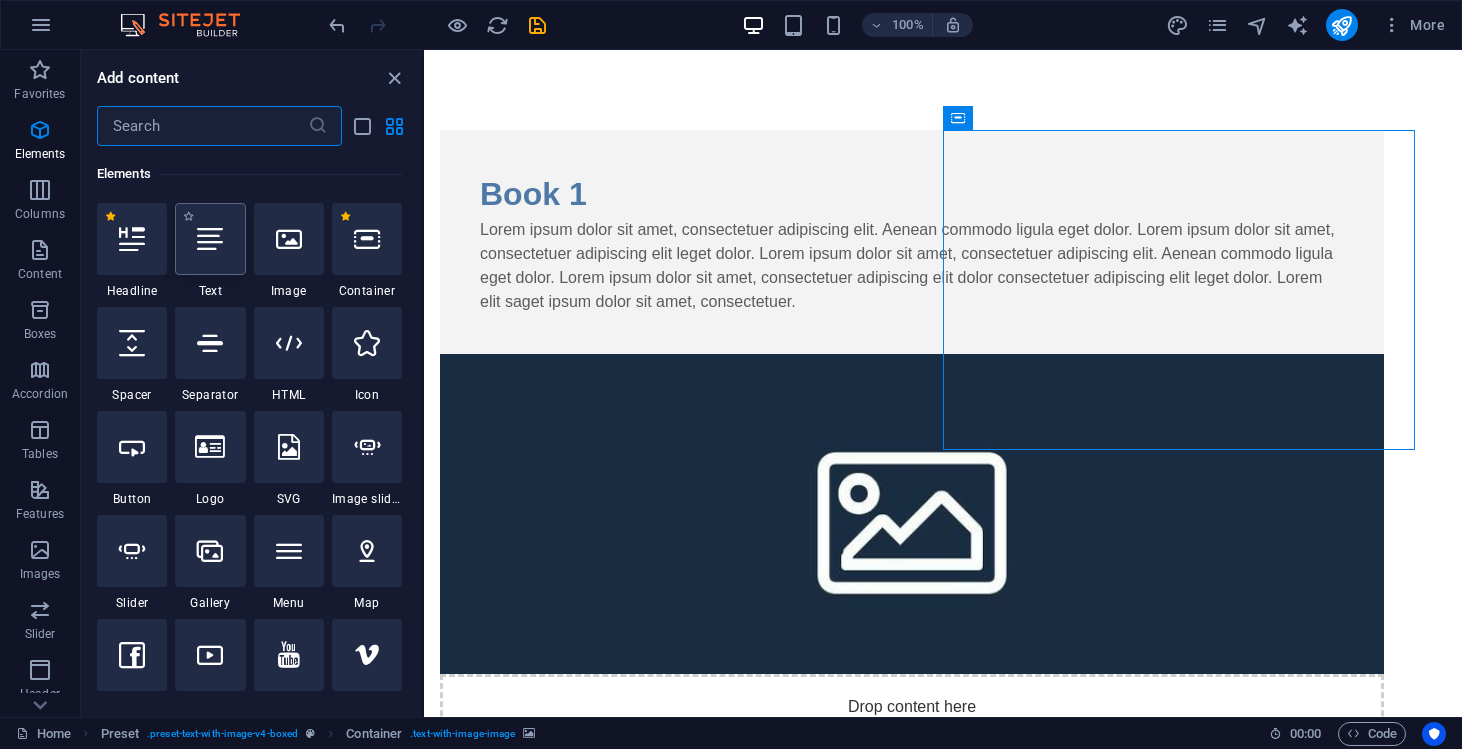 scroll, scrollTop: 213, scrollLeft: 0, axis: vertical 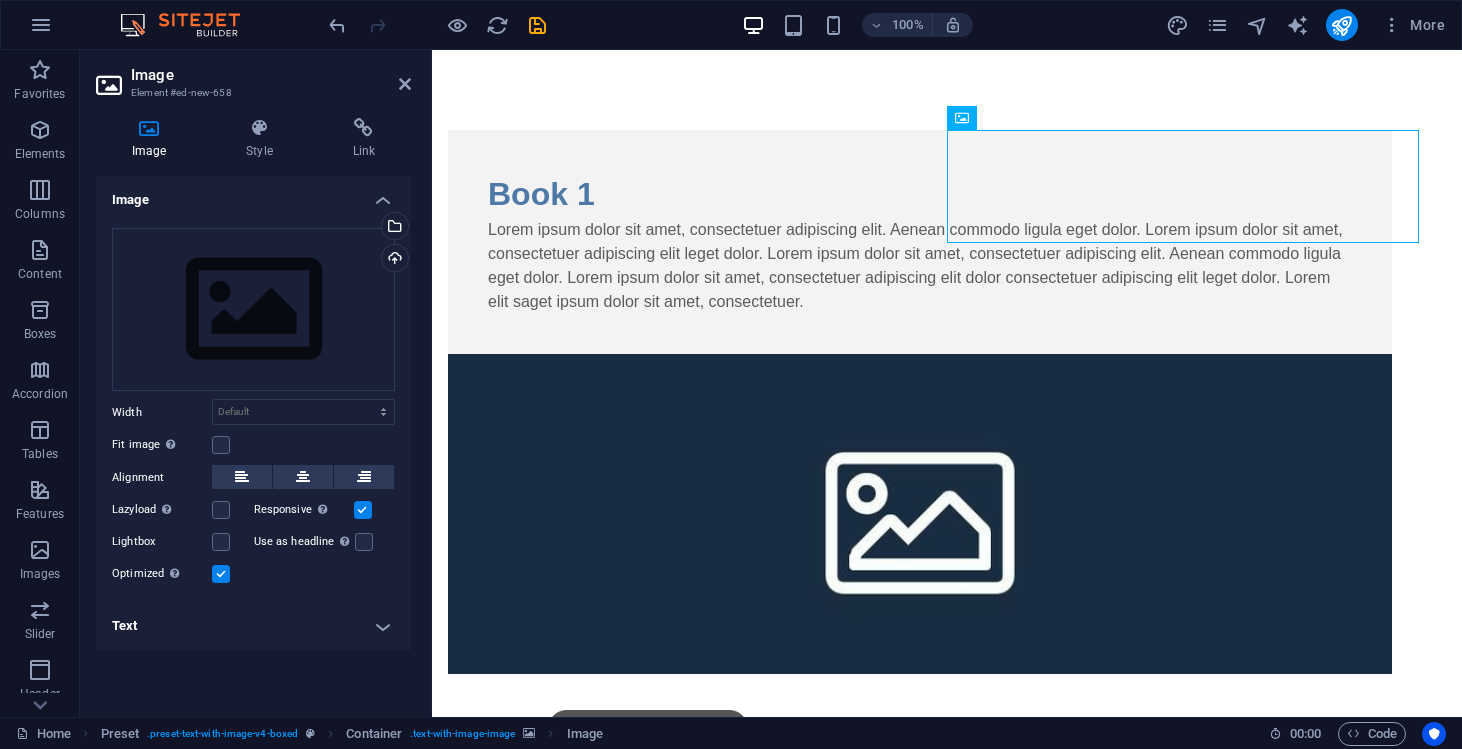 drag, startPoint x: 1034, startPoint y: 197, endPoint x: 1145, endPoint y: 314, distance: 161.27615 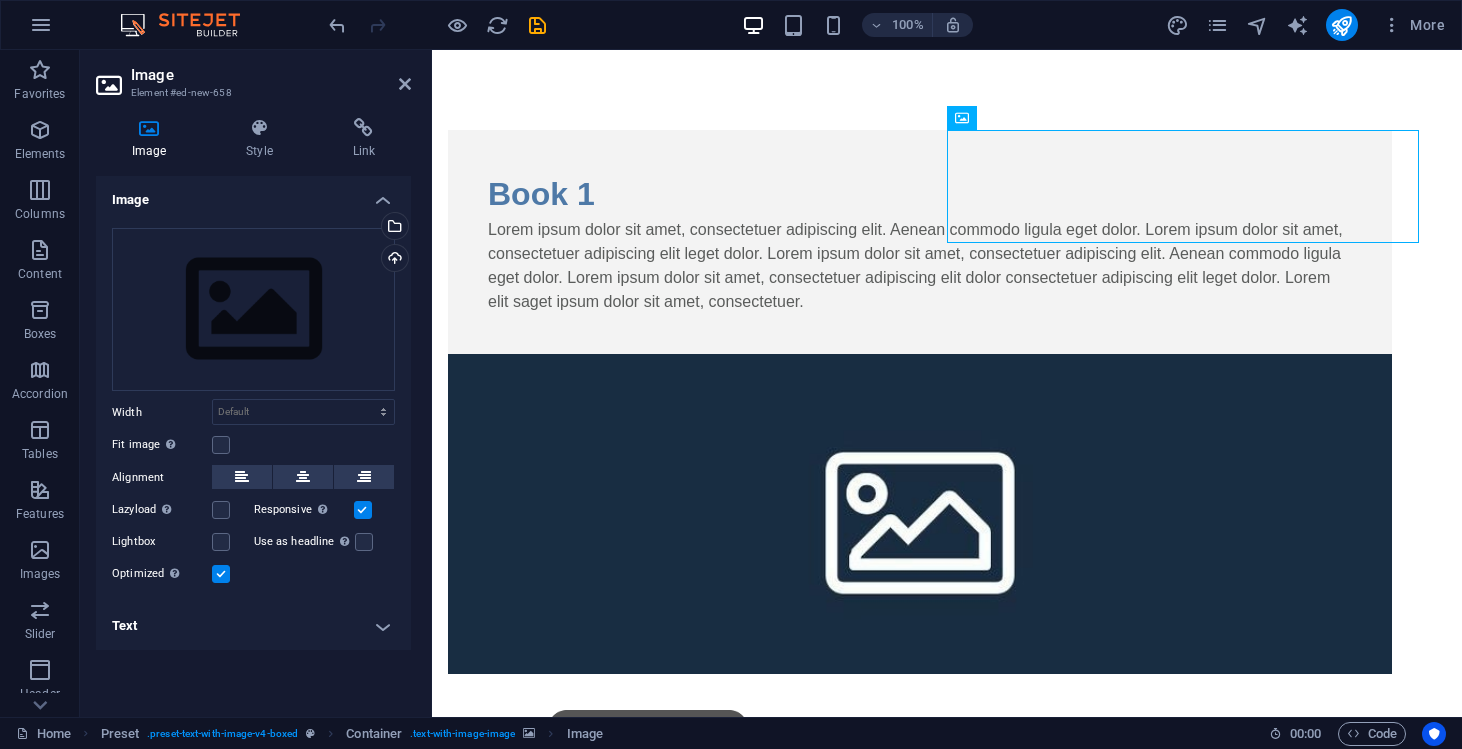 click at bounding box center [920, 626] 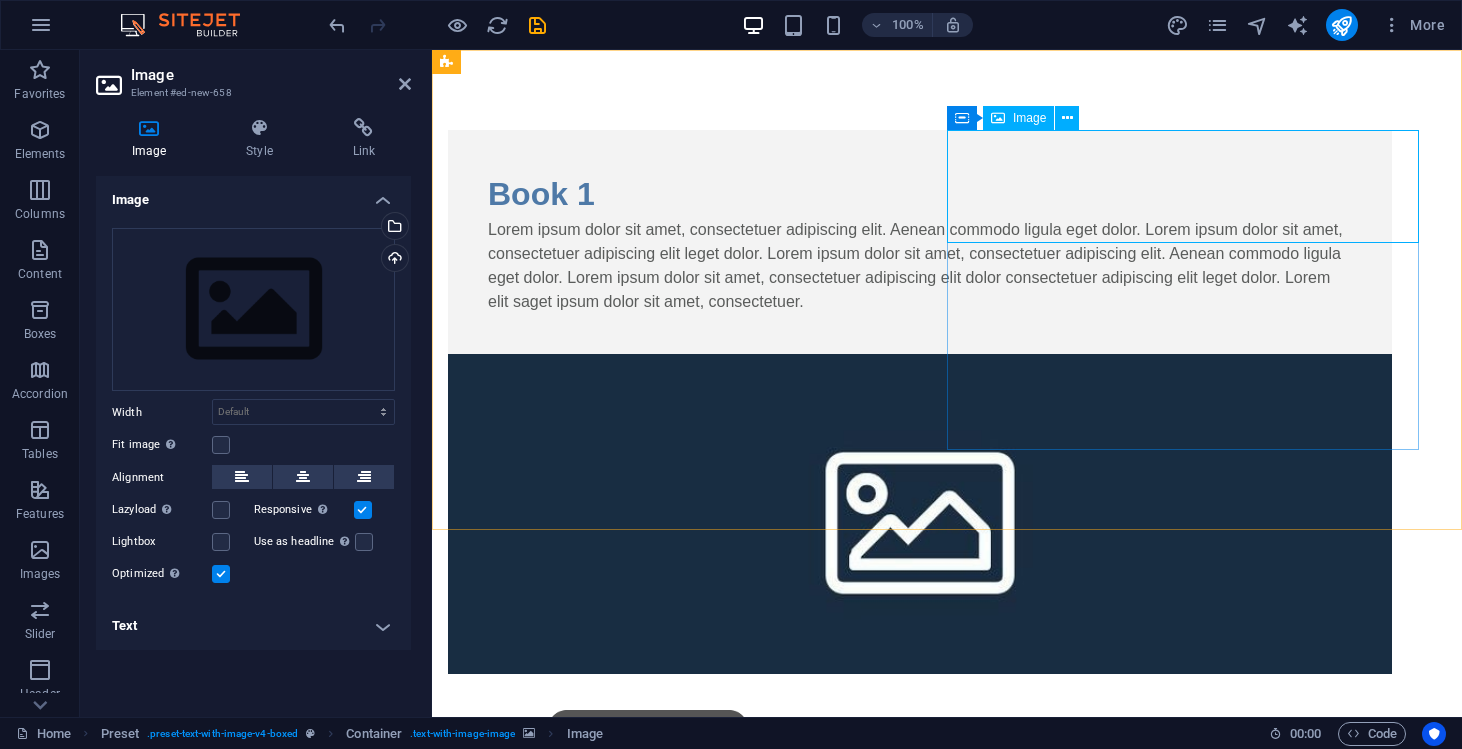 click at bounding box center [920, 786] 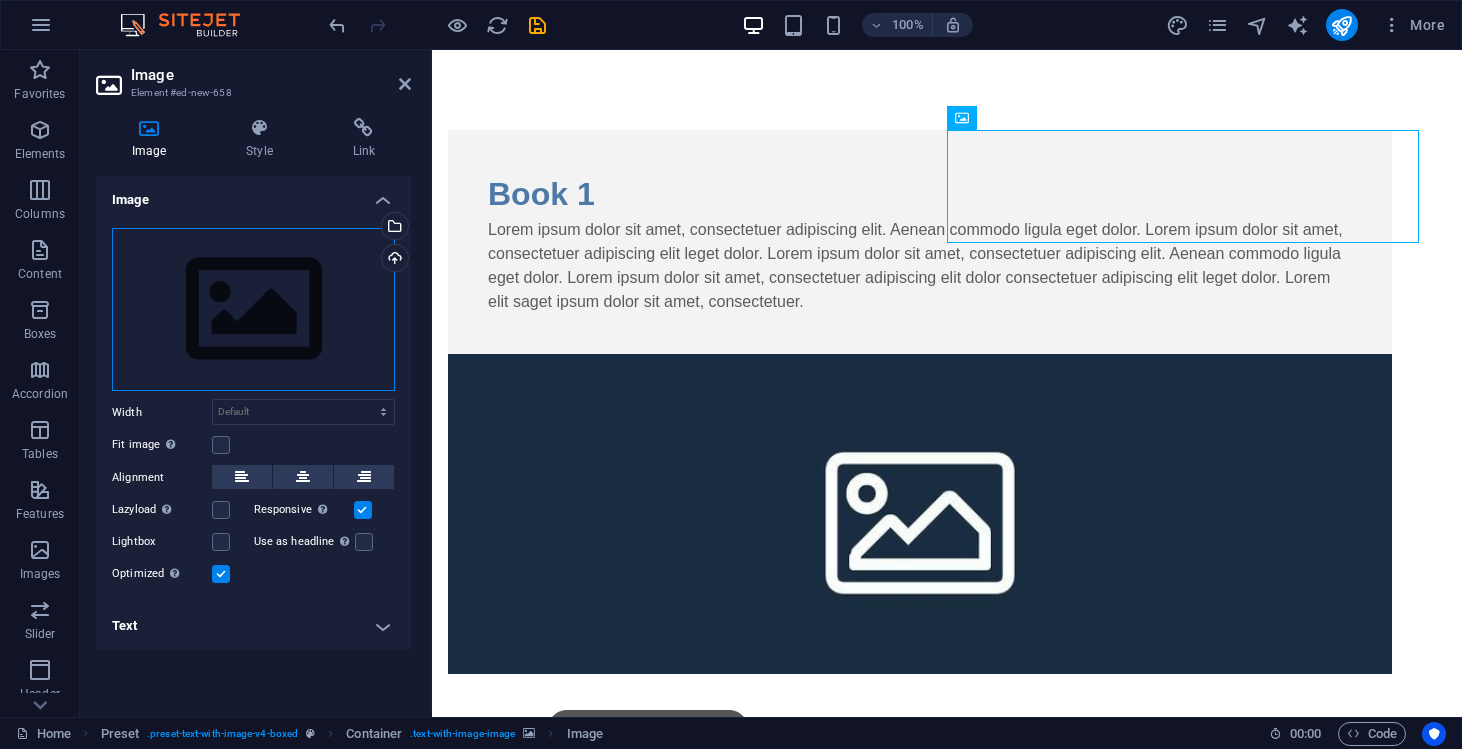 click on "Drag files here, click to choose files or select files from Files or our free stock photos & videos" at bounding box center (253, 310) 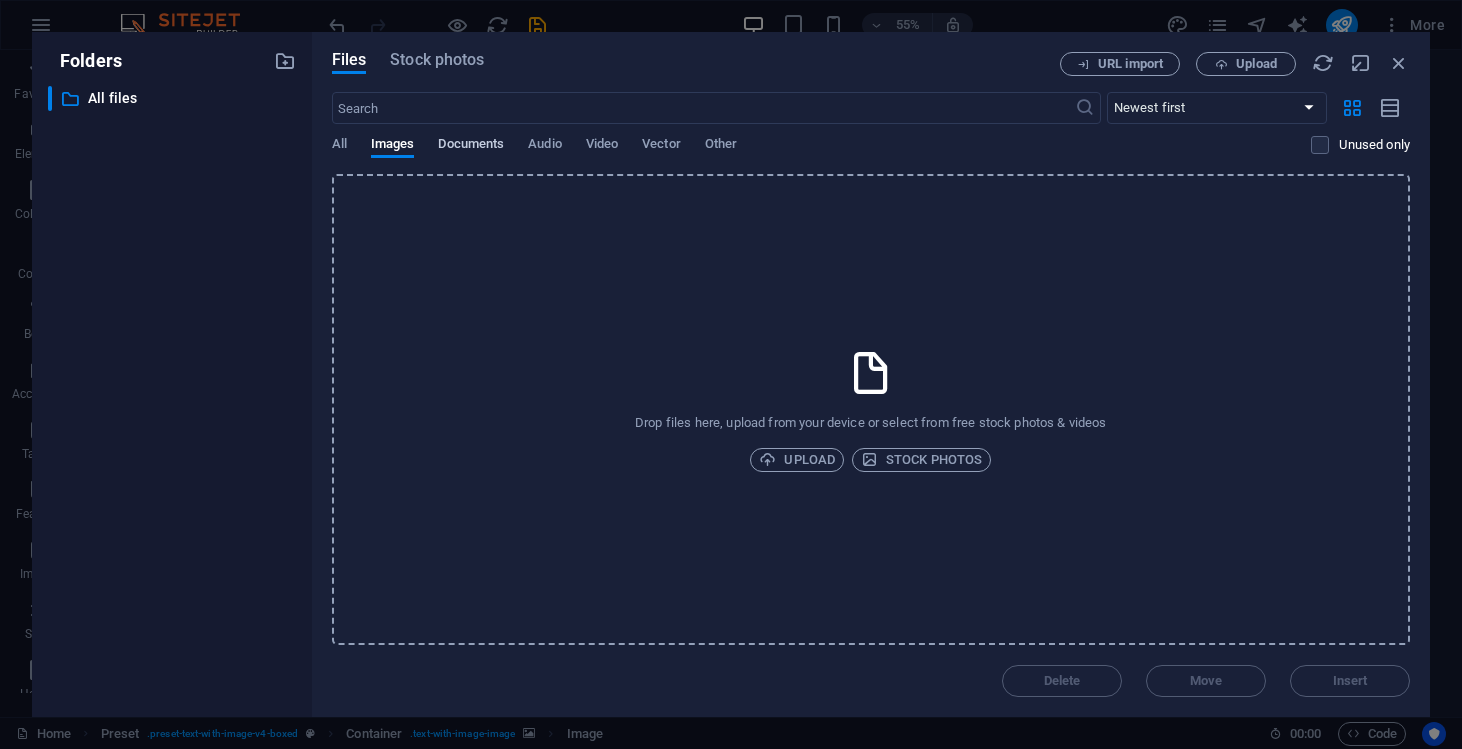 click on "Documents" at bounding box center (471, 146) 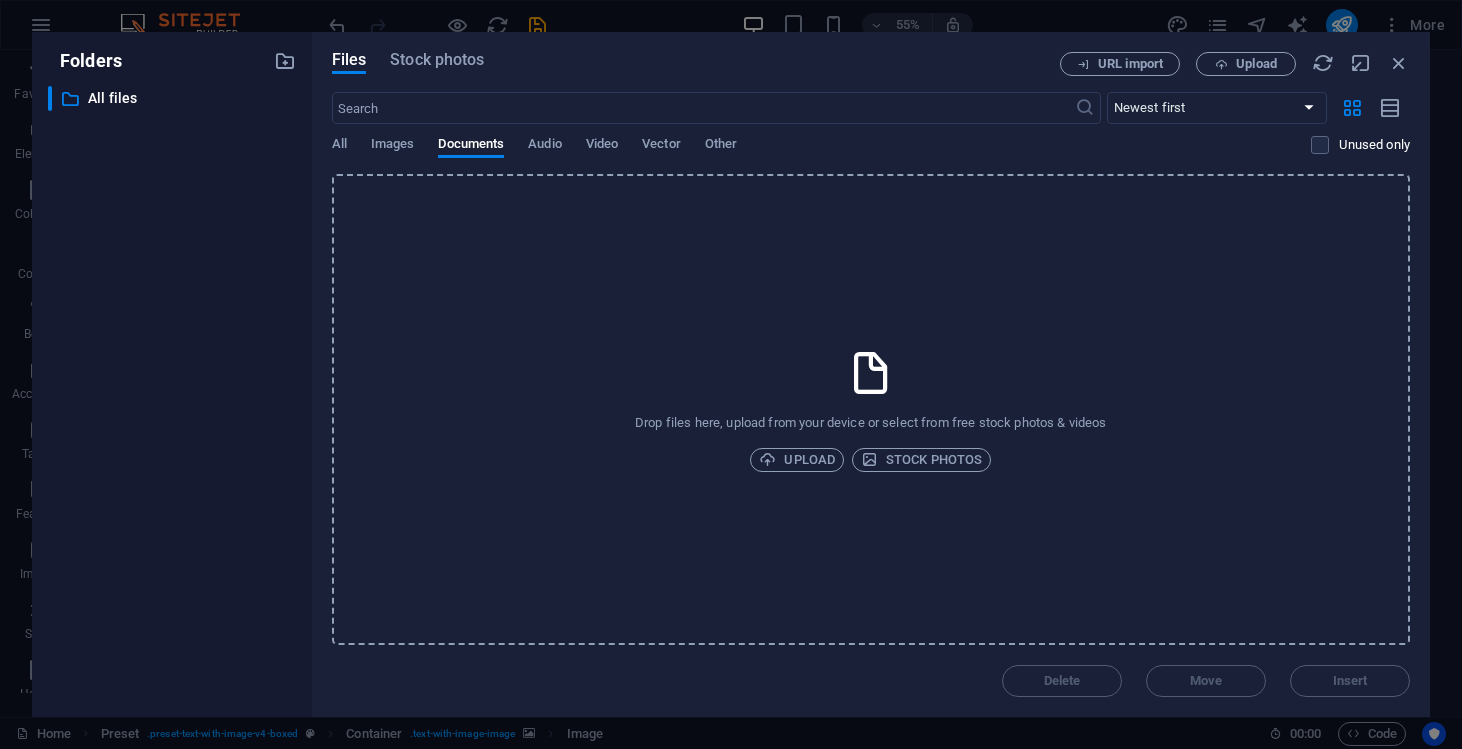 click on "All Images Documents Audio Video Vector Other" at bounding box center (822, 155) 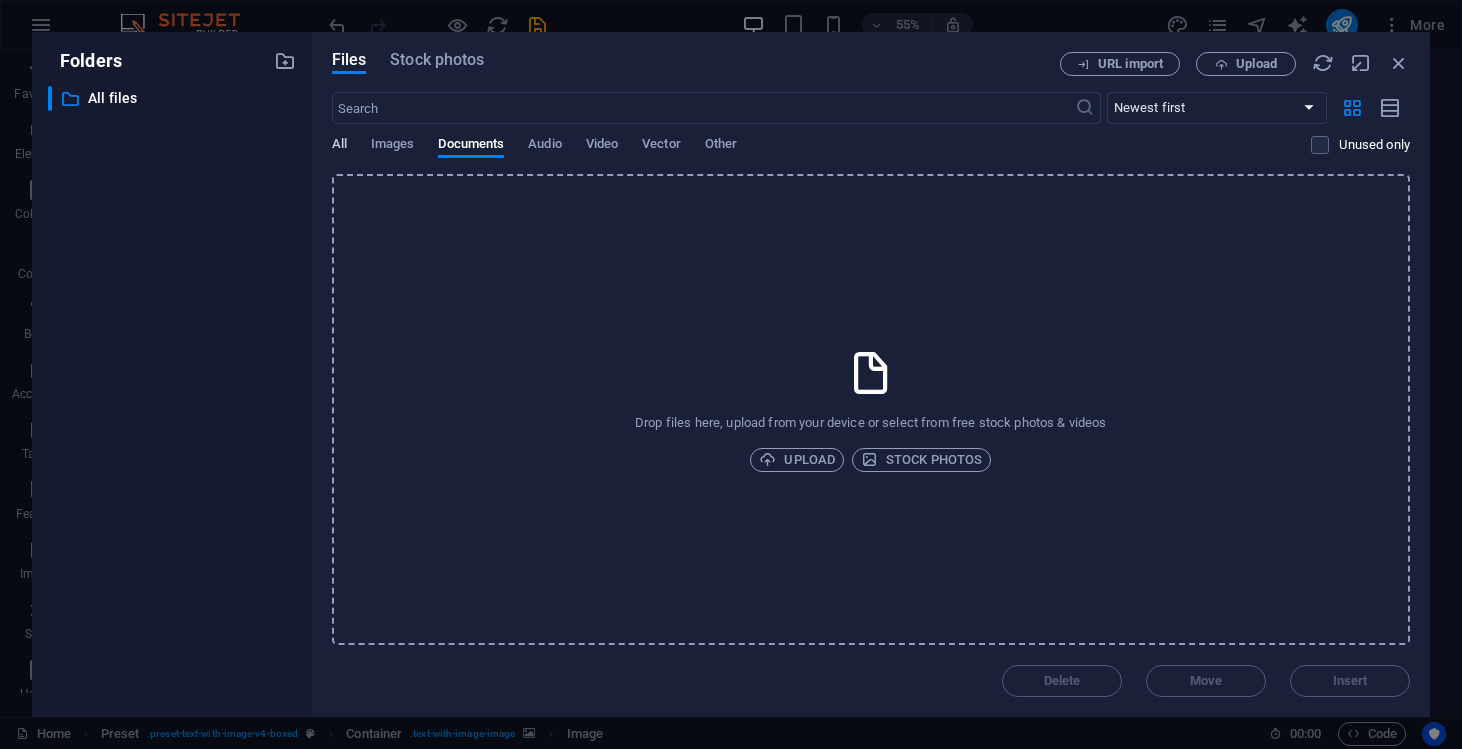 click on "All" at bounding box center [339, 146] 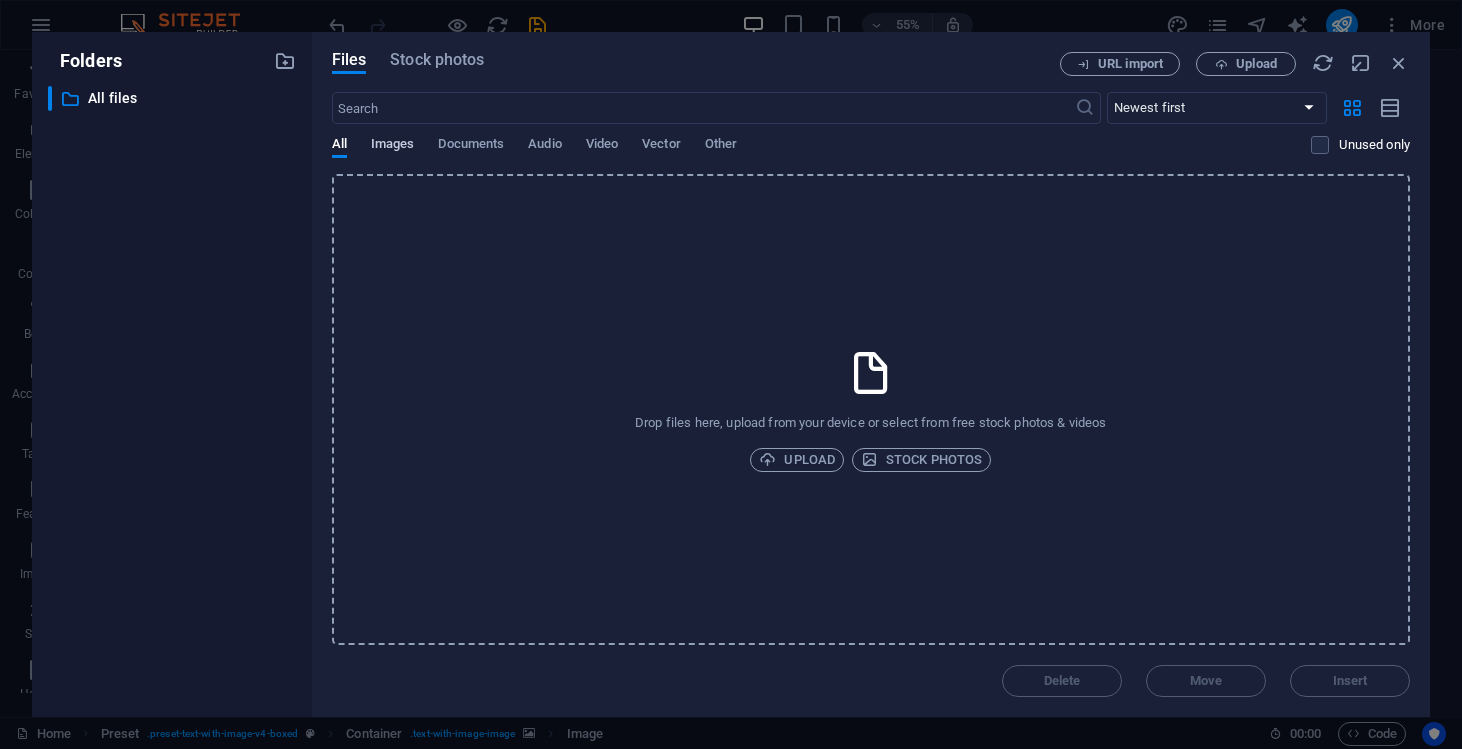 click on "Images" at bounding box center (393, 146) 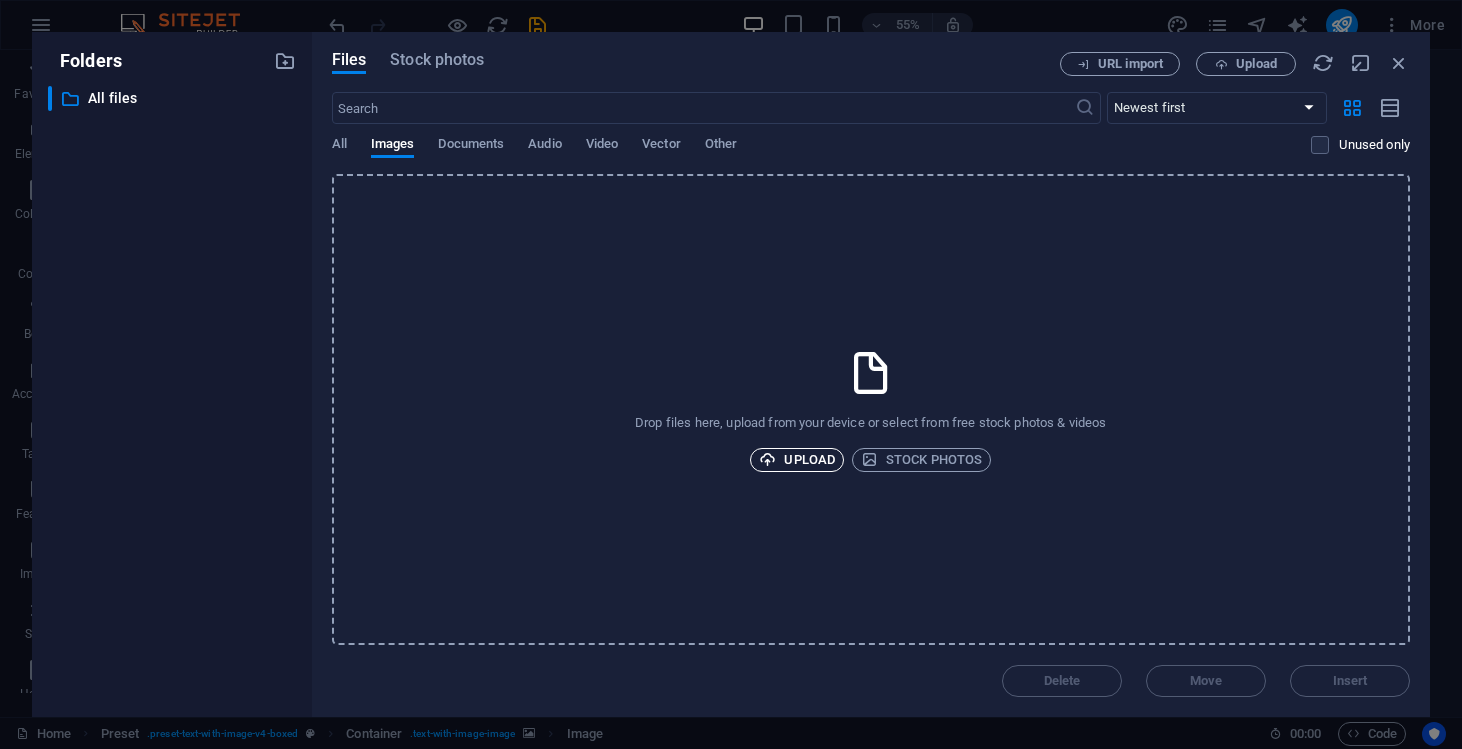 click on "Upload" at bounding box center (797, 460) 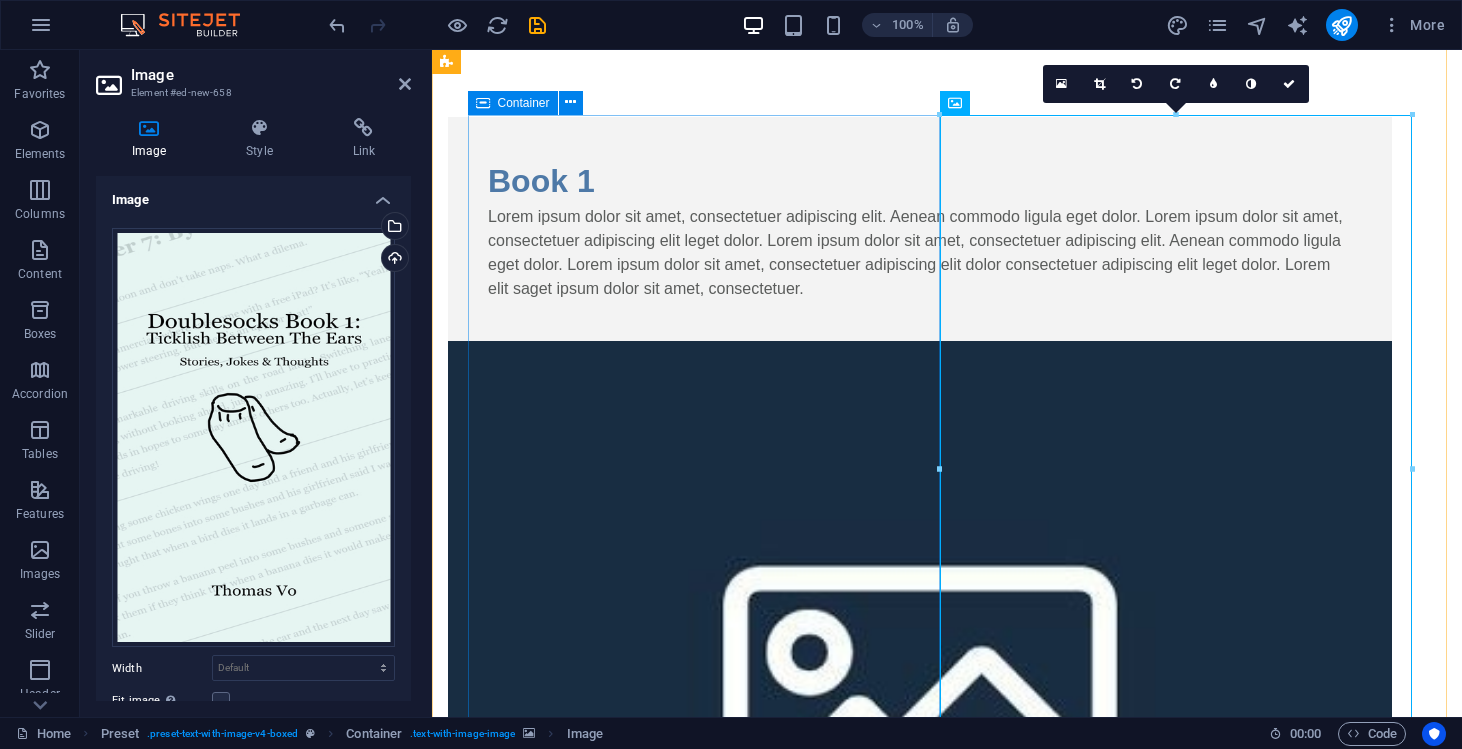 scroll, scrollTop: 13, scrollLeft: 0, axis: vertical 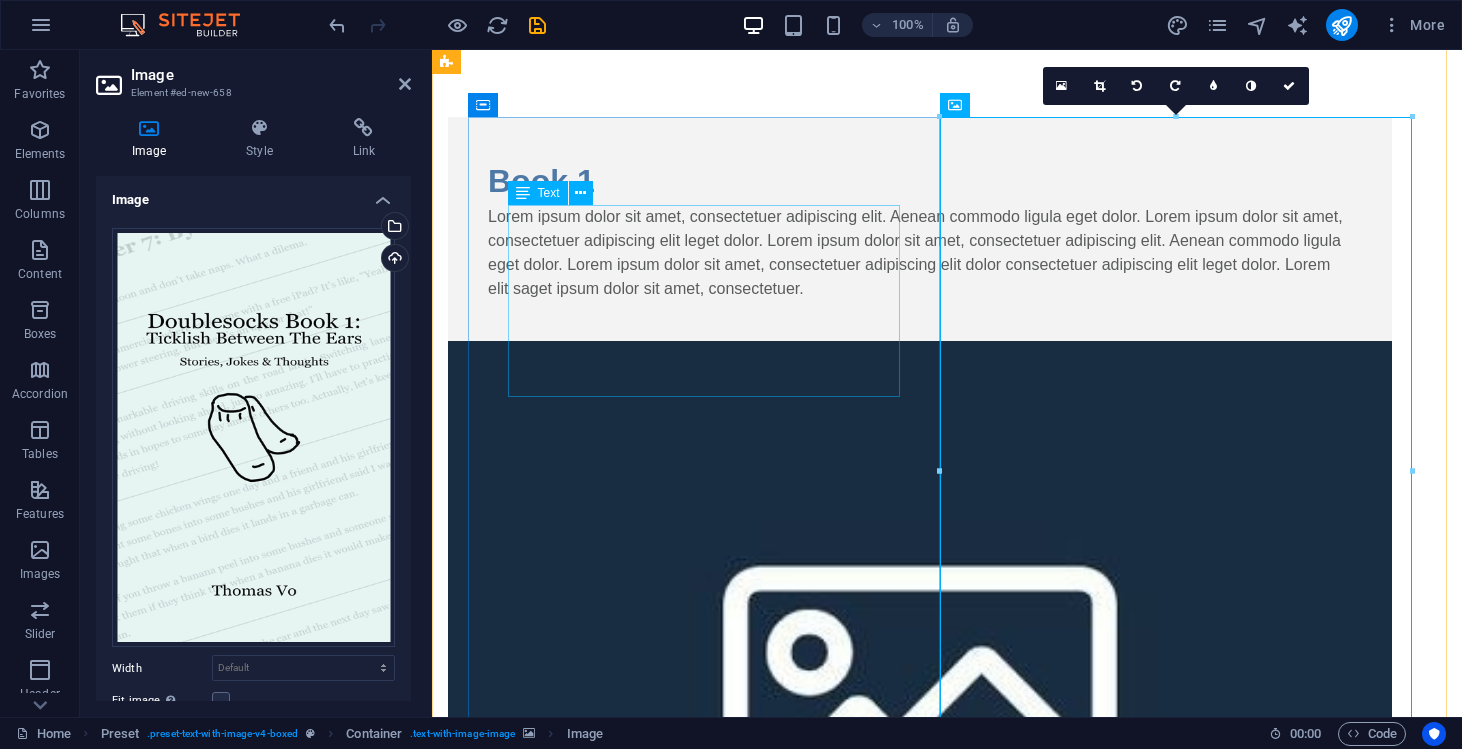 click on "Lorem ipsum dolor sit amet, consectetuer adipiscing elit. Aenean commodo ligula eget dolor. Lorem ipsum dolor sit amet, consectetuer adipiscing elit leget dolor. Lorem ipsum dolor sit amet, consectetuer adipiscing elit. Aenean commodo ligula eget dolor. Lorem ipsum dolor sit amet, consectetuer adipiscing elit dolor consectetuer adipiscing elit leget dolor. Lorem elit saget ipsum dolor sit amet, consectetuer." at bounding box center (920, 253) 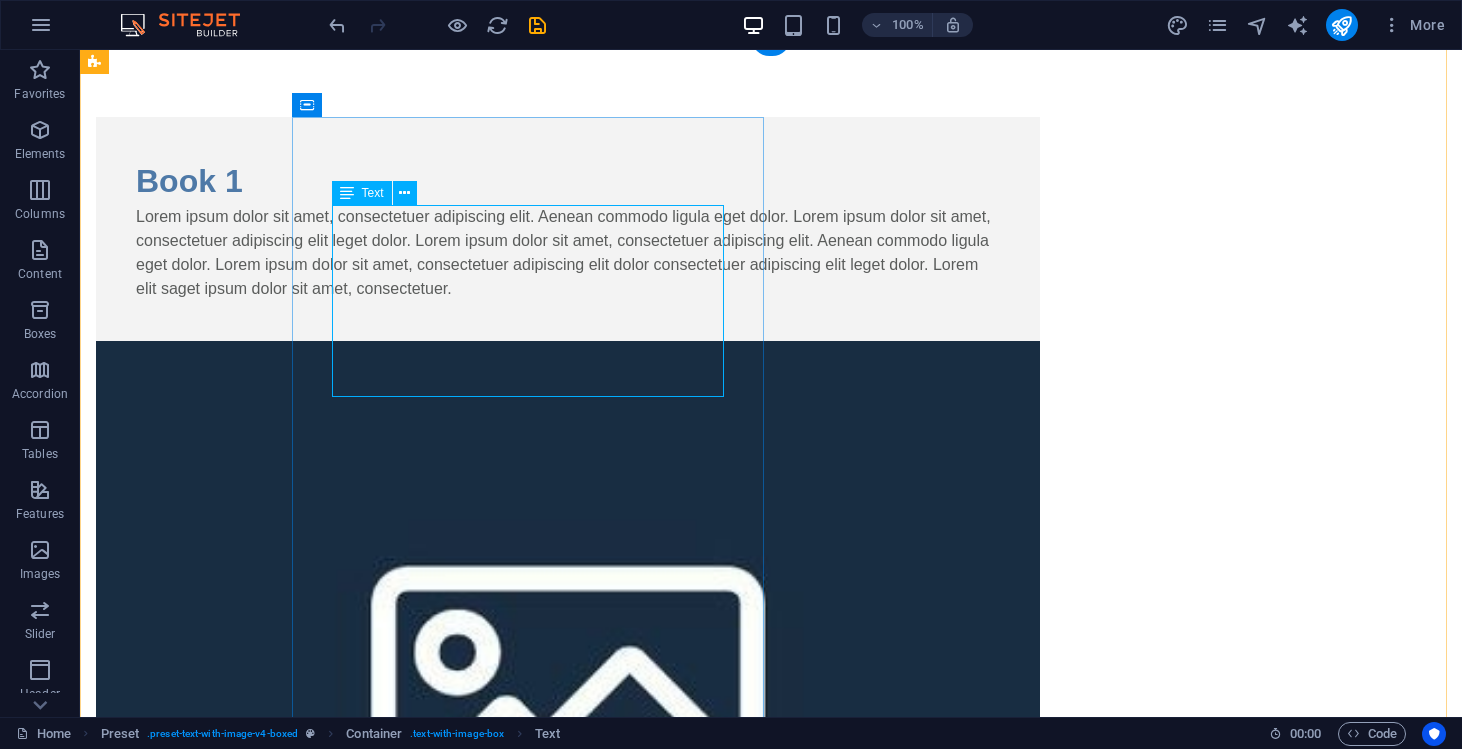 click on "Lorem ipsum dolor sit amet, consectetuer adipiscing elit. Aenean commodo ligula eget dolor. Lorem ipsum dolor sit amet, consectetuer adipiscing elit leget dolor. Lorem ipsum dolor sit amet, consectetuer adipiscing elit. Aenean commodo ligula eget dolor. Lorem ipsum dolor sit amet, consectetuer adipiscing elit dolor consectetuer adipiscing elit leget dolor. Lorem elit saget ipsum dolor sit amet, consectetuer." at bounding box center [568, 253] 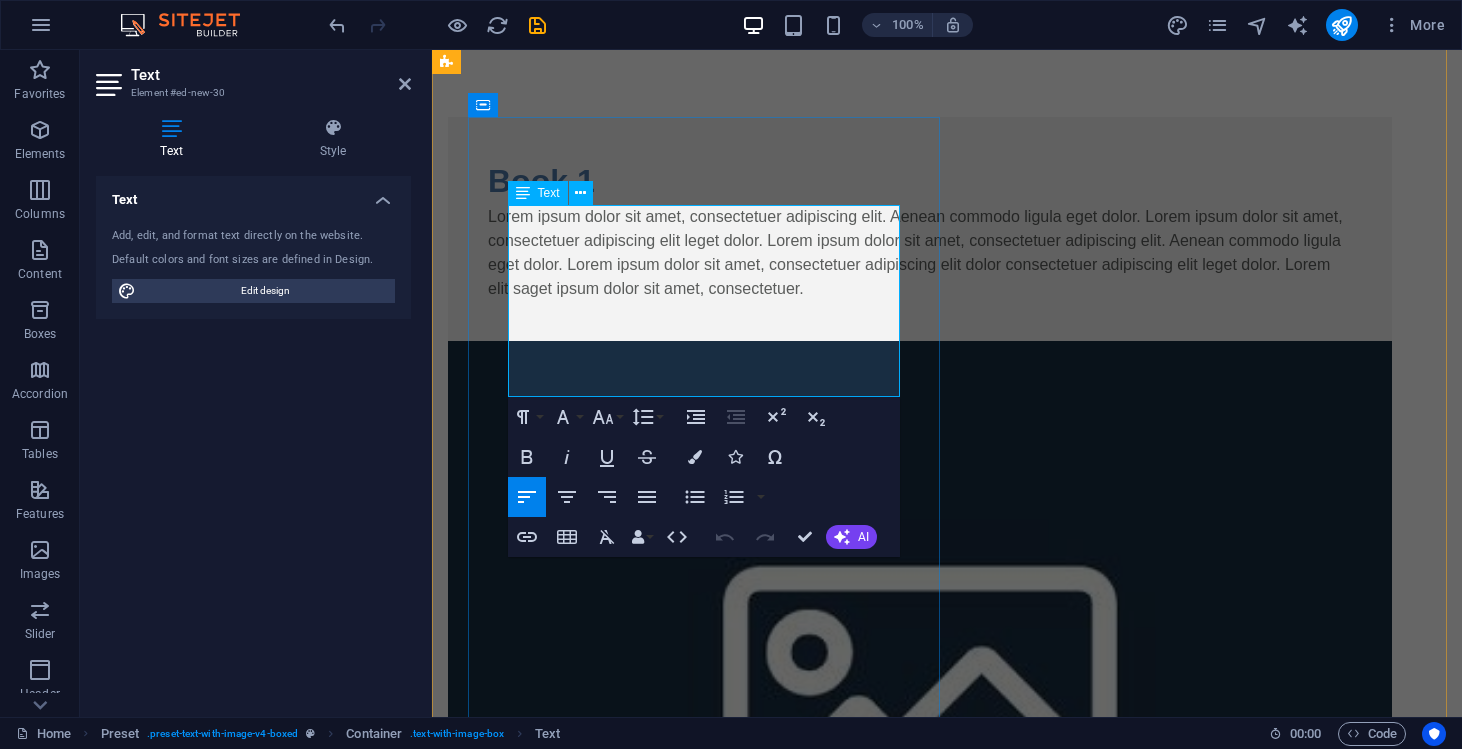 type 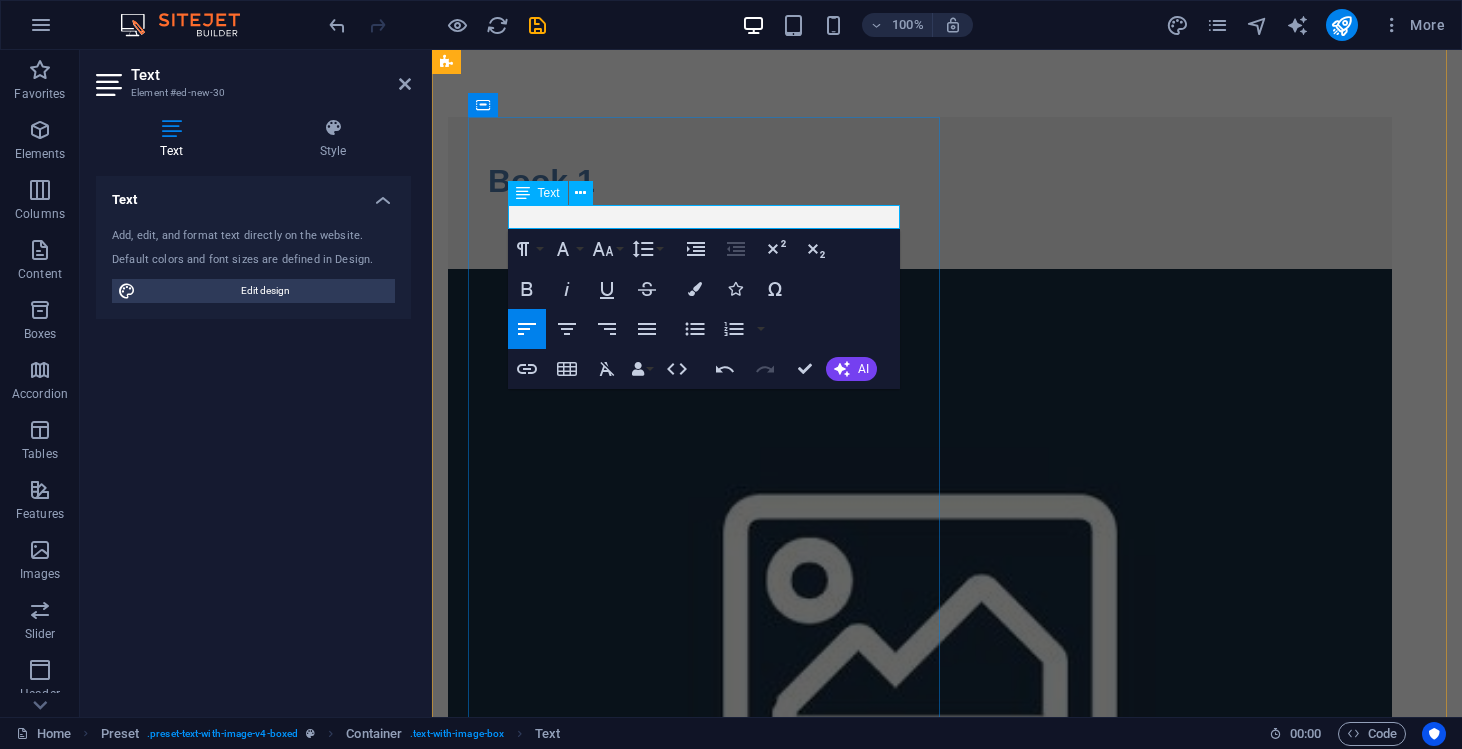 click at bounding box center (920, 217) 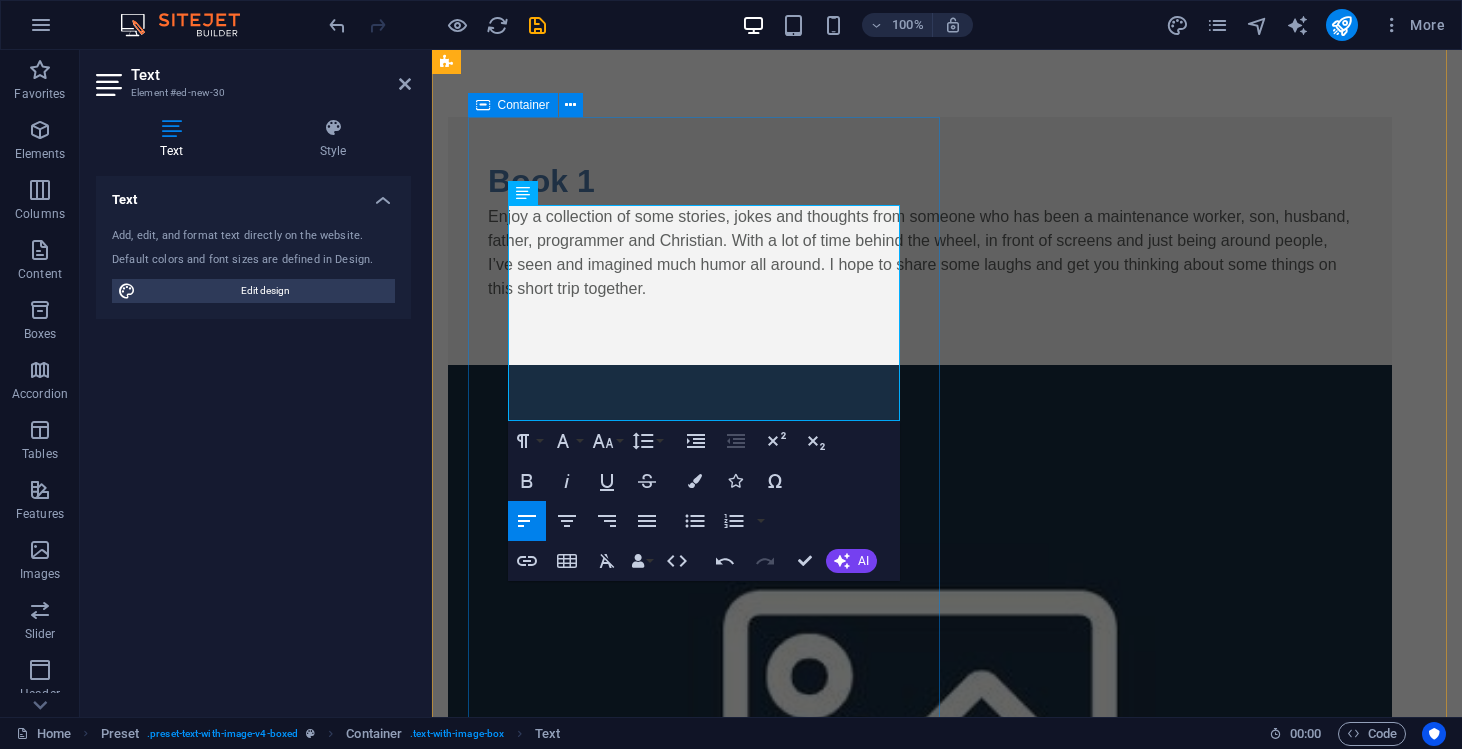 click on "Book 1 Enjoy a collection of some stories, jokes and thoughts from someone who has been a maintenance worker, son, husband, father, programmer and Christian. With a lot of time behind the wheel, in front of screens and just being around people, I’ve seen and imagined much humor all around. I hope to share some laughs and get you thinking about some things on this short trip together." at bounding box center (920, 241) 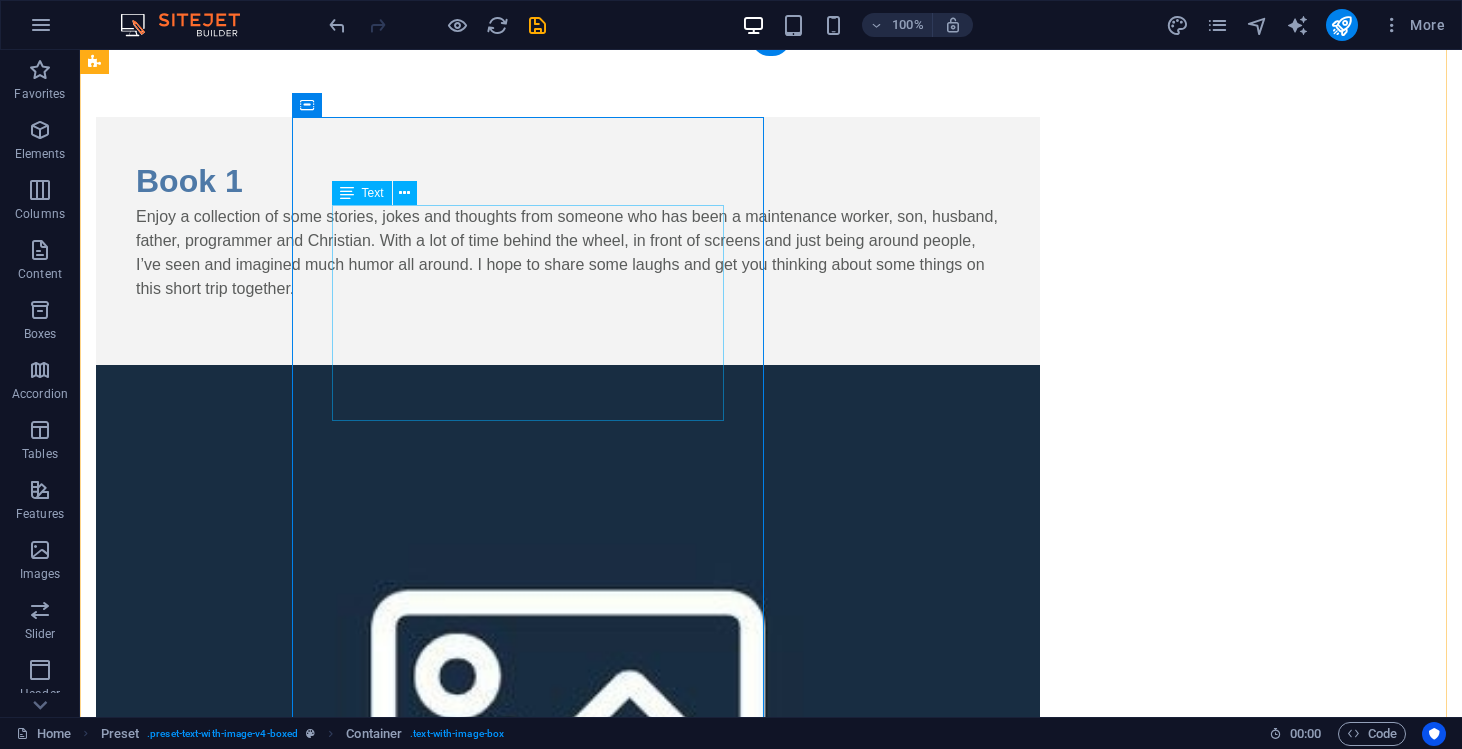 click on "Enjoy a collection of some stories, jokes and thoughts from someone who has been a maintenance worker, son, husband, father, programmer and Christian. With a lot of time behind the wheel, in front of screens and just being around people, I’ve seen and imagined much humor all around. I hope to share some laughs and get you thinking about some things on this short trip together." at bounding box center [568, 265] 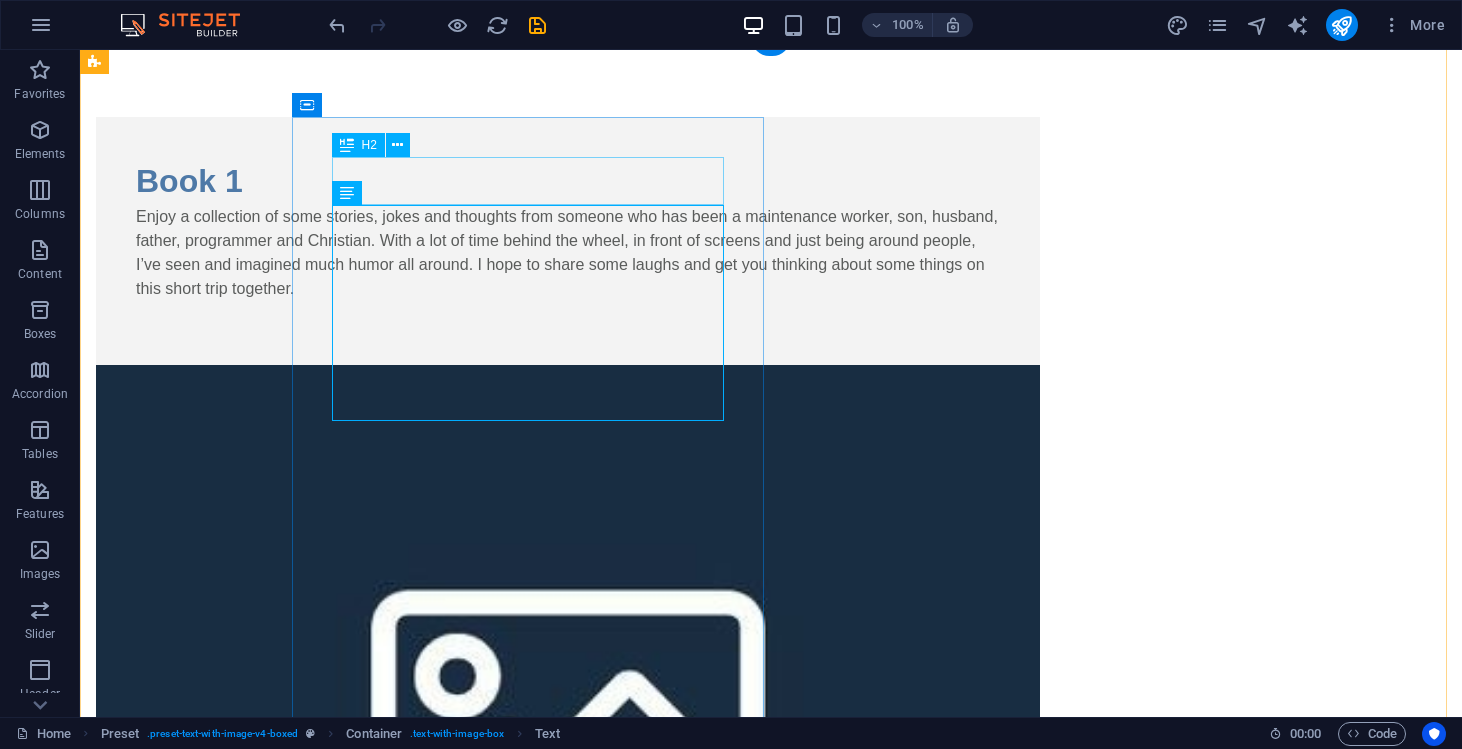 click on "Book 1" at bounding box center (568, 181) 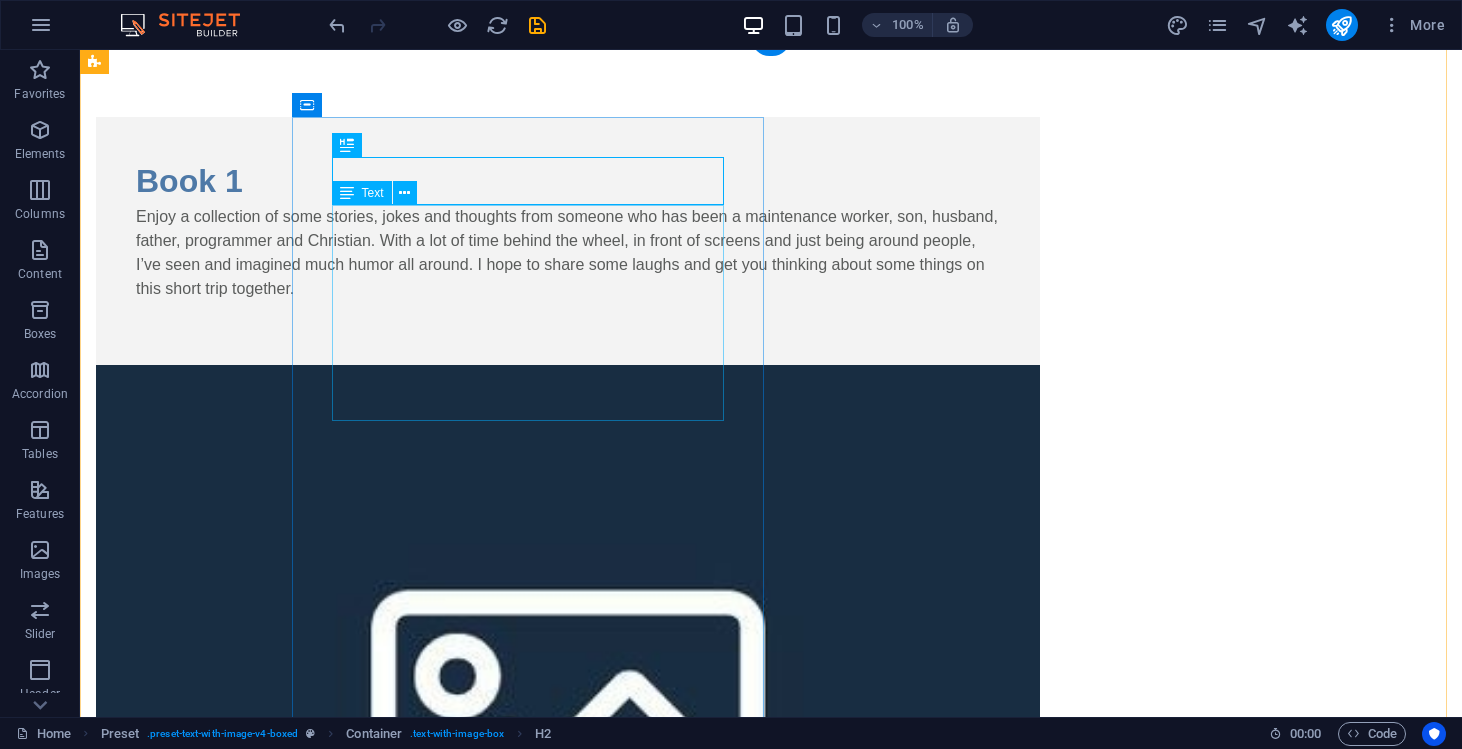 click on "Enjoy a collection of some stories, jokes and thoughts from someone who has been a maintenance worker, son, husband, father, programmer and Christian. With a lot of time behind the wheel, in front of screens and just being around people, I’ve seen and imagined much humor all around. I hope to share some laughs and get you thinking about some things on this short trip together." at bounding box center (568, 265) 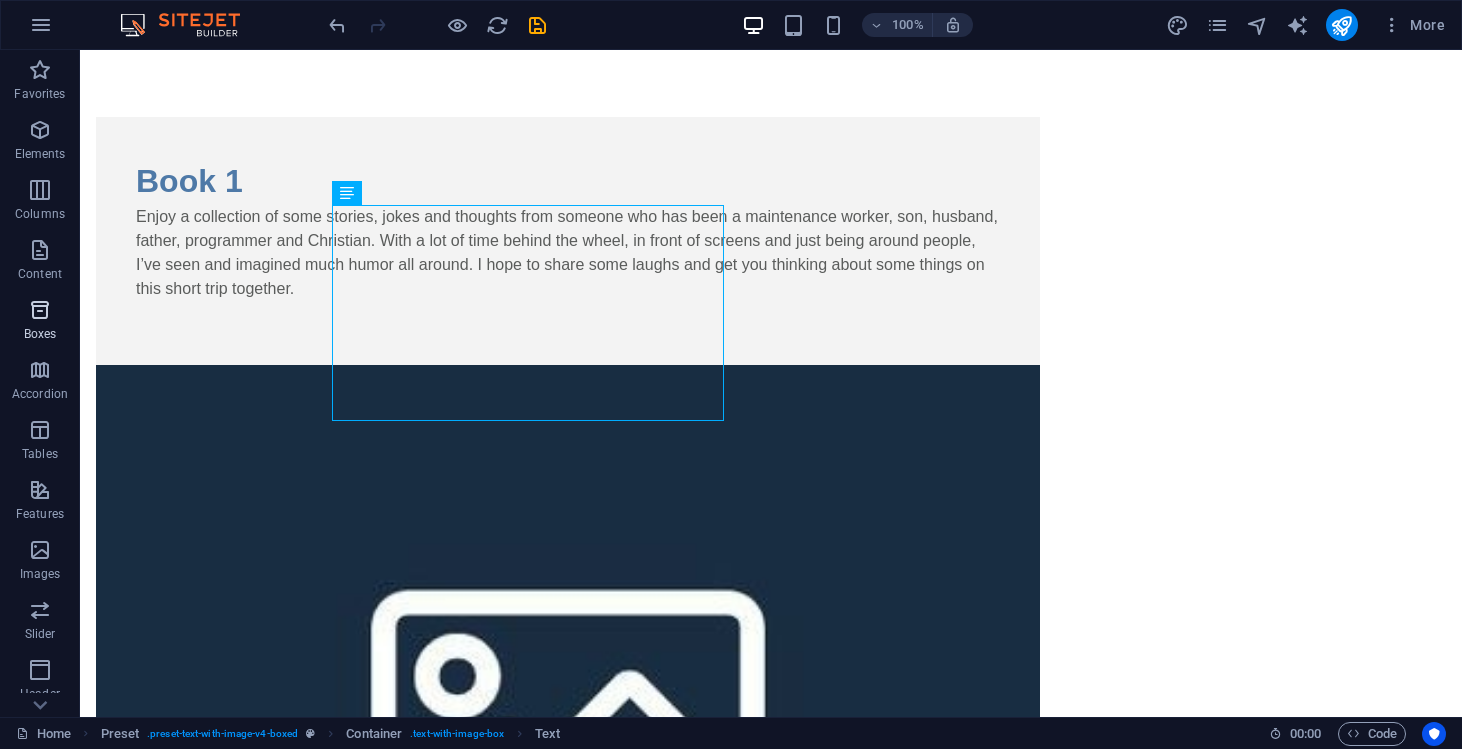 drag, startPoint x: 43, startPoint y: 306, endPoint x: 44, endPoint y: 321, distance: 15.033297 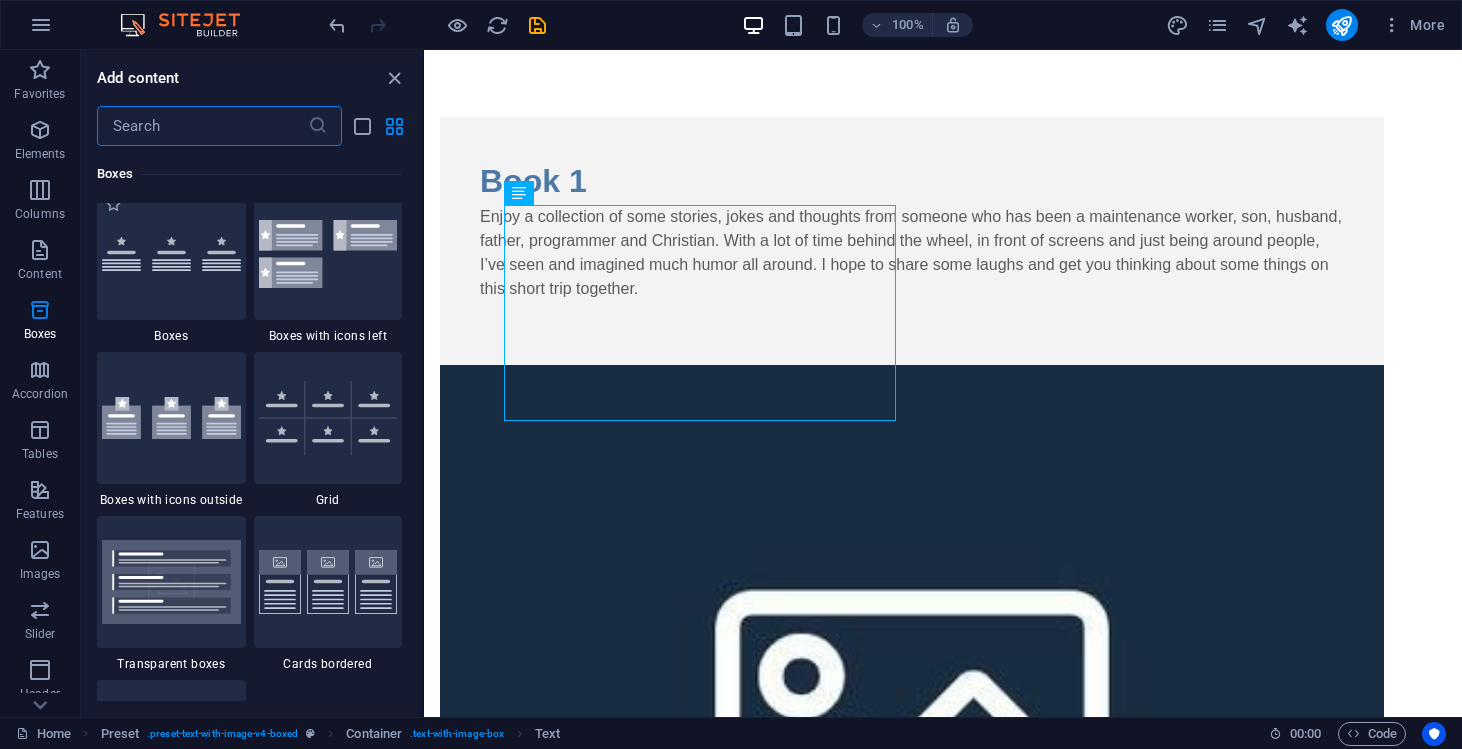 scroll, scrollTop: 5706, scrollLeft: 0, axis: vertical 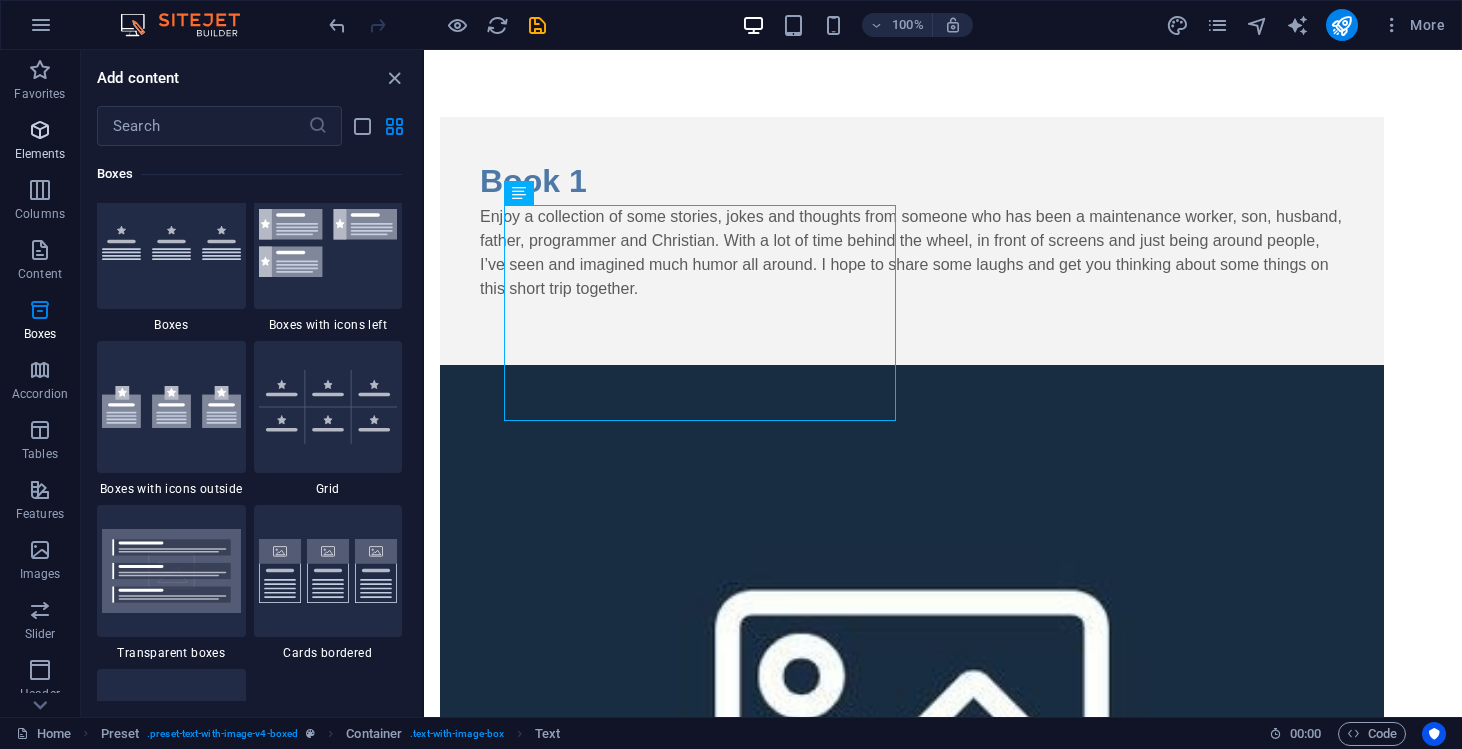 click at bounding box center (40, 130) 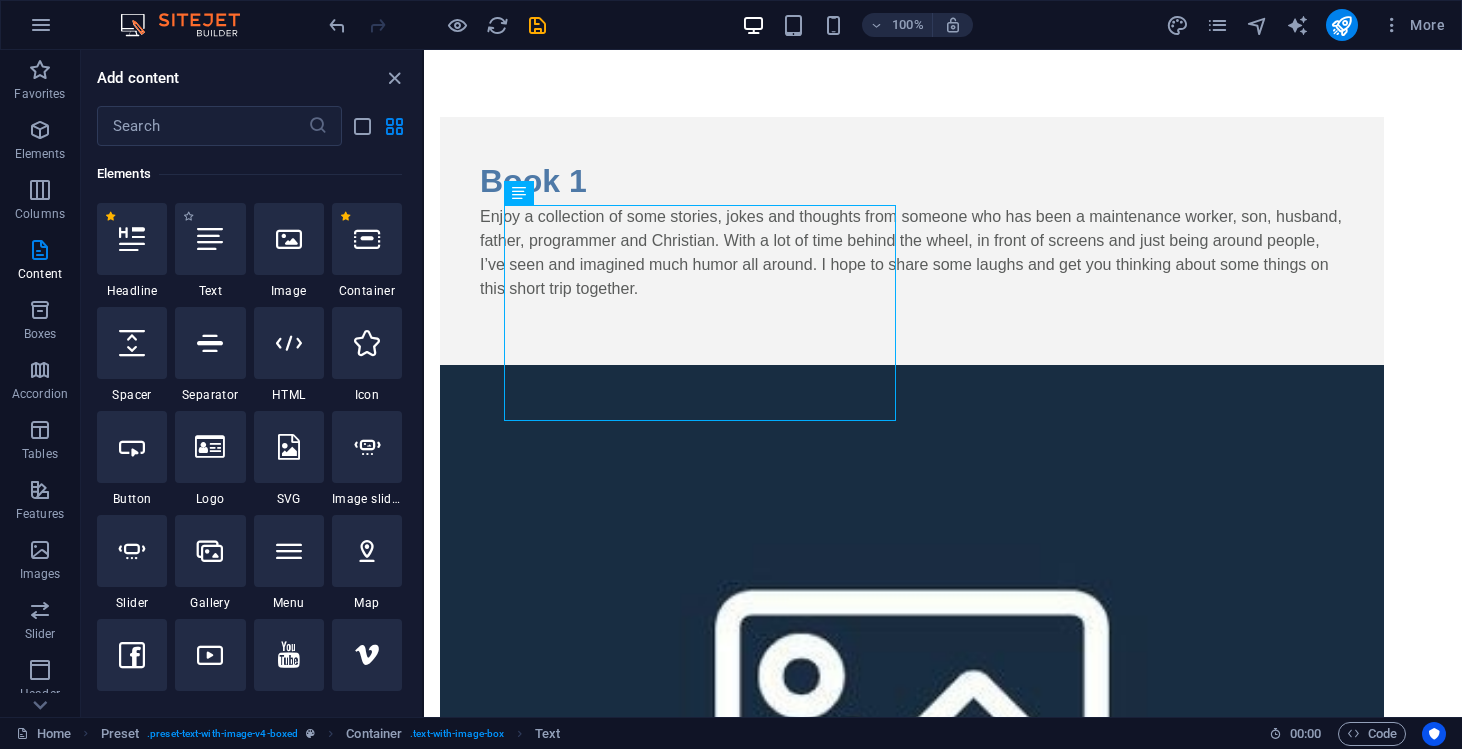 scroll, scrollTop: 213, scrollLeft: 0, axis: vertical 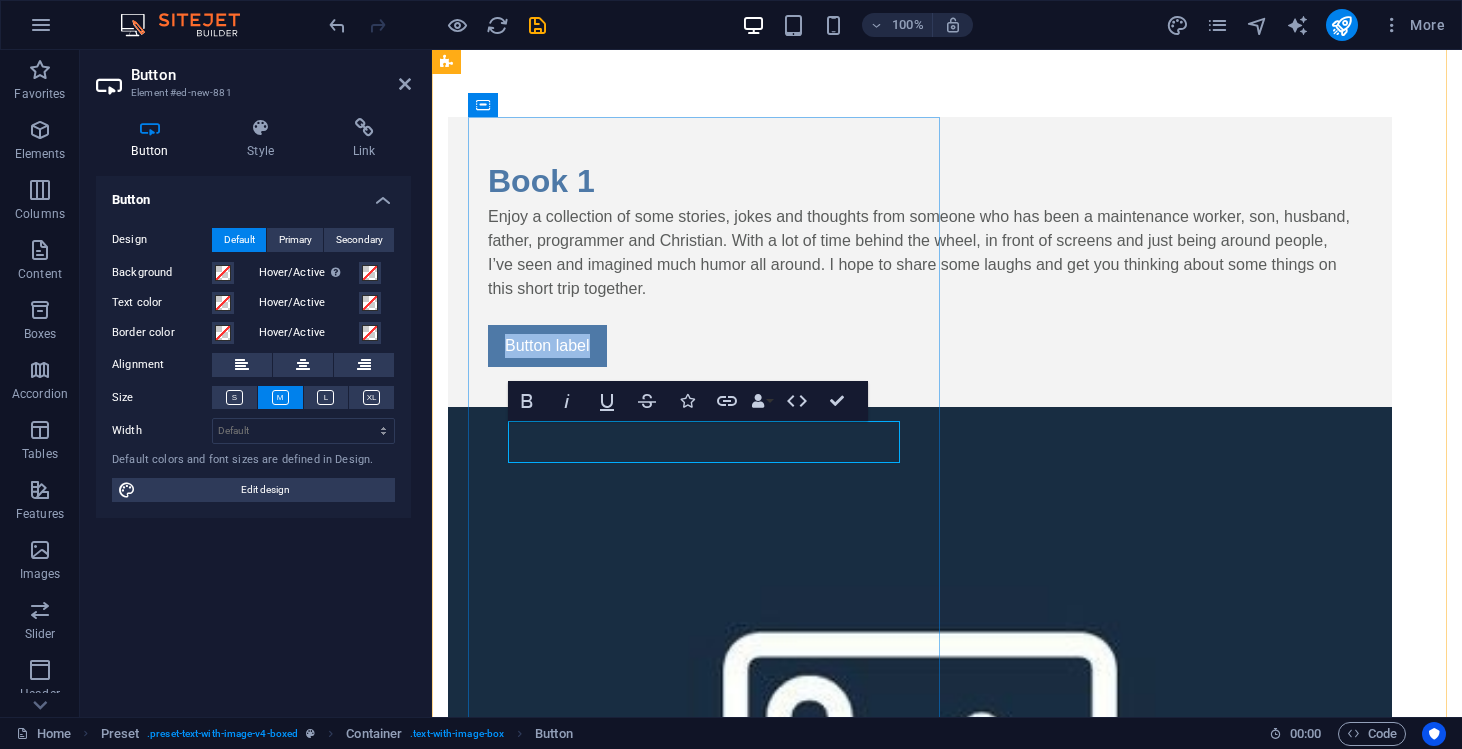 type 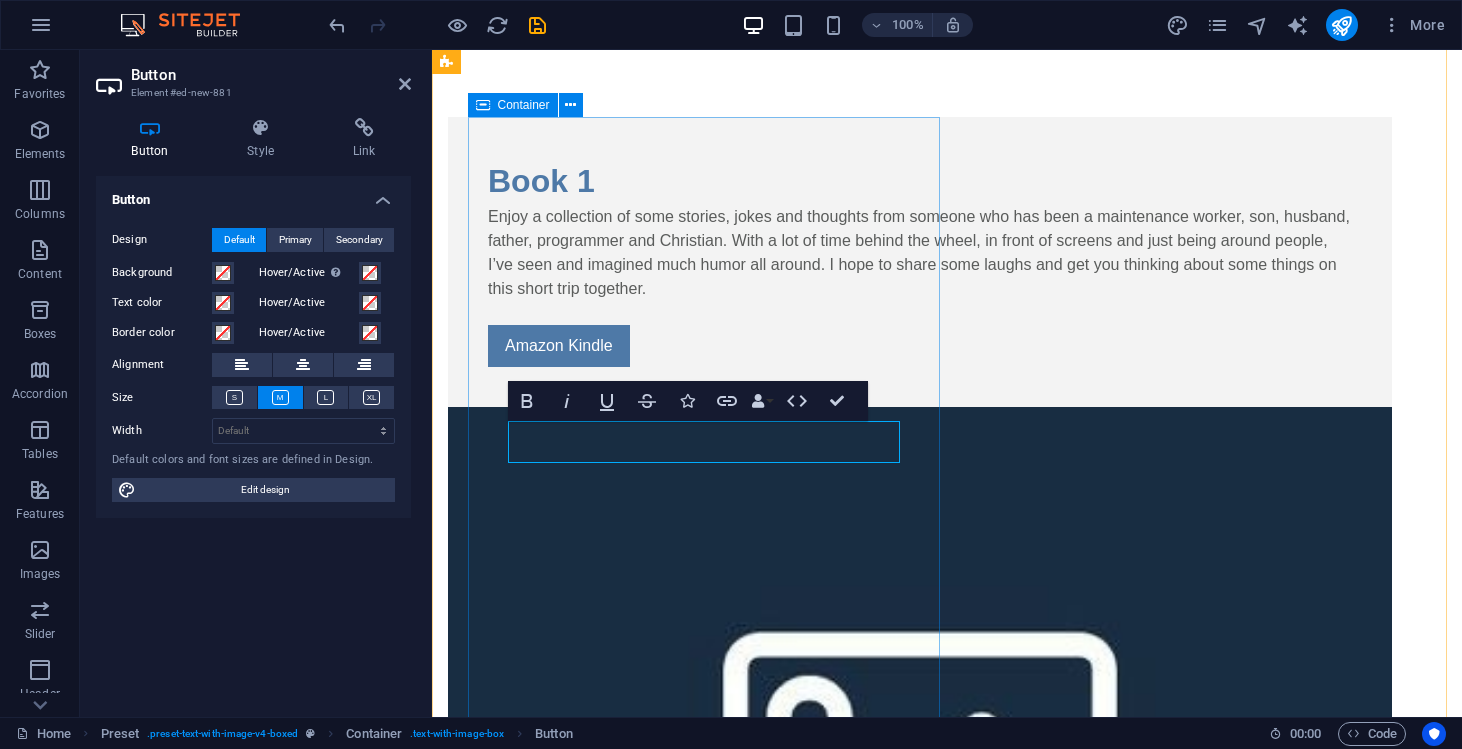 click on "Book 1 Enjoy a collection of some stories, jokes and thoughts from someone who has been a maintenance worker, son, husband, father, programmer and Christian. With a lot of time behind the wheel, in front of screens and just being around people, I’ve seen and imagined much humor all around. I hope to share some laughs and get you thinking about some things on this short trip together. Amazon Kindle" at bounding box center [920, 262] 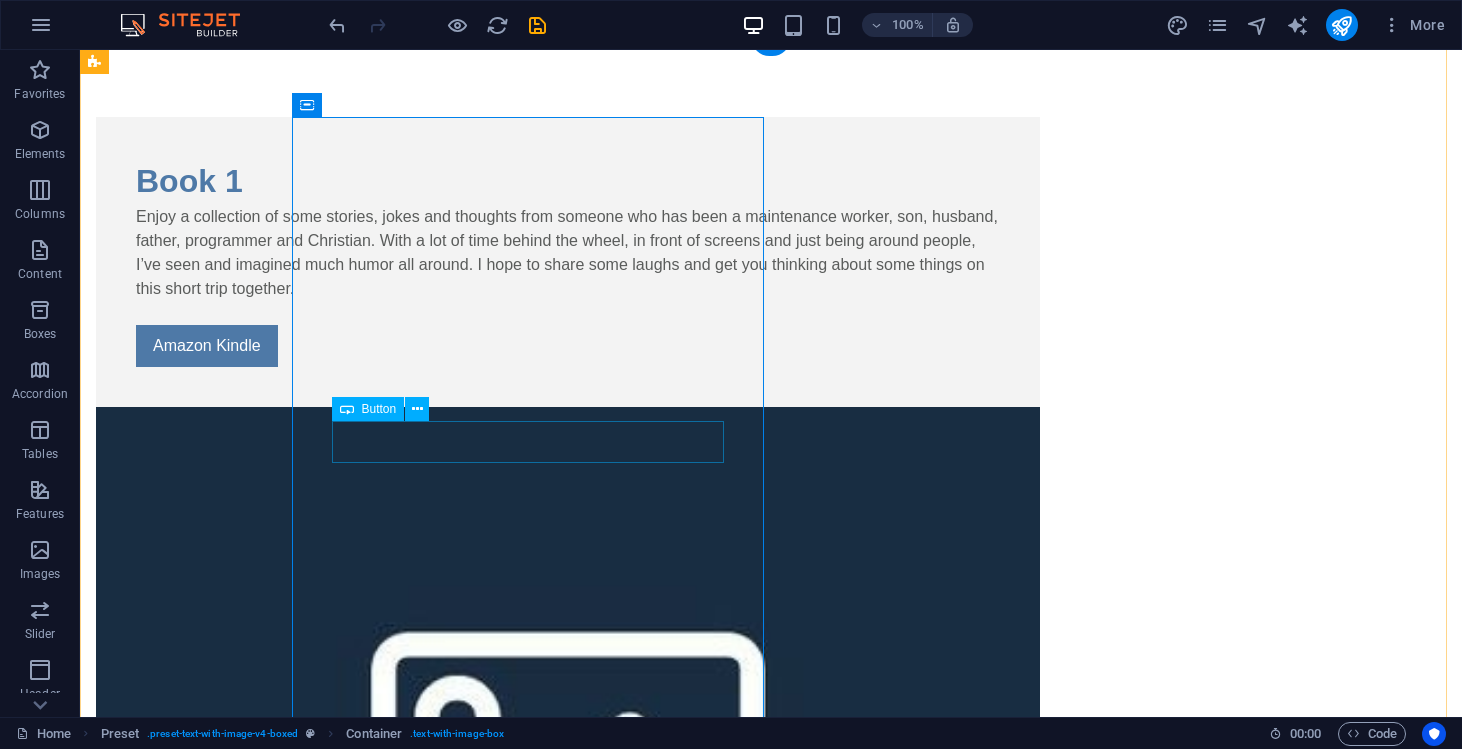 click on "Amazon Kindle" at bounding box center [568, 346] 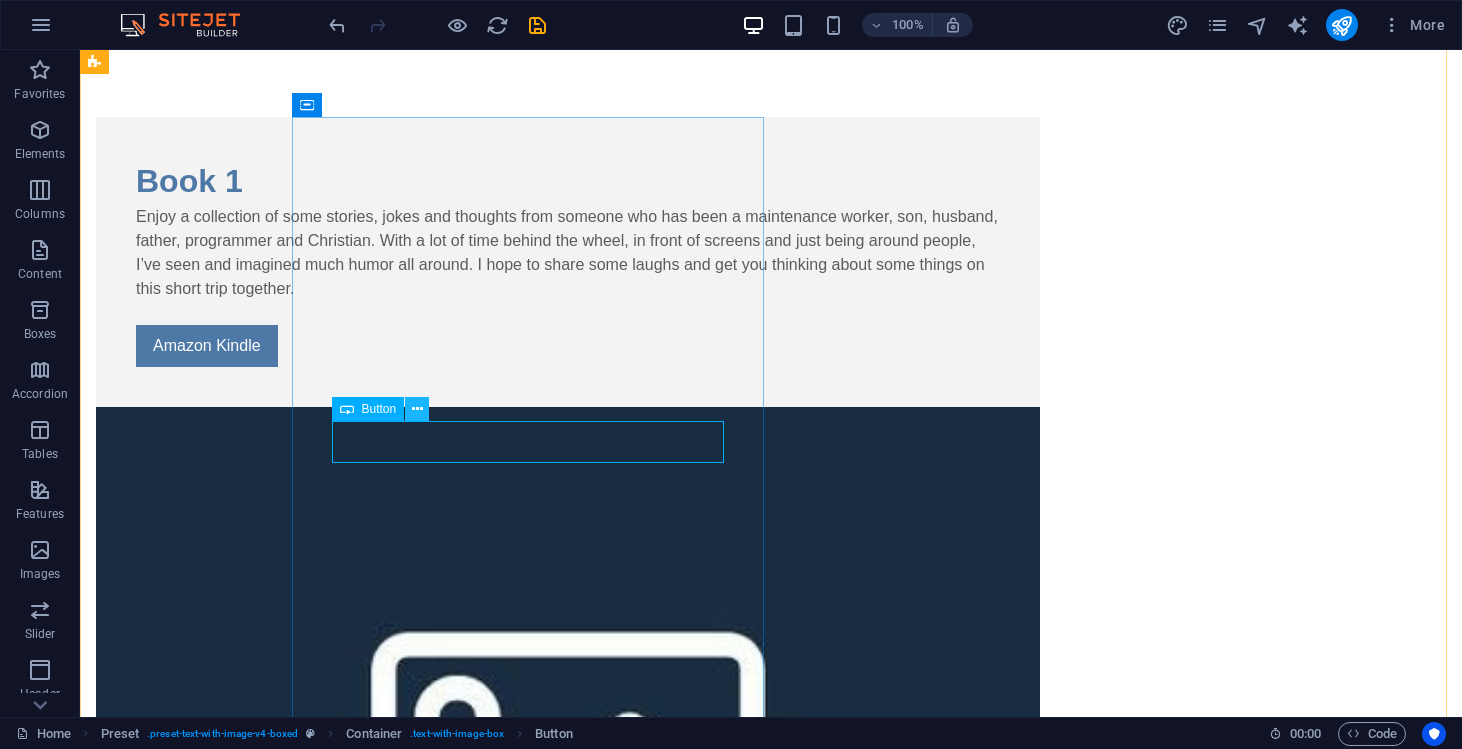 click at bounding box center (417, 409) 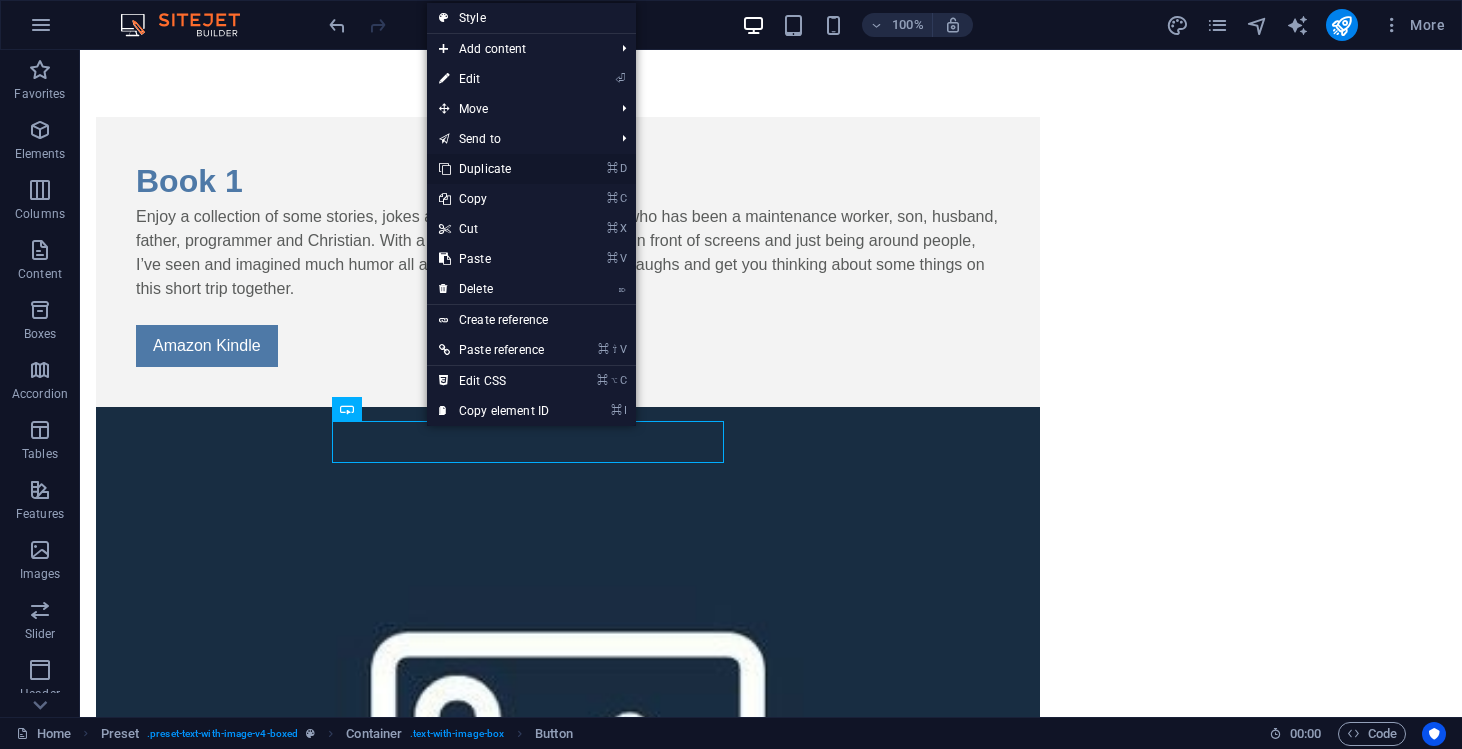 click on "⌘ D  Duplicate" at bounding box center (494, 169) 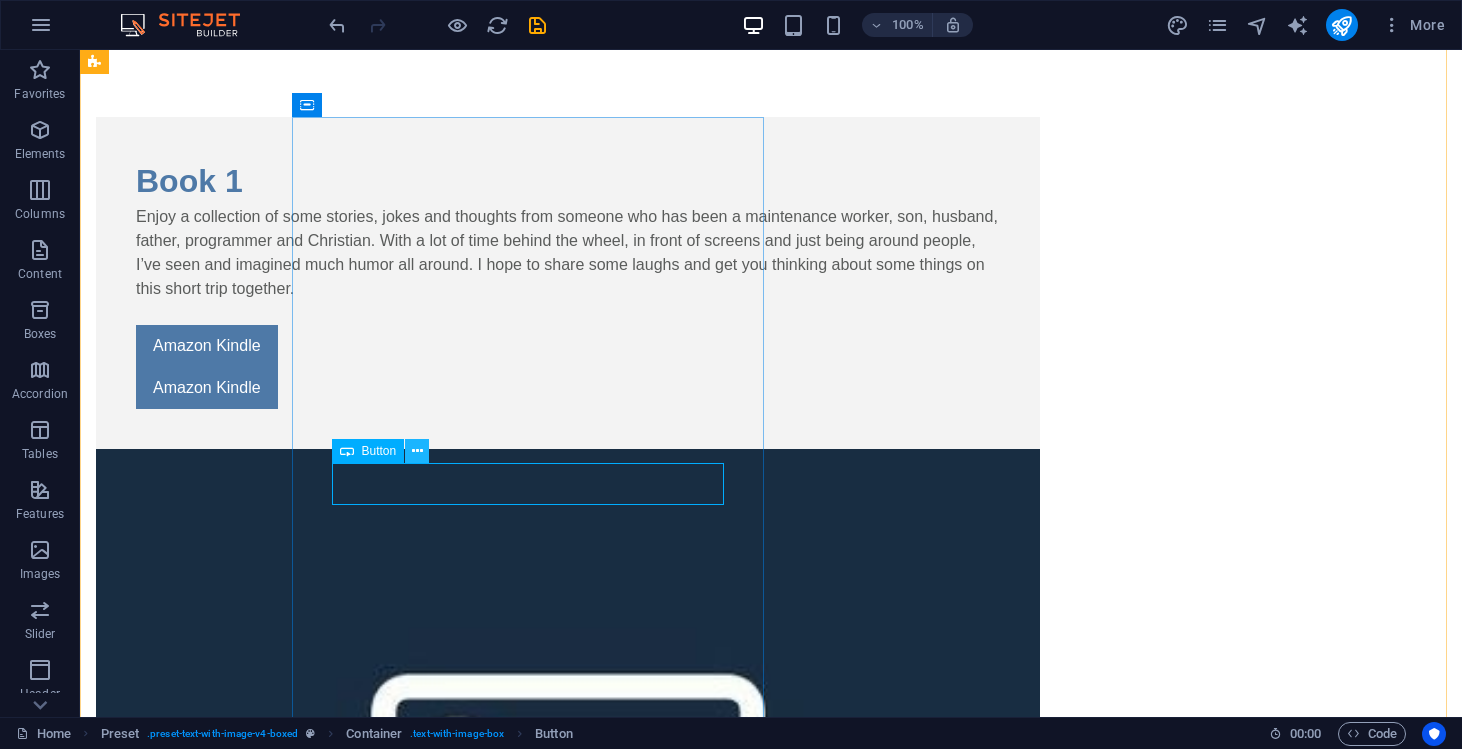 click at bounding box center (417, 451) 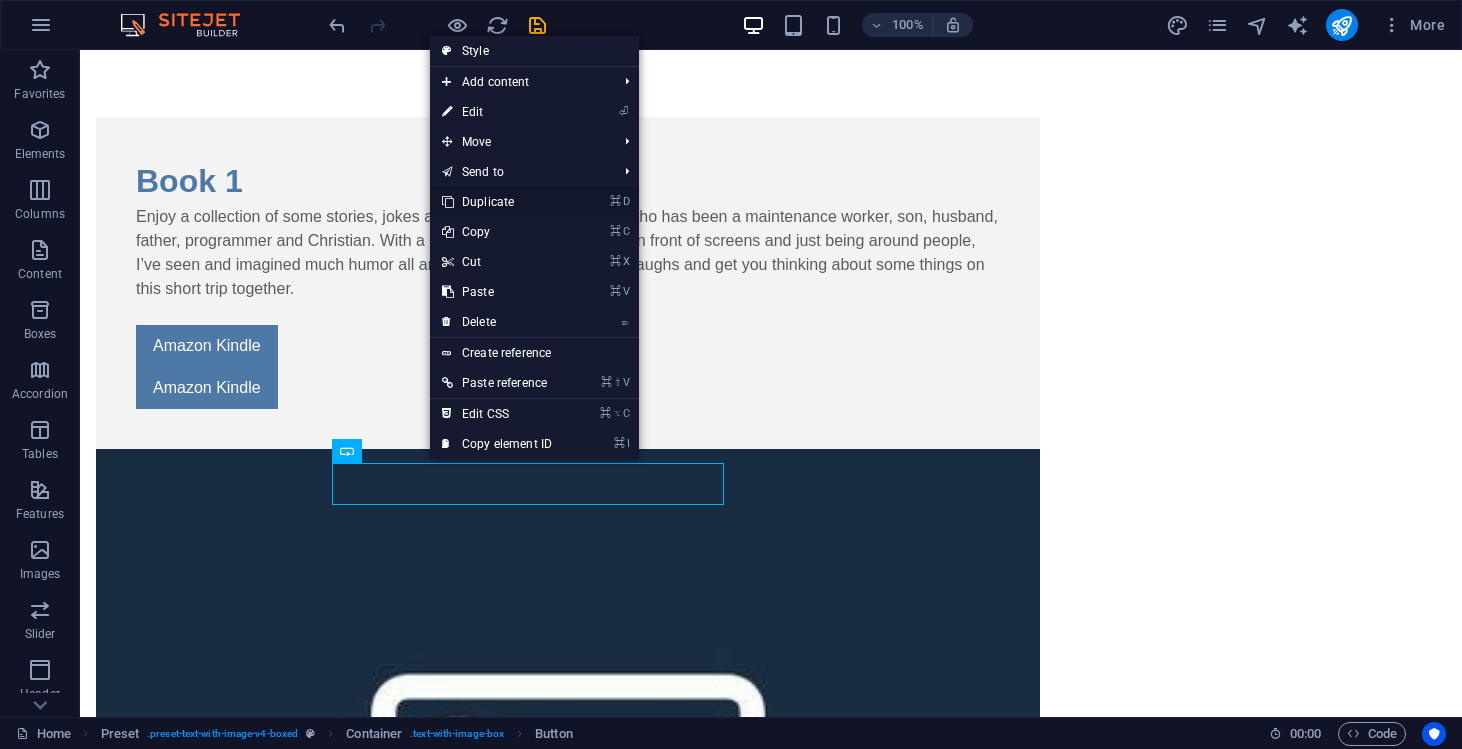 click on "⌘ D  Duplicate" at bounding box center (534, 202) 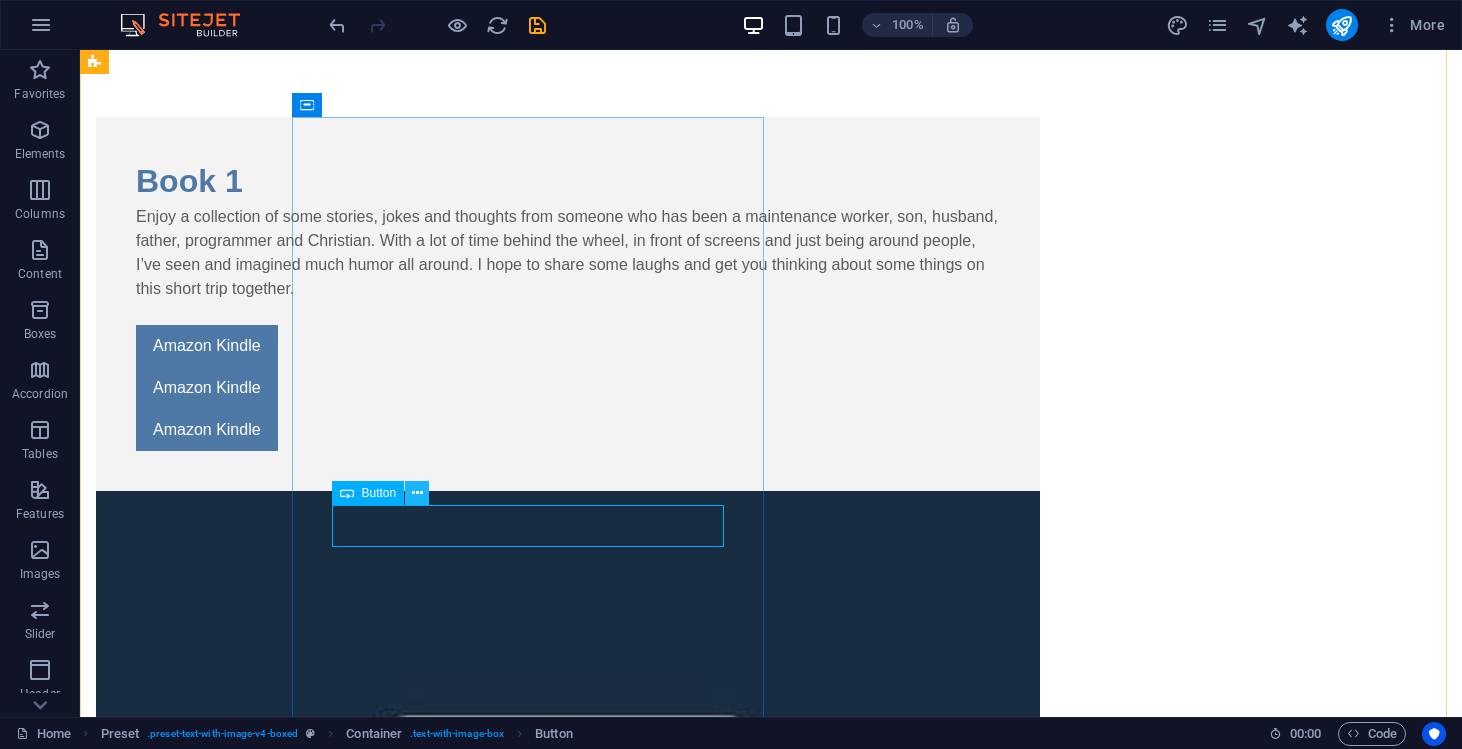 click at bounding box center (417, 493) 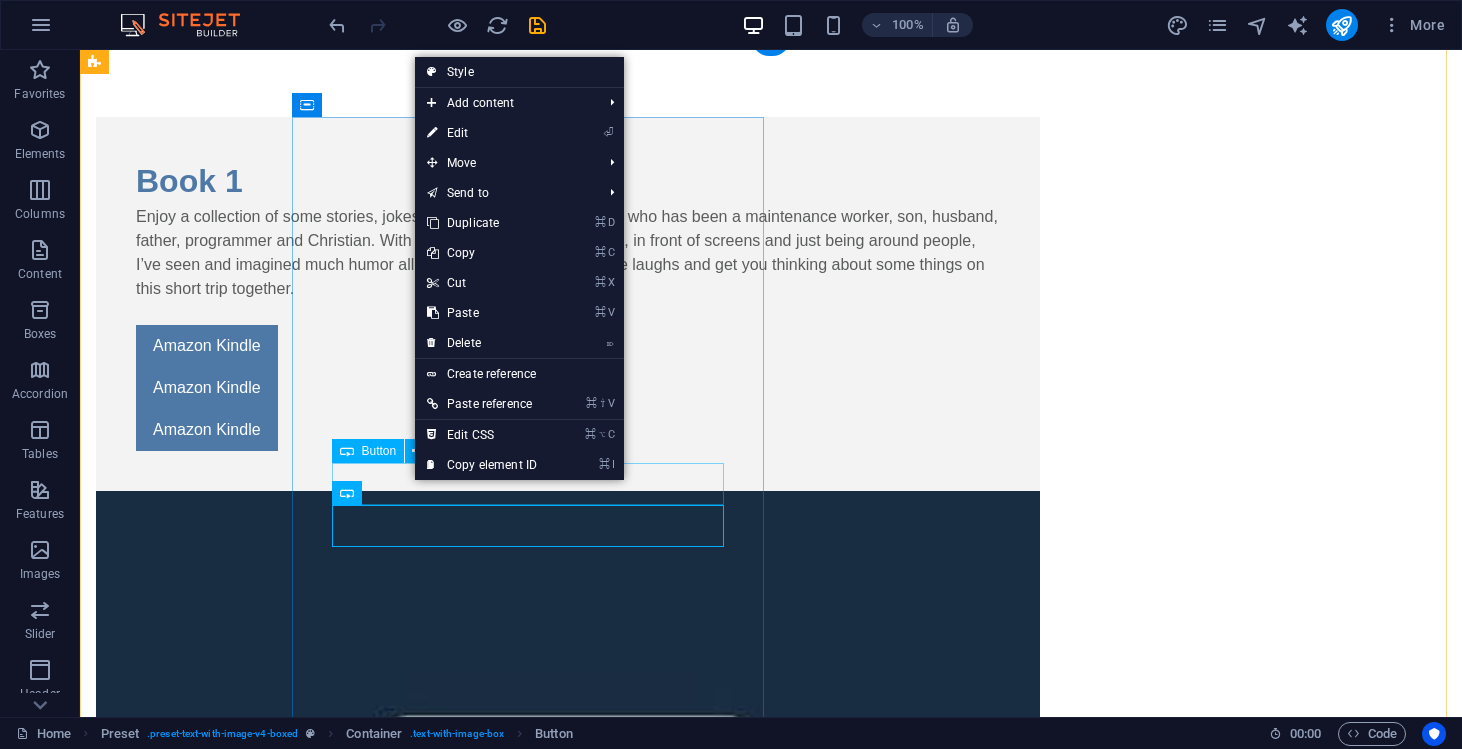 click on "Amazon Kindle" at bounding box center [568, 388] 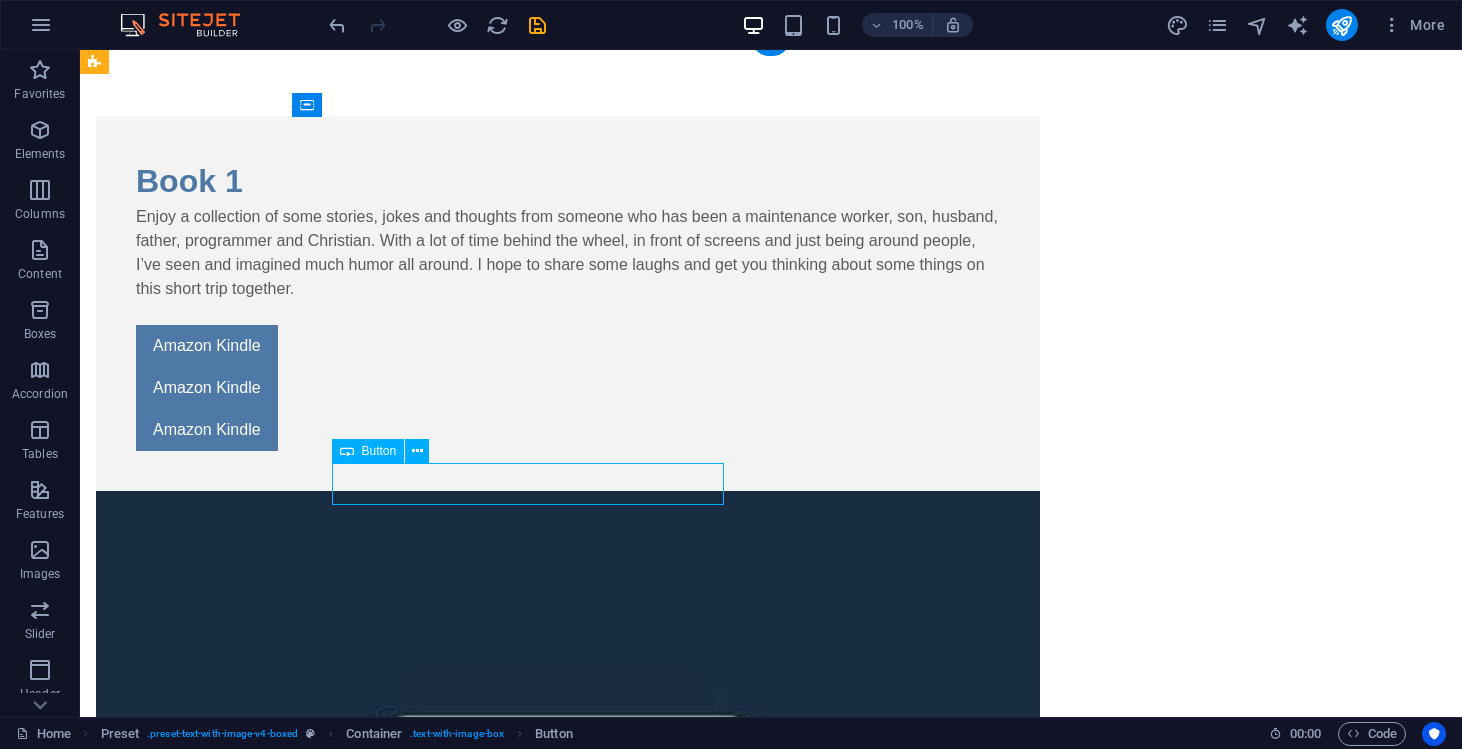 click on "Amazon Kindle" at bounding box center (568, 388) 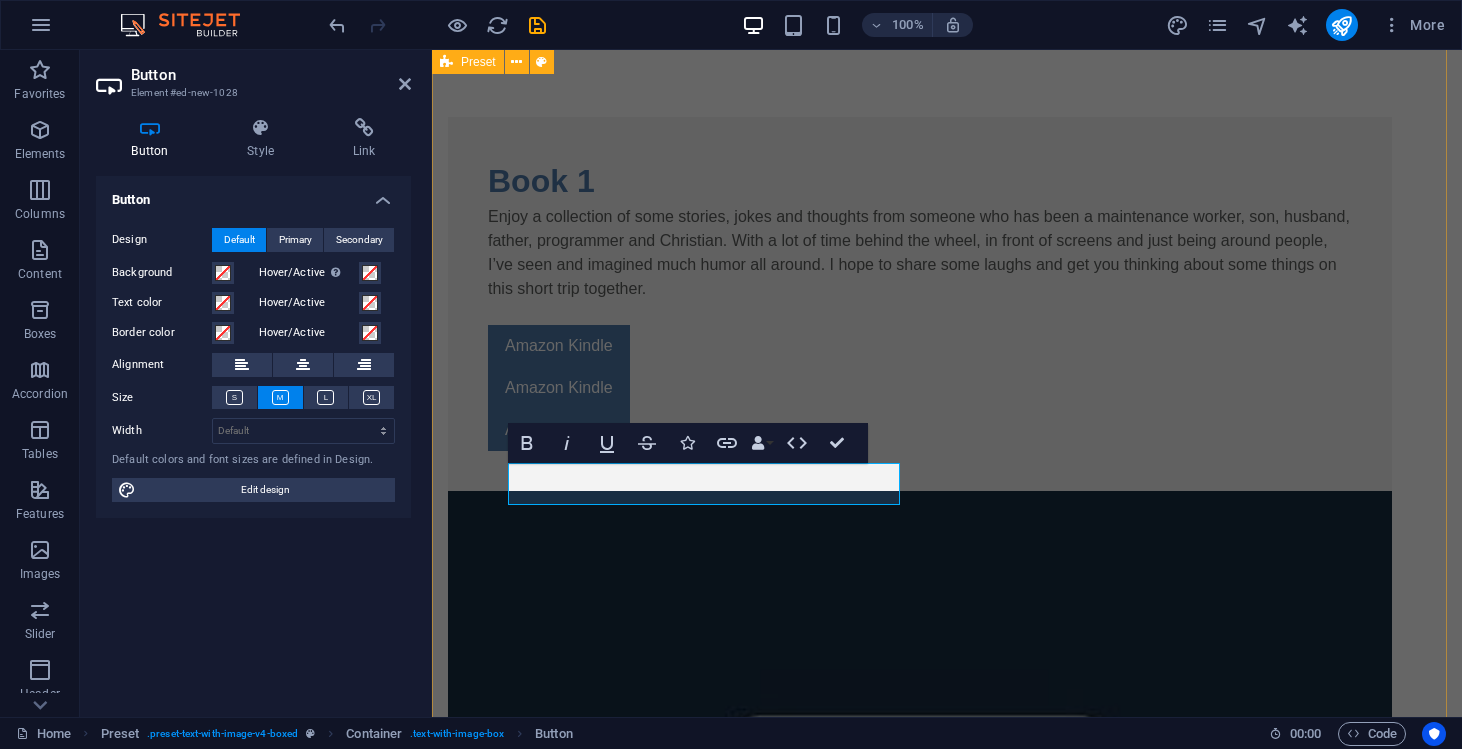 click on "Book 1 Enjoy a collection of some stories, jokes and thoughts from someone who has been a maintenance worker, son, husband, father, programmer and Christian. With a lot of time behind the wheel, in front of screens and just being around people, I’ve seen and imagined much humor all around. I hope to share some laughs and get you thinking about some things on this short trip together. Amazon Kindle Amazon Kindle Amazon Kindle" at bounding box center (947, 1430) 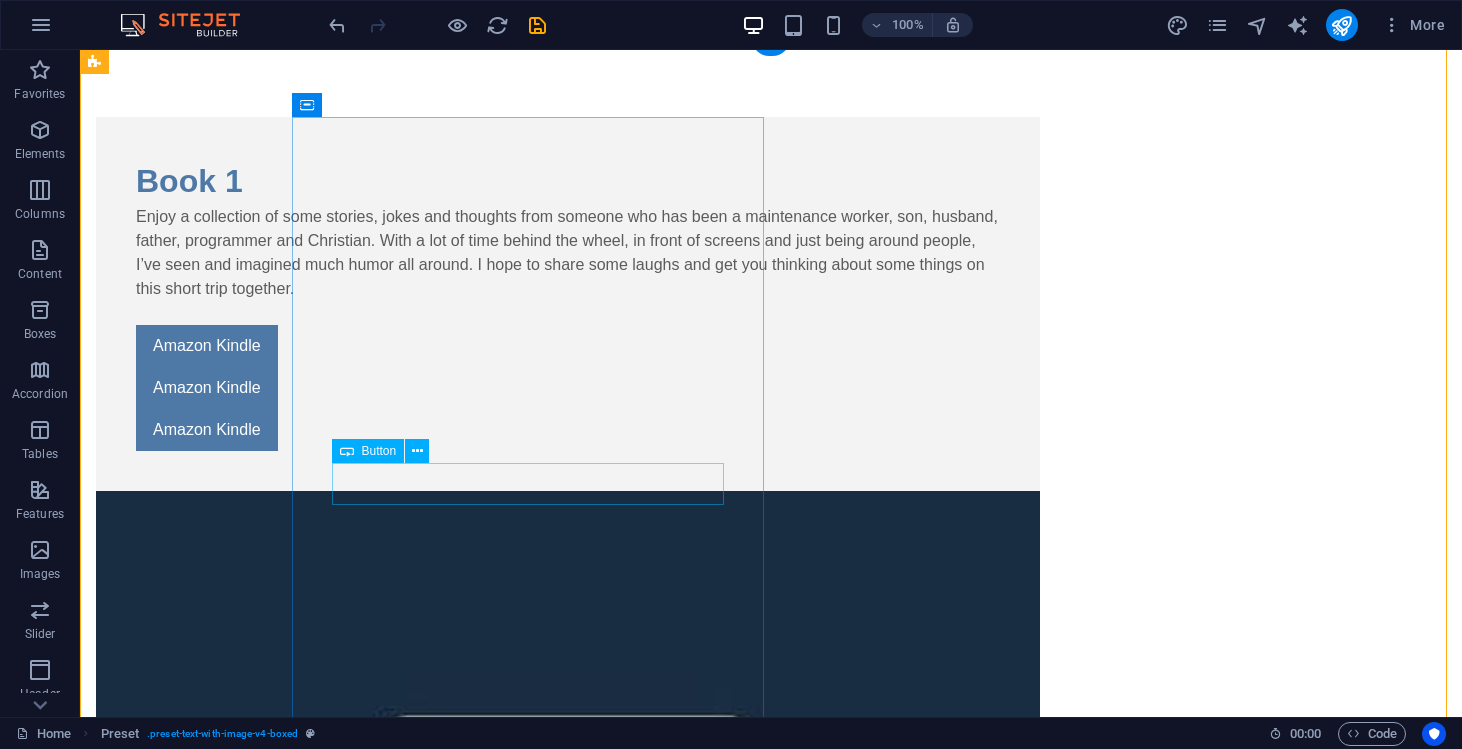click on "Amazon Kindle" at bounding box center (568, 388) 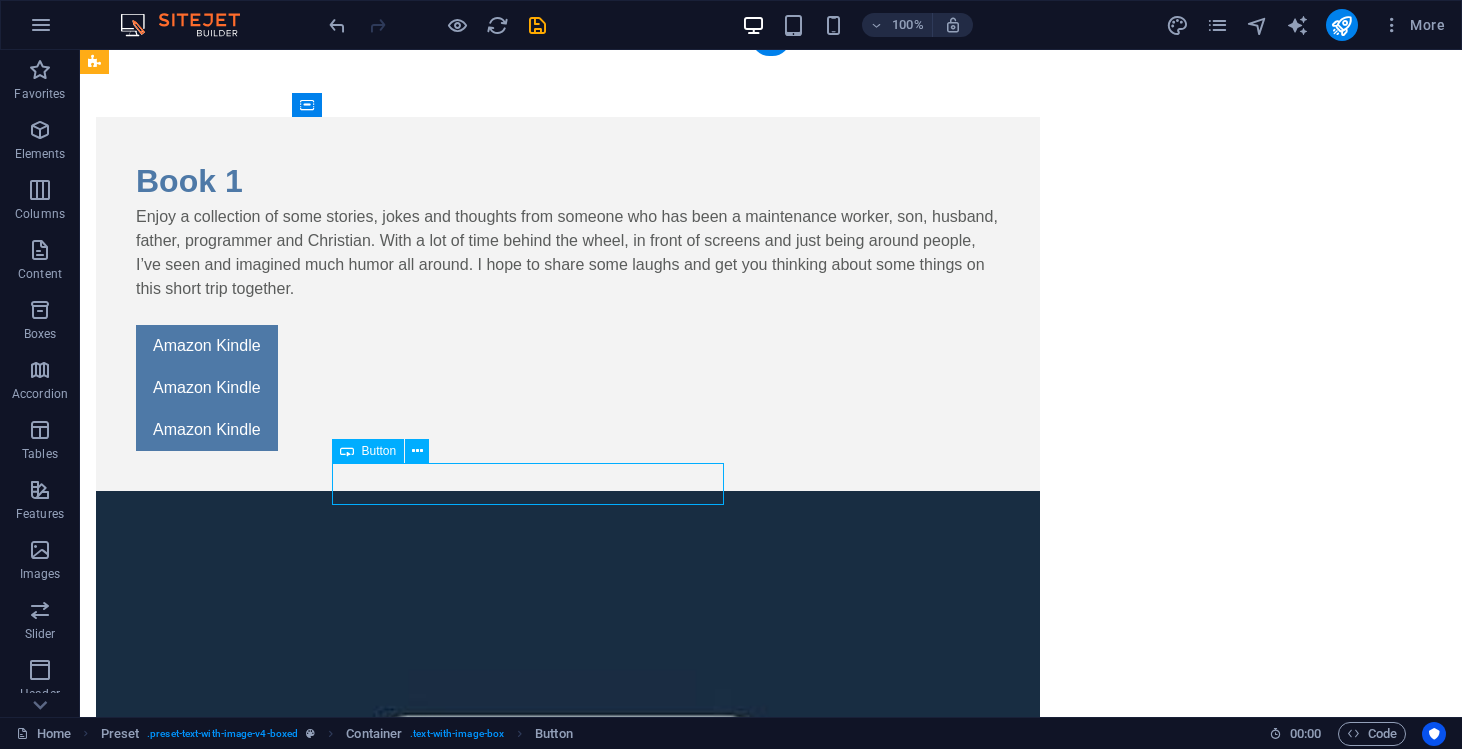 click on "Amazon Kindle" at bounding box center [568, 388] 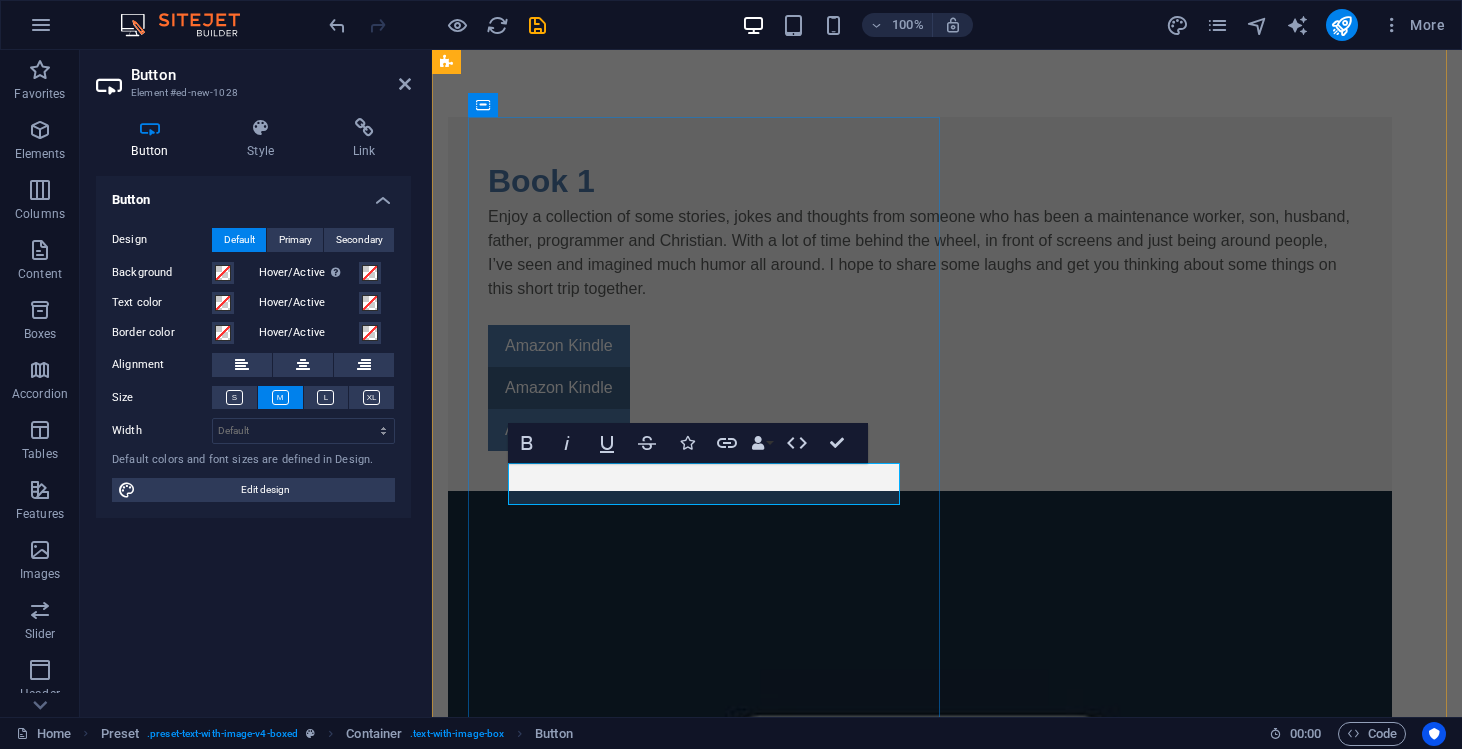 type 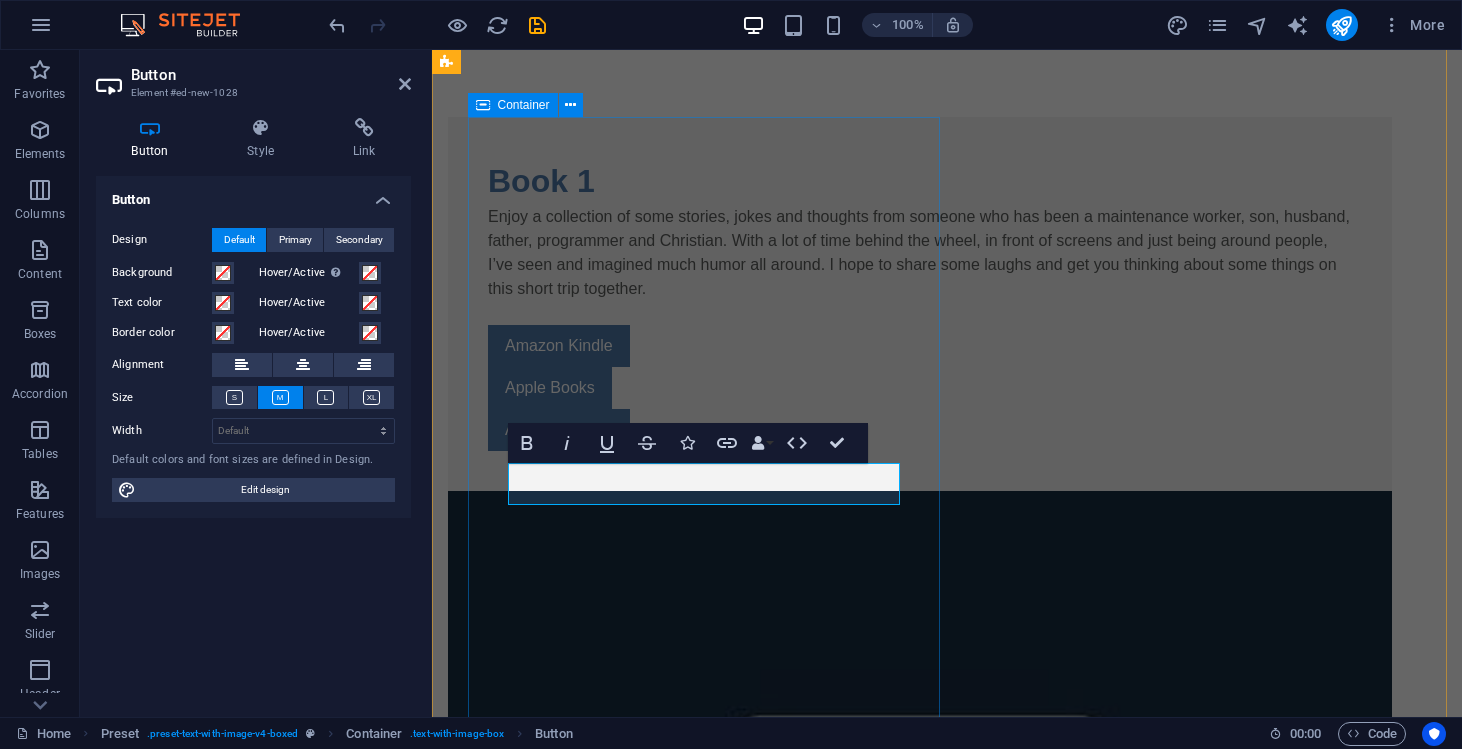 click on "Book 1 Enjoy a collection of some stories, jokes and thoughts from someone who has been a maintenance worker, son, husband, father, programmer and Christian. With a lot of time behind the wheel, in front of screens and just being around people, I’ve seen and imagined much humor all around. I hope to share some laughs and get you thinking about some things on this short trip together. Amazon Kindle Apple Books Amazon Kindle" at bounding box center [920, 304] 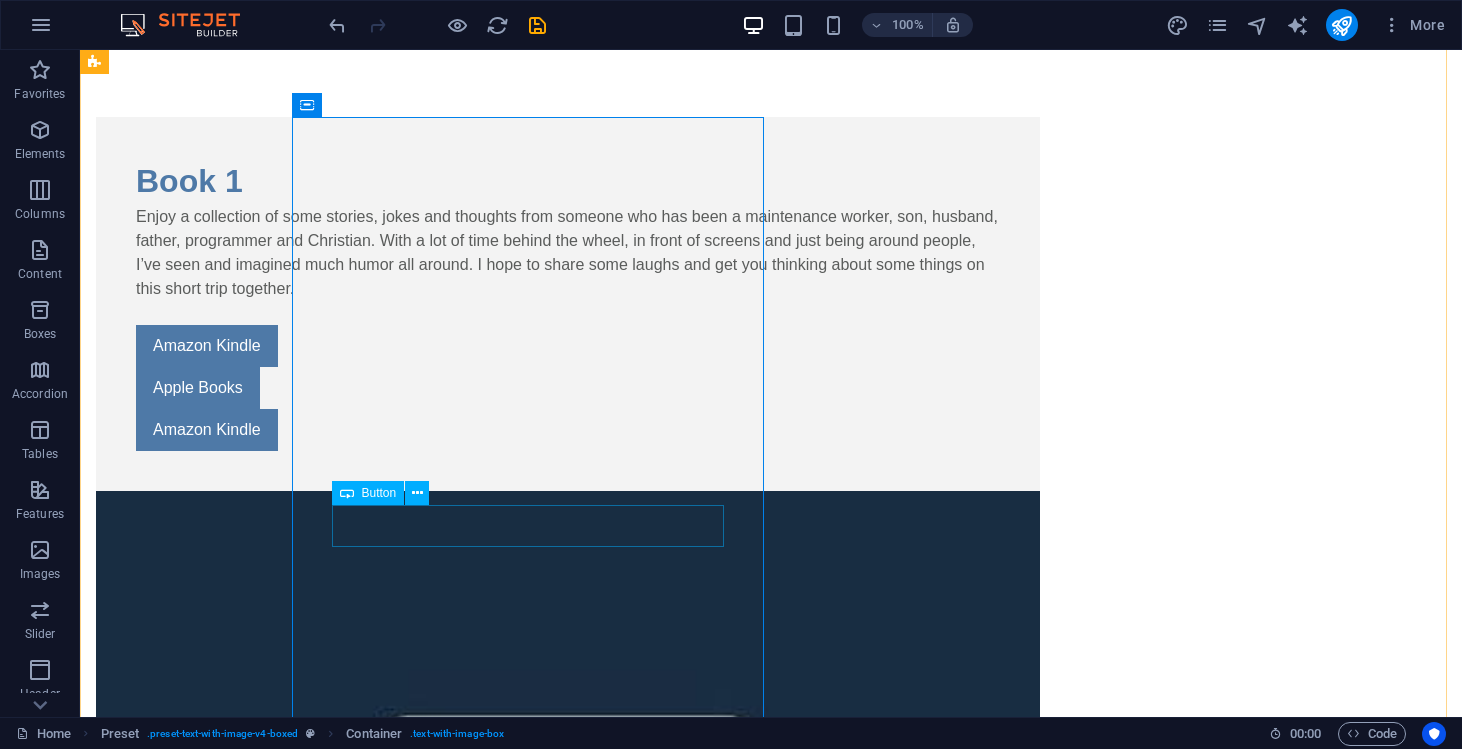 click on "Amazon Kindle" at bounding box center [568, 430] 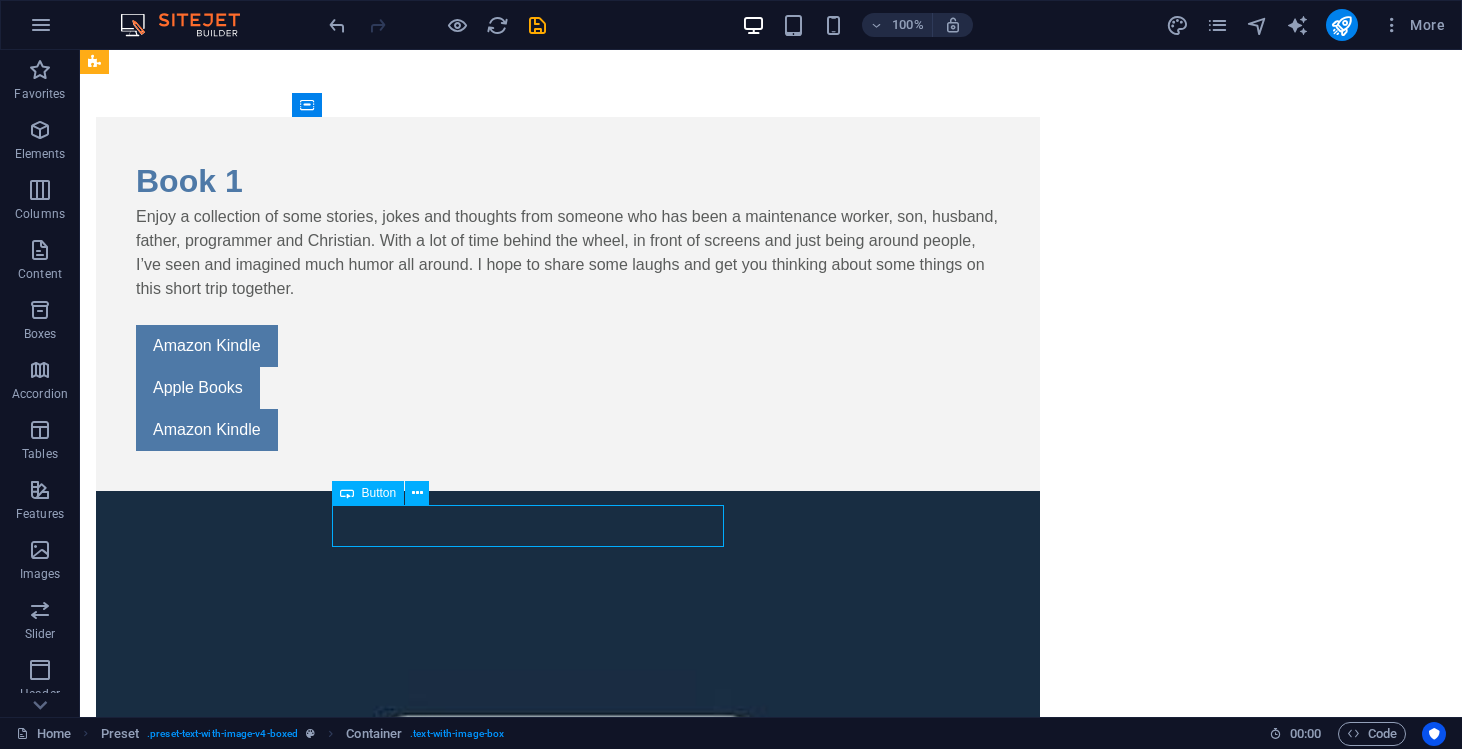click on "Amazon Kindle" at bounding box center [568, 430] 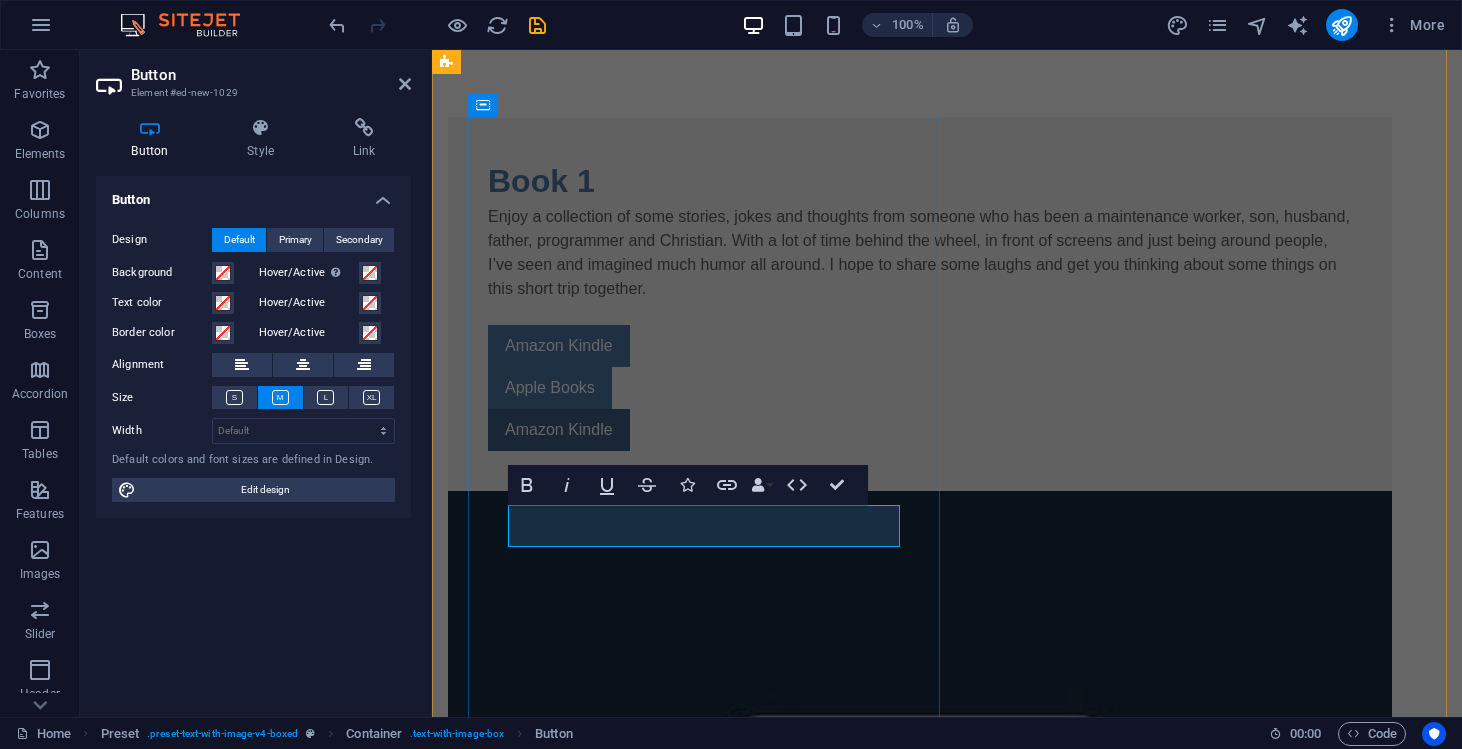 type 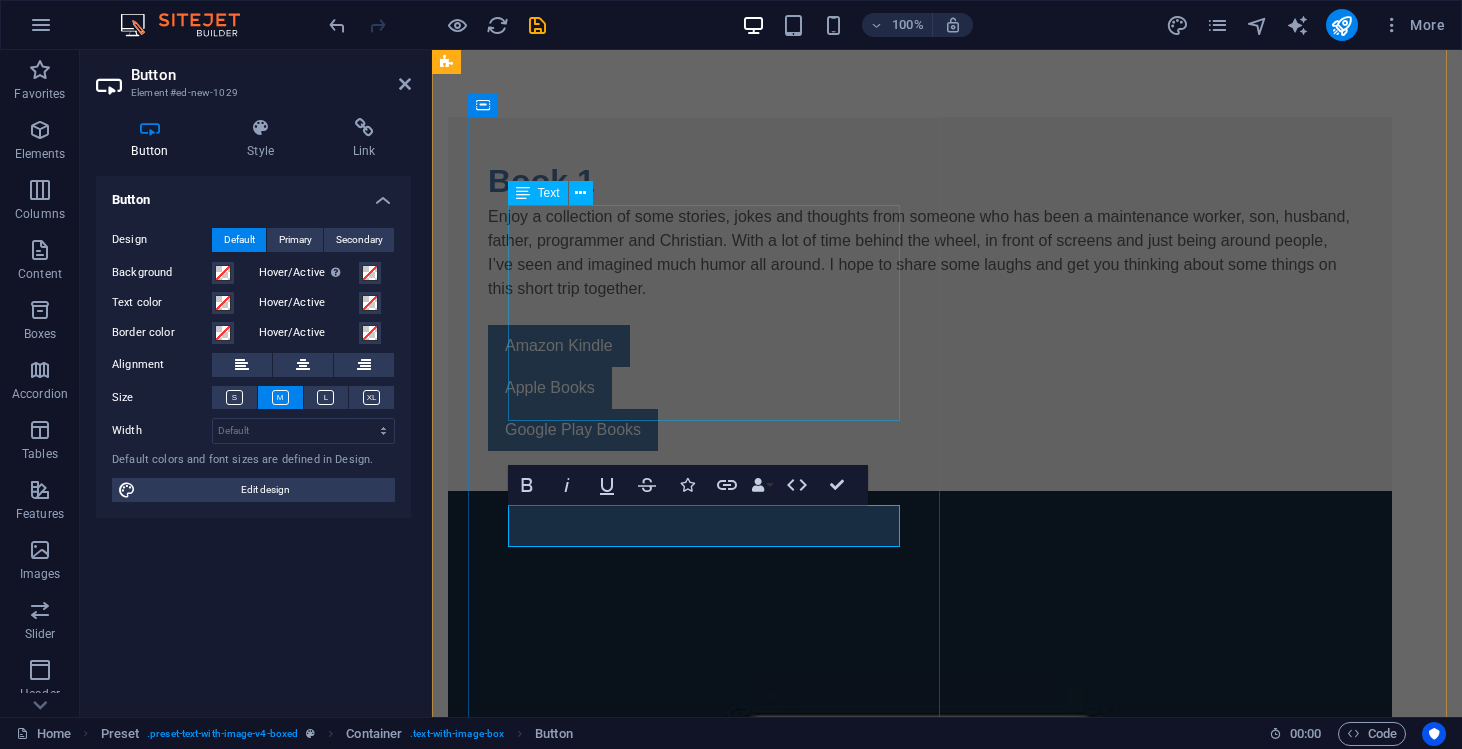 click on "Enjoy a collection of some stories, jokes and thoughts from someone who has been a maintenance worker, son, husband, father, programmer and Christian. With a lot of time behind the wheel, in front of screens and just being around people, I’ve seen and imagined much humor all around. I hope to share some laughs and get you thinking about some things on this short trip together." at bounding box center [920, 265] 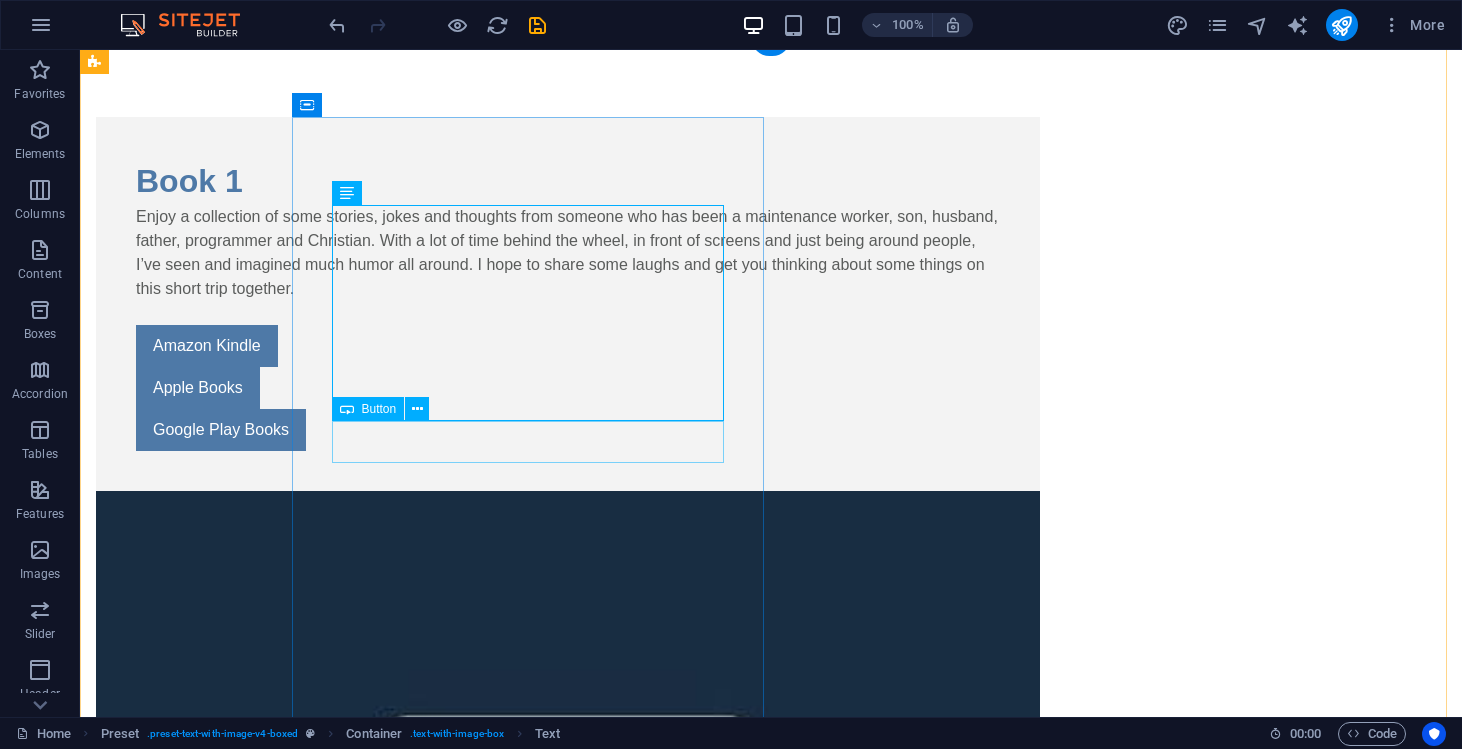 click on "Amazon Kindle" at bounding box center (568, 346) 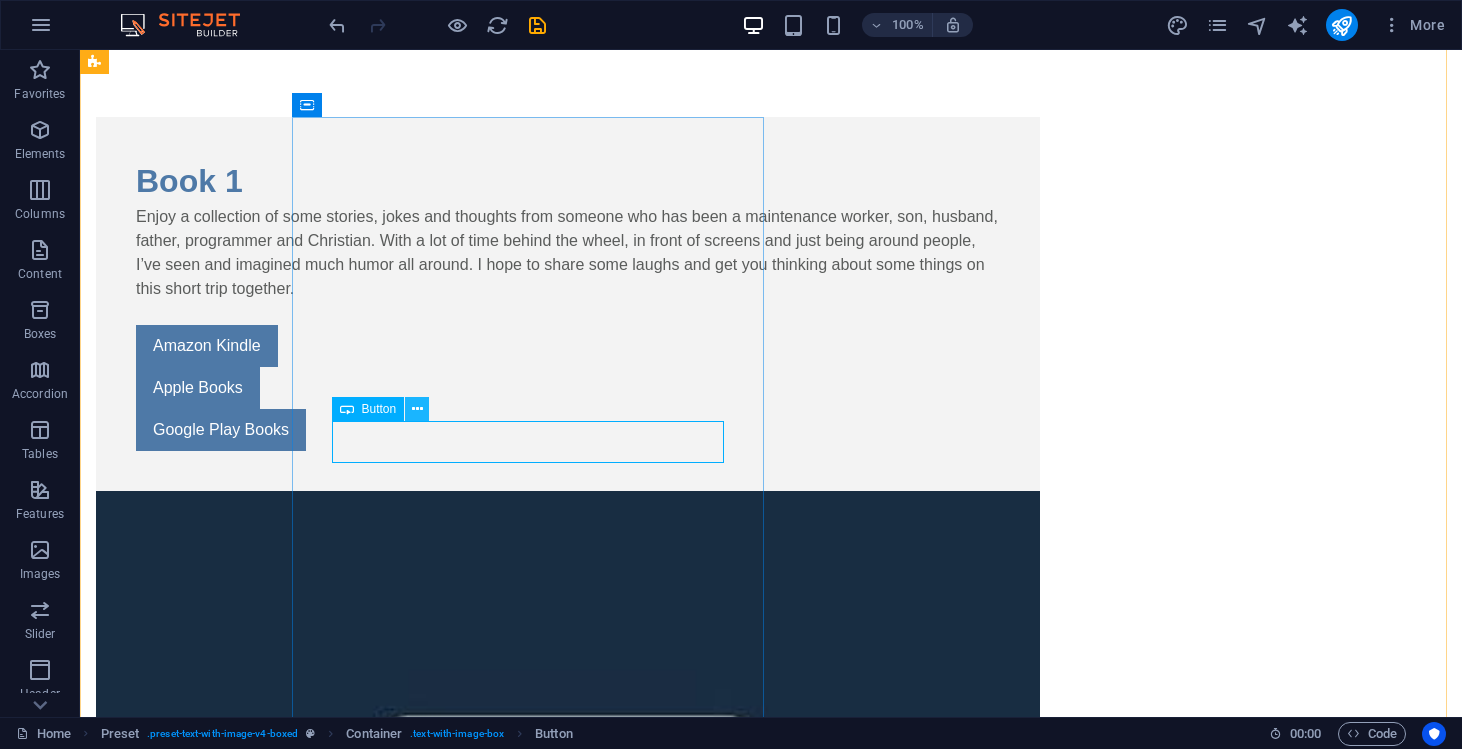 click at bounding box center [417, 409] 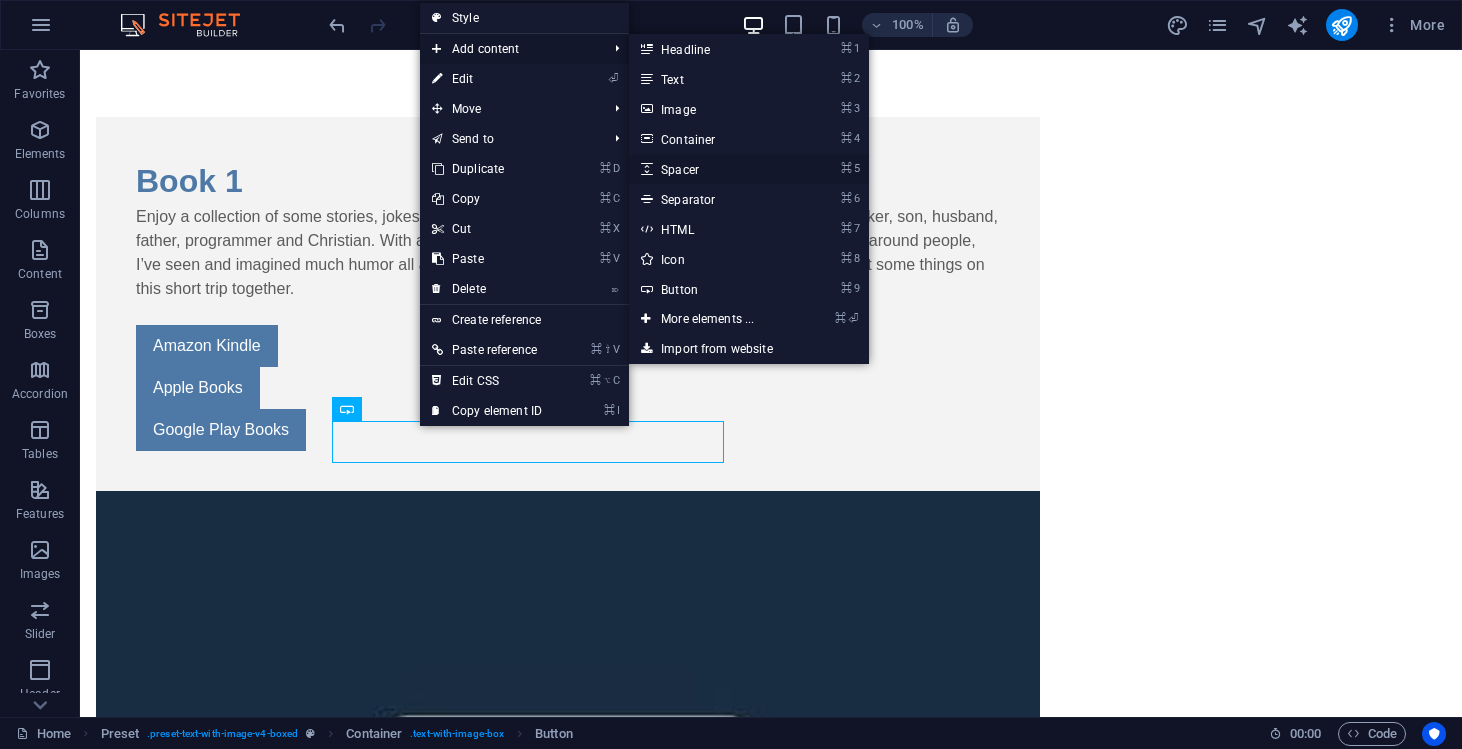 click on "⌘ 5  Spacer" at bounding box center [711, 169] 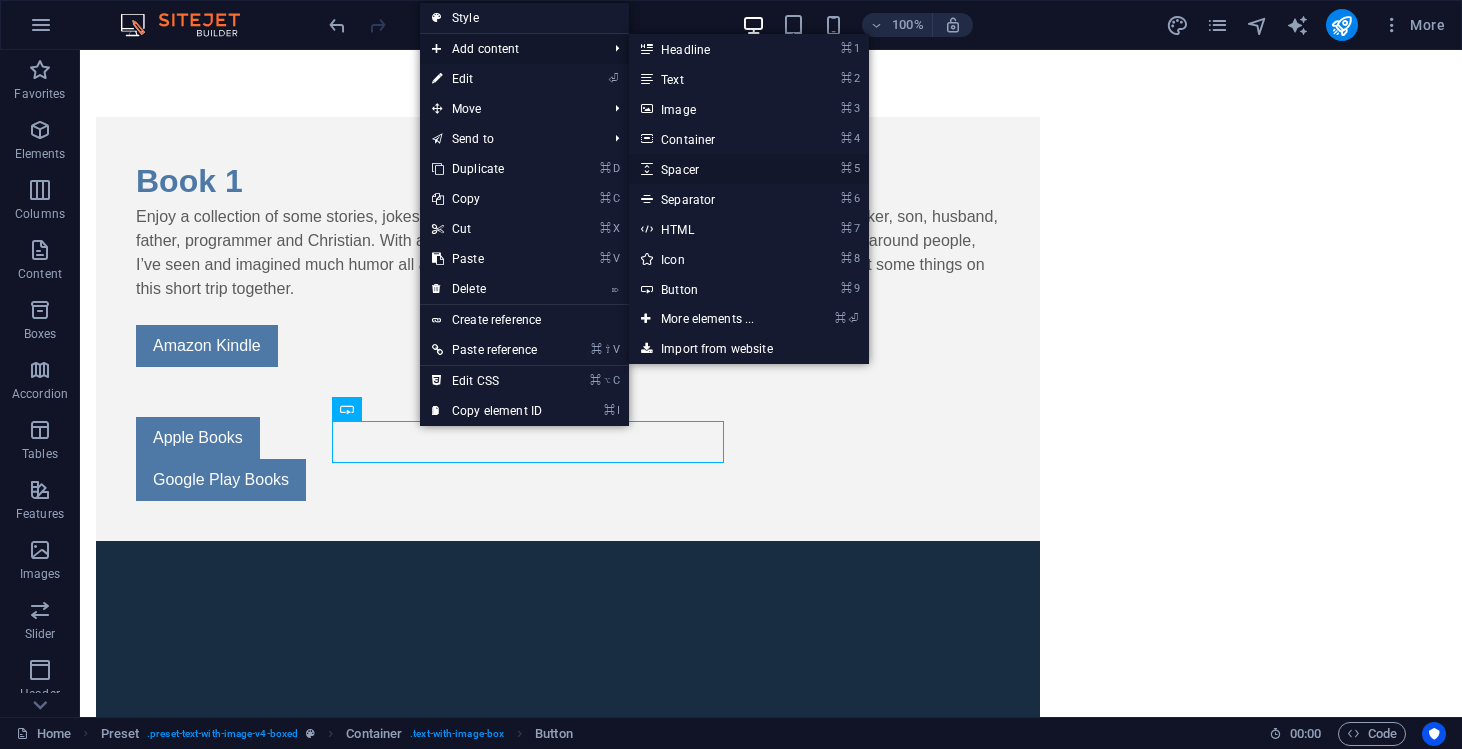 select on "px" 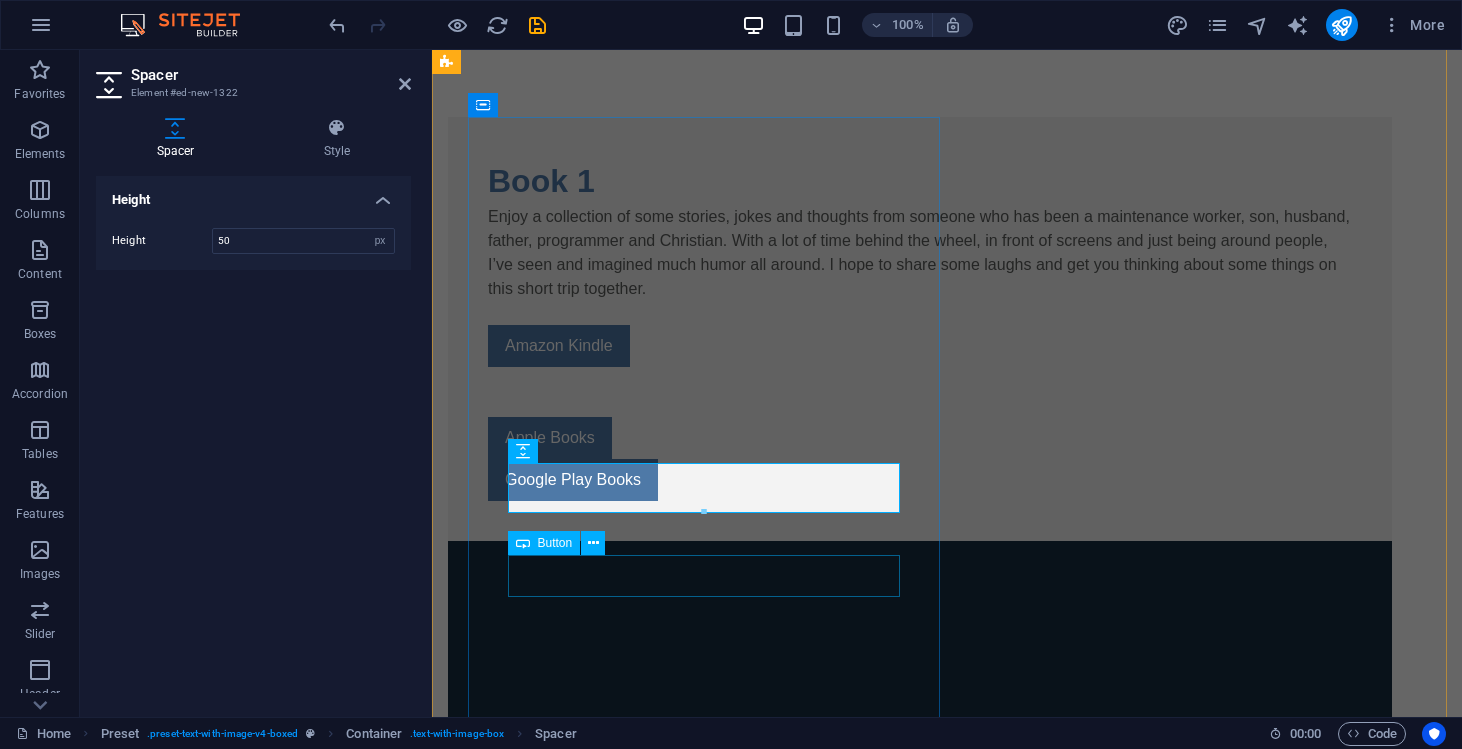 click on "Google Play Books" at bounding box center (920, 480) 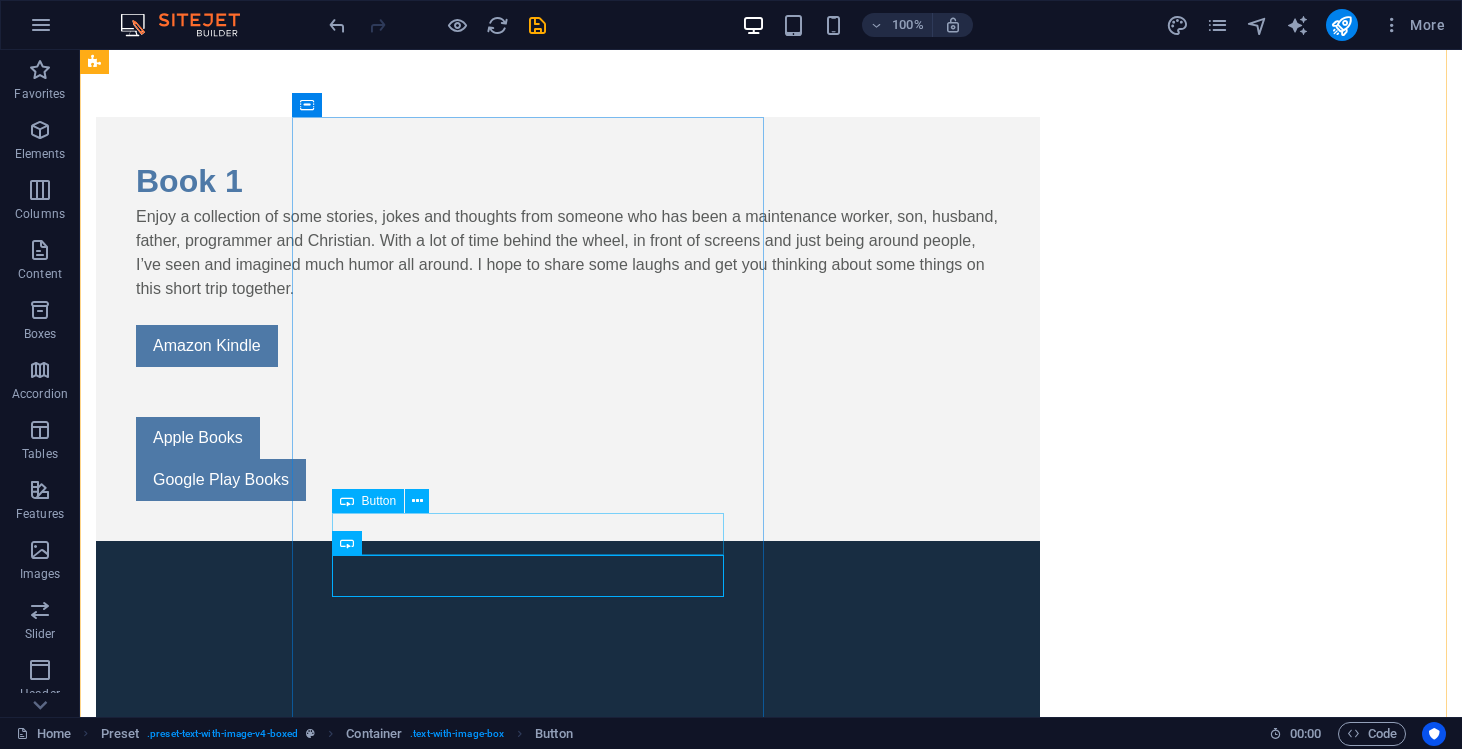 click on "Apple Books" at bounding box center [568, 438] 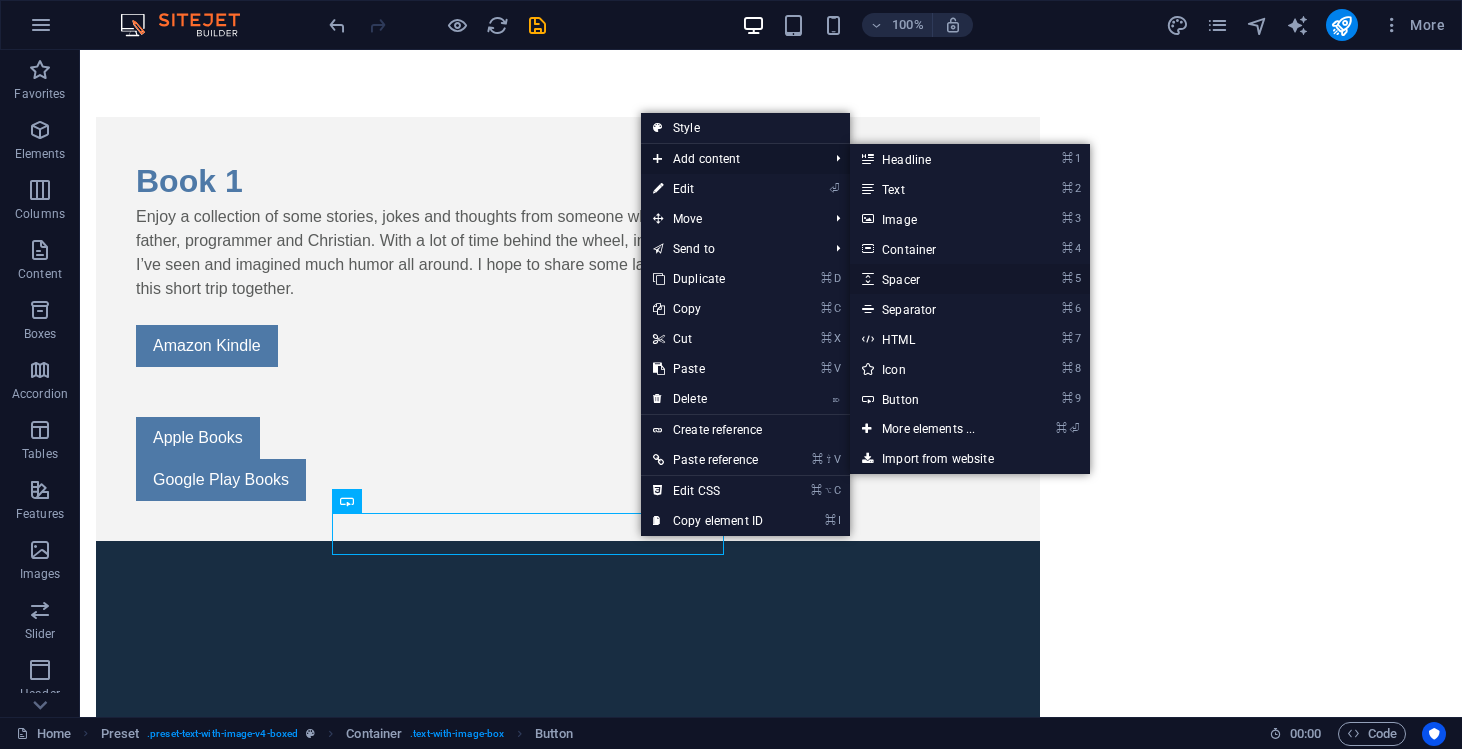 click on "⌘ 5  Spacer" at bounding box center (932, 279) 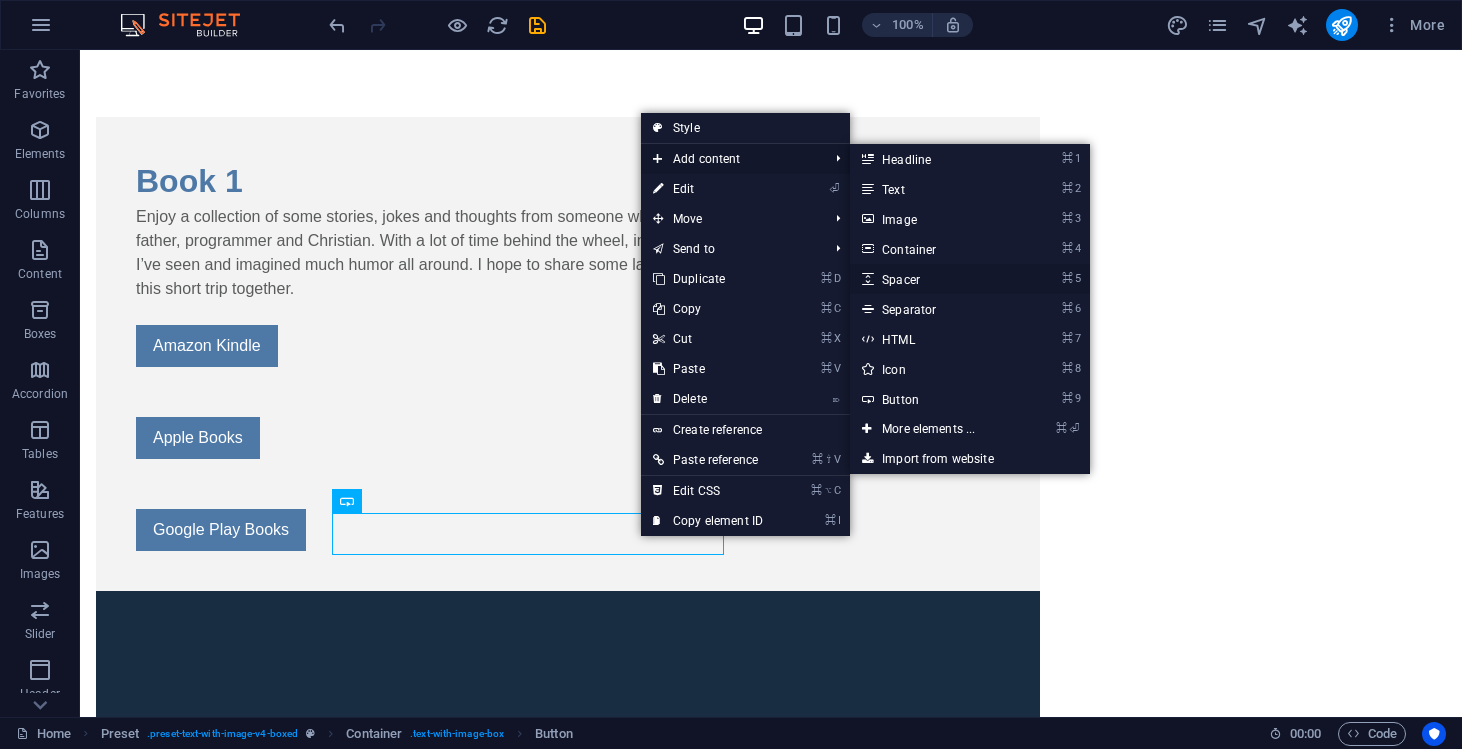 select on "px" 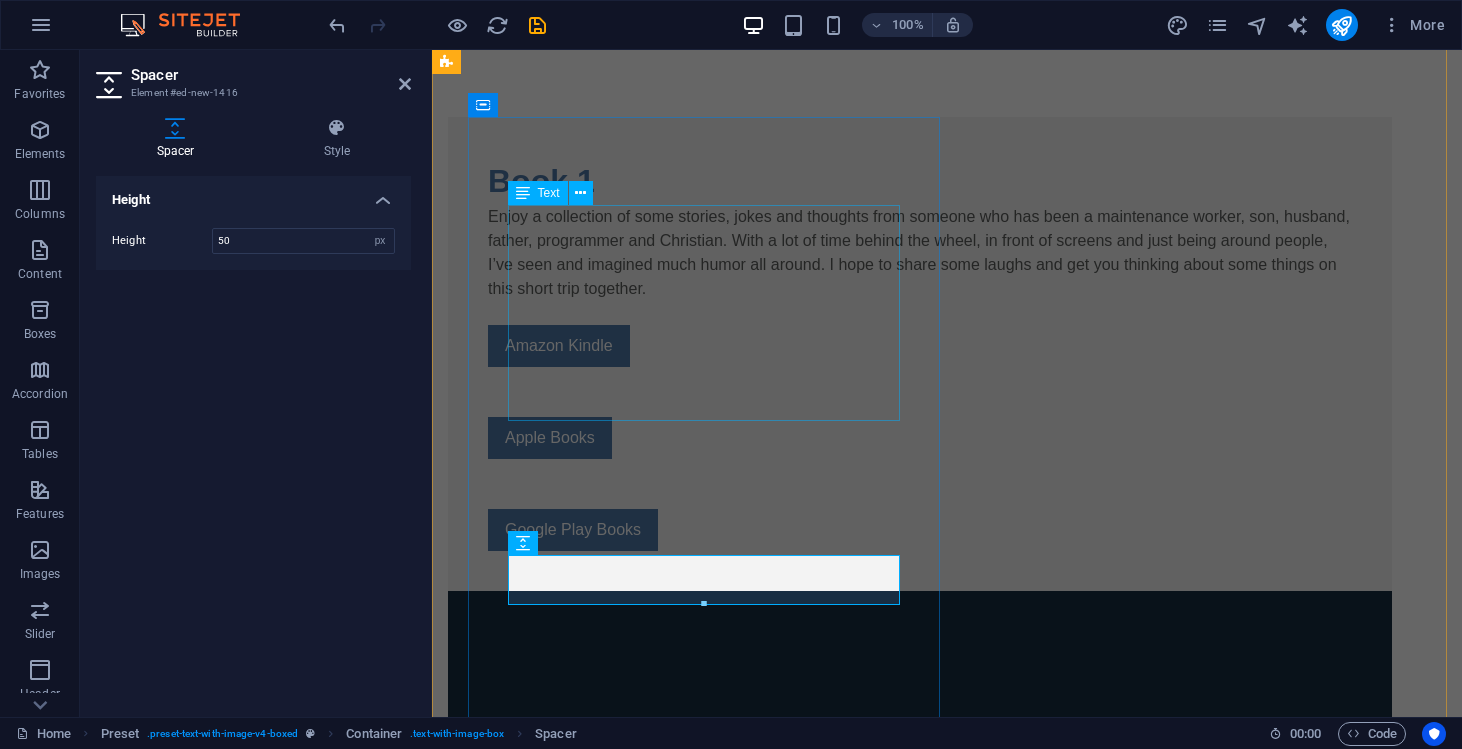 click on "Enjoy a collection of some stories, jokes and thoughts from someone who has been a maintenance worker, son, husband, father, programmer and Christian. With a lot of time behind the wheel, in front of screens and just being around people, I’ve seen and imagined much humor all around. I hope to share some laughs and get you thinking about some things on this short trip together." at bounding box center (920, 265) 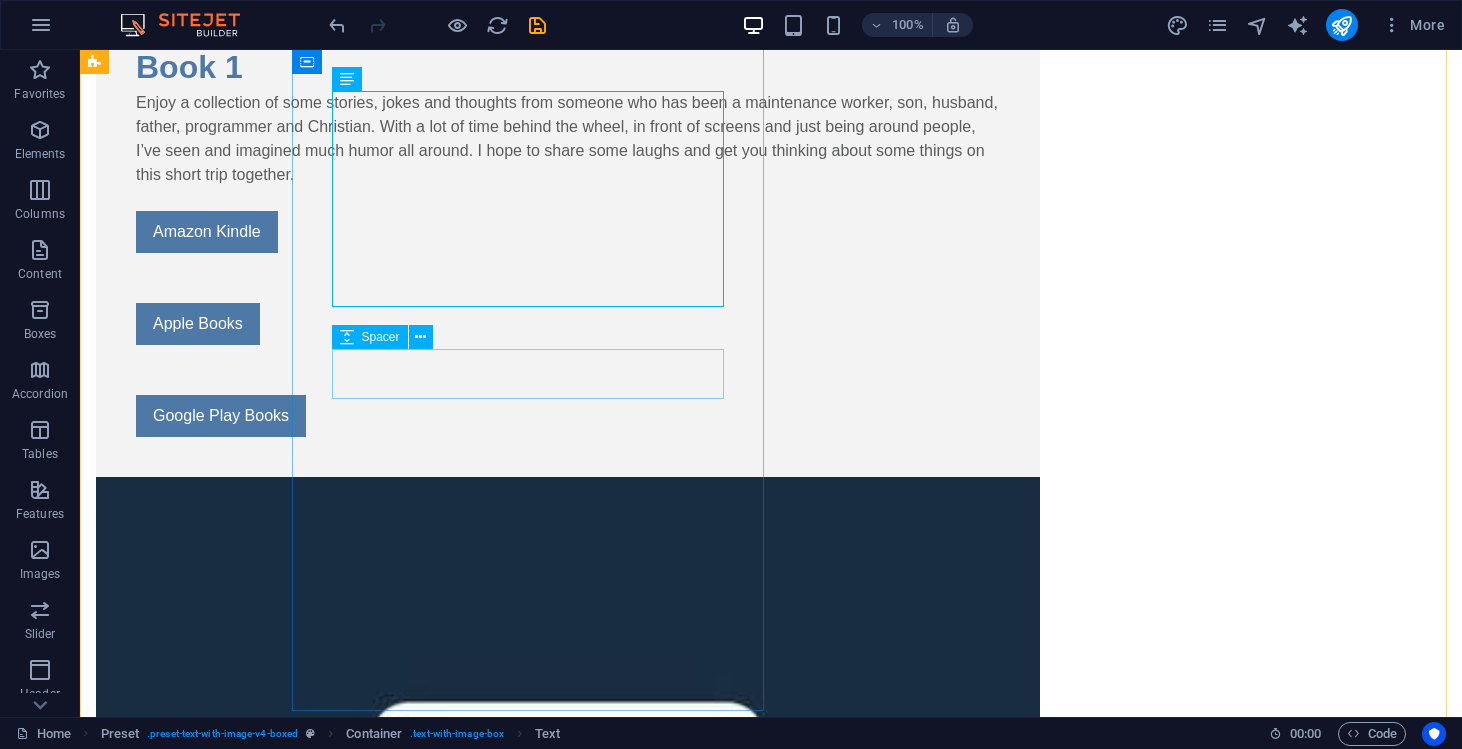 scroll, scrollTop: 0, scrollLeft: 0, axis: both 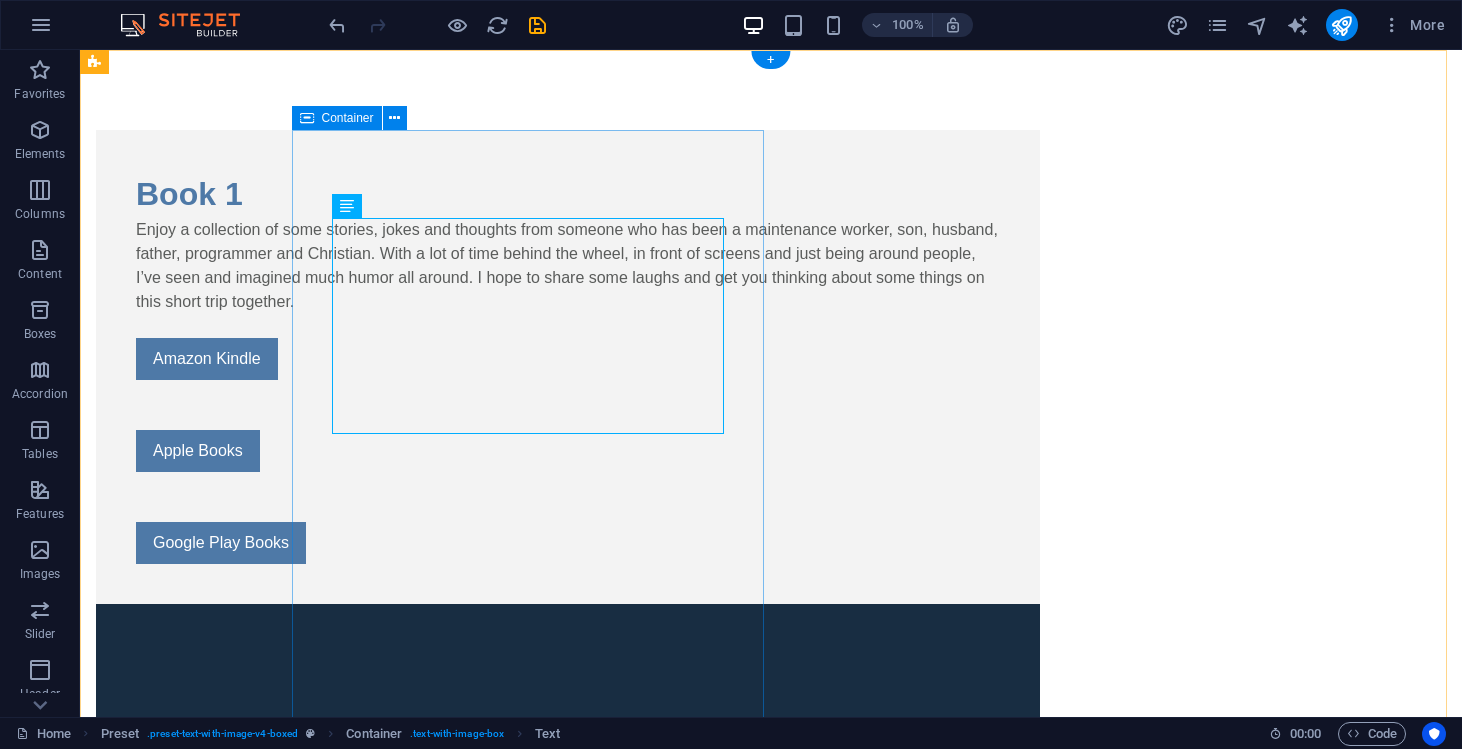 click on "Book 1 Enjoy a collection of some stories, jokes and thoughts from someone who has been a maintenance worker, son, husband, father, programmer and Christian. With a lot of time behind the wheel, in front of screens and just being around people, I’ve seen and imagined much humor all around. I hope to share some laughs and get you thinking about some things on this short trip together. Amazon Kindle Apple Books Google Play Books" at bounding box center [568, 367] 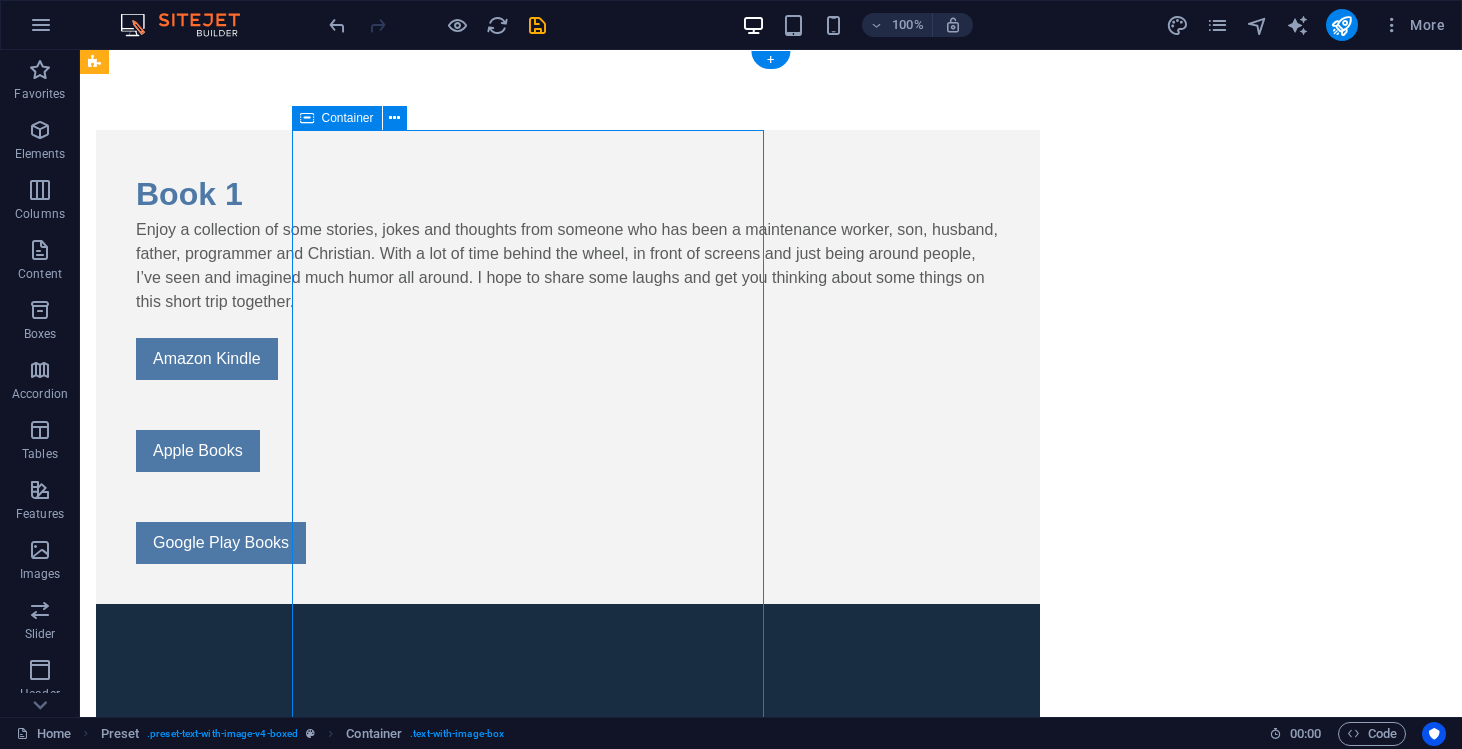 click on "Book 1 Enjoy a collection of some stories, jokes and thoughts from someone who has been a maintenance worker, son, husband, father, programmer and Christian. With a lot of time behind the wheel, in front of screens and just being around people, I’ve seen and imagined much humor all around. I hope to share some laughs and get you thinking about some things on this short trip together. Amazon Kindle Apple Books Google Play Books" at bounding box center (568, 367) 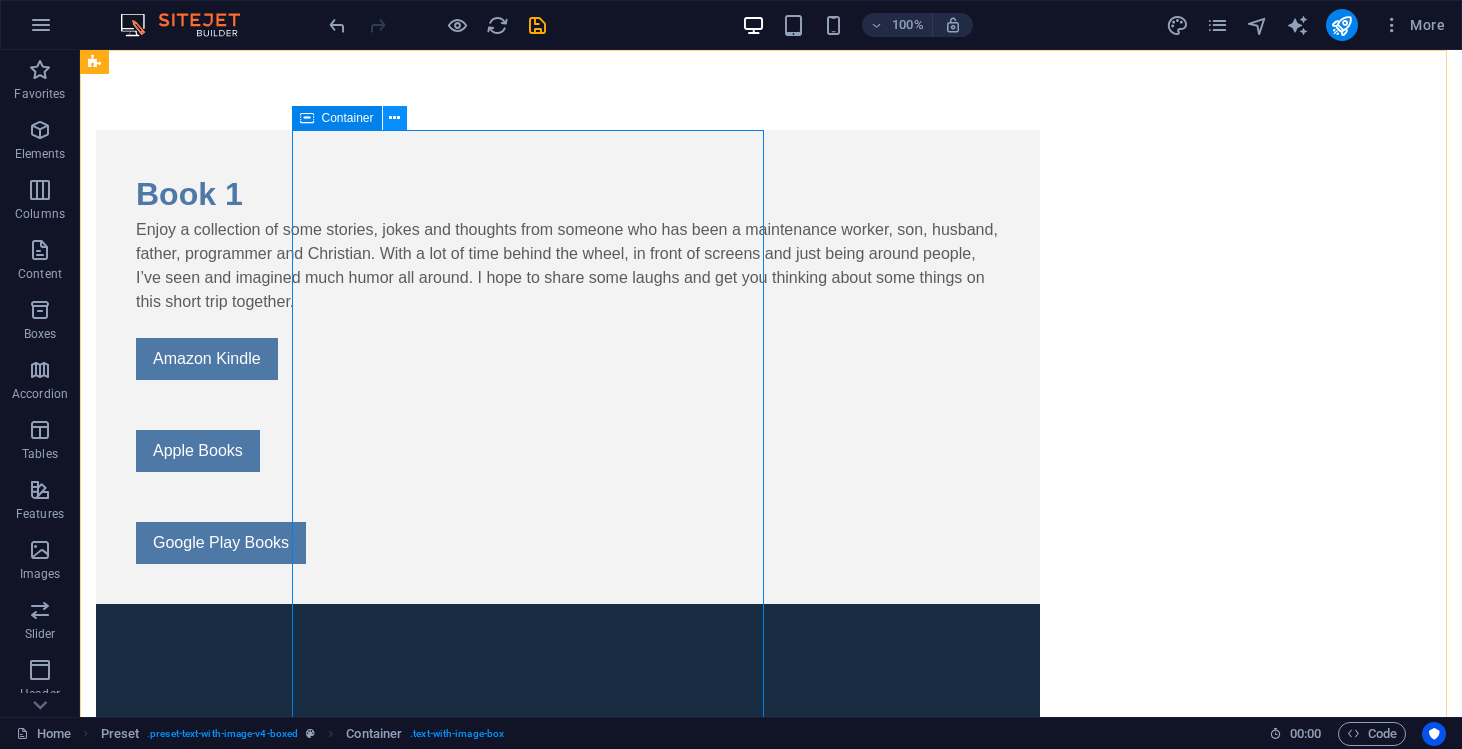 click at bounding box center (394, 118) 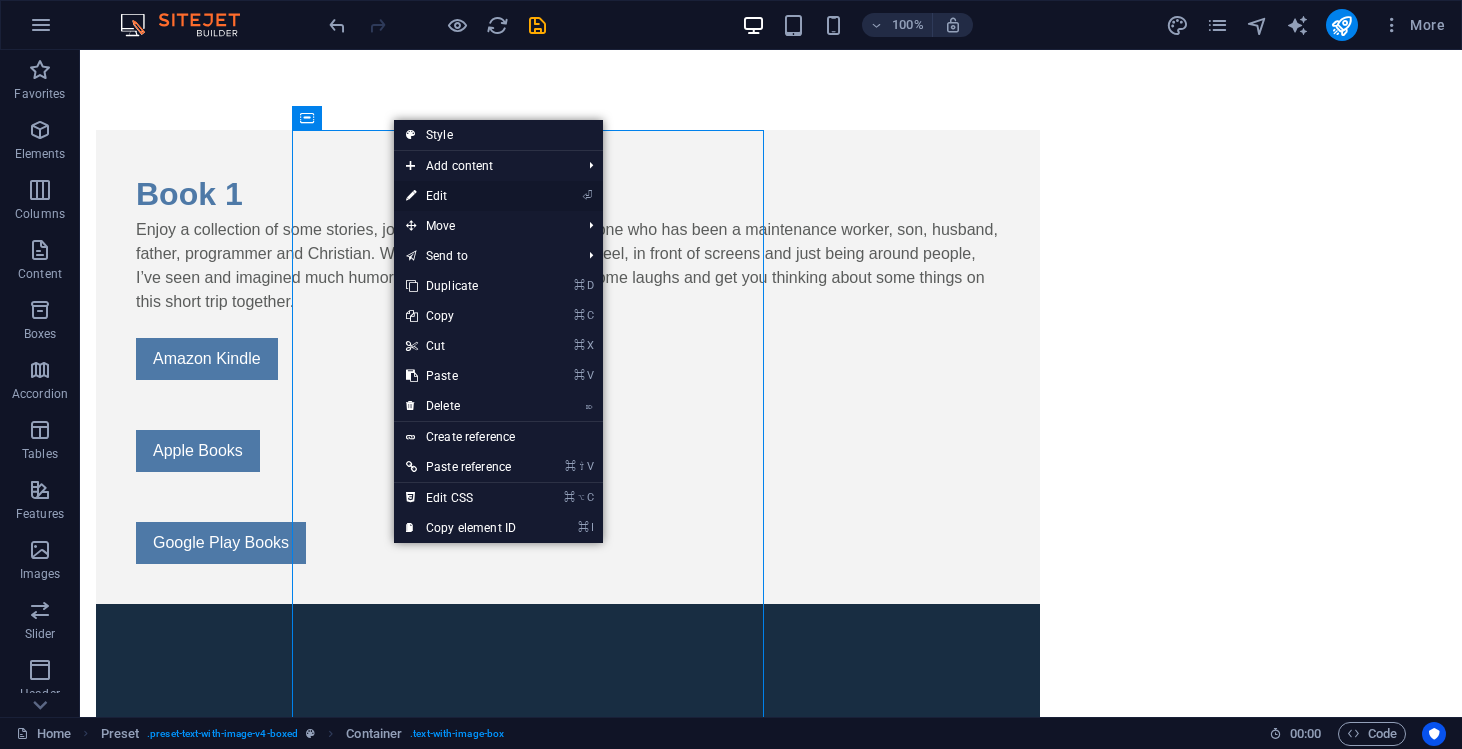 click on "⏎  Edit" at bounding box center (461, 196) 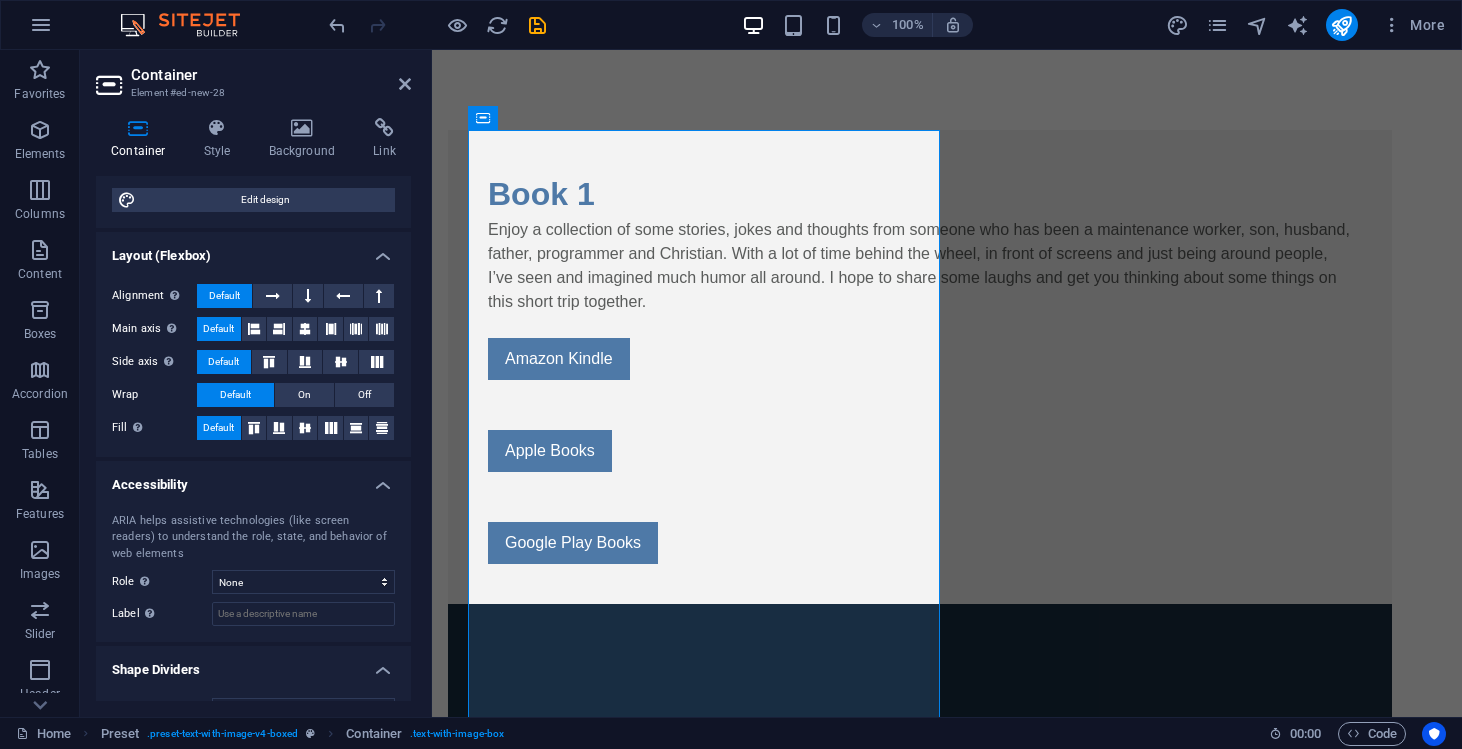 scroll, scrollTop: 284, scrollLeft: 0, axis: vertical 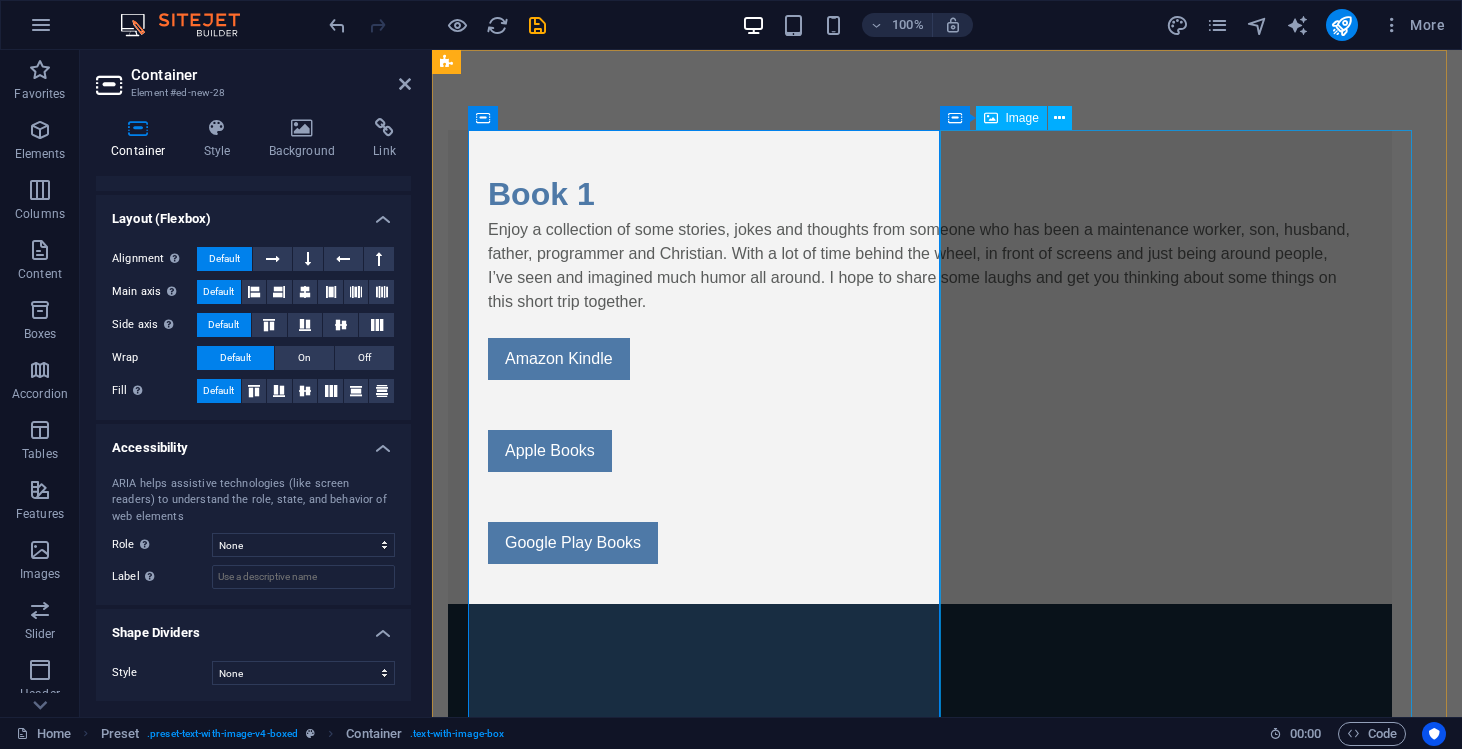 click at bounding box center [920, 2084] 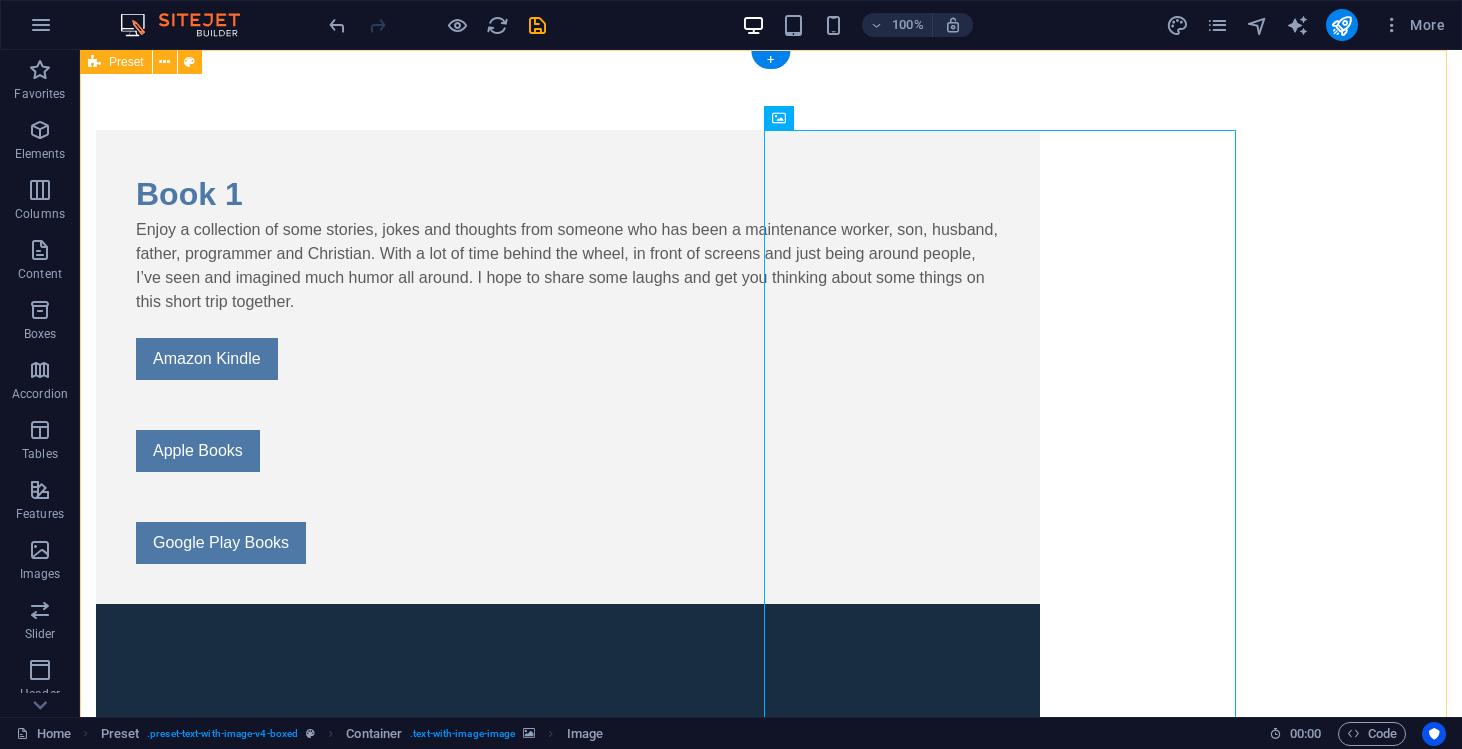 scroll, scrollTop: 0, scrollLeft: 0, axis: both 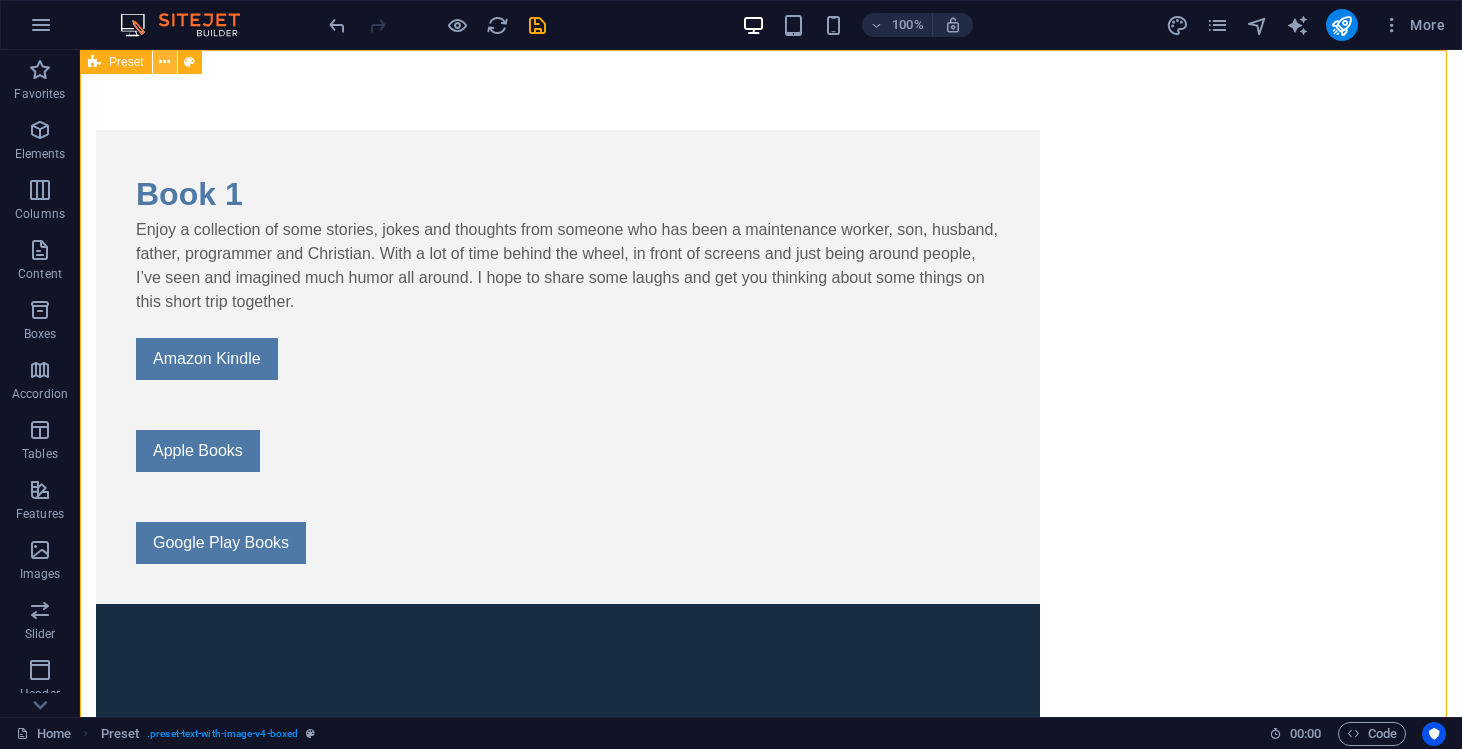 click at bounding box center [164, 62] 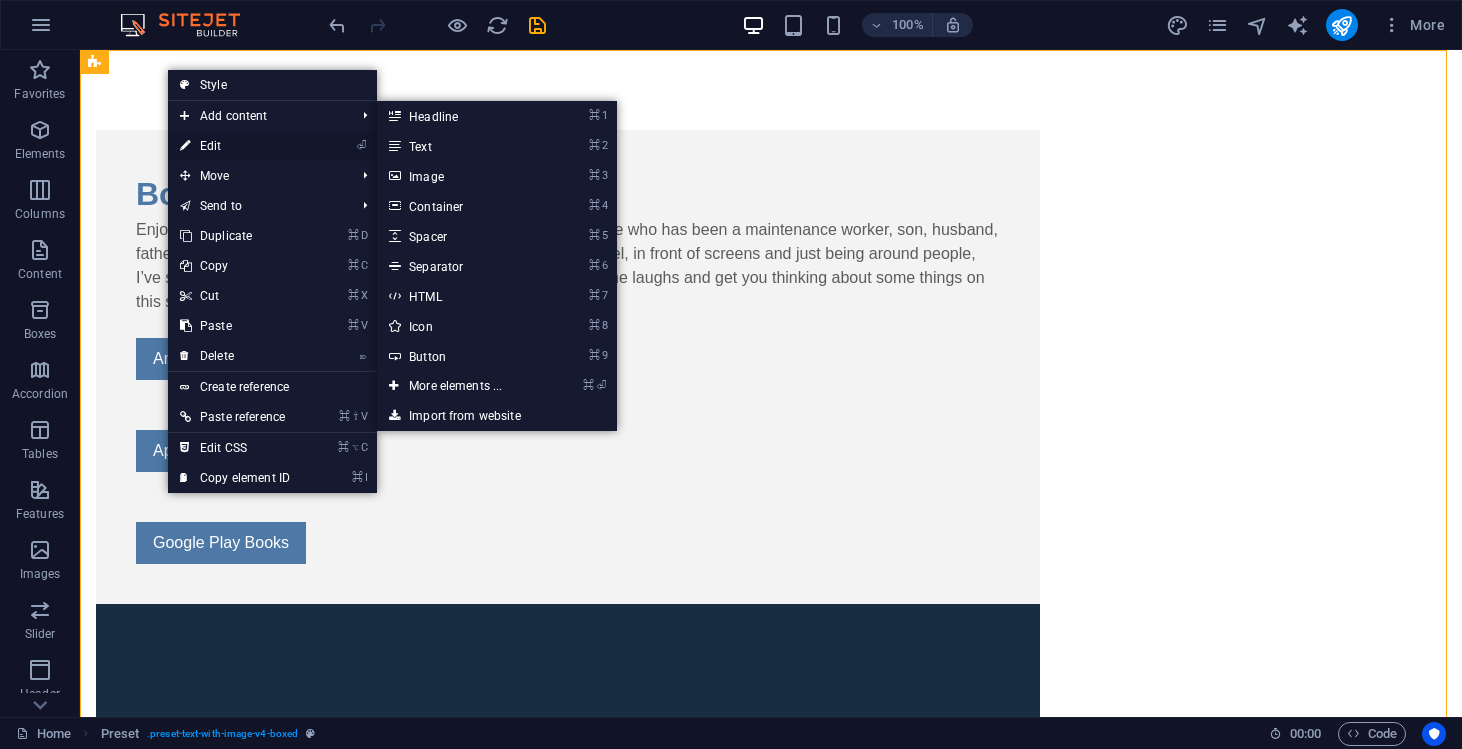 click on "⏎  Edit" at bounding box center [235, 146] 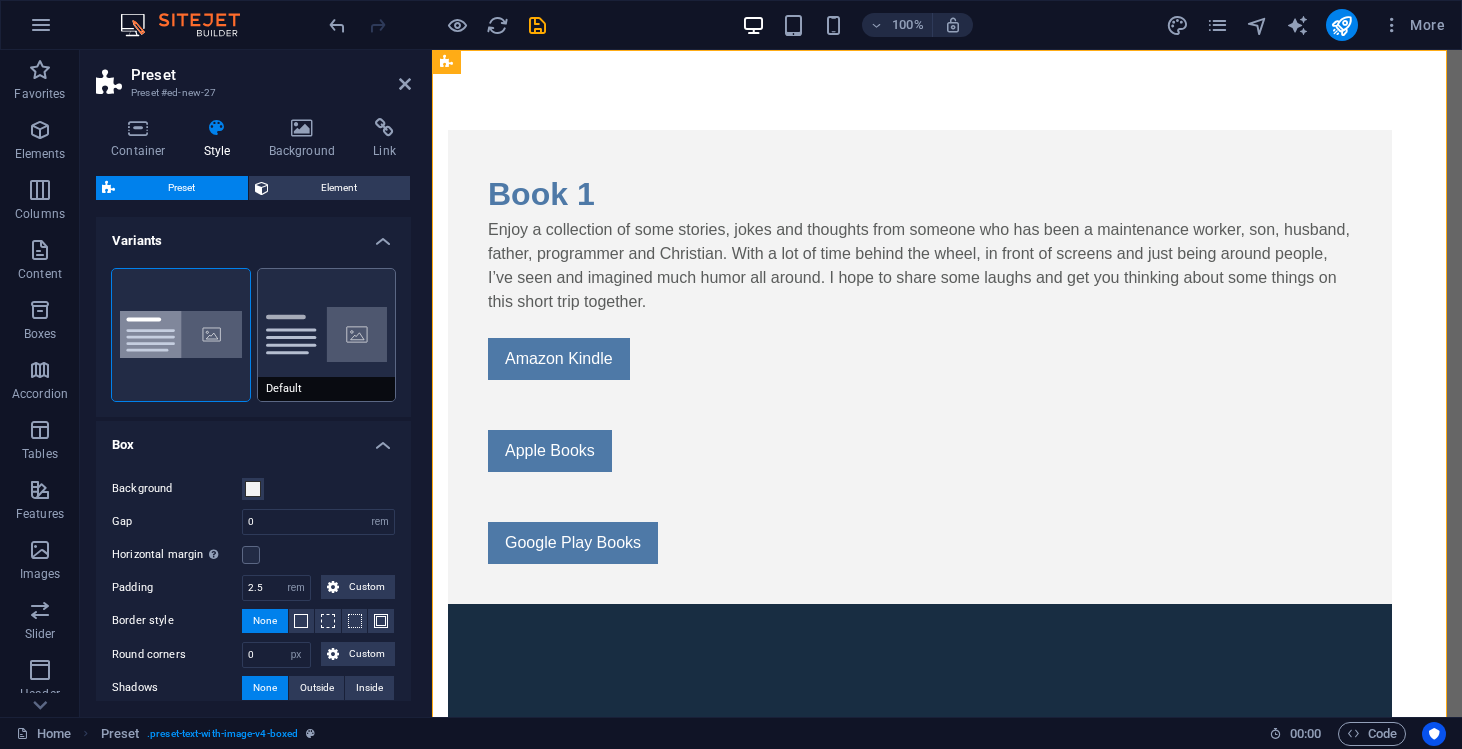 click on "Default" at bounding box center [327, 335] 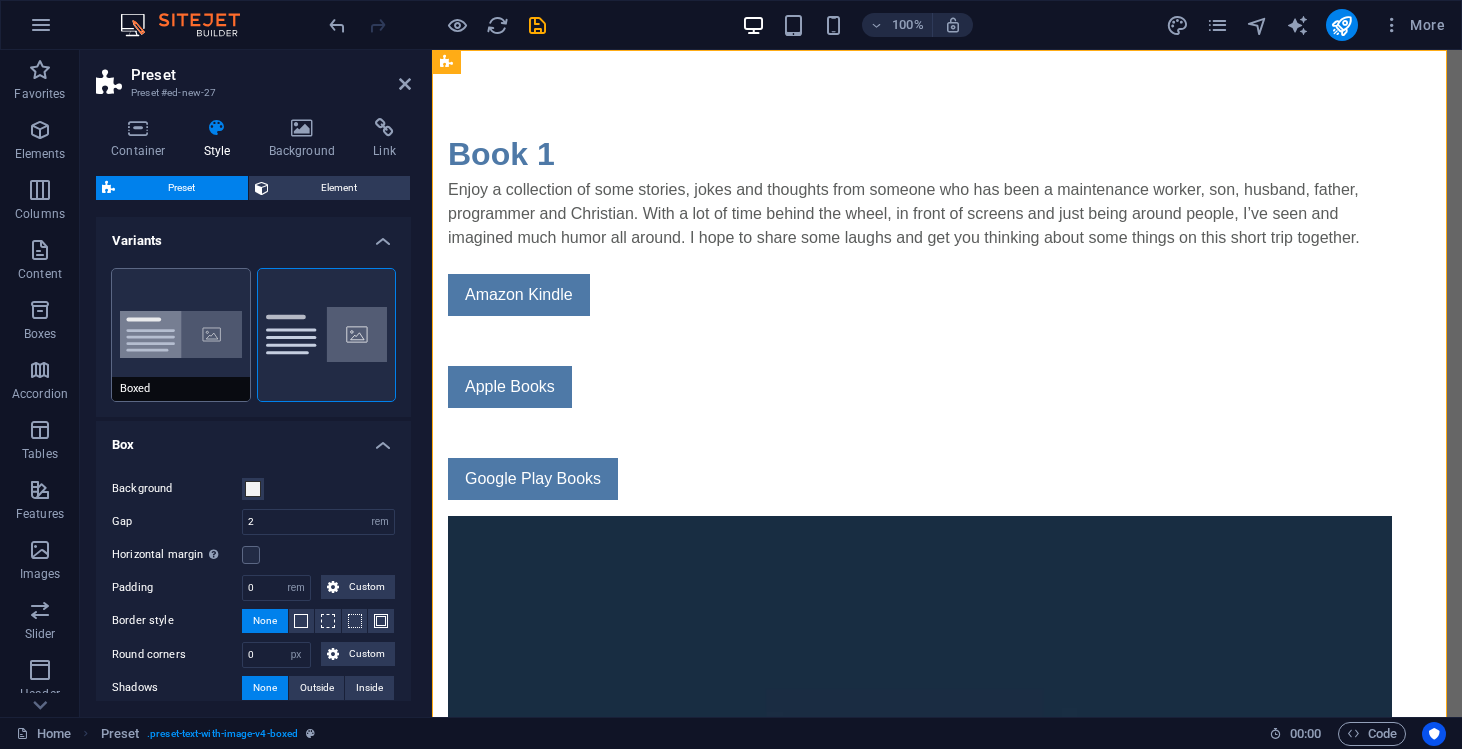click on "Boxed" at bounding box center (181, 335) 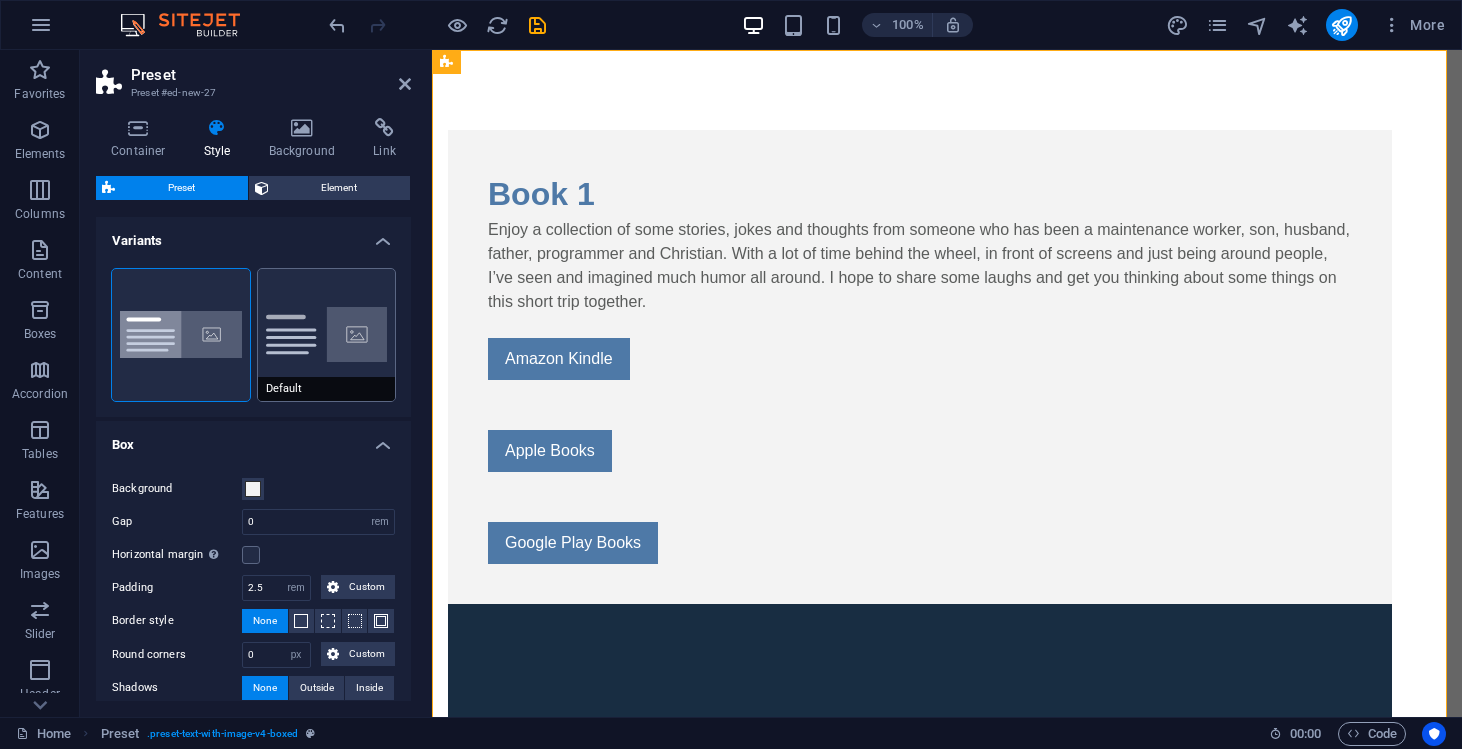 click on "Default" at bounding box center [327, 335] 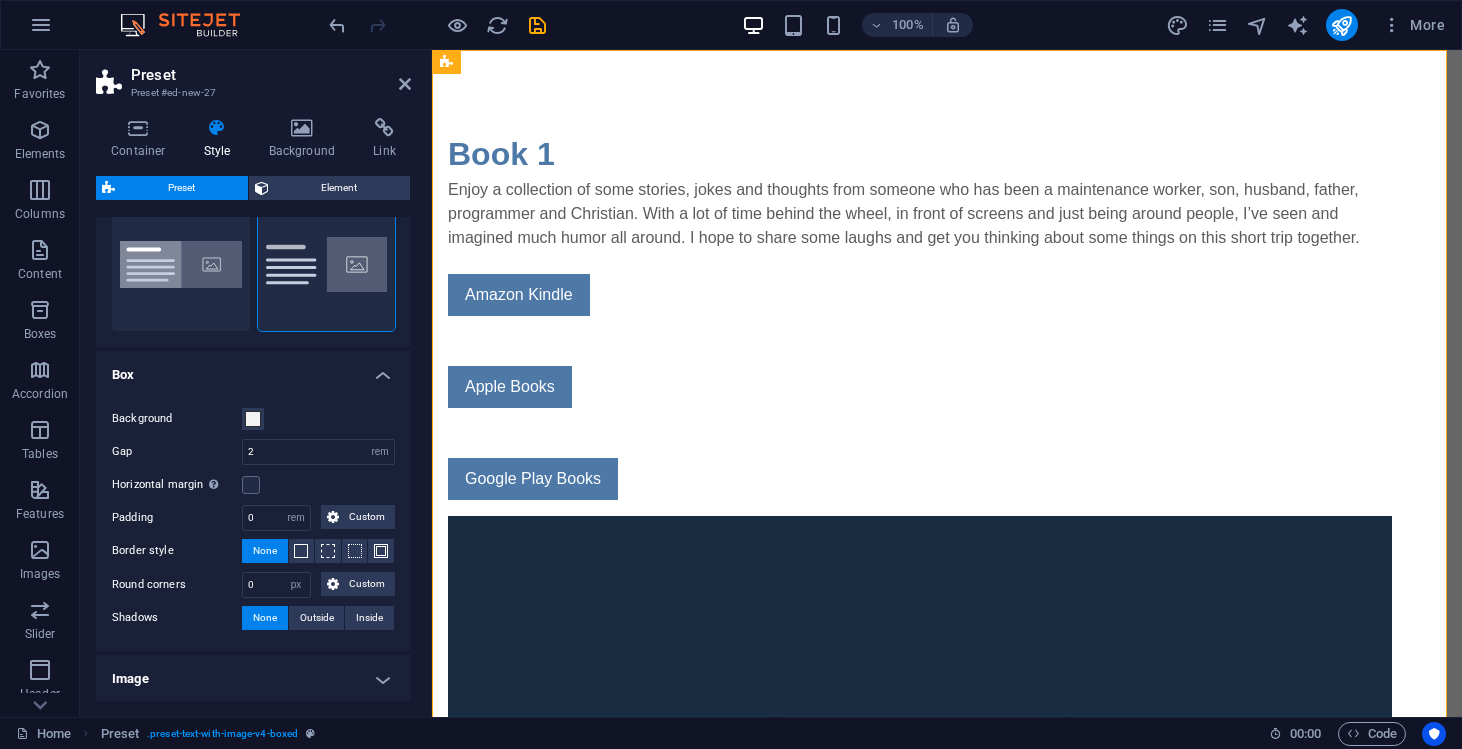 scroll, scrollTop: 0, scrollLeft: 0, axis: both 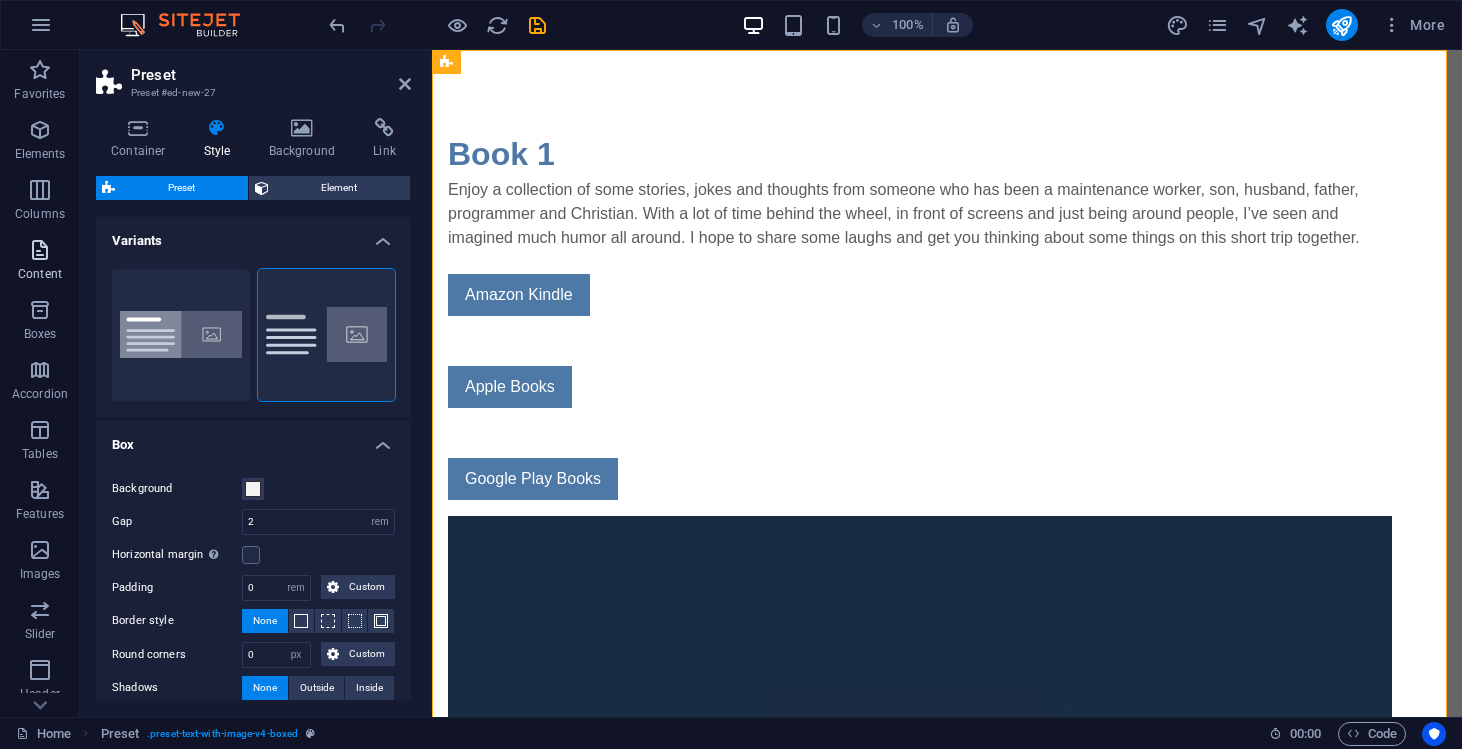 click at bounding box center [40, 250] 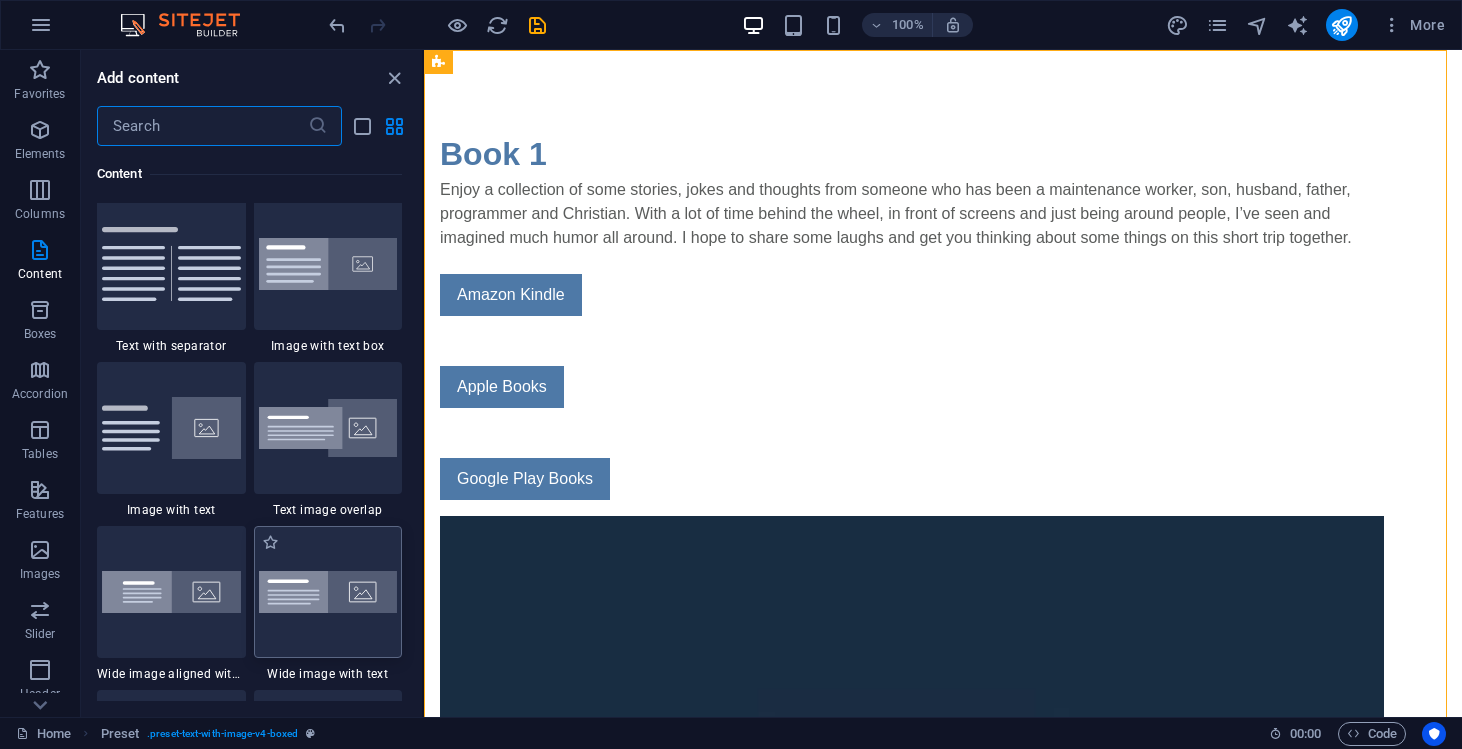 scroll, scrollTop: 3684, scrollLeft: 0, axis: vertical 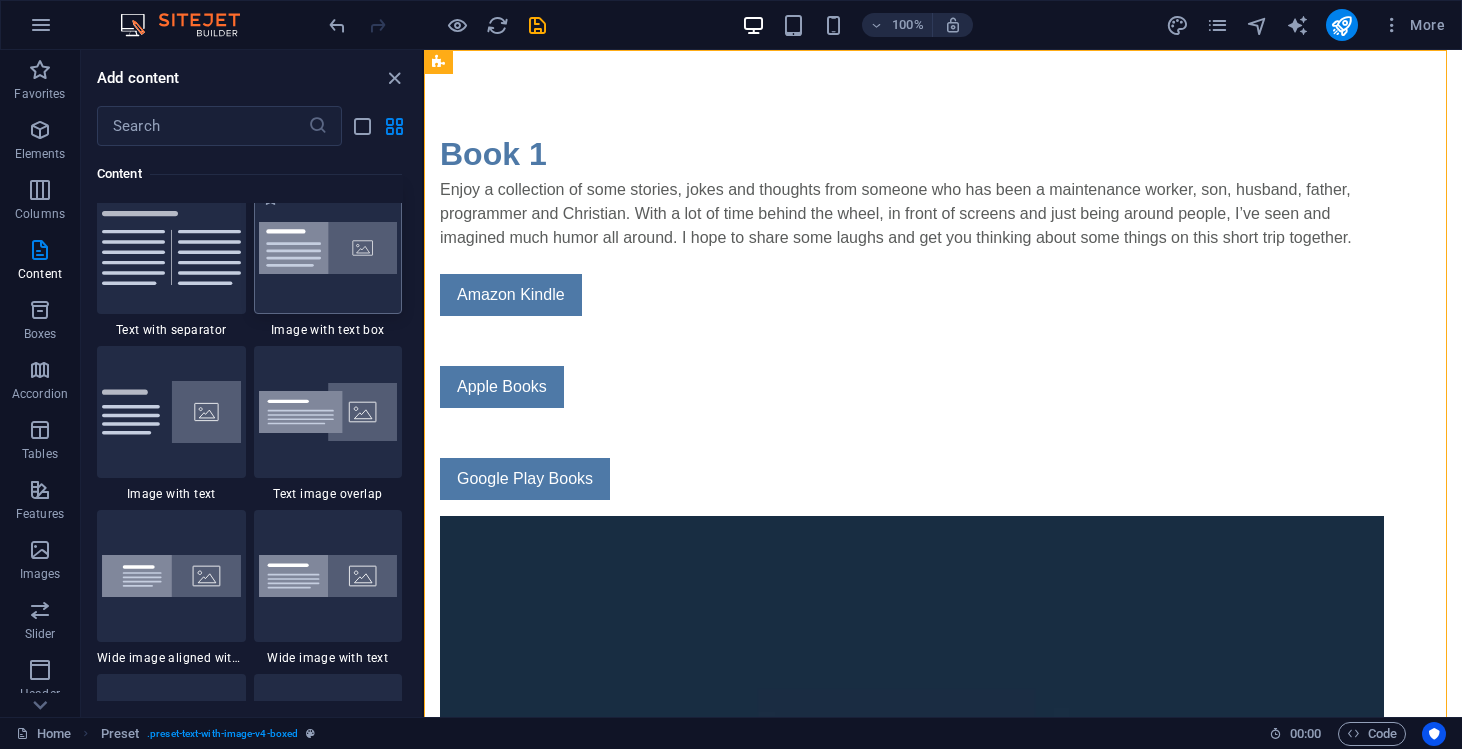 click at bounding box center [328, 248] 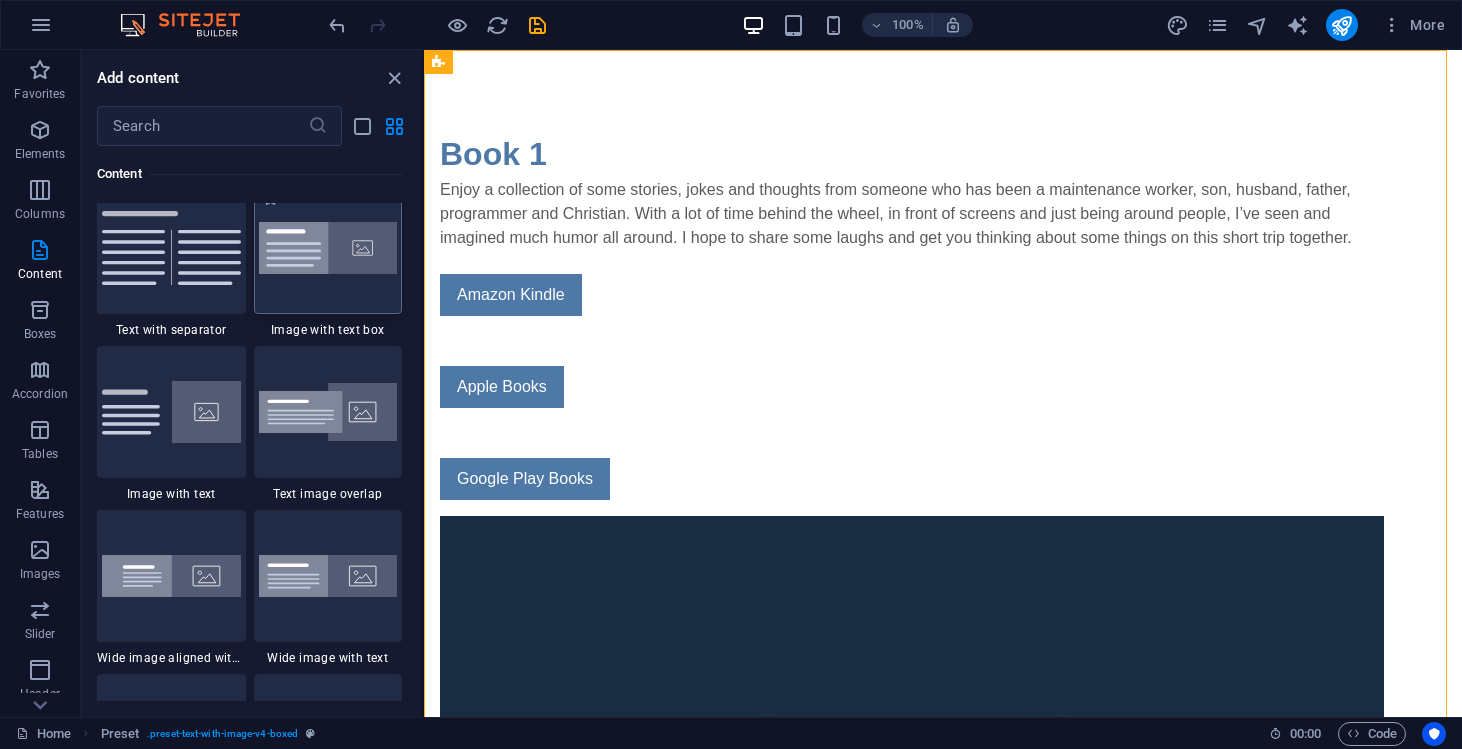 select on "rem" 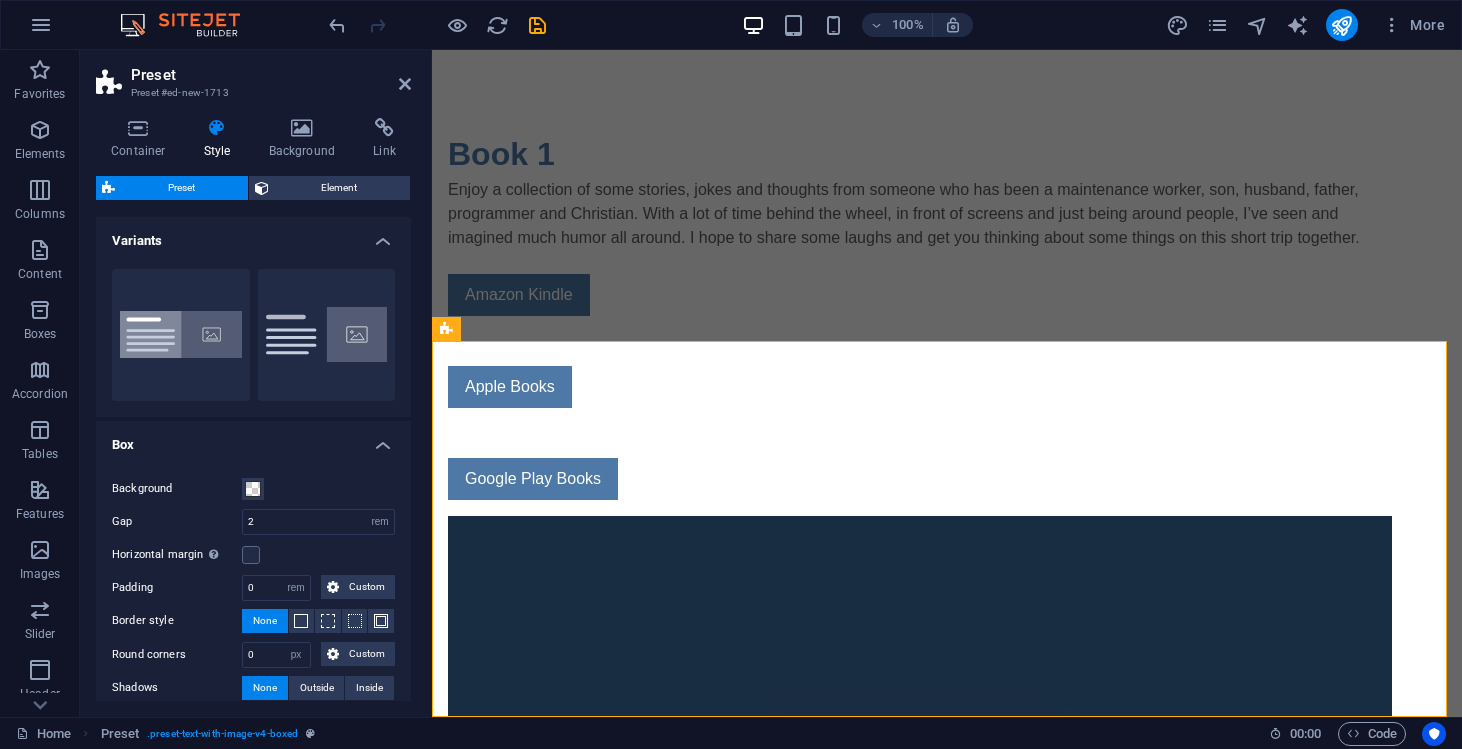 scroll, scrollTop: 553, scrollLeft: 0, axis: vertical 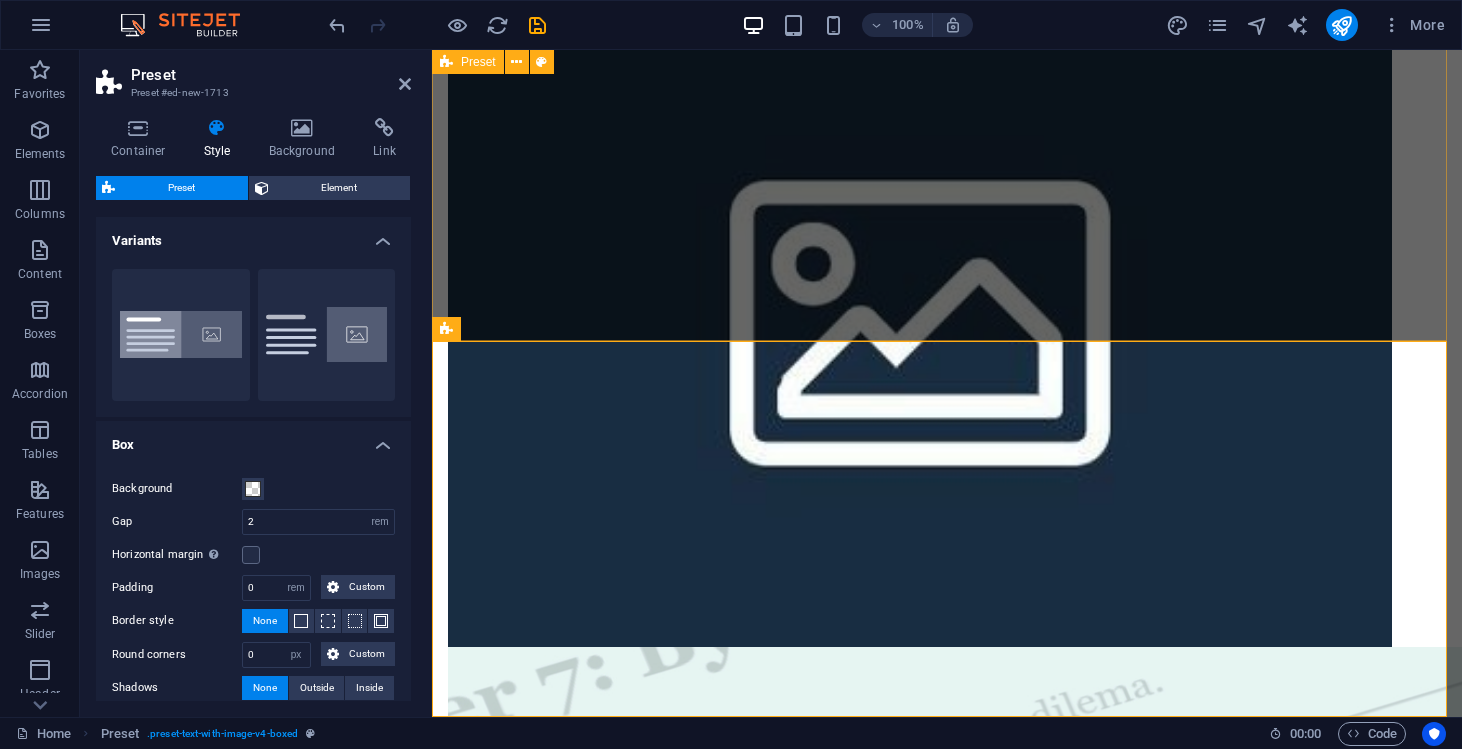 click on "Book 1 Enjoy a collection of some stories, jokes and thoughts from someone who has been a maintenance worker, son, husband, father, programmer and Christian. With a lot of time behind the wheel, in front of screens and just being around people, I’ve seen and imagined much humor all around. I hope to share some laughs and get you thinking about some things on this short trip together. Amazon Kindle Apple Books Google Play Books" at bounding box center (947, 884) 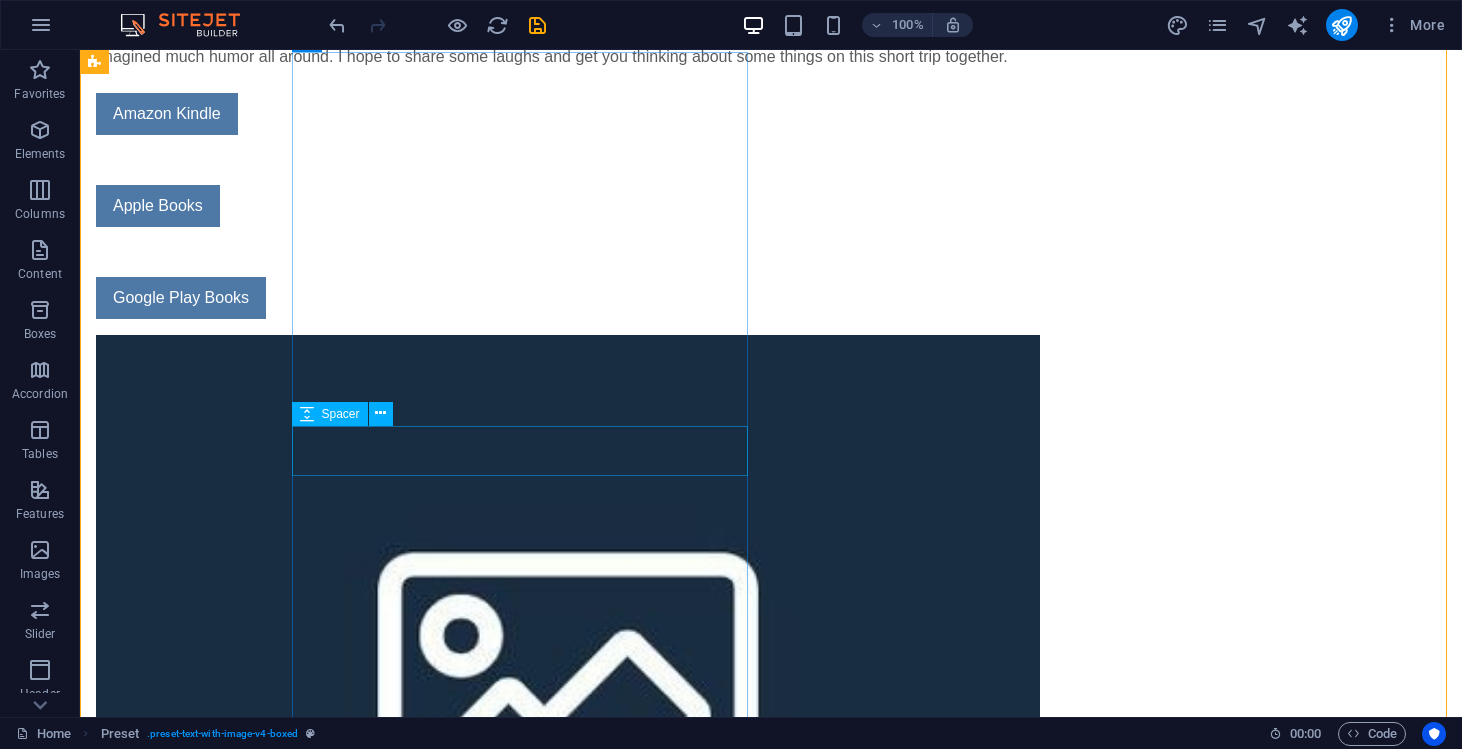 scroll, scrollTop: 0, scrollLeft: 0, axis: both 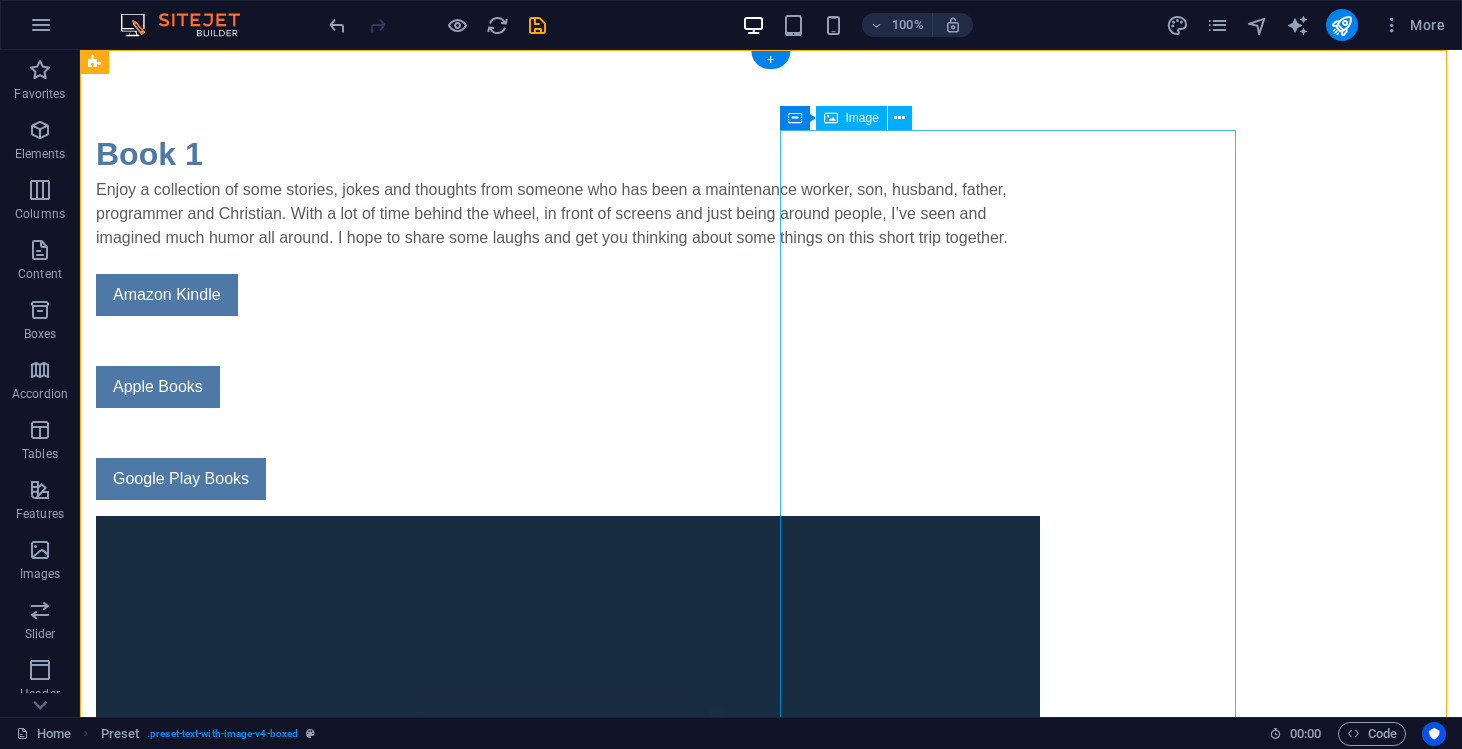 click at bounding box center (568, 2236) 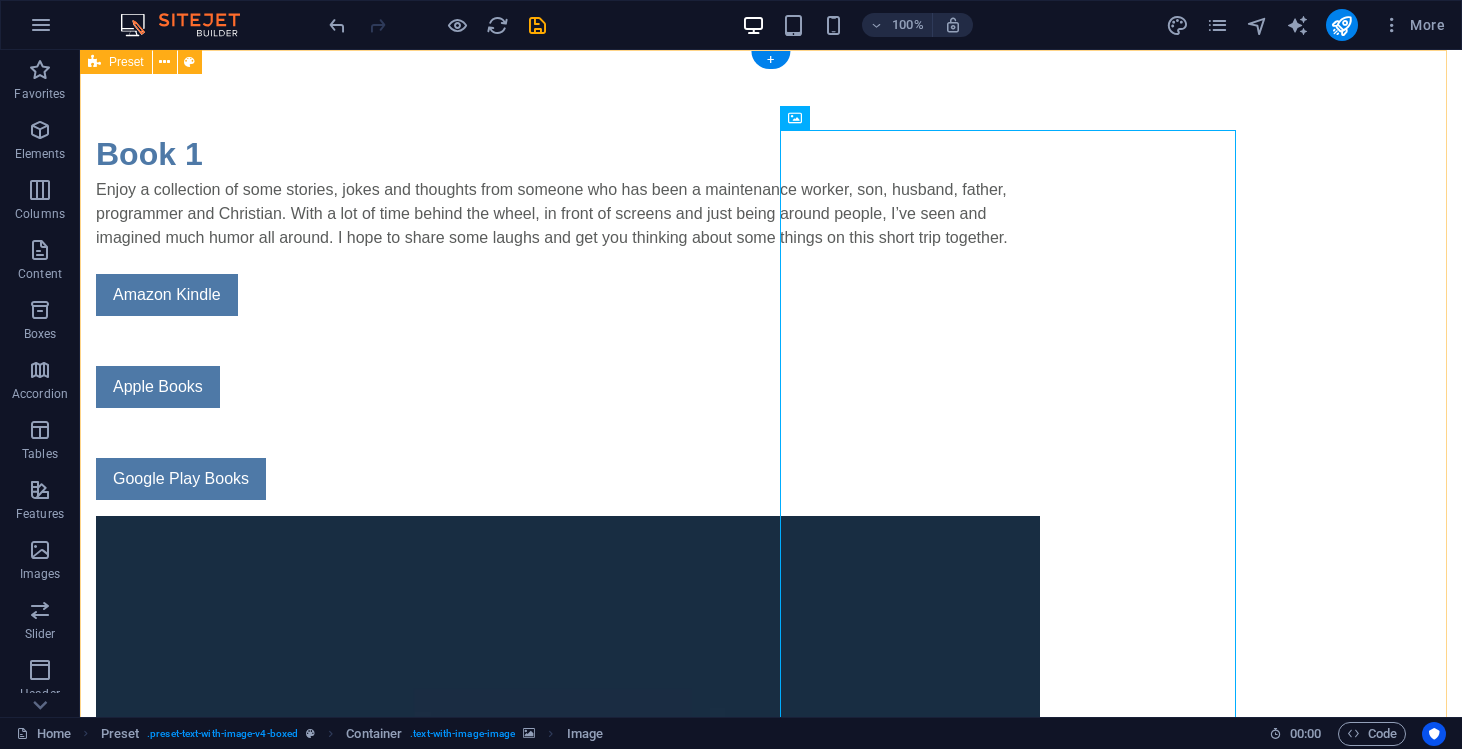 click on "Book 1 Enjoy a collection of some stories, jokes and thoughts from someone who has been a maintenance worker, son, husband, father, programmer and Christian. With a lot of time behind the wheel, in front of screens and just being around people, I’ve seen and imagined much humor all around. I hope to share some laughs and get you thinking about some things on this short trip together. Amazon Kindle Apple Books Google Play Books" at bounding box center (771, 1701) 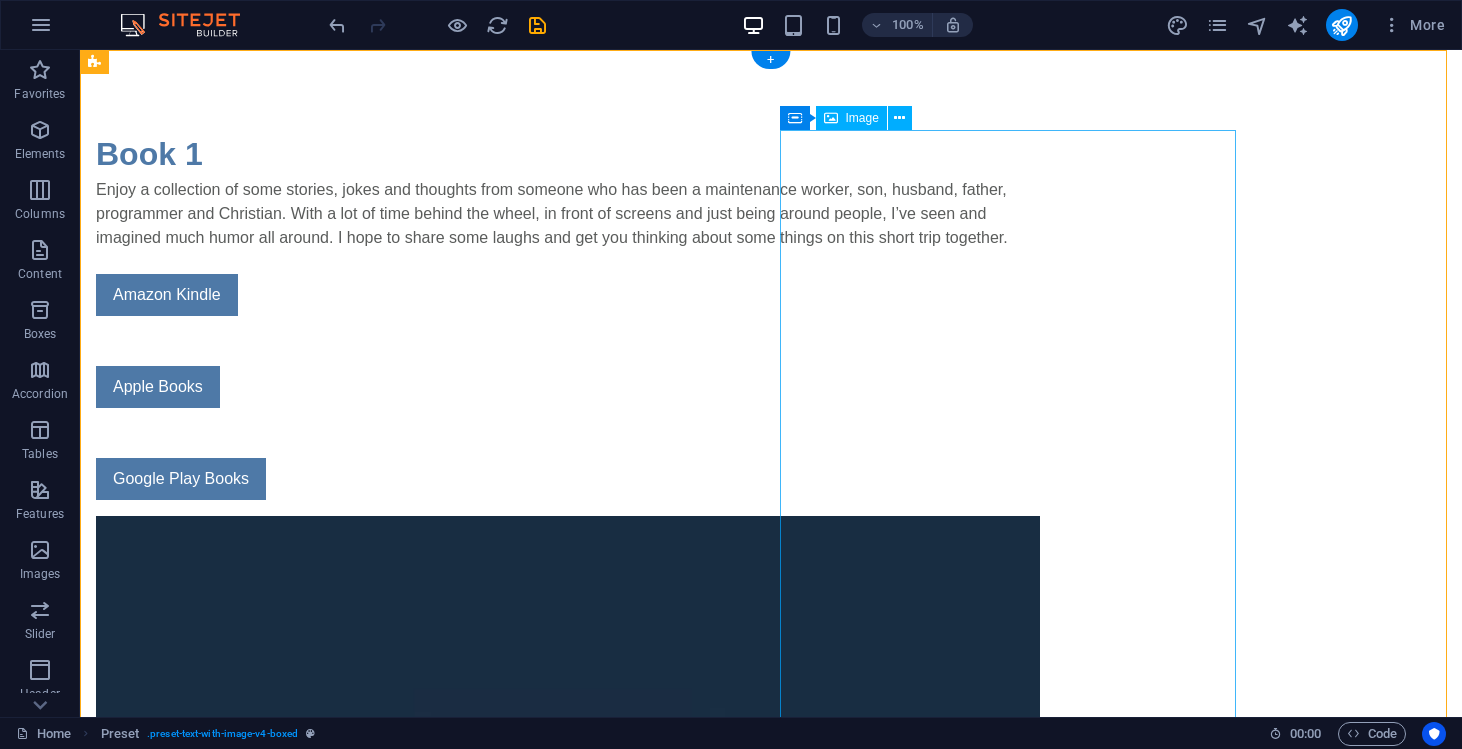 drag, startPoint x: 979, startPoint y: 158, endPoint x: 828, endPoint y: 154, distance: 151.05296 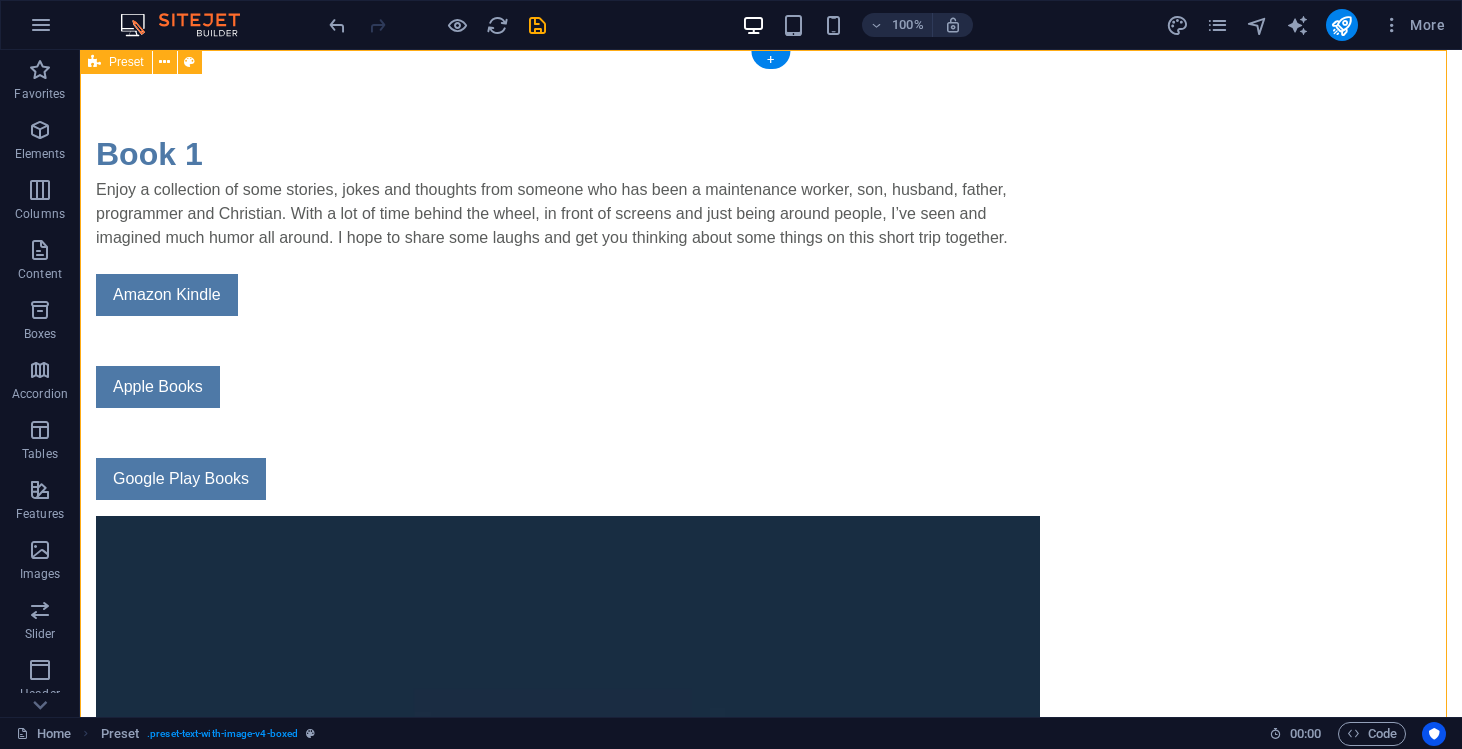 drag, startPoint x: 870, startPoint y: 162, endPoint x: 518, endPoint y: 113, distance: 355.39413 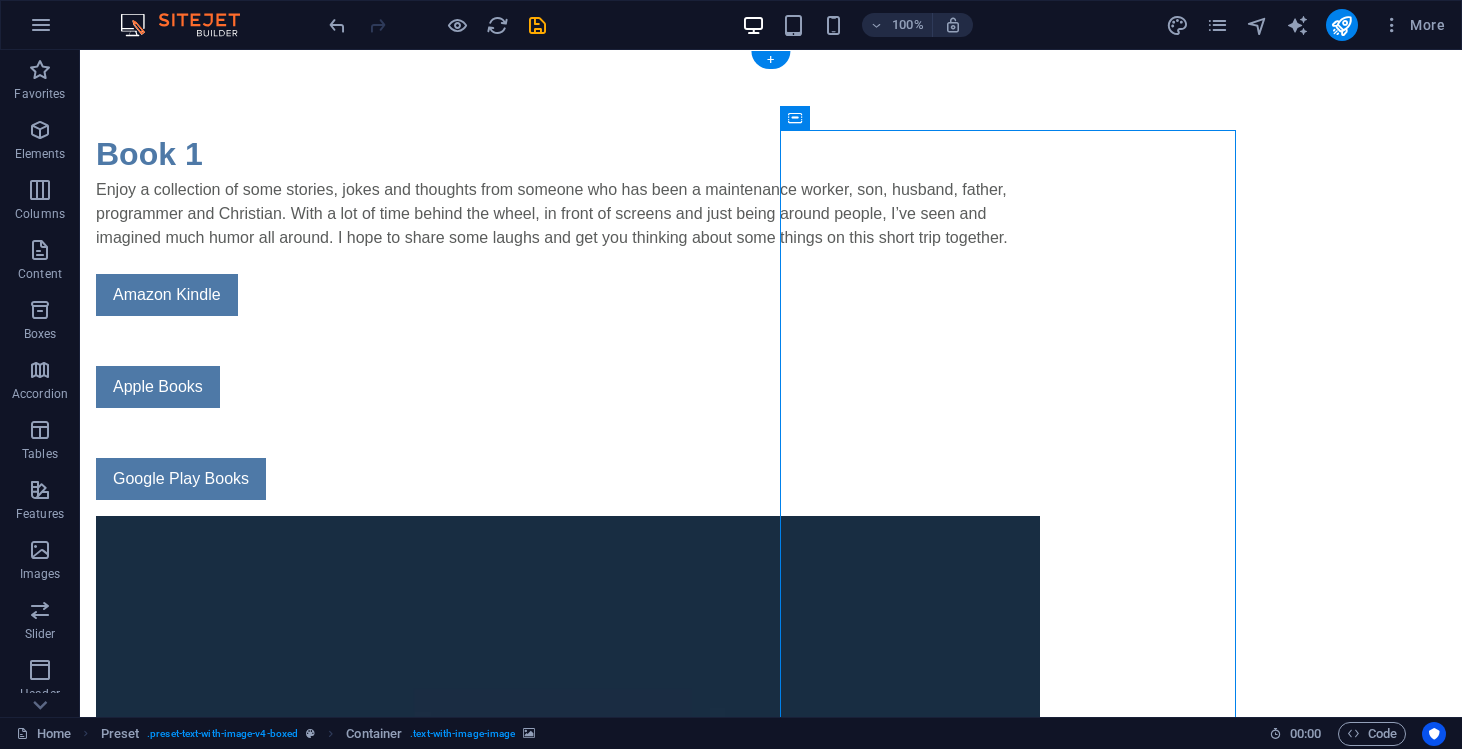 drag, startPoint x: 875, startPoint y: 163, endPoint x: 285, endPoint y: 83, distance: 595.39905 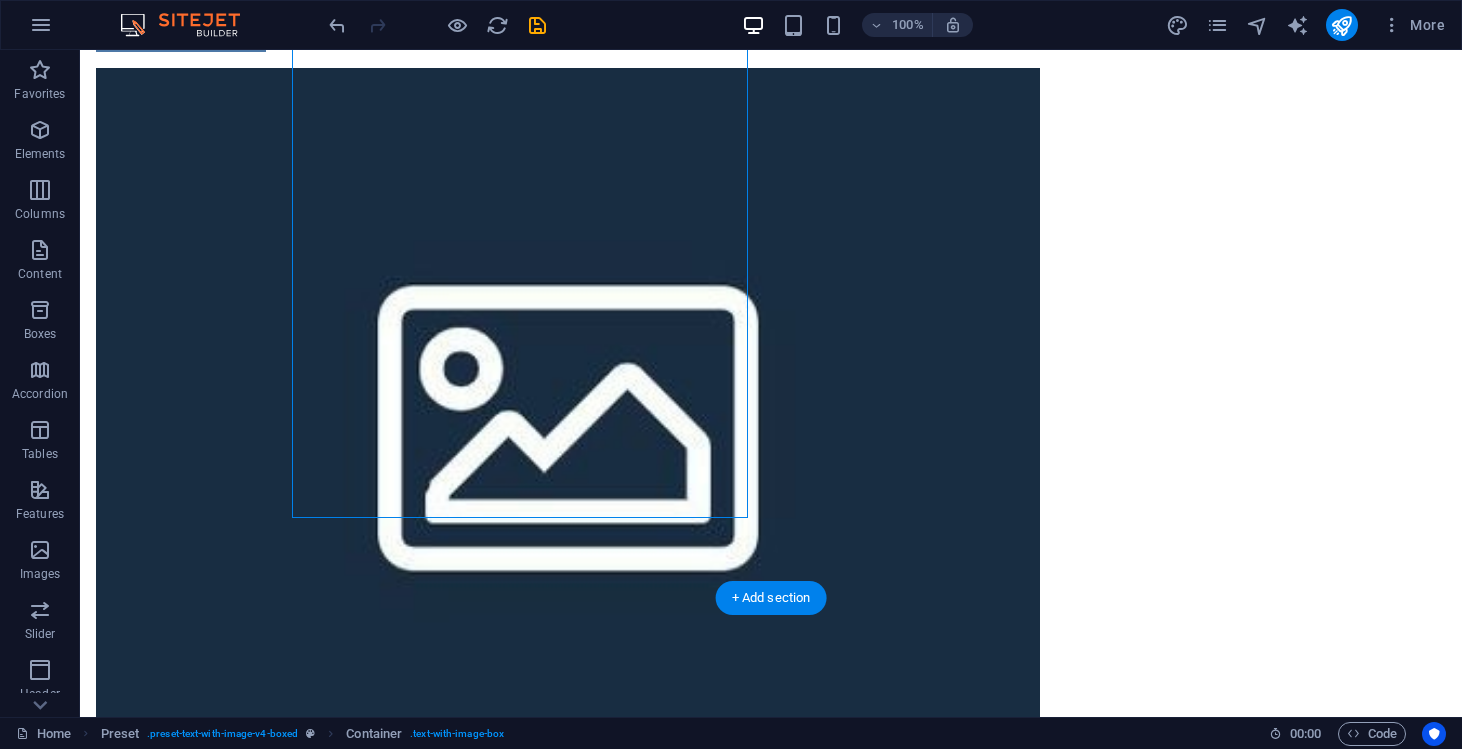 scroll, scrollTop: 553, scrollLeft: 0, axis: vertical 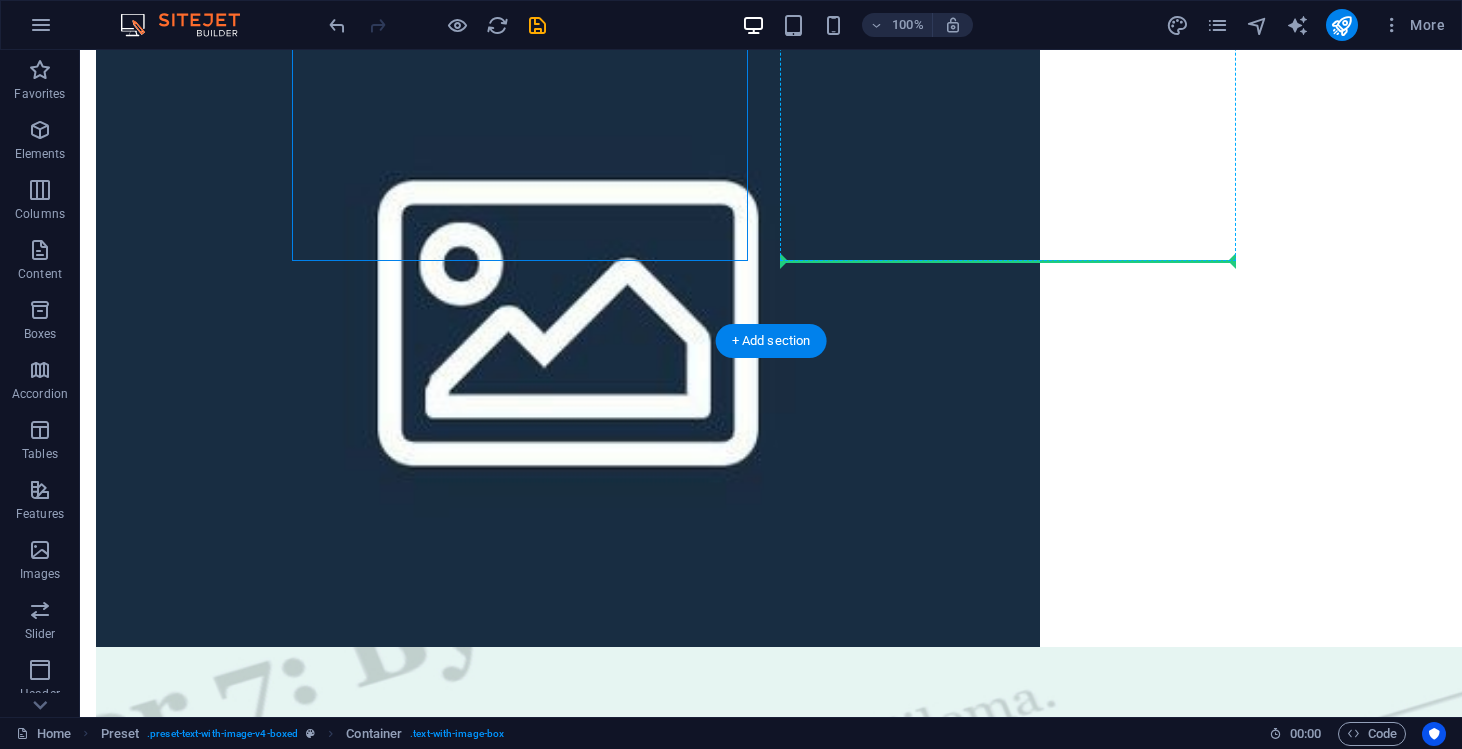 drag, startPoint x: 388, startPoint y: 171, endPoint x: 876, endPoint y: 258, distance: 495.69446 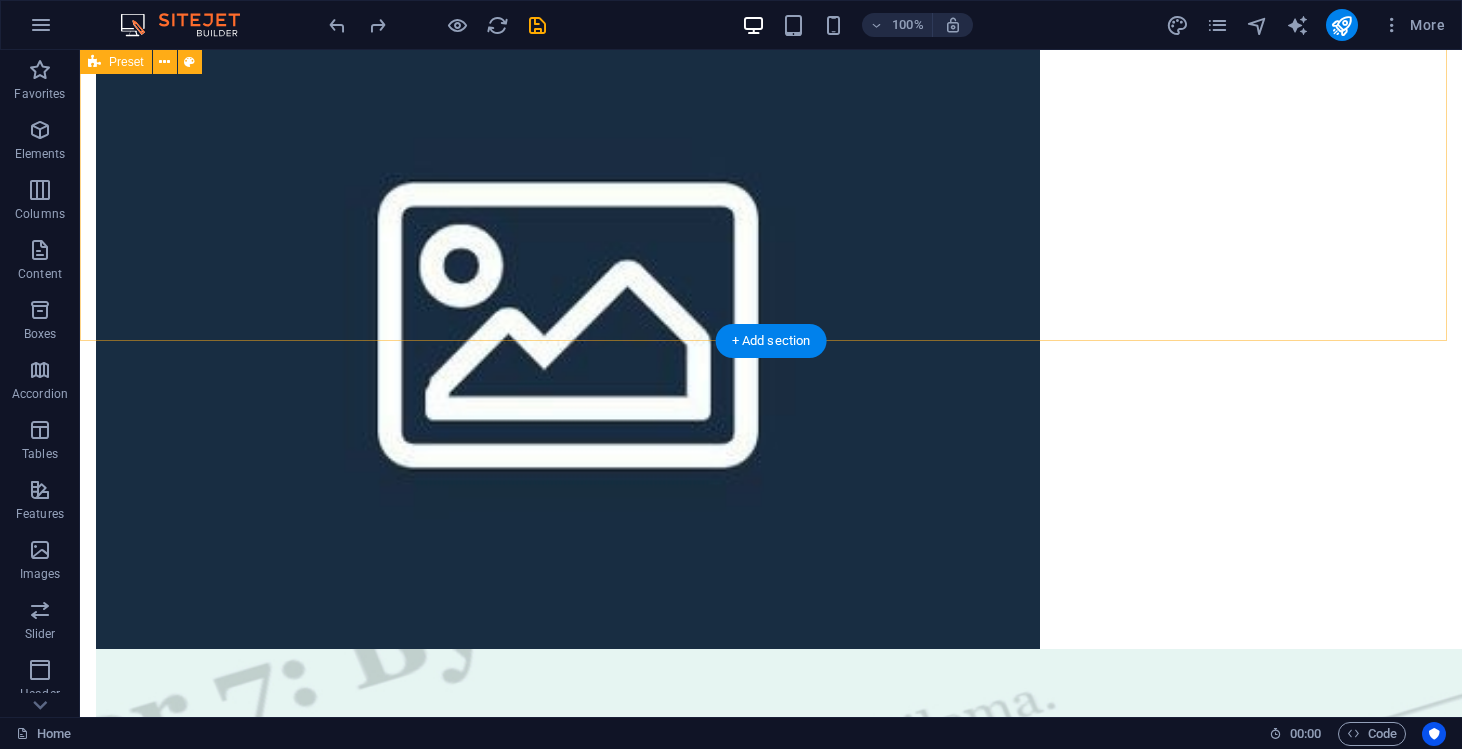 scroll, scrollTop: 553, scrollLeft: 0, axis: vertical 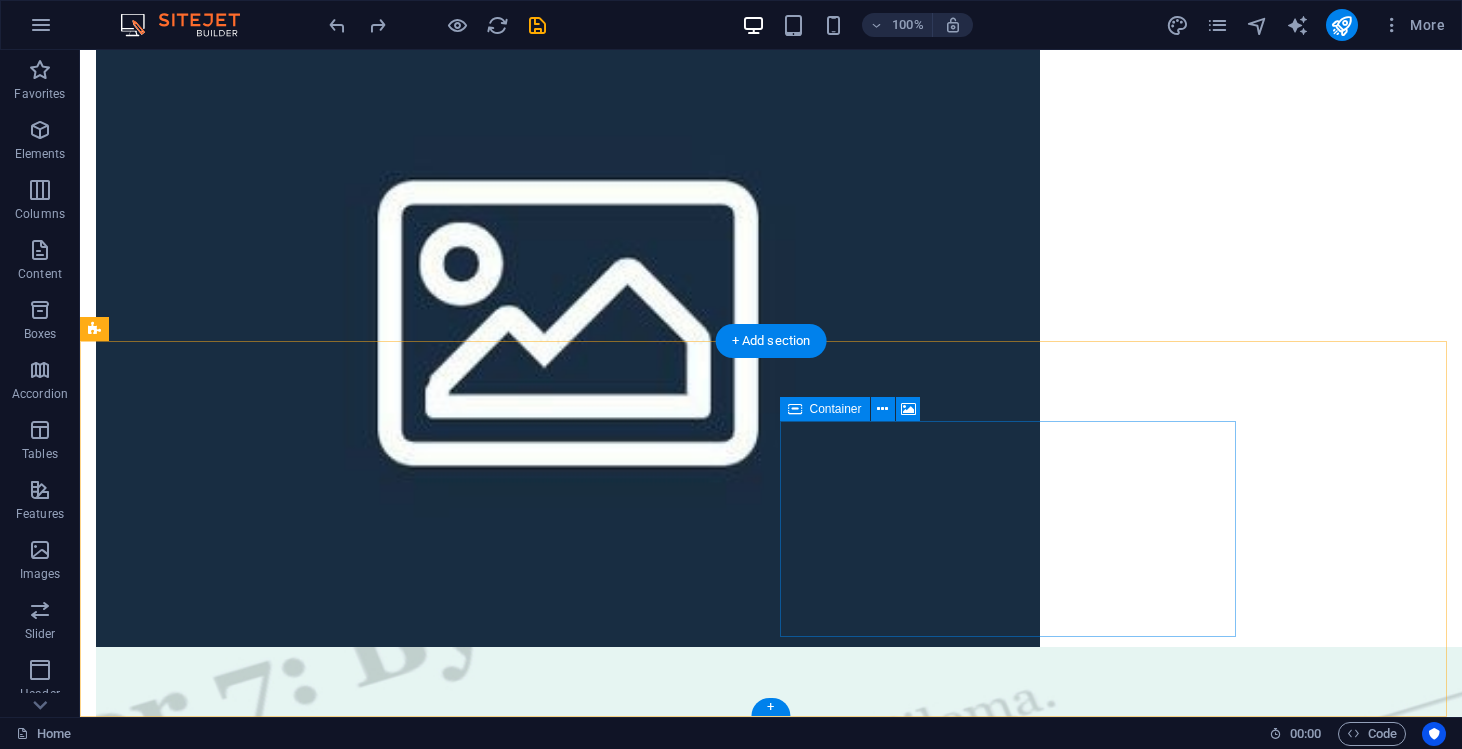 click on "Drop content here or  Add elements  Paste clipboard" at bounding box center [568, 3327] 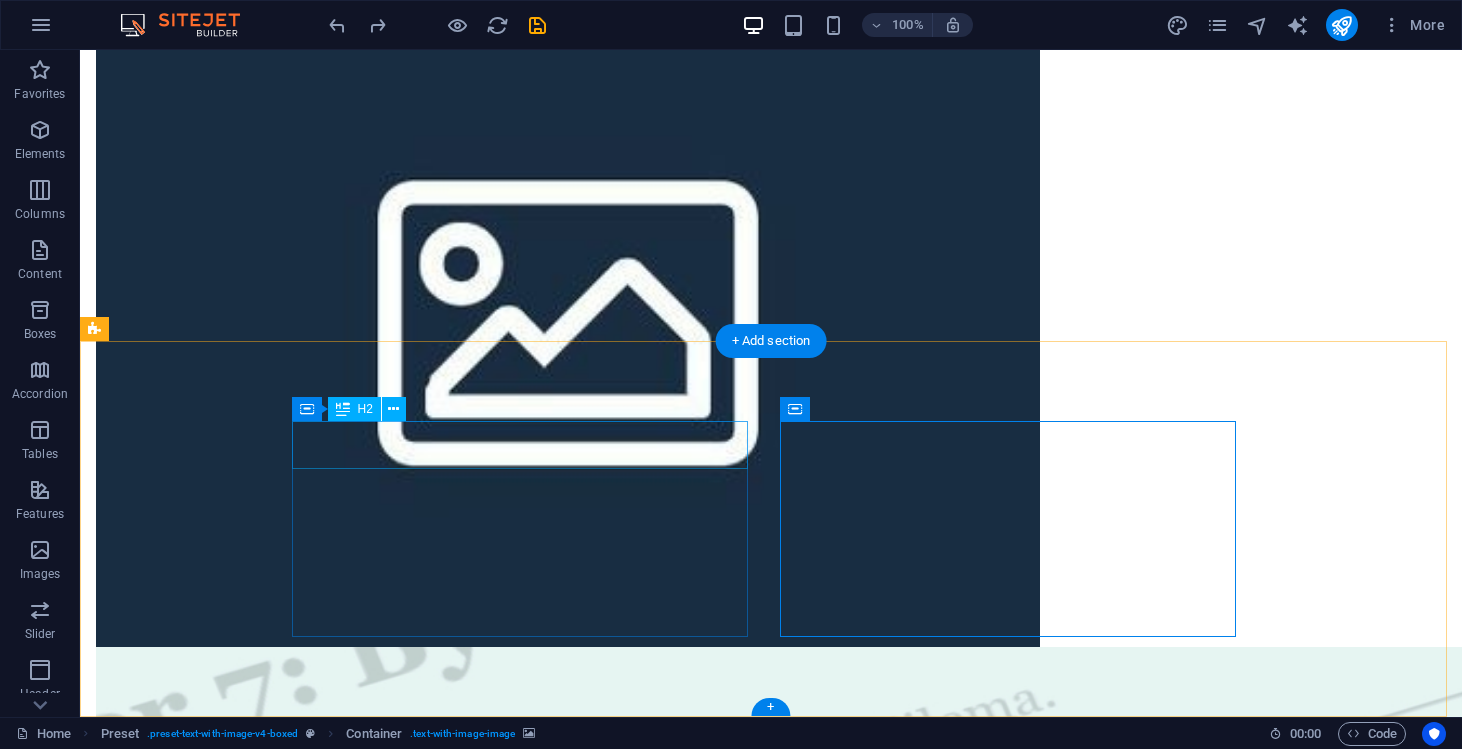 drag, startPoint x: 749, startPoint y: 417, endPoint x: 683, endPoint y: 447, distance: 72.498276 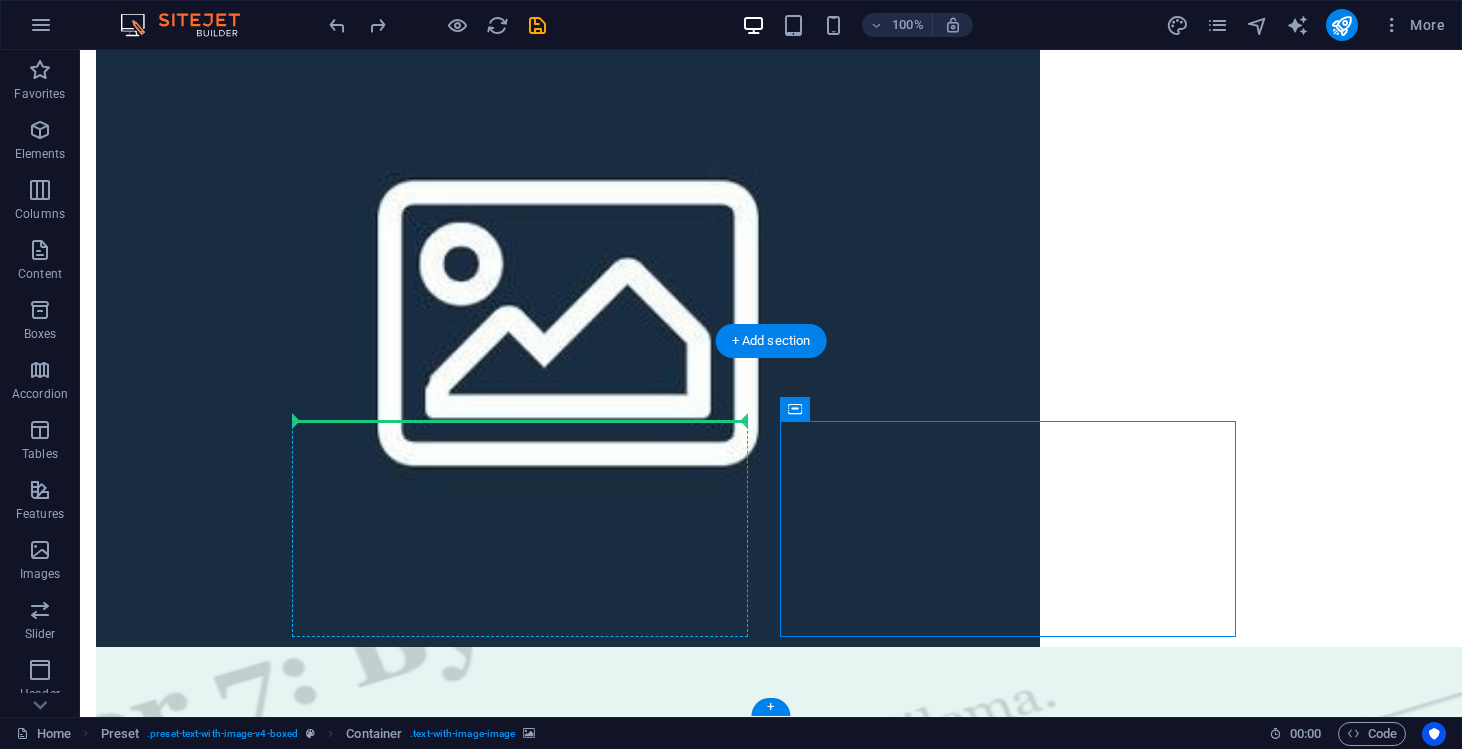drag, startPoint x: 876, startPoint y: 467, endPoint x: 547, endPoint y: 421, distance: 332.20023 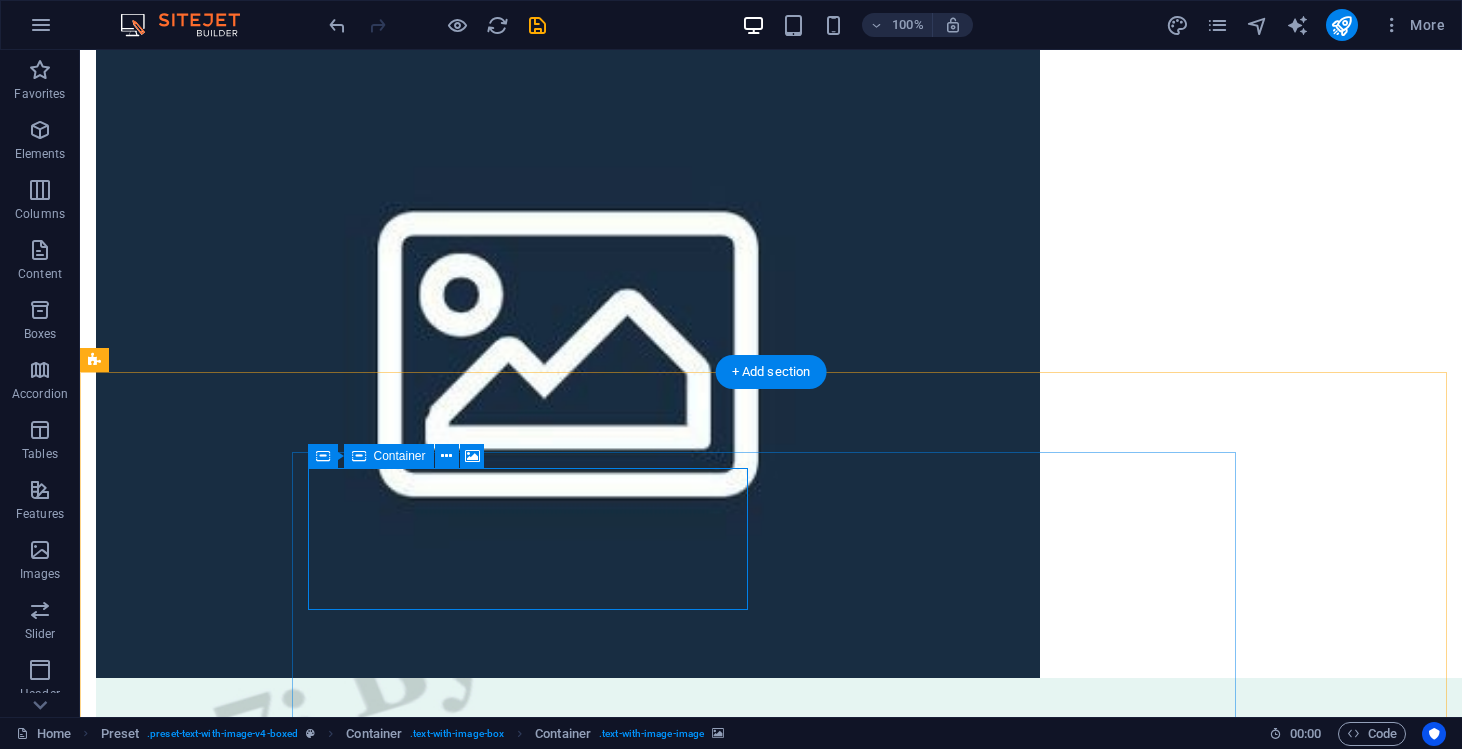 scroll, scrollTop: 655, scrollLeft: 0, axis: vertical 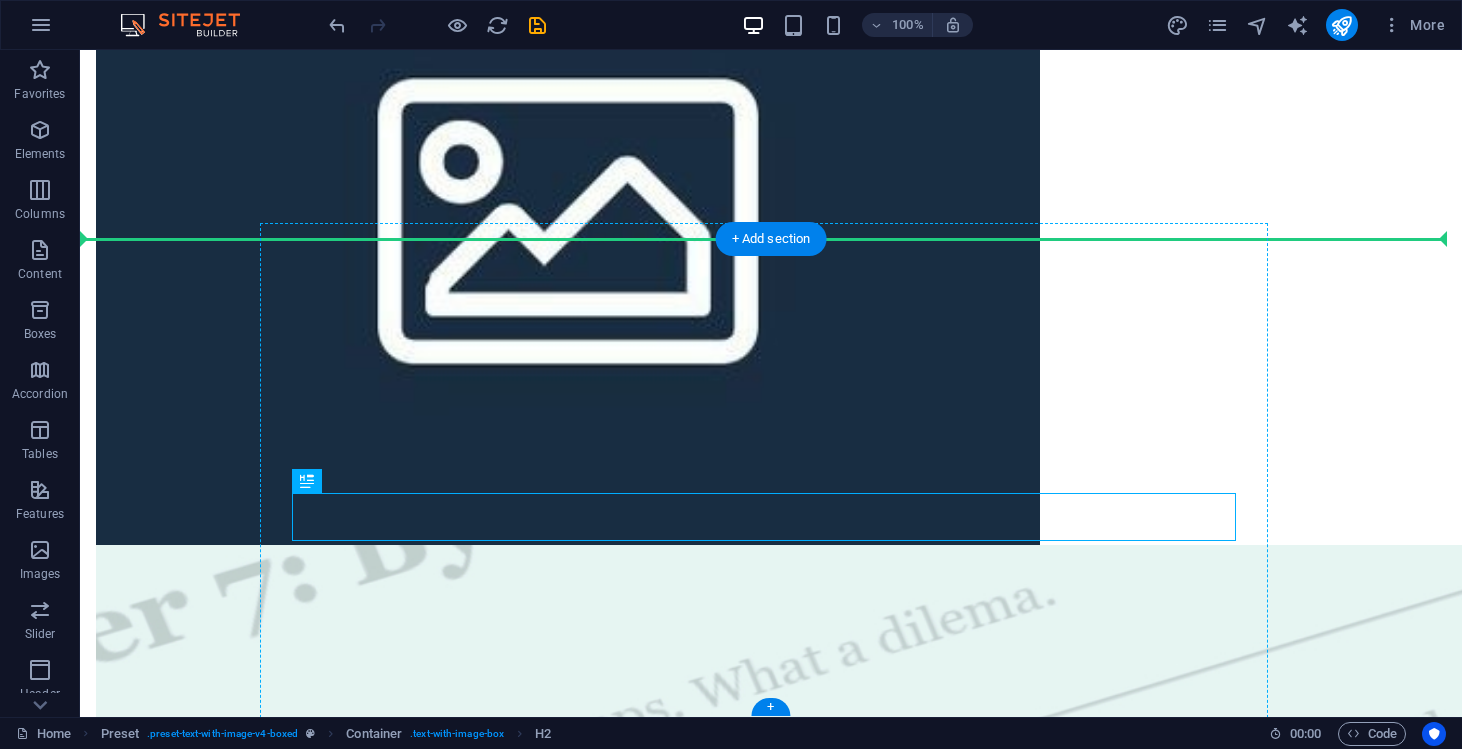 drag, startPoint x: 381, startPoint y: 534, endPoint x: 820, endPoint y: 452, distance: 446.59265 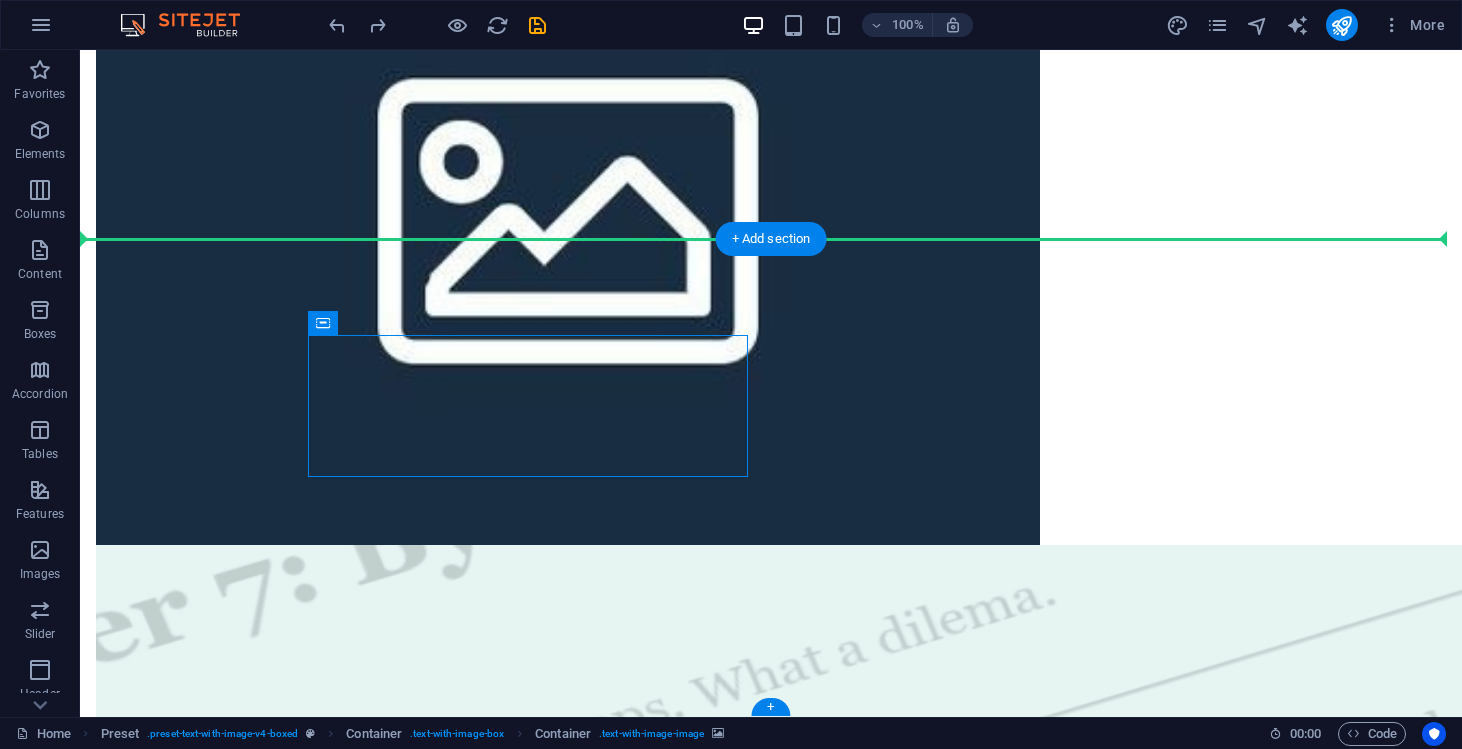 drag, startPoint x: 446, startPoint y: 377, endPoint x: 299, endPoint y: 313, distance: 160.32779 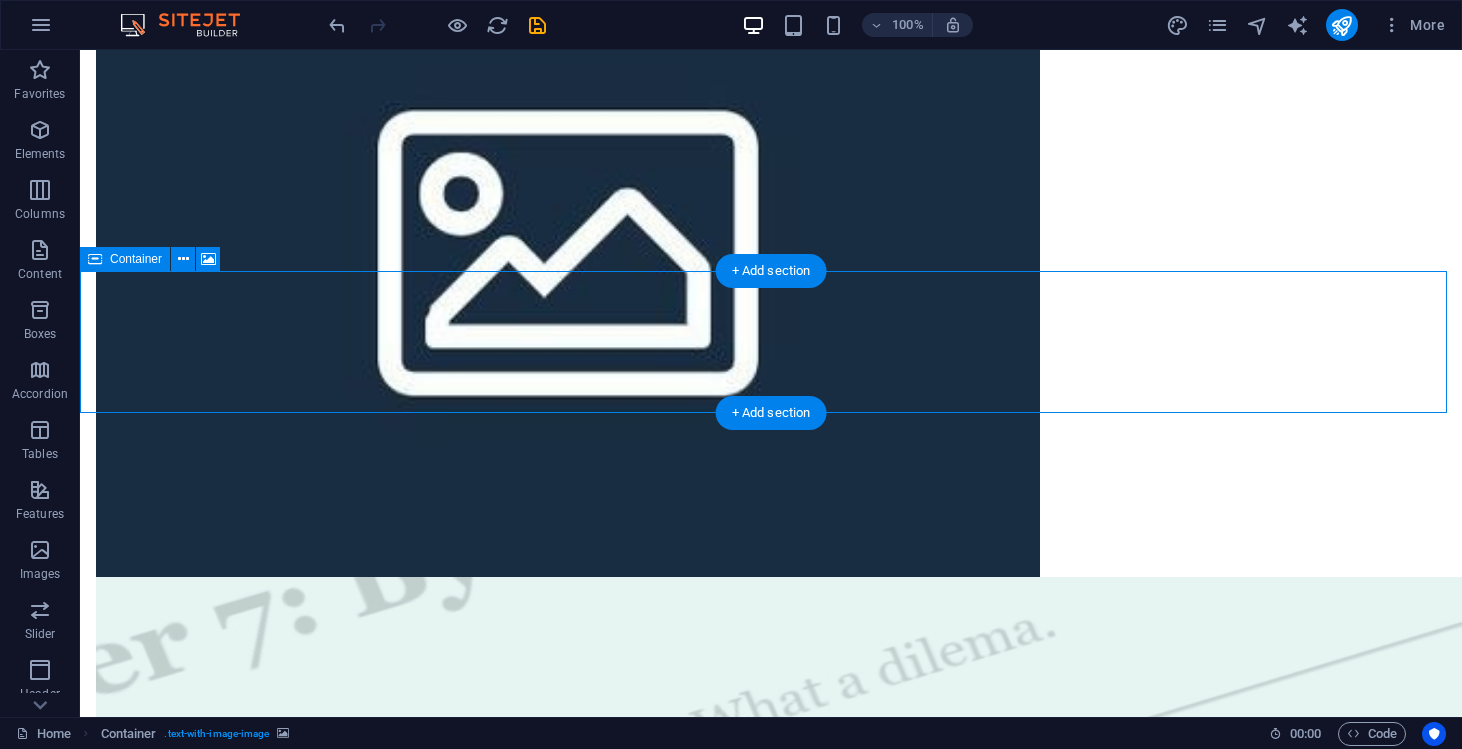click on "Drop content here or  Add elements  Paste clipboard" at bounding box center [771, 2943] 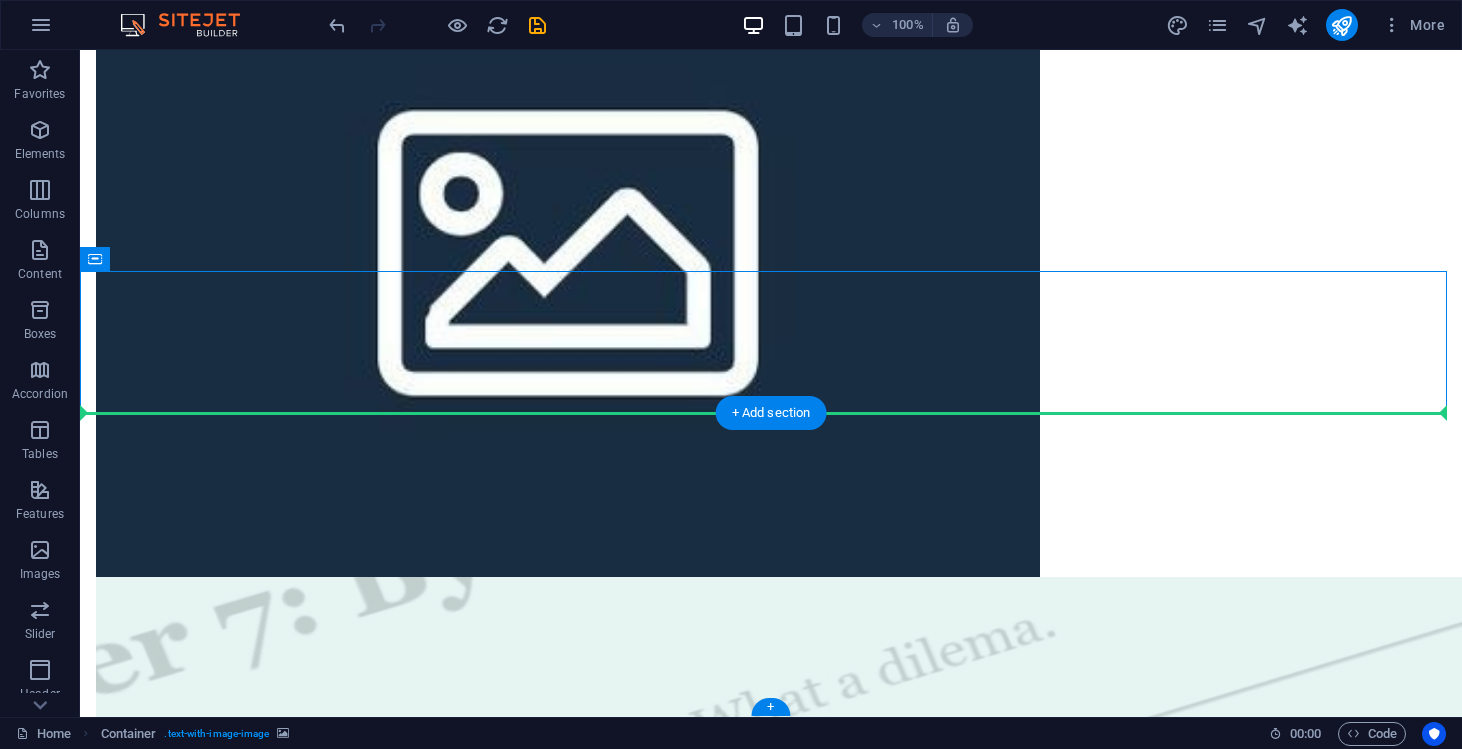 drag, startPoint x: 202, startPoint y: 314, endPoint x: 281, endPoint y: 488, distance: 191.09422 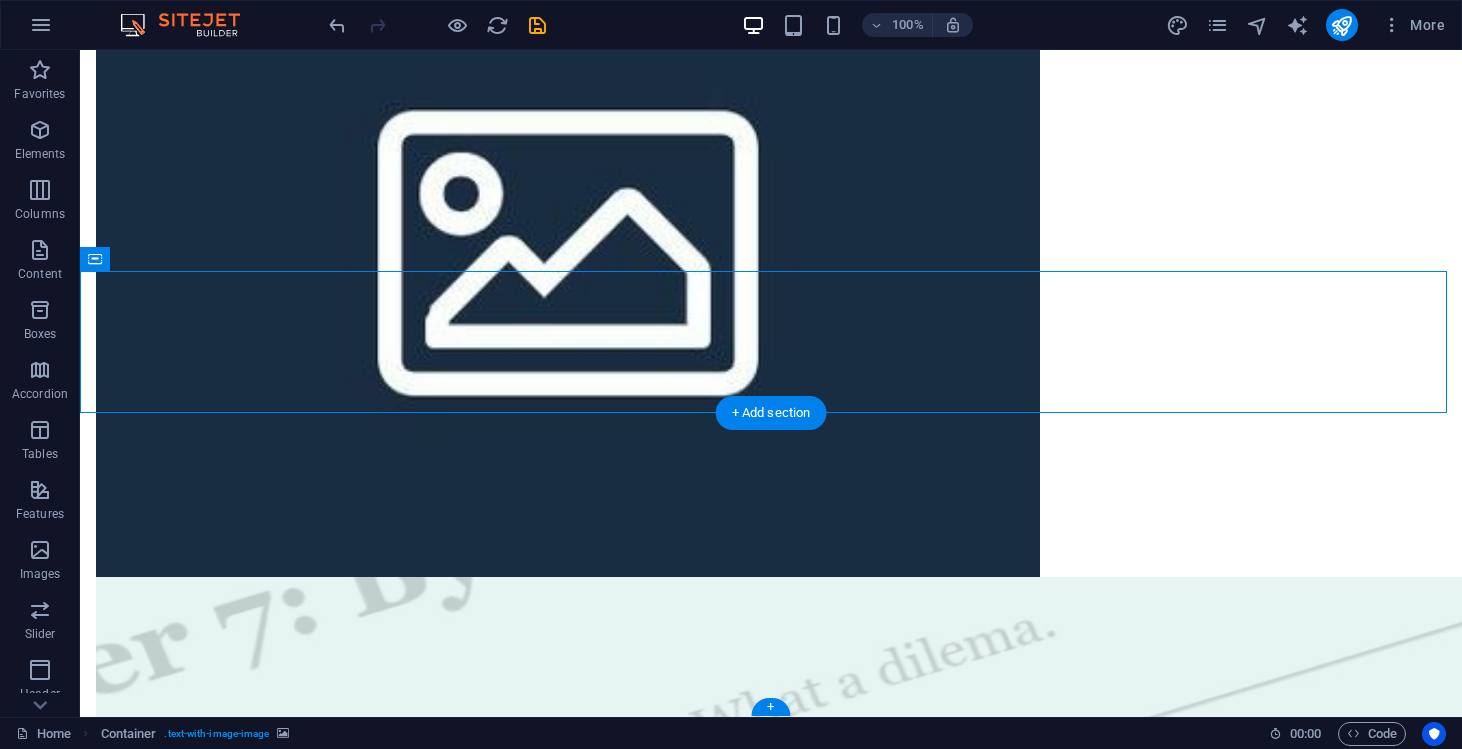 click on "New headline" at bounding box center [568, 3118] 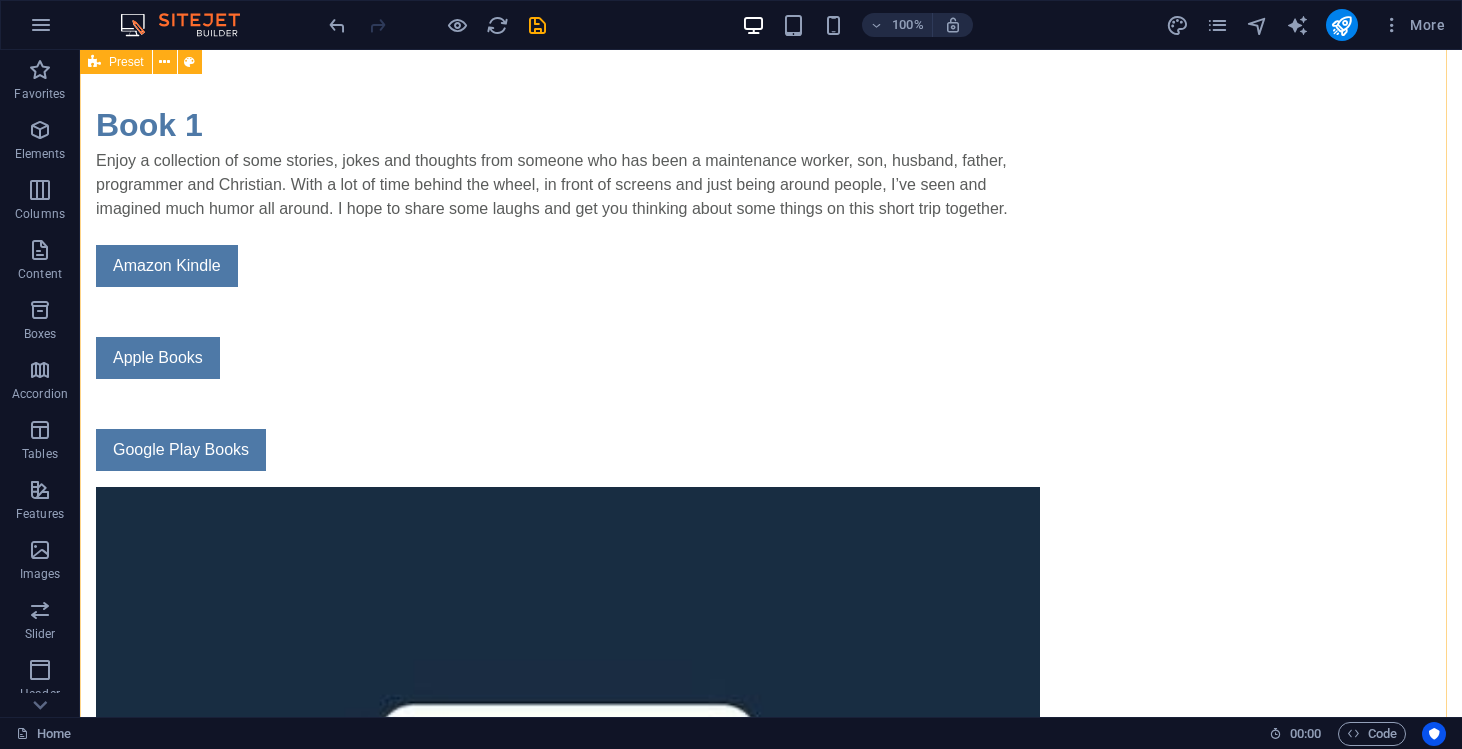 scroll, scrollTop: 0, scrollLeft: 0, axis: both 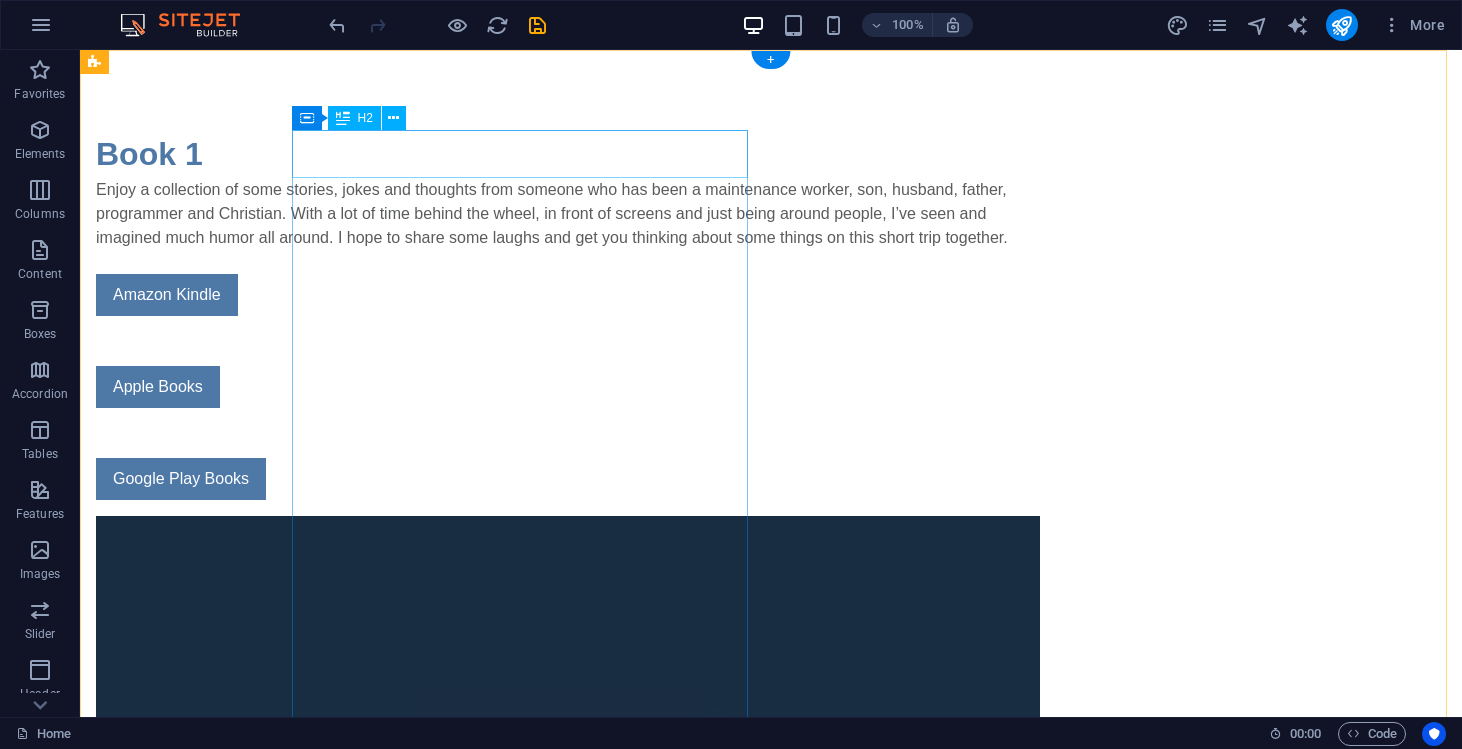 click on "Book 1" at bounding box center [568, 154] 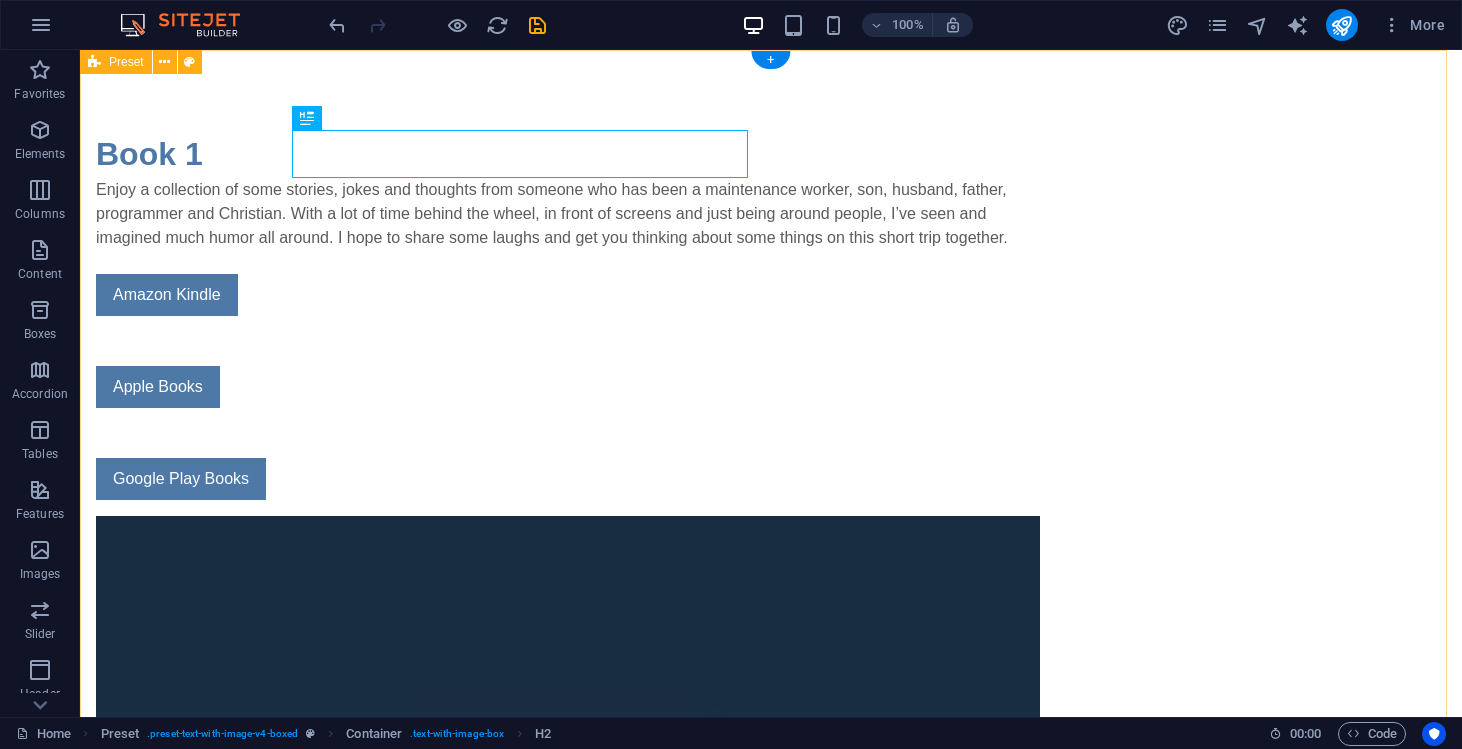 click on "Book 1 Enjoy a collection of some stories, jokes and thoughts from someone who has been a maintenance worker, son, husband, father, programmer and Christian. With a lot of time behind the wheel, in front of screens and just being around people, I’ve seen and imagined much humor all around. I hope to share some laughs and get you thinking about some things on this short trip together. Amazon Kindle Apple Books Google Play Books" at bounding box center (771, 1701) 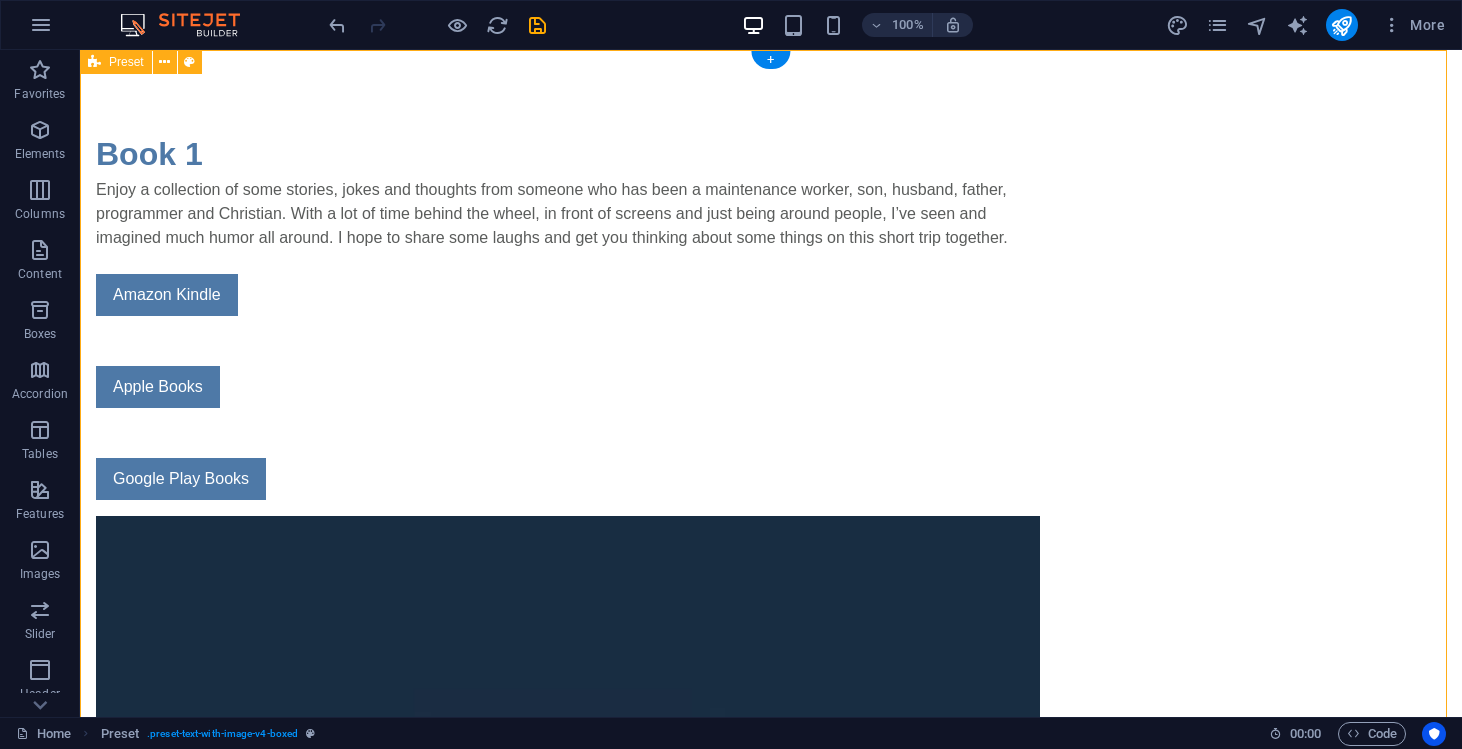 click on "Book 1 Enjoy a collection of some stories, jokes and thoughts from someone who has been a maintenance worker, son, husband, father, programmer and Christian. With a lot of time behind the wheel, in front of screens and just being around people, I’ve seen and imagined much humor all around. I hope to share some laughs and get you thinking about some things on this short trip together. Amazon Kindle Apple Books Google Play Books" at bounding box center [771, 1701] 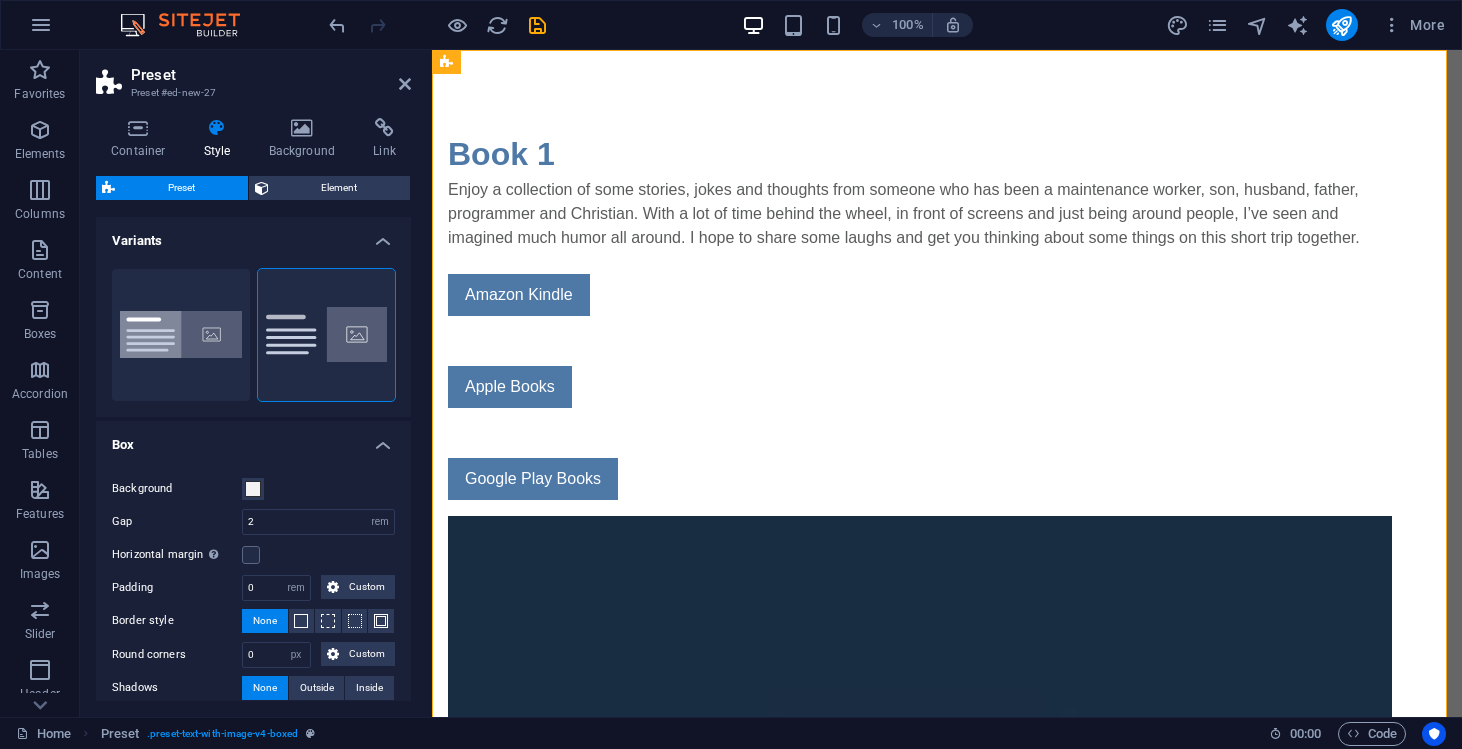 click on "Style" at bounding box center (221, 139) 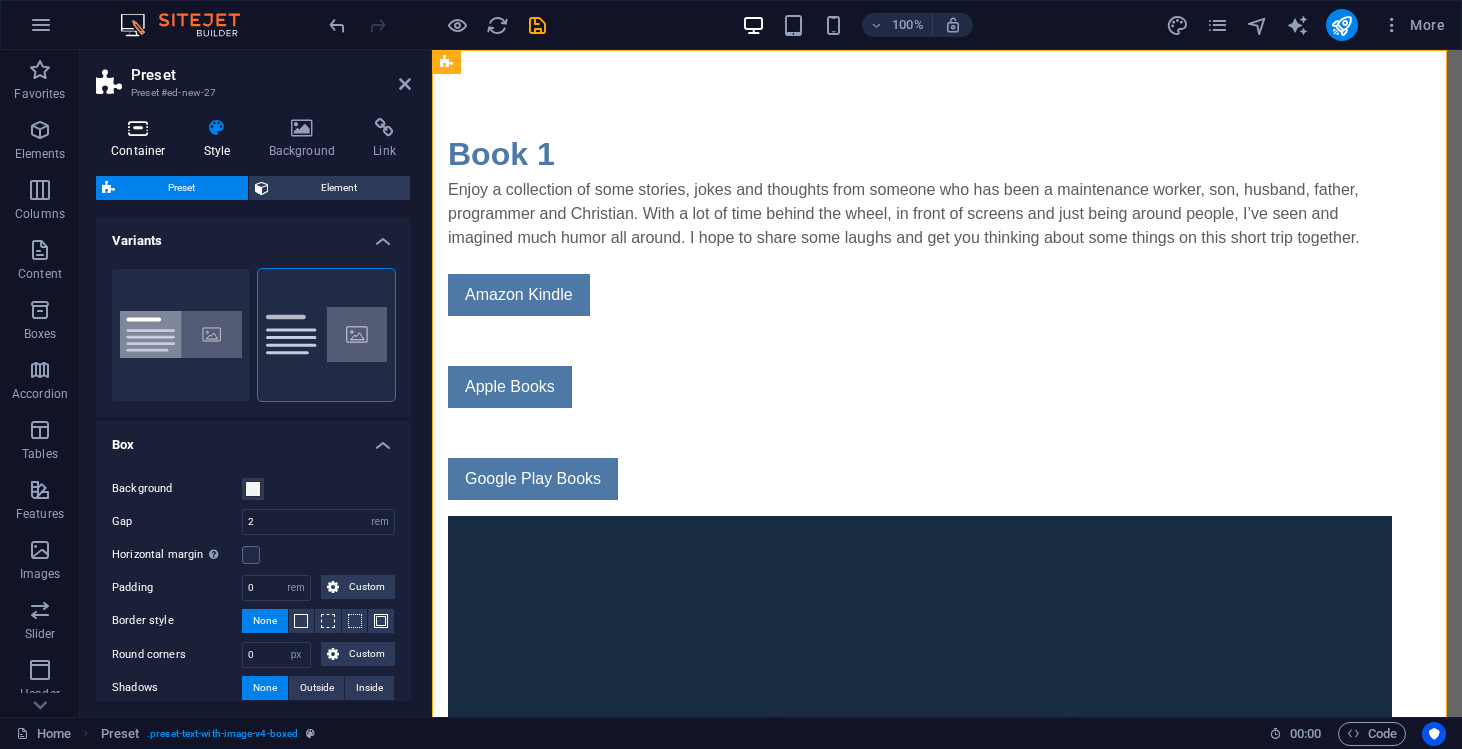 click on "Container" at bounding box center [142, 139] 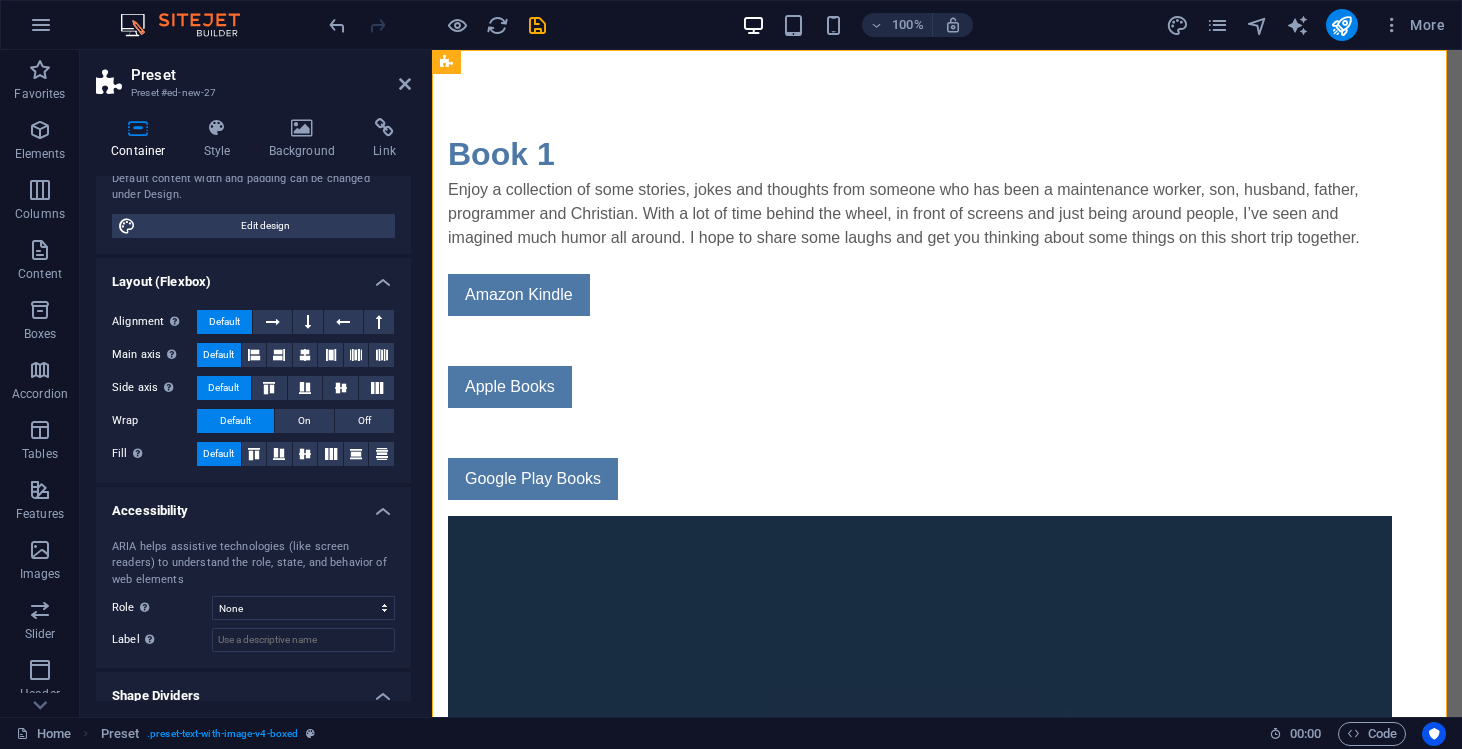 scroll, scrollTop: 192, scrollLeft: 0, axis: vertical 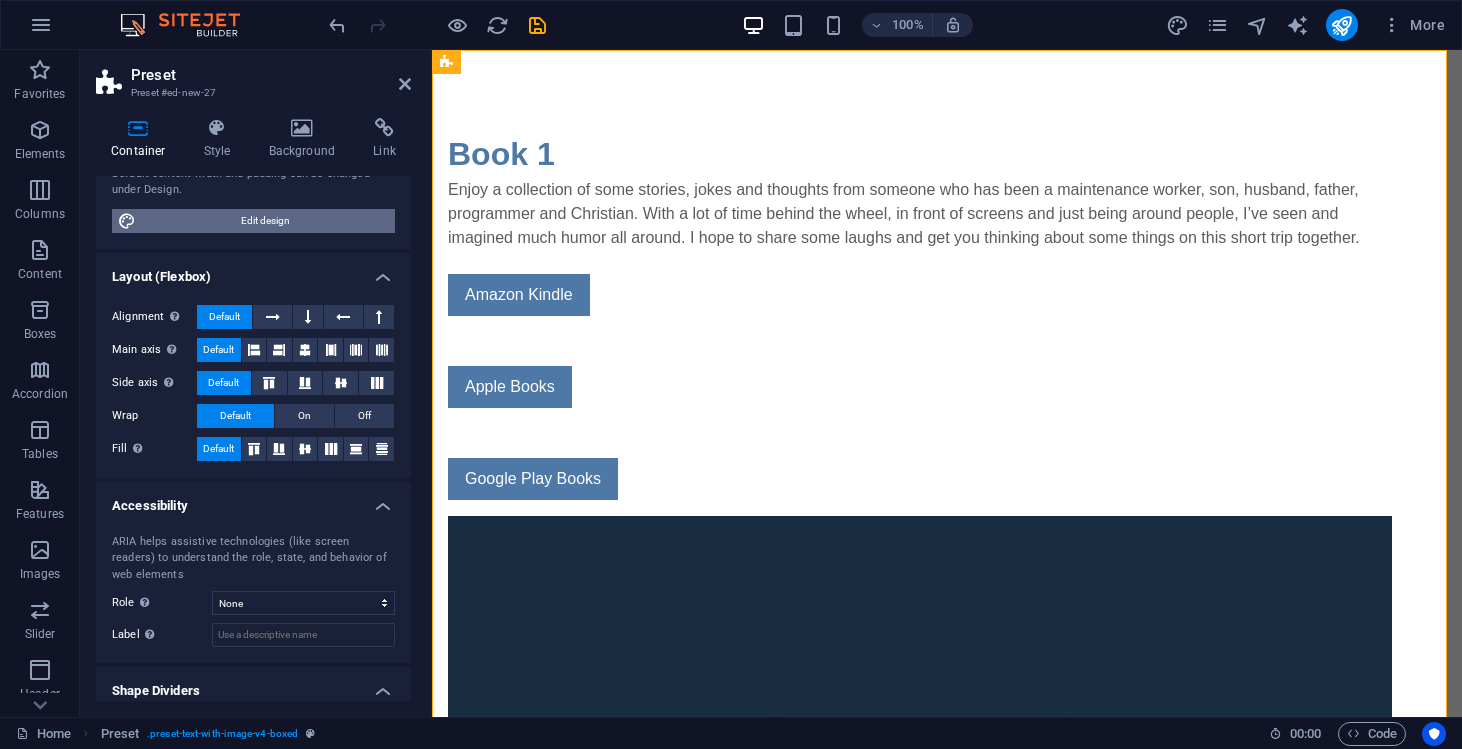 click on "Edit design" at bounding box center [265, 221] 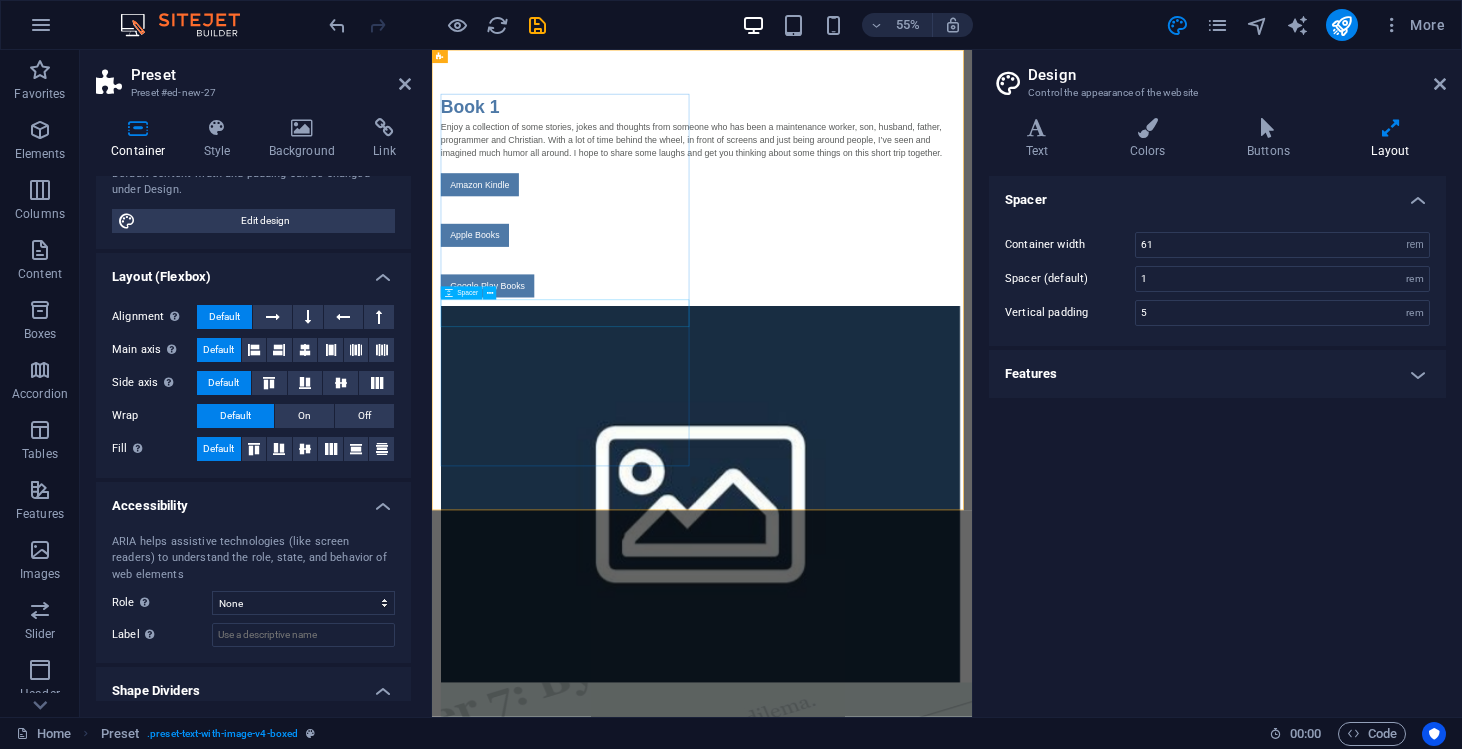 click at bounding box center (920, 433) 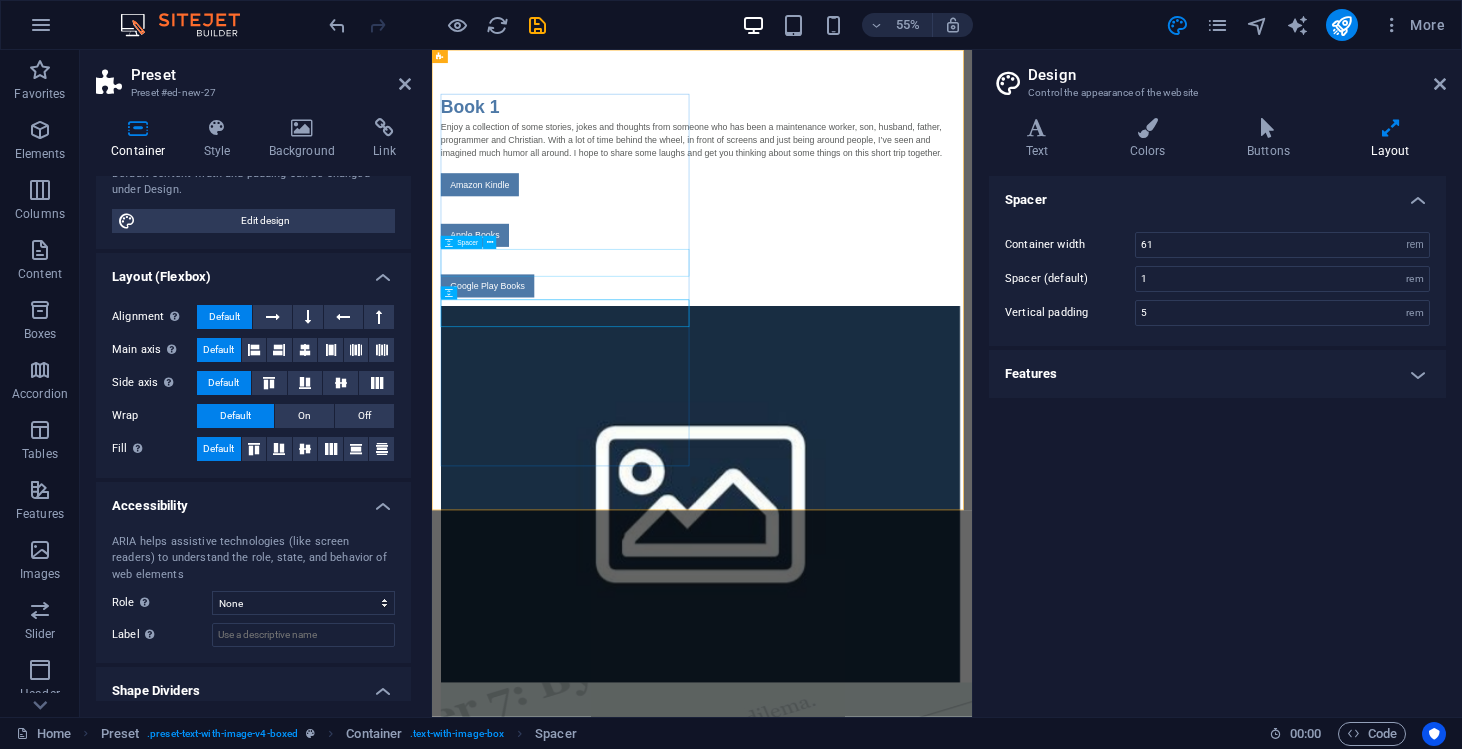 click at bounding box center (920, 341) 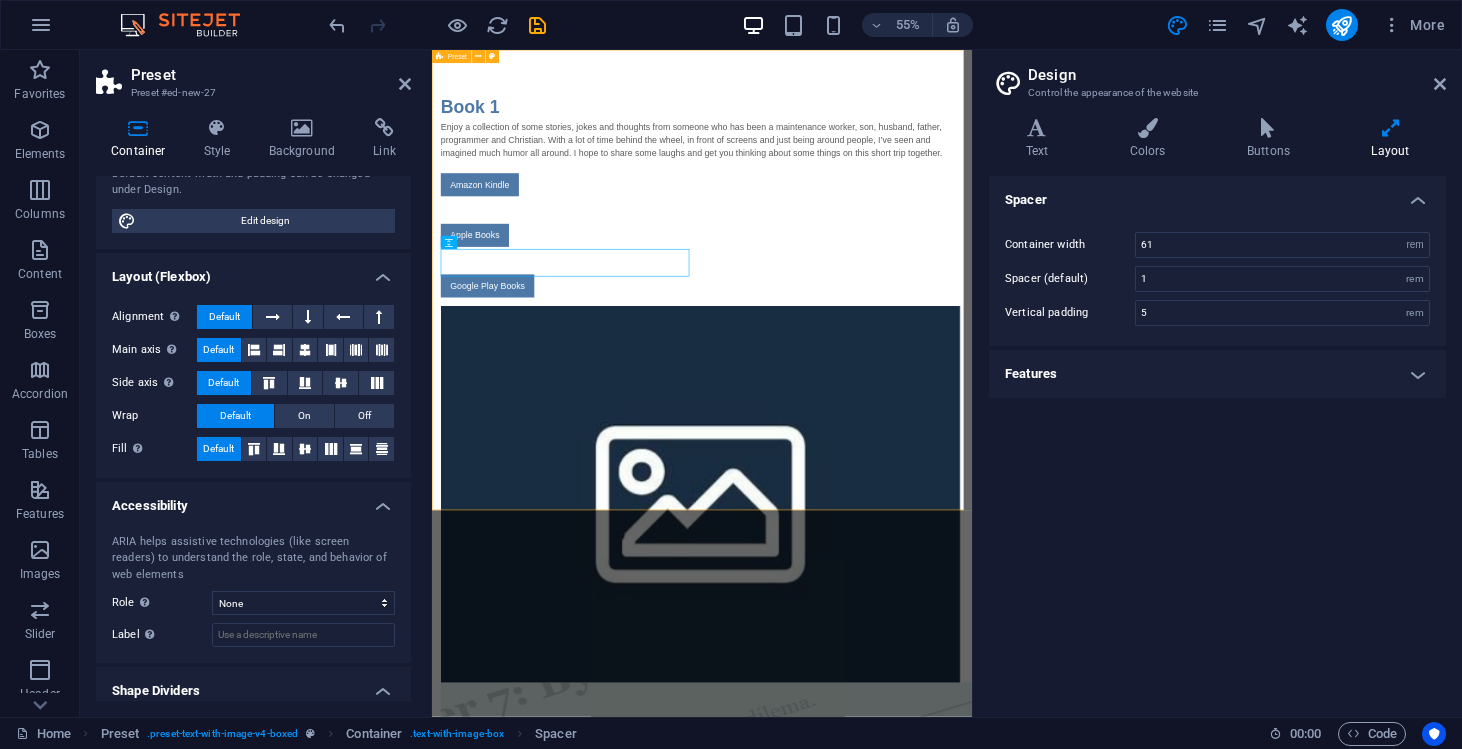 click on "Book 1 Enjoy a collection of some stories, jokes and thoughts from someone who has been a maintenance worker, son, husband, father, programmer and Christian. With a lot of time behind the wheel, in front of screens and just being around people, I’ve seen and imagined much humor all around. I hope to share some laughs and get you thinking about some things on this short trip together. Amazon Kindle Apple Books Google Play Books" at bounding box center (923, 1401) 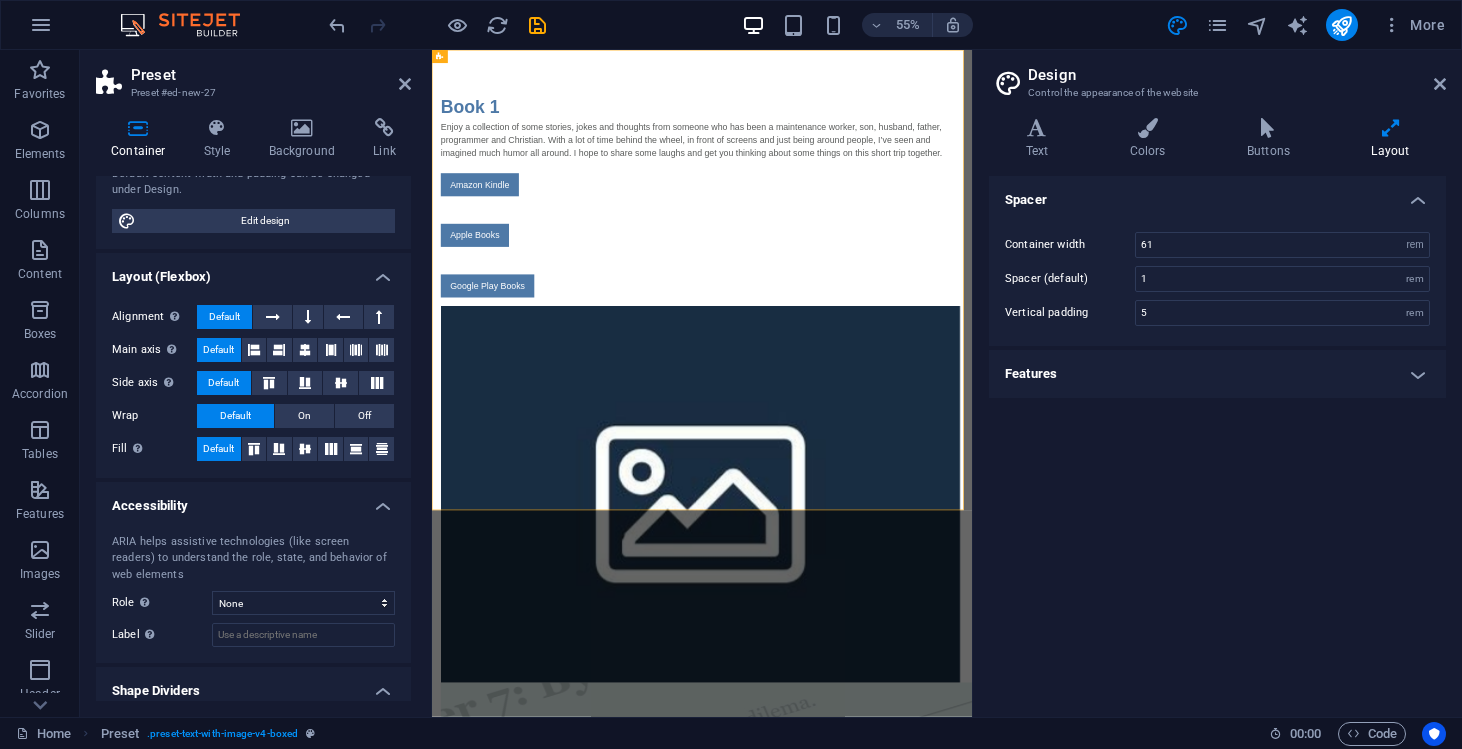 click on "Features" at bounding box center (1217, 374) 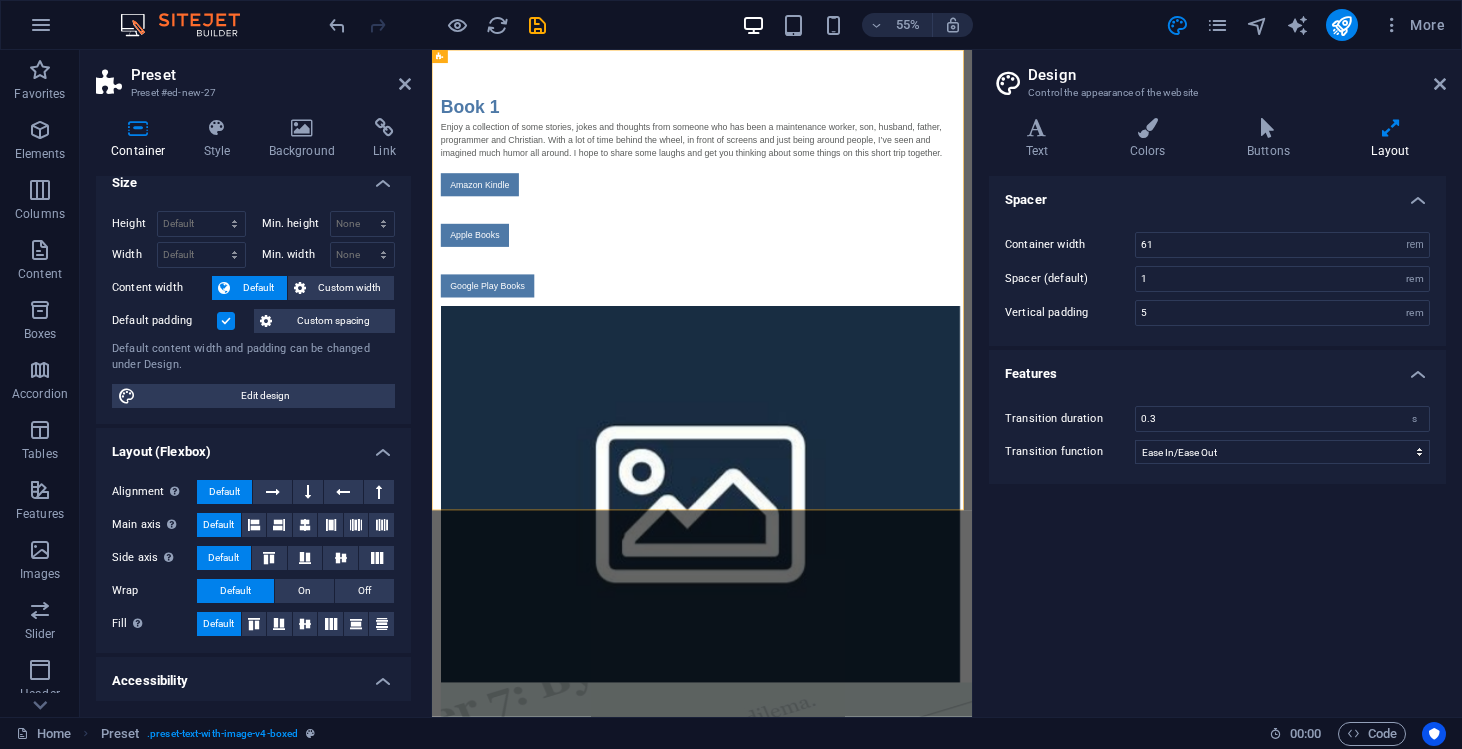 scroll, scrollTop: 0, scrollLeft: 0, axis: both 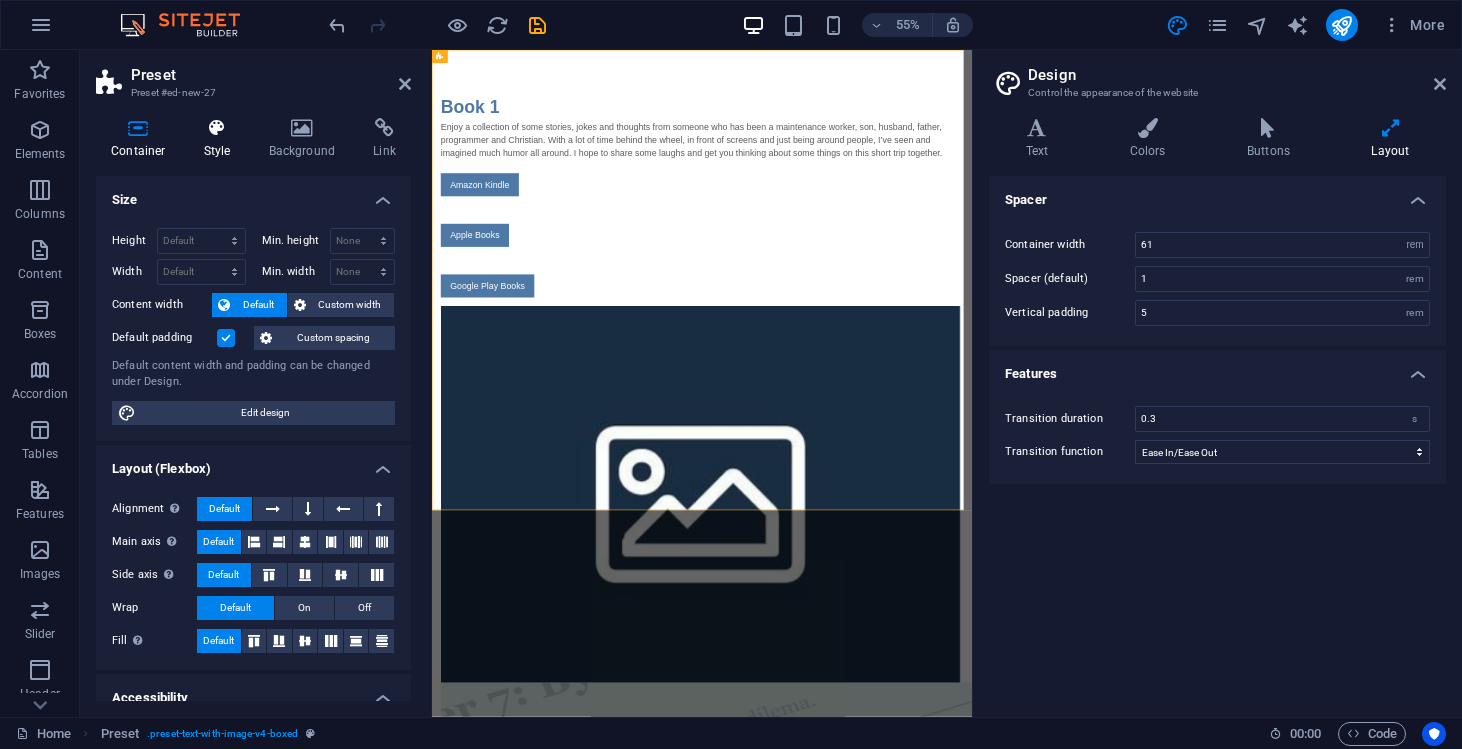 click at bounding box center (217, 128) 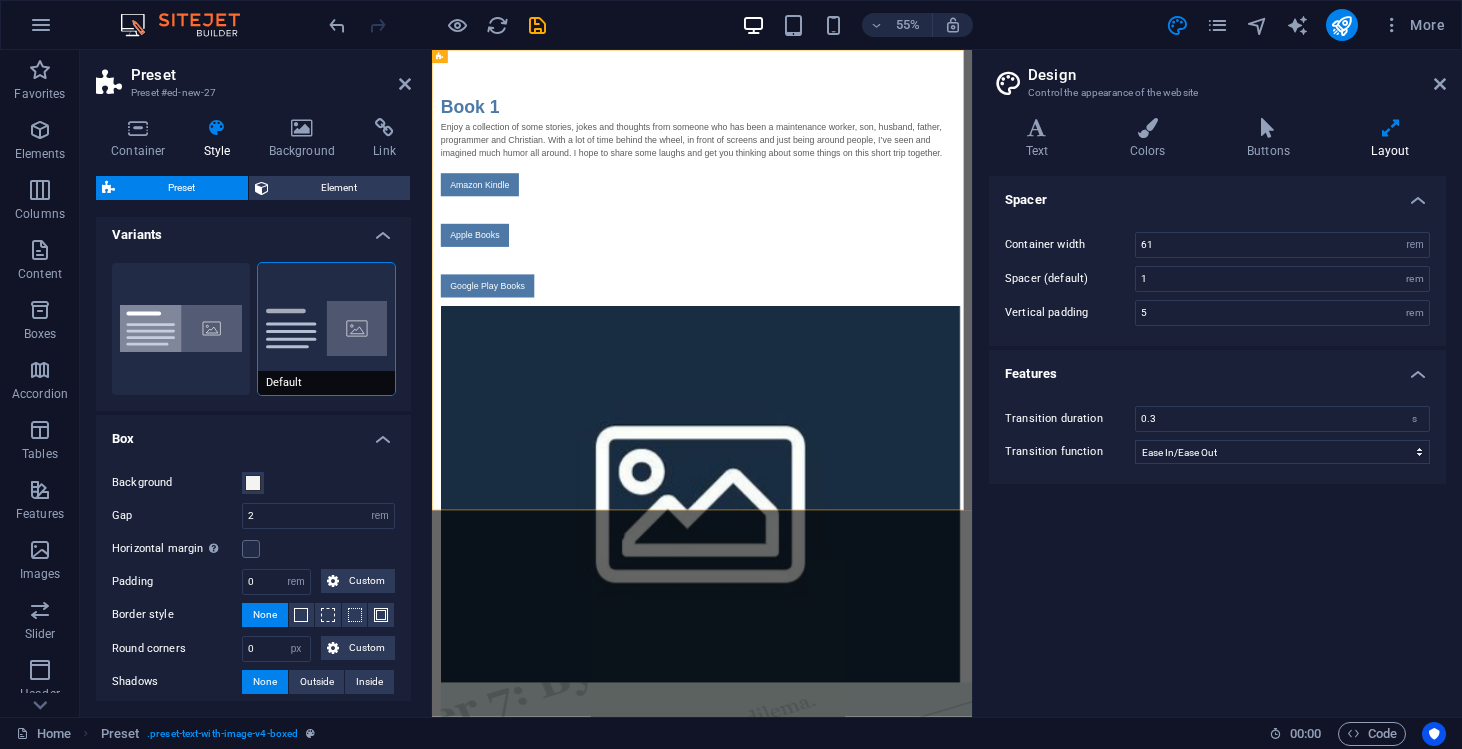 scroll, scrollTop: 8, scrollLeft: 0, axis: vertical 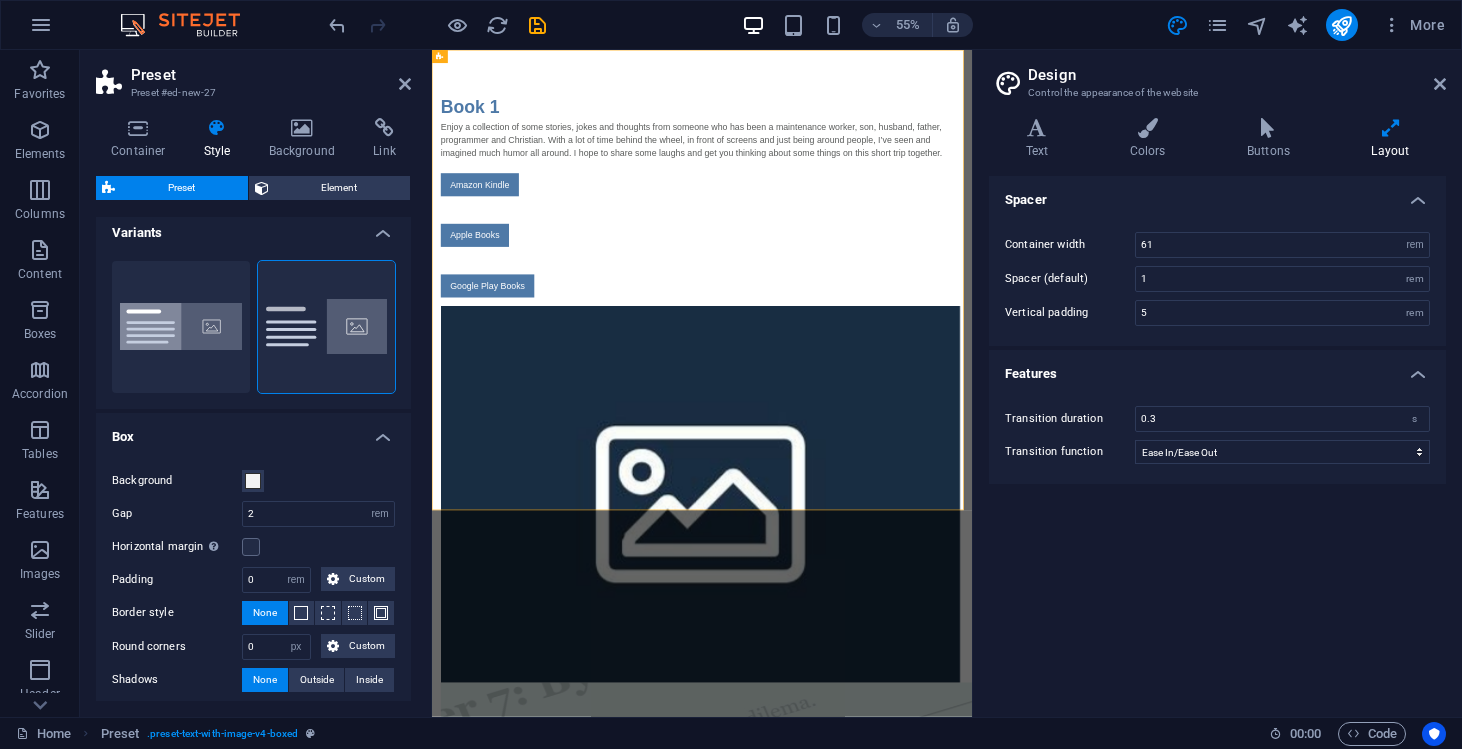click on "Variants" at bounding box center [253, 227] 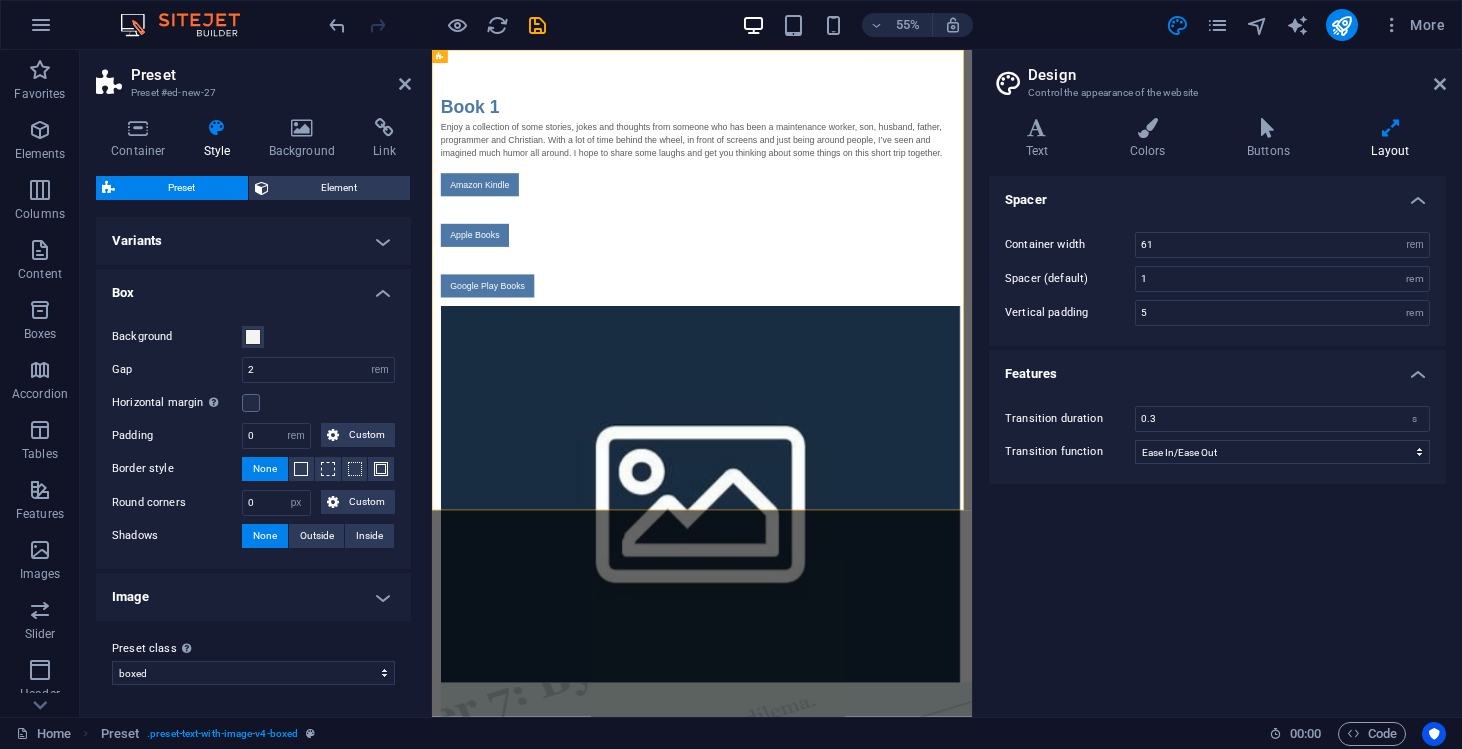 scroll, scrollTop: 0, scrollLeft: 0, axis: both 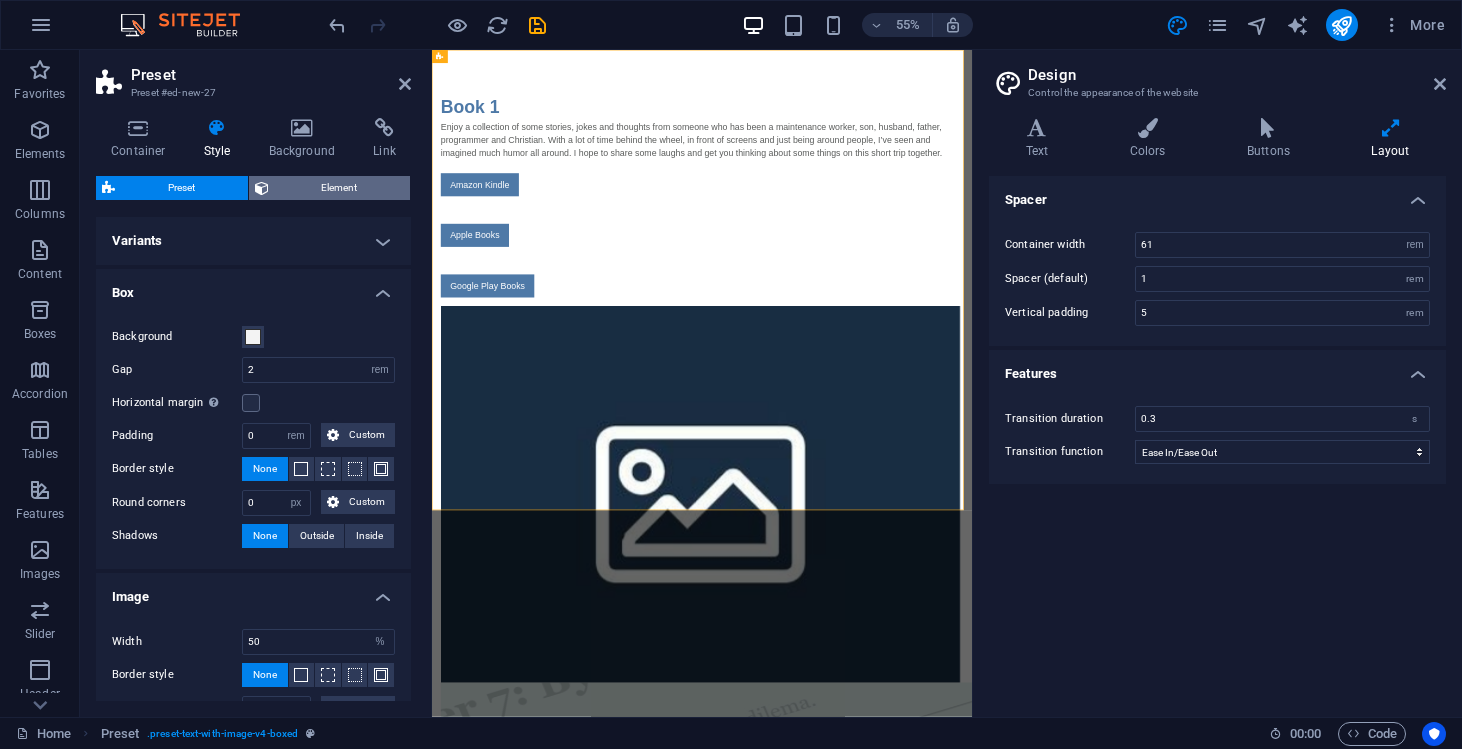click on "Element" at bounding box center (340, 188) 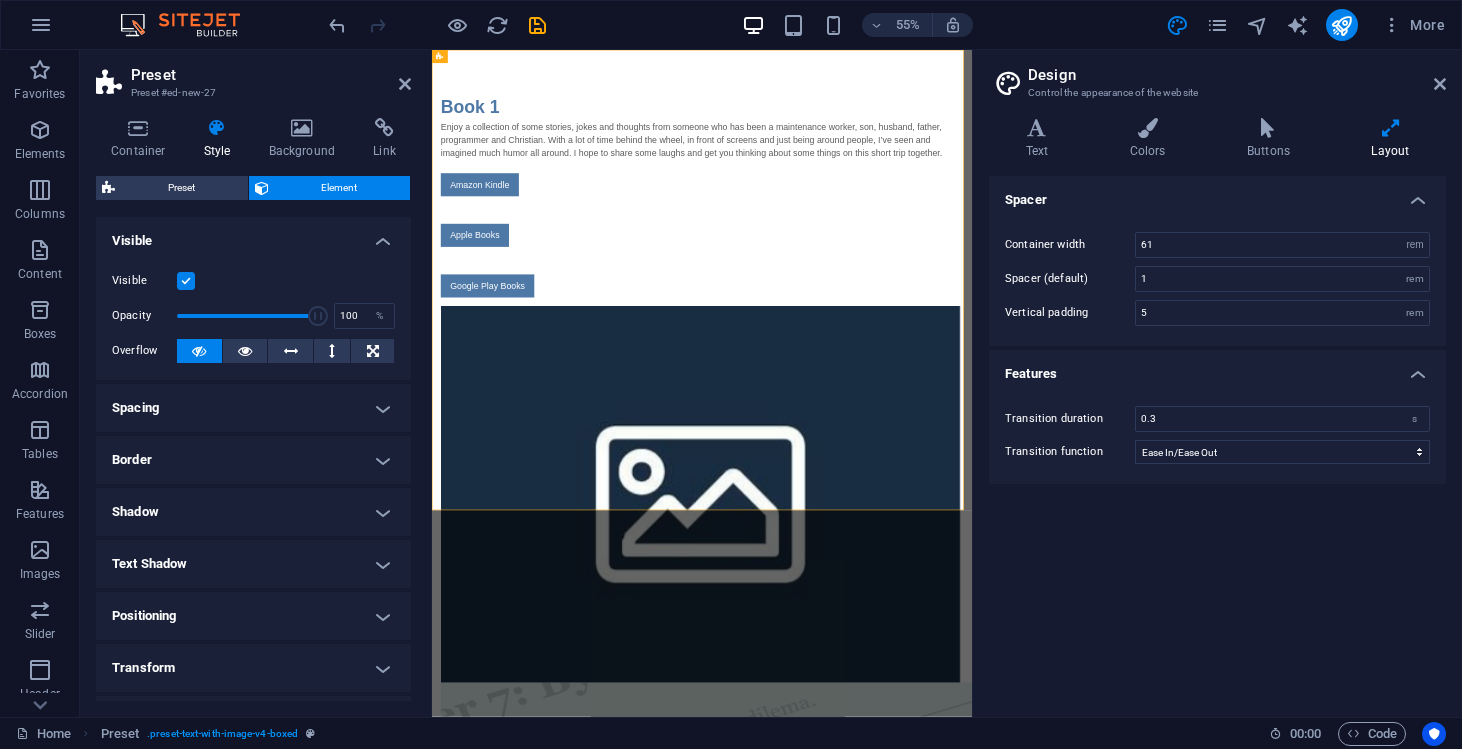 click on "Positioning" at bounding box center [253, 616] 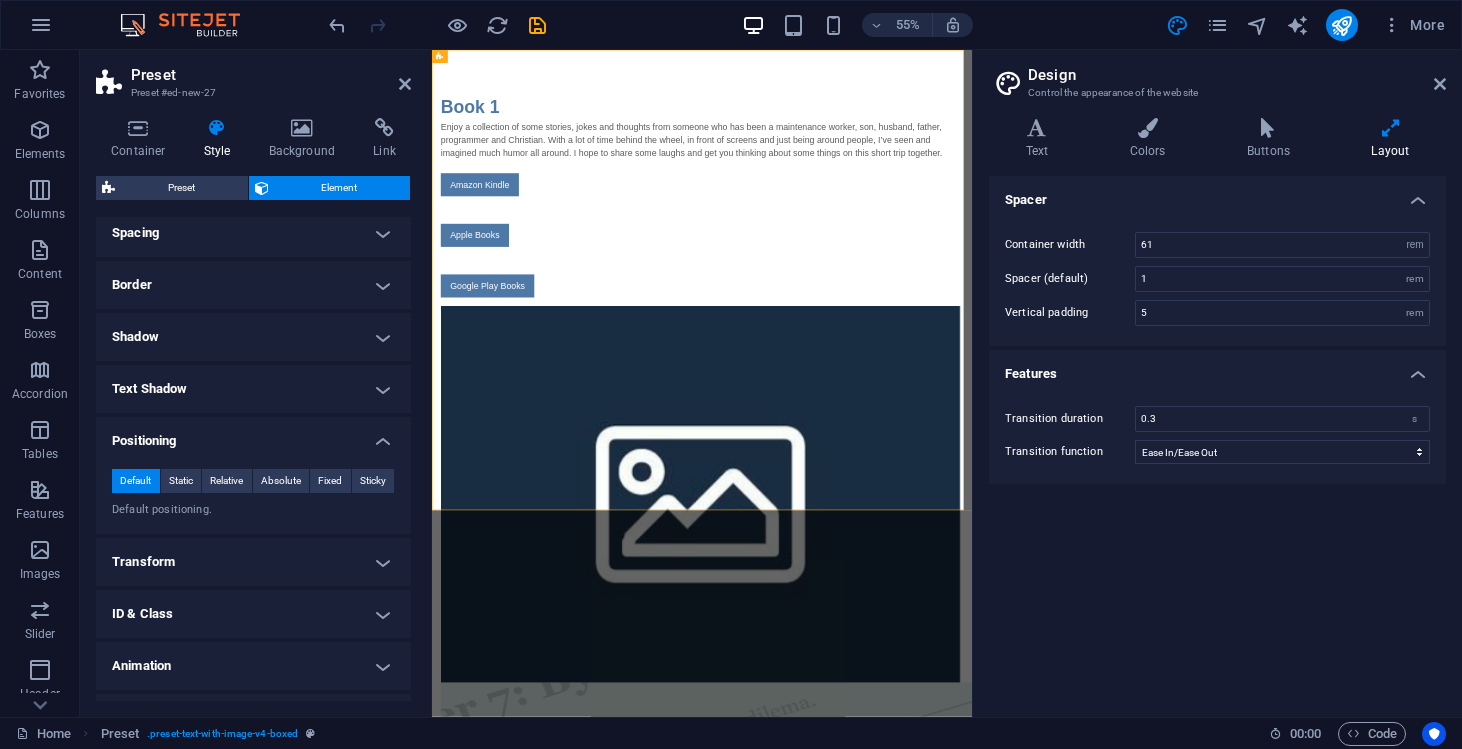 scroll, scrollTop: 80, scrollLeft: 0, axis: vertical 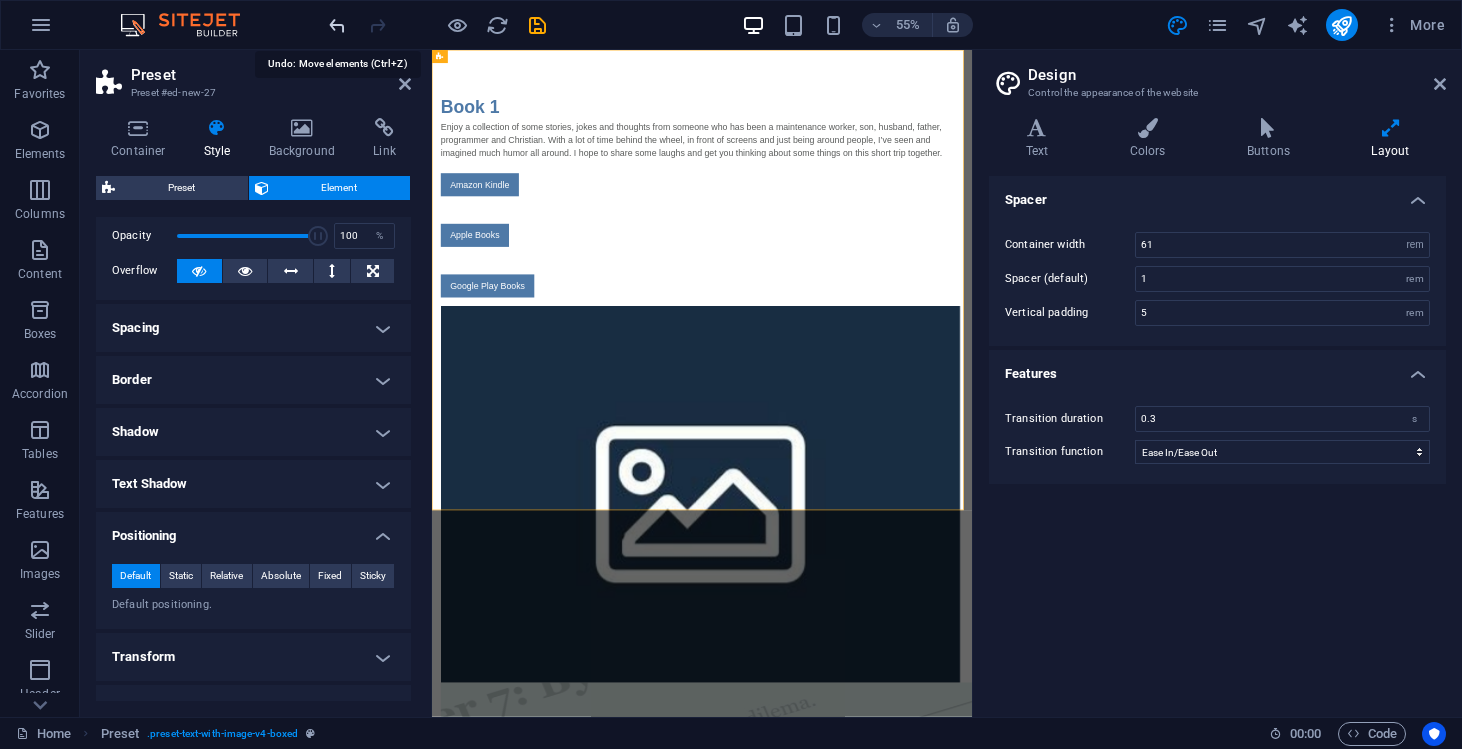 click at bounding box center (337, 25) 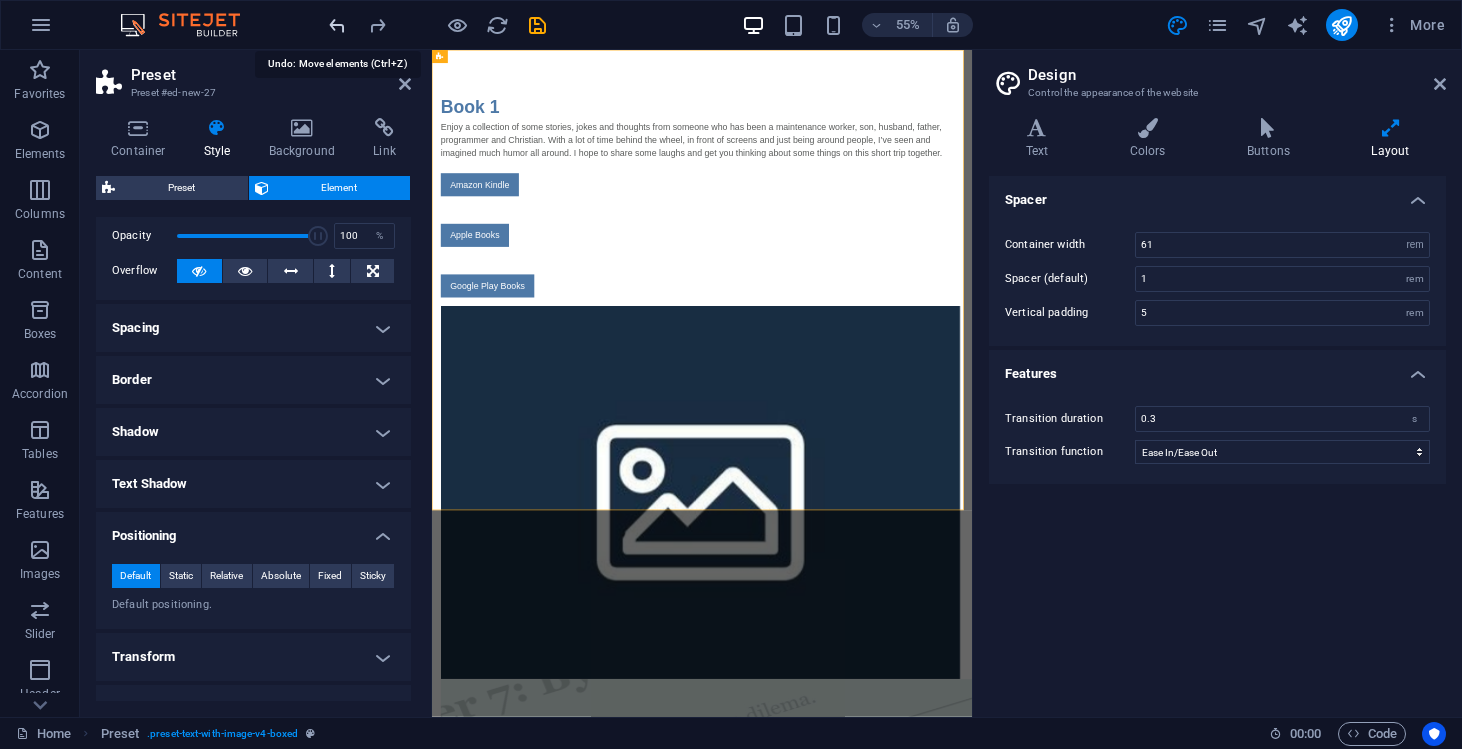 click at bounding box center [337, 25] 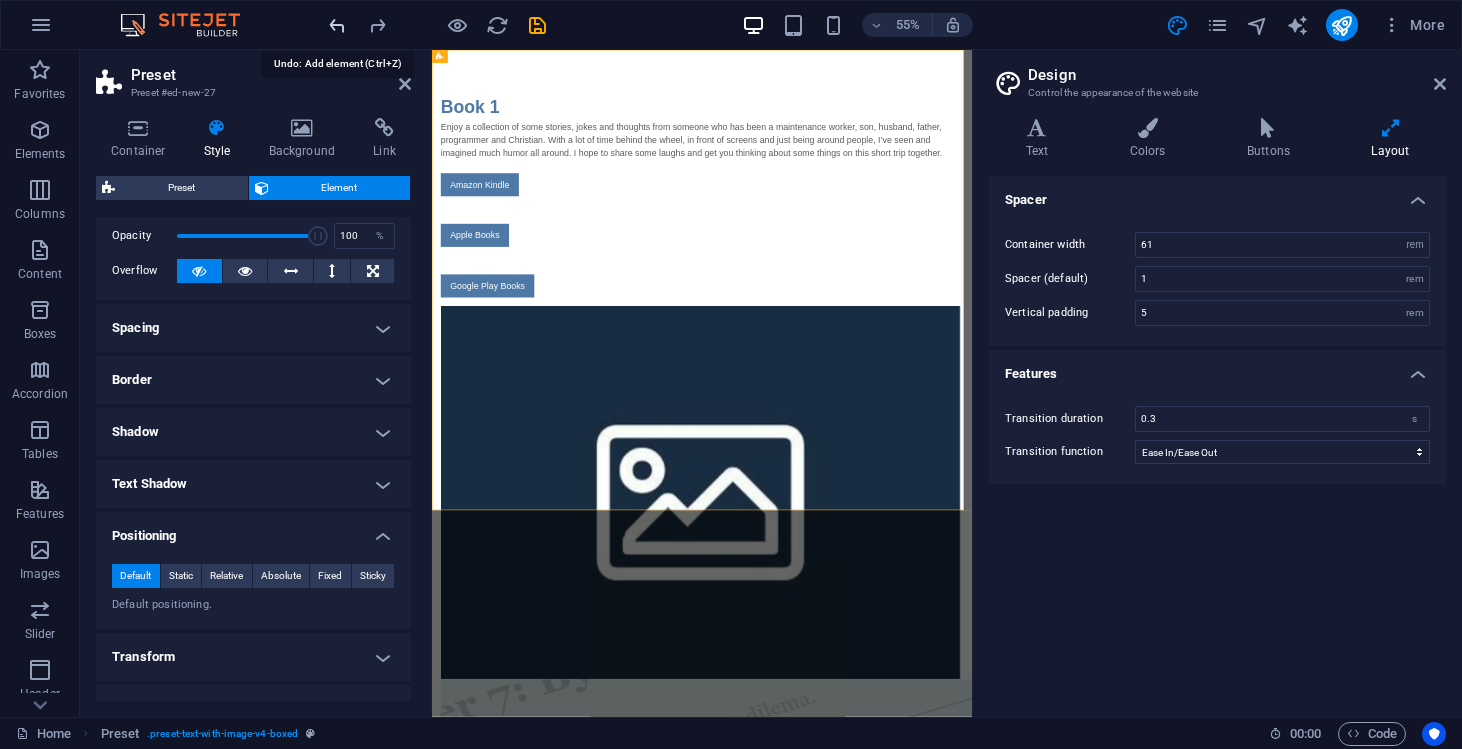 click at bounding box center (337, 25) 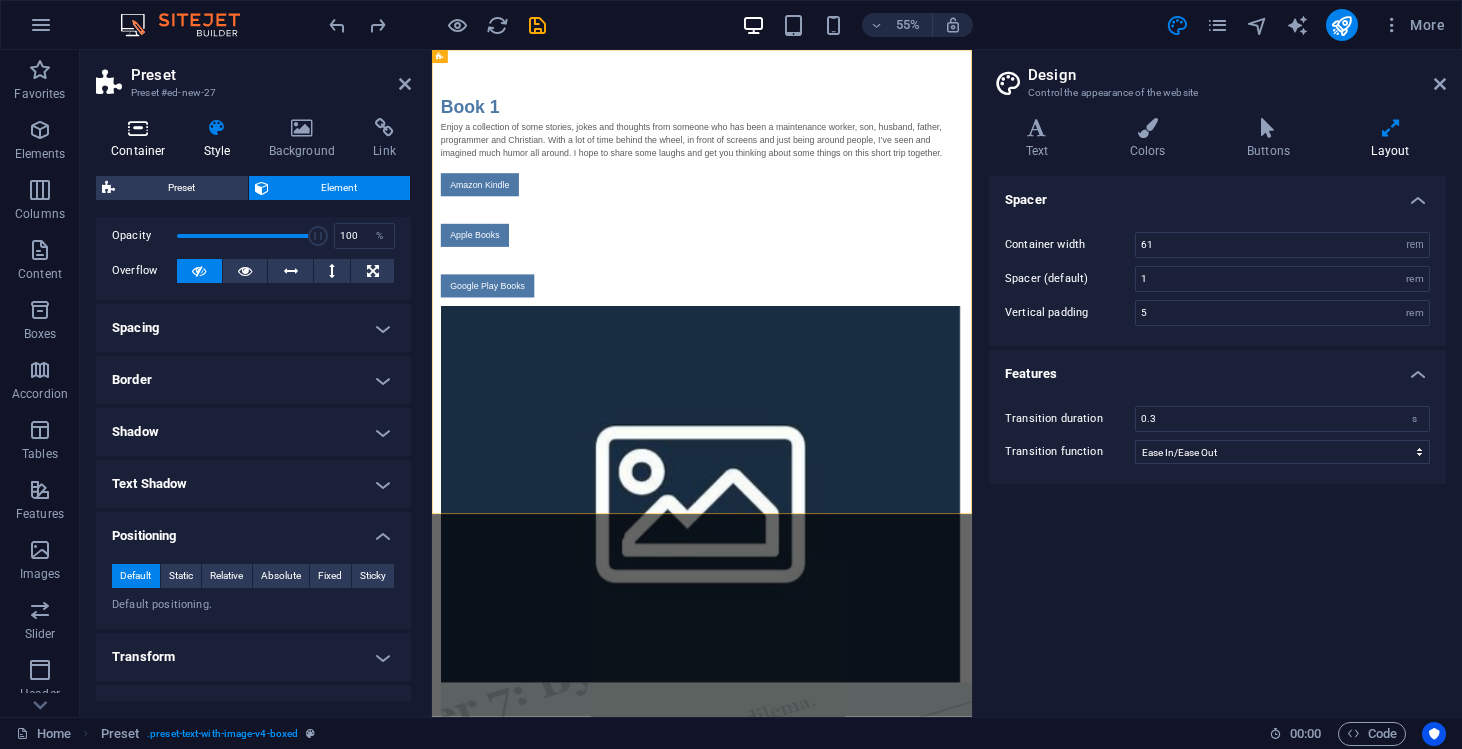 click on "Container" at bounding box center [142, 139] 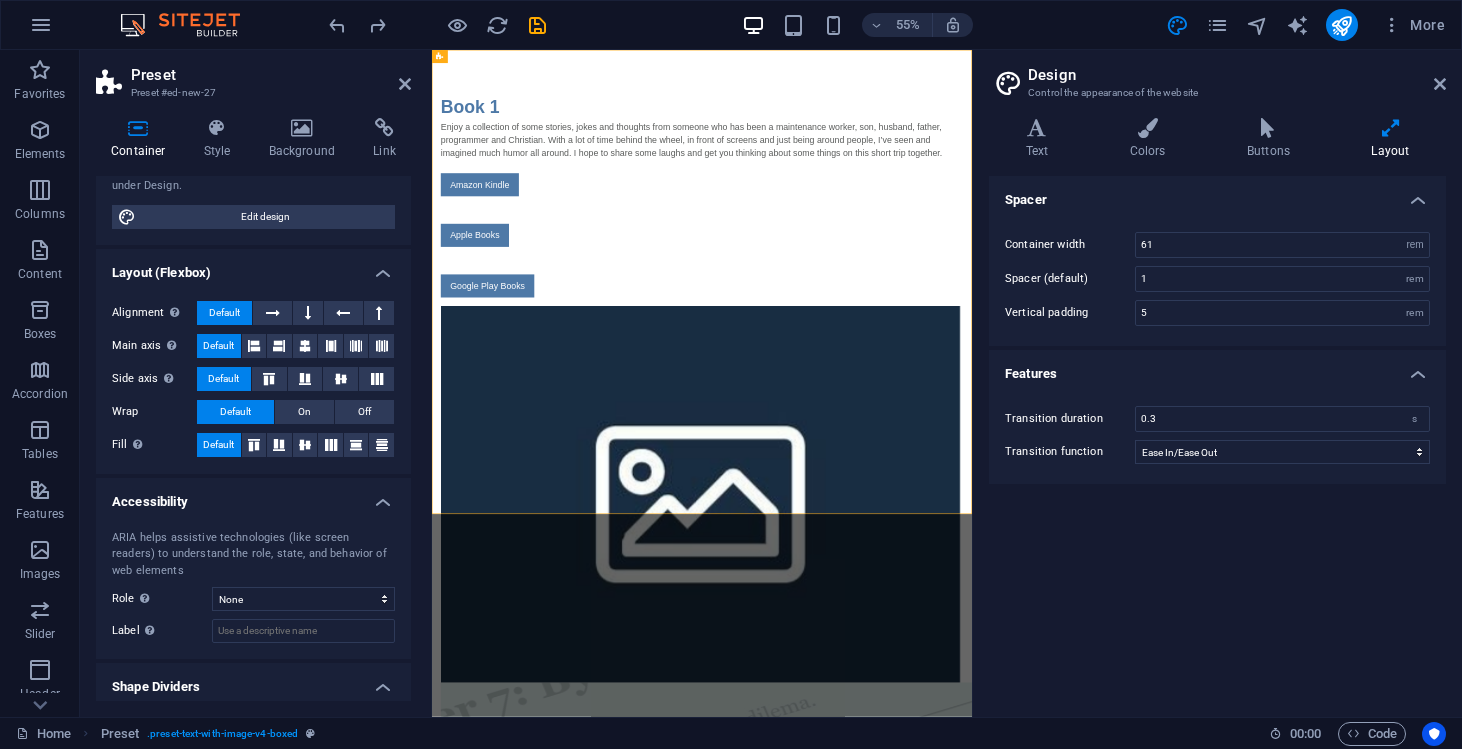scroll, scrollTop: 175, scrollLeft: 0, axis: vertical 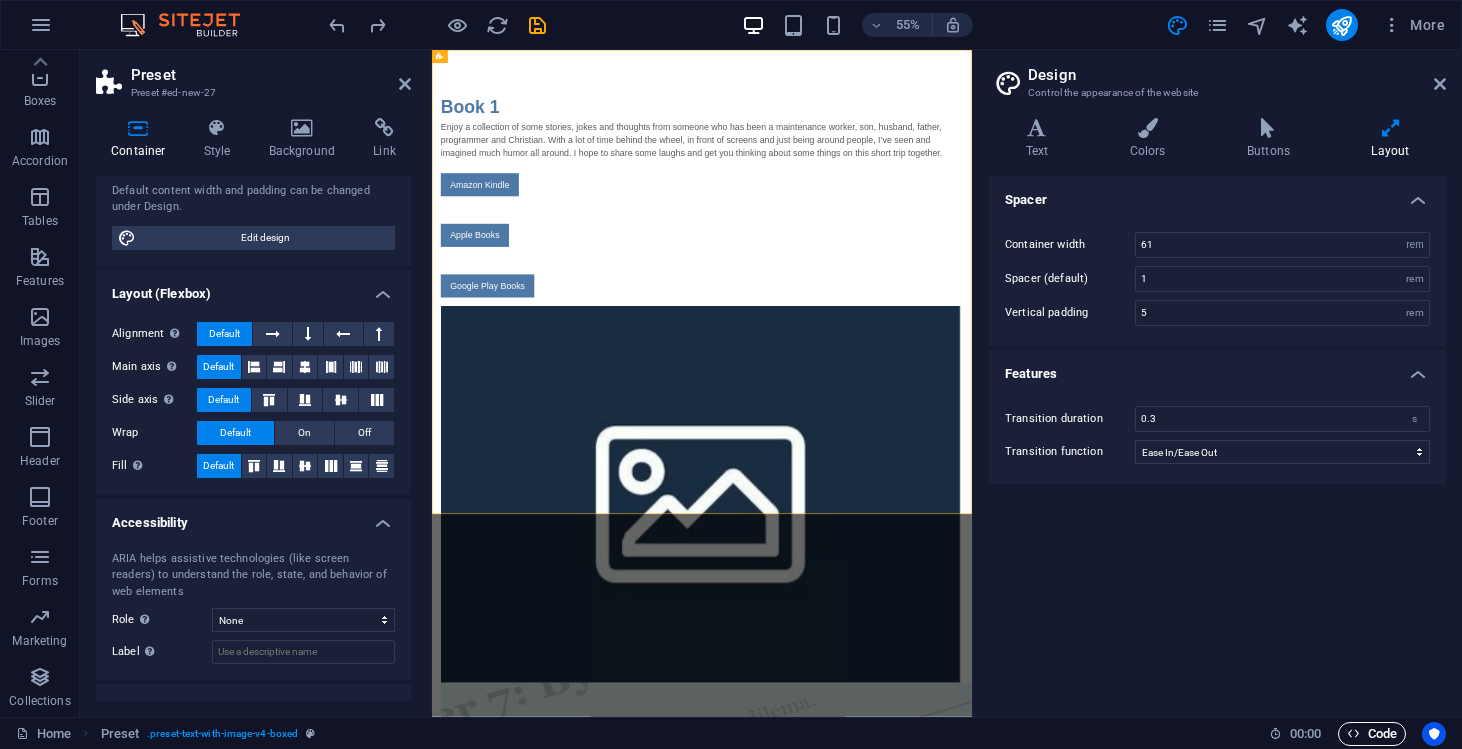 click on "Code" at bounding box center [1372, 734] 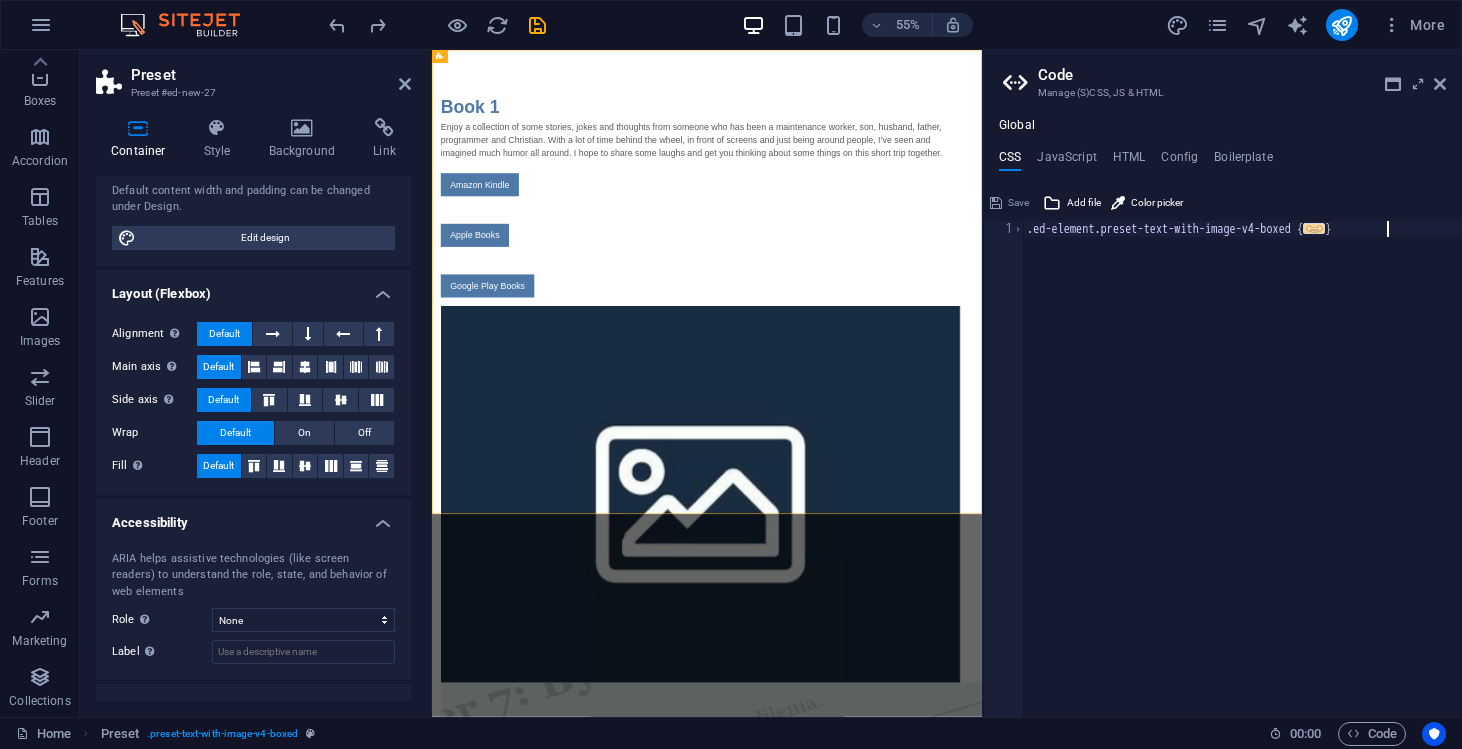 click on ".ed-element.preset-text-with-image-v4-boxed   { ... }" at bounding box center (1242, 485) 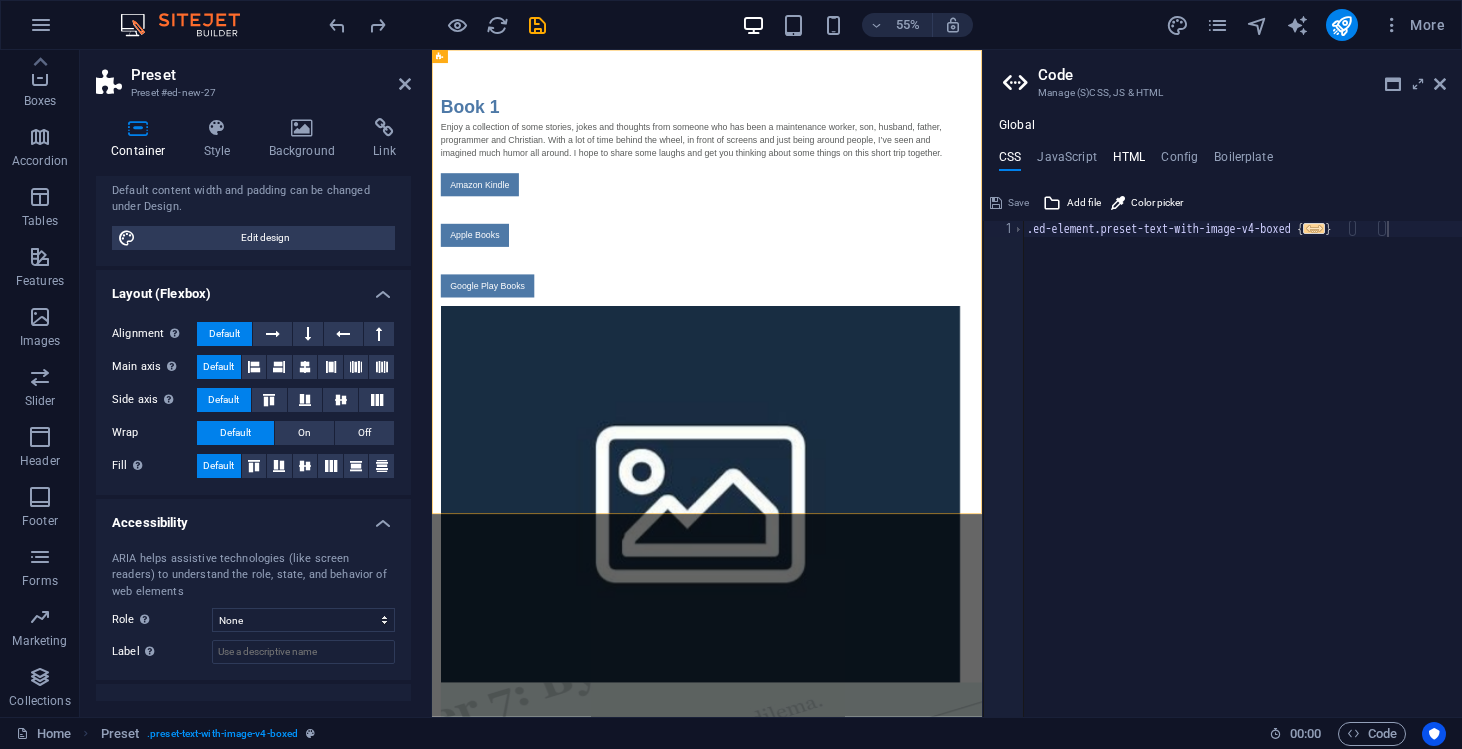 click on "HTML" at bounding box center (1129, 161) 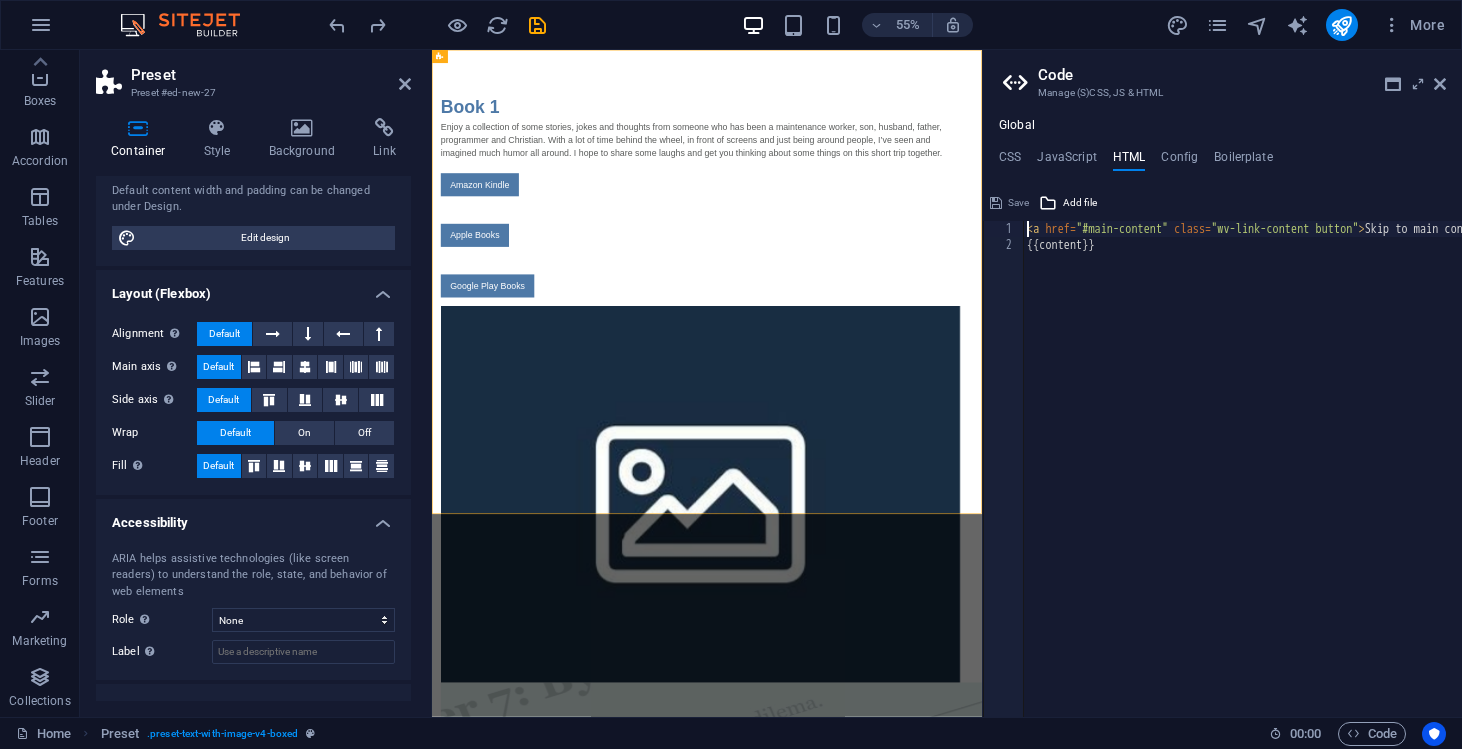 click on "< a   href = "#main-content"   class = "wv-link-content button" > Skip to main content </ a > {{content}}" at bounding box center [1317, 477] 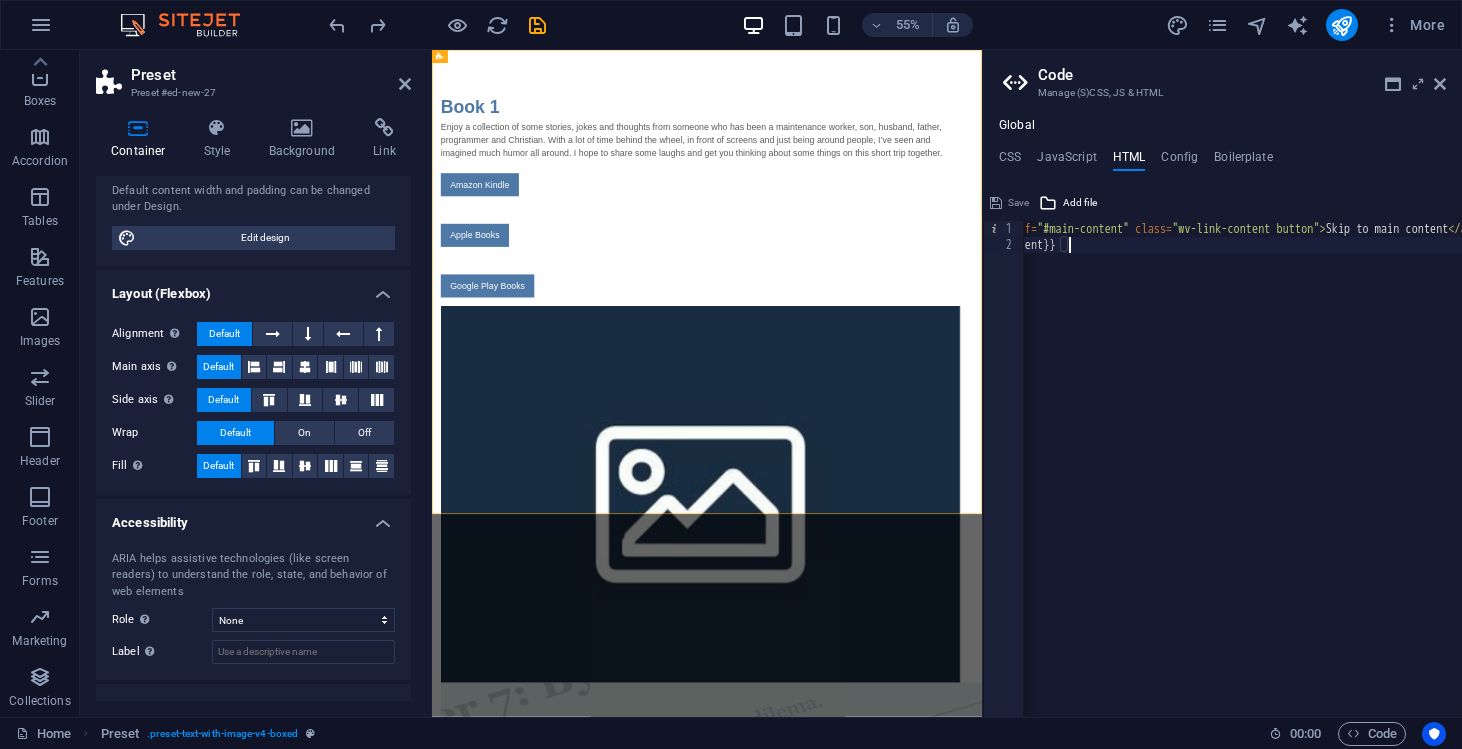 scroll, scrollTop: 0, scrollLeft: 0, axis: both 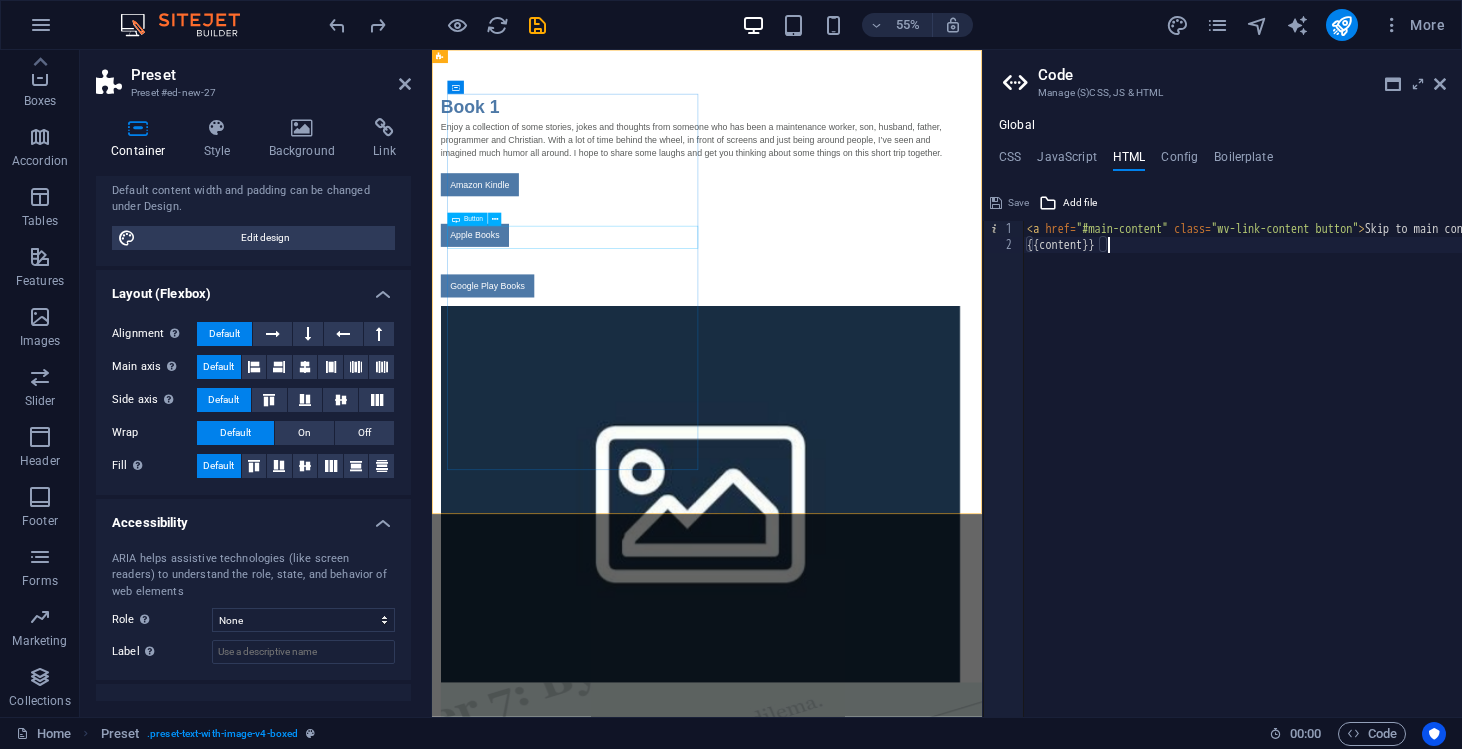 click on "Amazon Kindle" at bounding box center (920, 295) 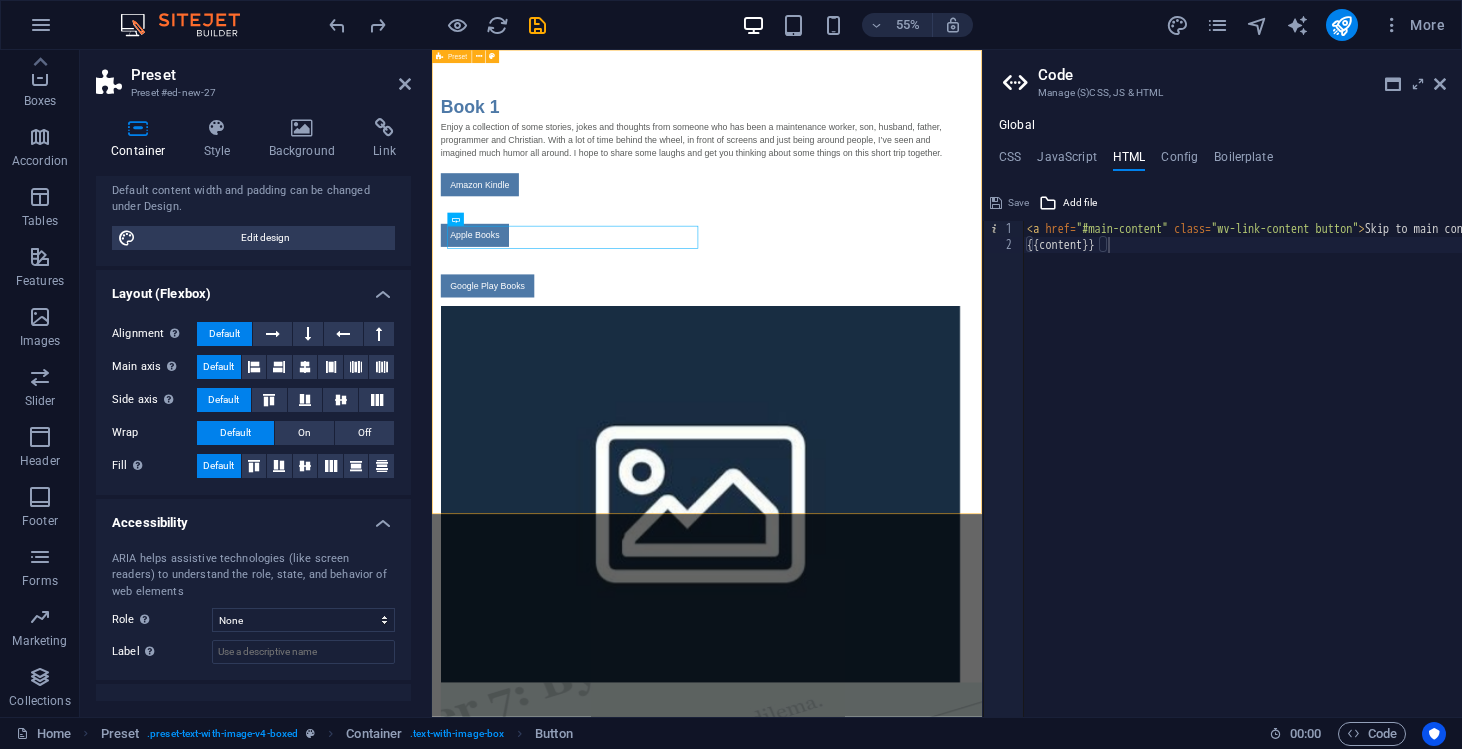 click on "Book 1 Enjoy a collection of some stories, jokes and thoughts from someone who has been a maintenance worker, son, husband, father, programmer and Christian. With a lot of time behind the wheel, in front of screens and just being around people, I’ve seen and imagined much humor all around. I hope to share some laughs and get you thinking about some things on this short trip together. Amazon Kindle Apple Books Google Play Books" at bounding box center [932, 1415] 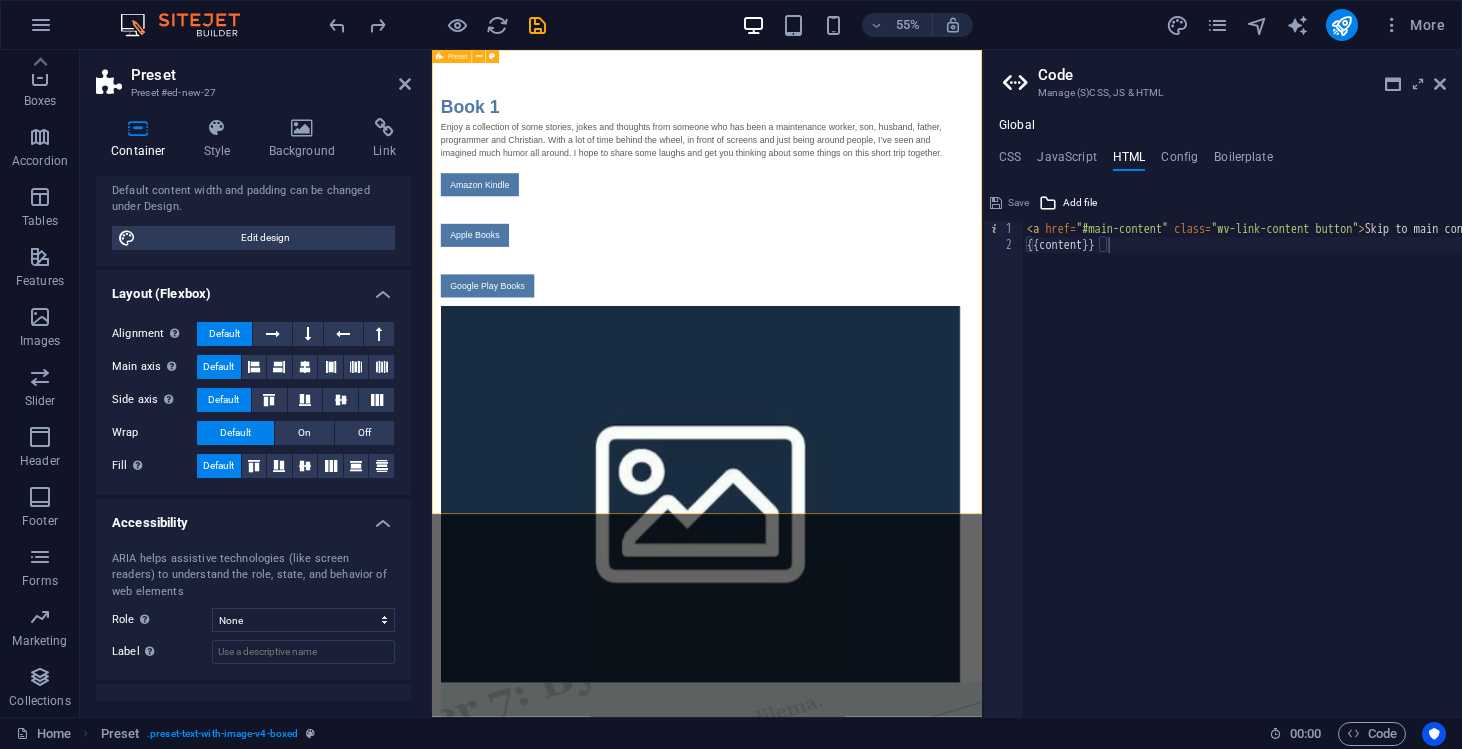 click on "Book 1 Enjoy a collection of some stories, jokes and thoughts from someone who has been a maintenance worker, son, husband, father, programmer and Christian. With a lot of time behind the wheel, in front of screens and just being around people, I’ve seen and imagined much humor all around. I hope to share some laughs and get you thinking about some things on this short trip together. Amazon Kindle Apple Books Google Play Books" at bounding box center [932, 1415] 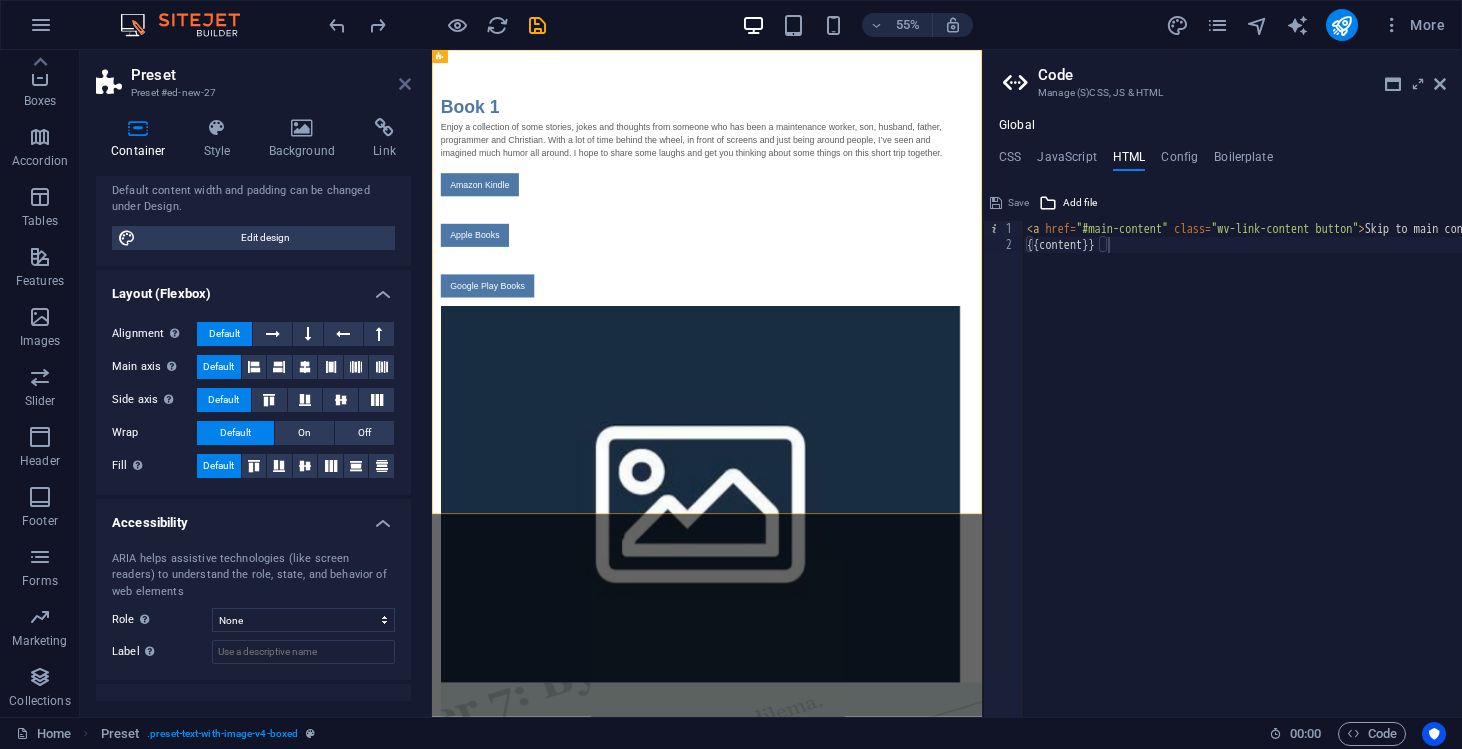 click at bounding box center (405, 84) 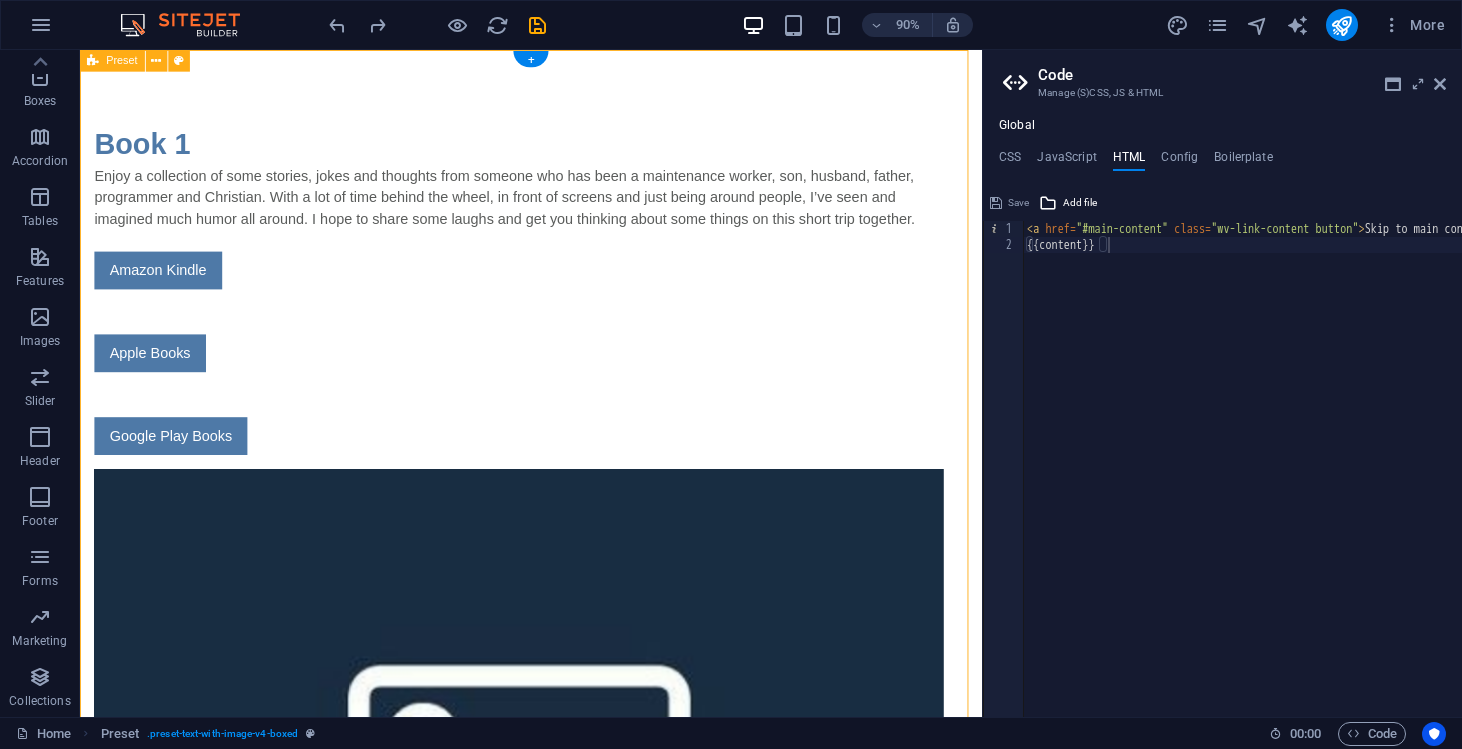 click on "Book 1 Enjoy a collection of some stories, jokes and thoughts from someone who has been a maintenance worker, son, husband, father, programmer and Christian. With a lot of time behind the wheel, in front of screens and just being around people, I’ve seen and imagined much humor all around. I hope to share some laughs and get you thinking about some things on this short trip together. Amazon Kindle Apple Books Google Play Books" at bounding box center (581, 1416) 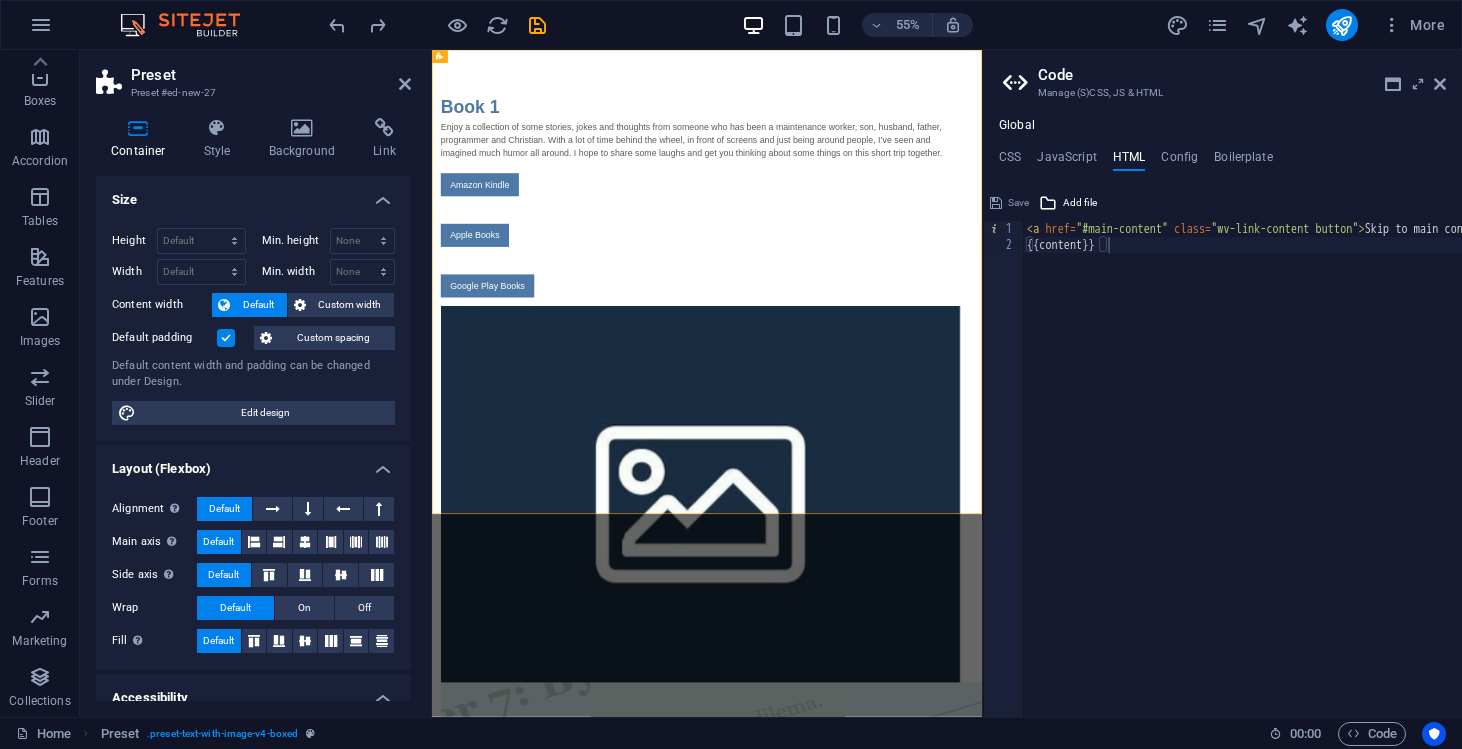 click on "CSS JavaScript HTML Config Boilerplate" at bounding box center [1222, 161] 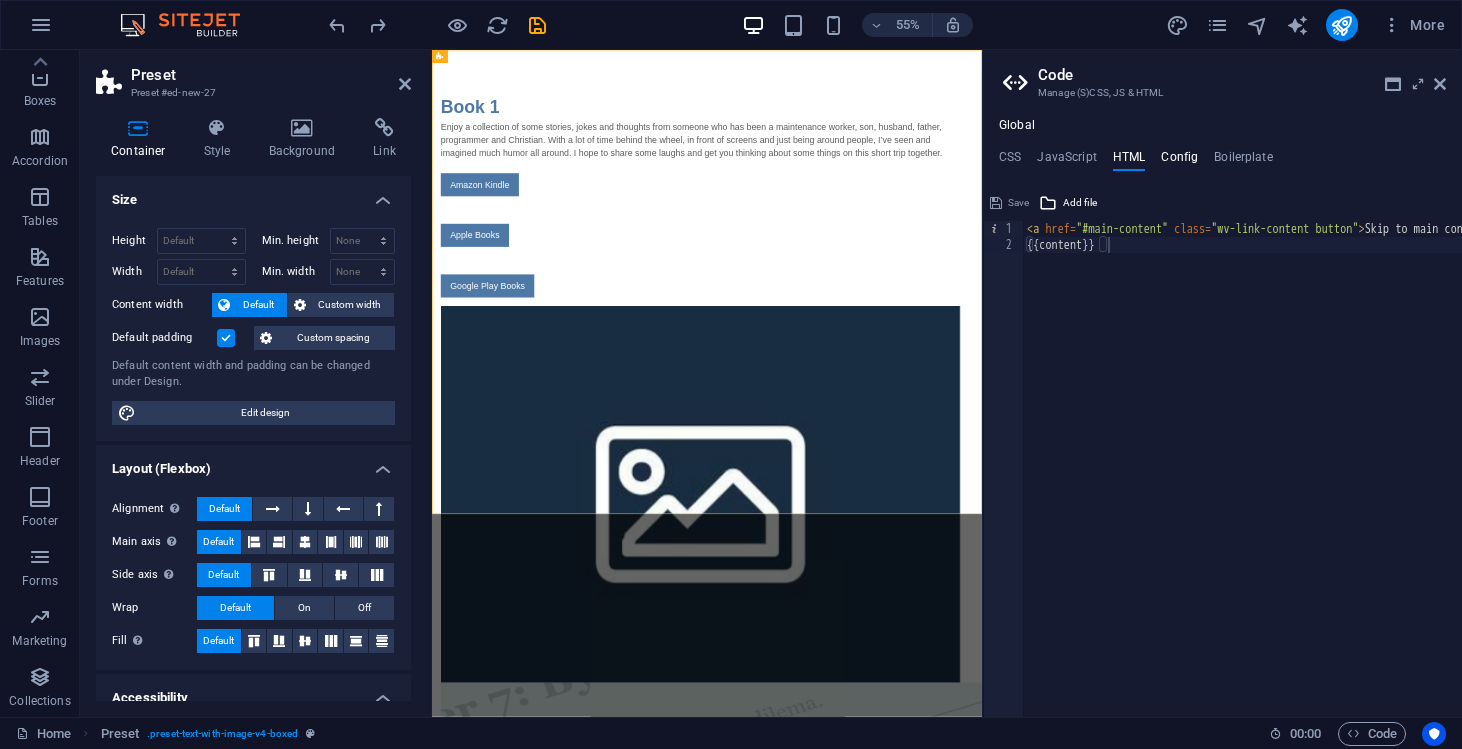 click on "Config" at bounding box center [1179, 161] 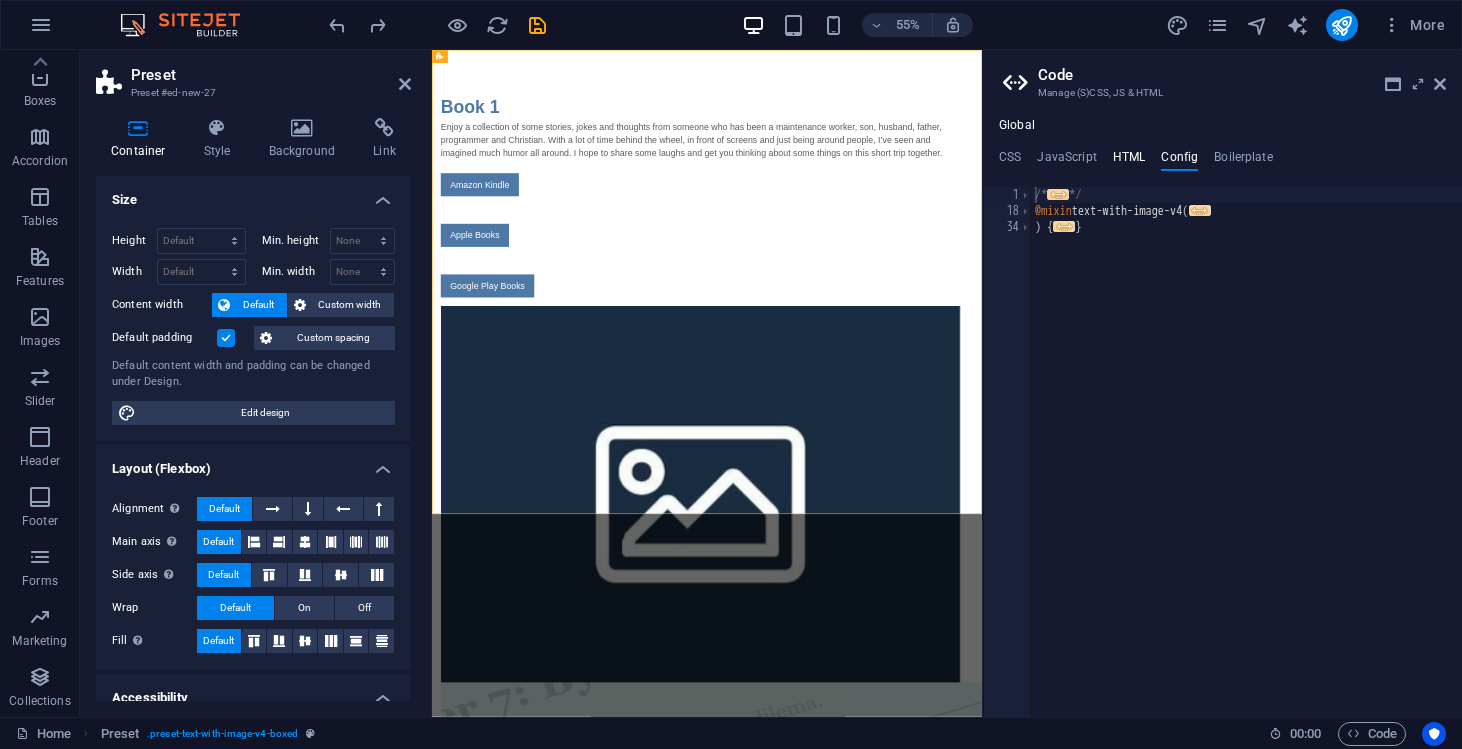 click on "HTML" at bounding box center [1129, 161] 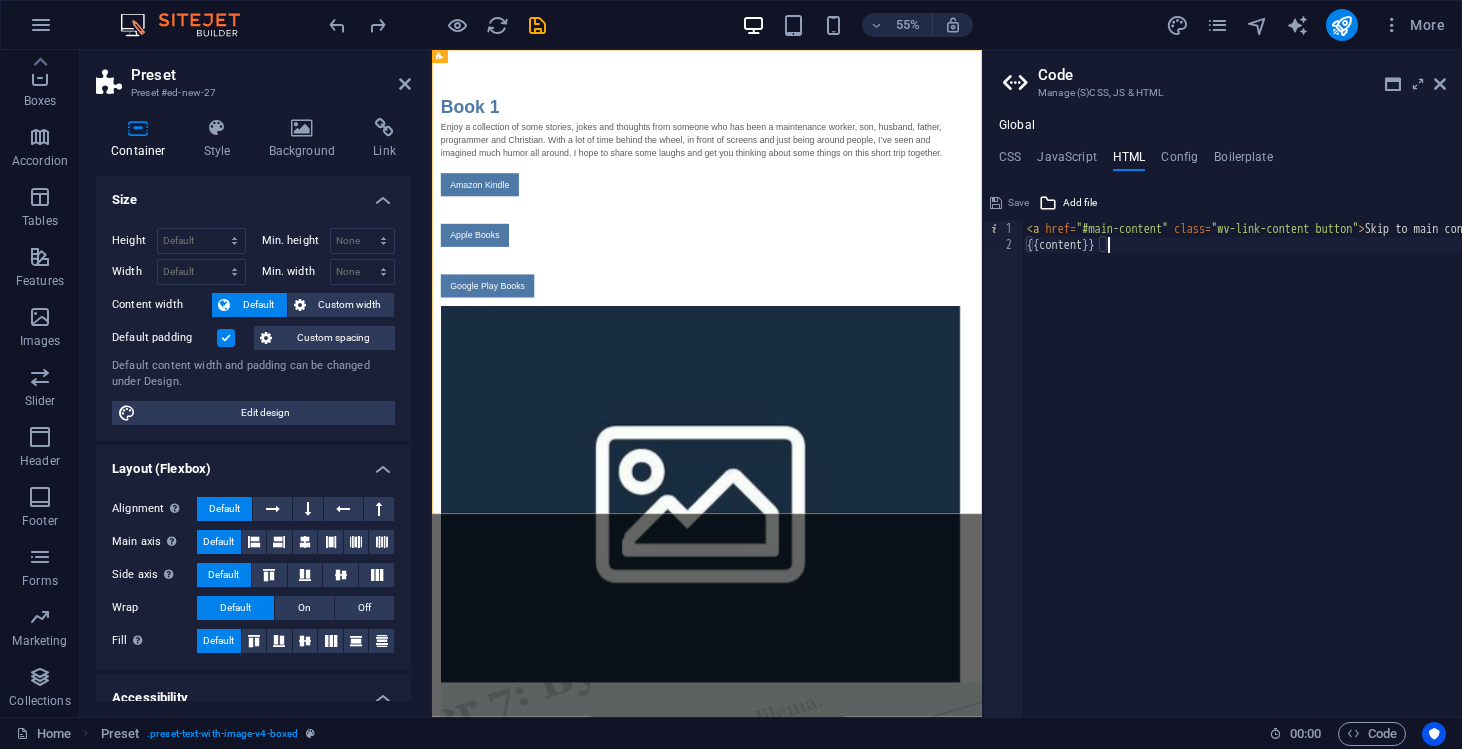 click on "CSS JavaScript HTML Config Boilerplate" at bounding box center (1222, 161) 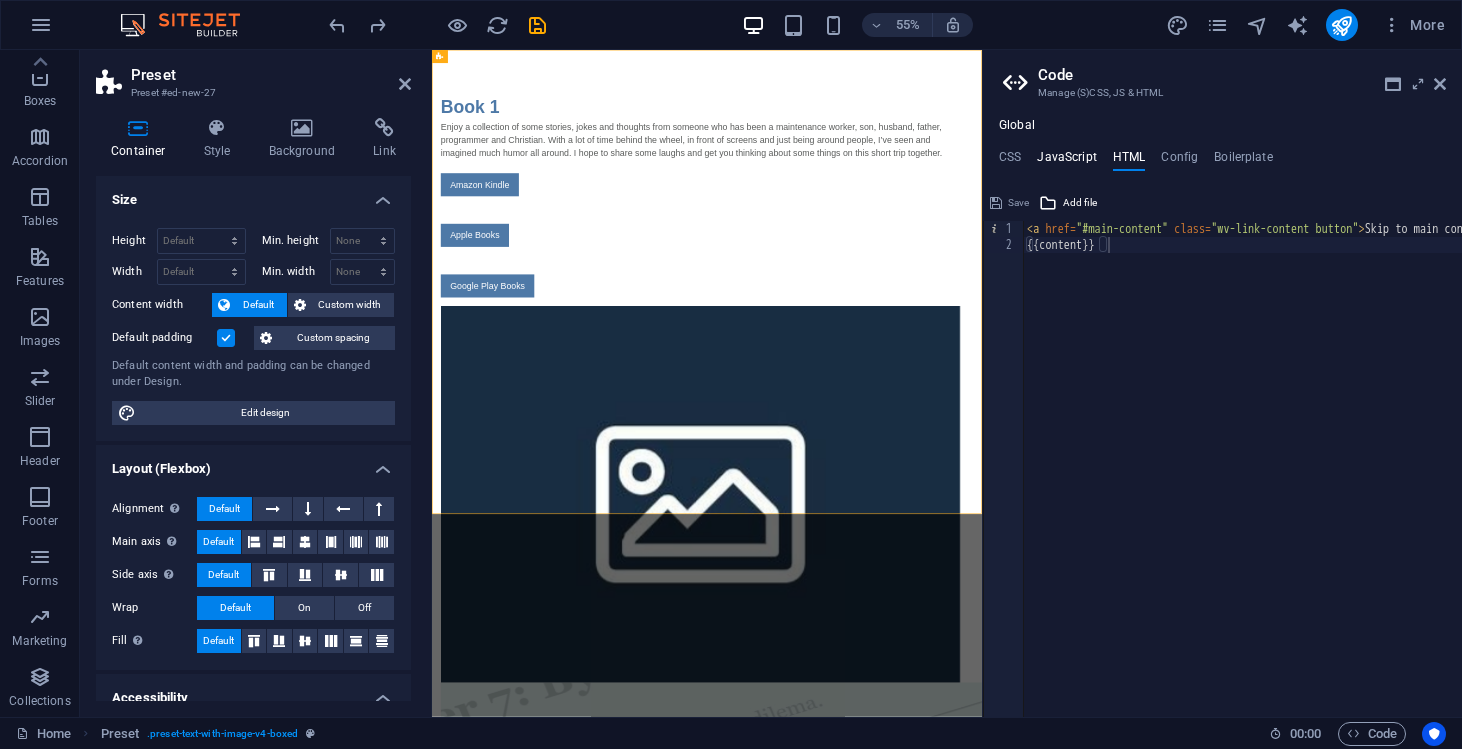 click on "JavaScript" at bounding box center [1066, 161] 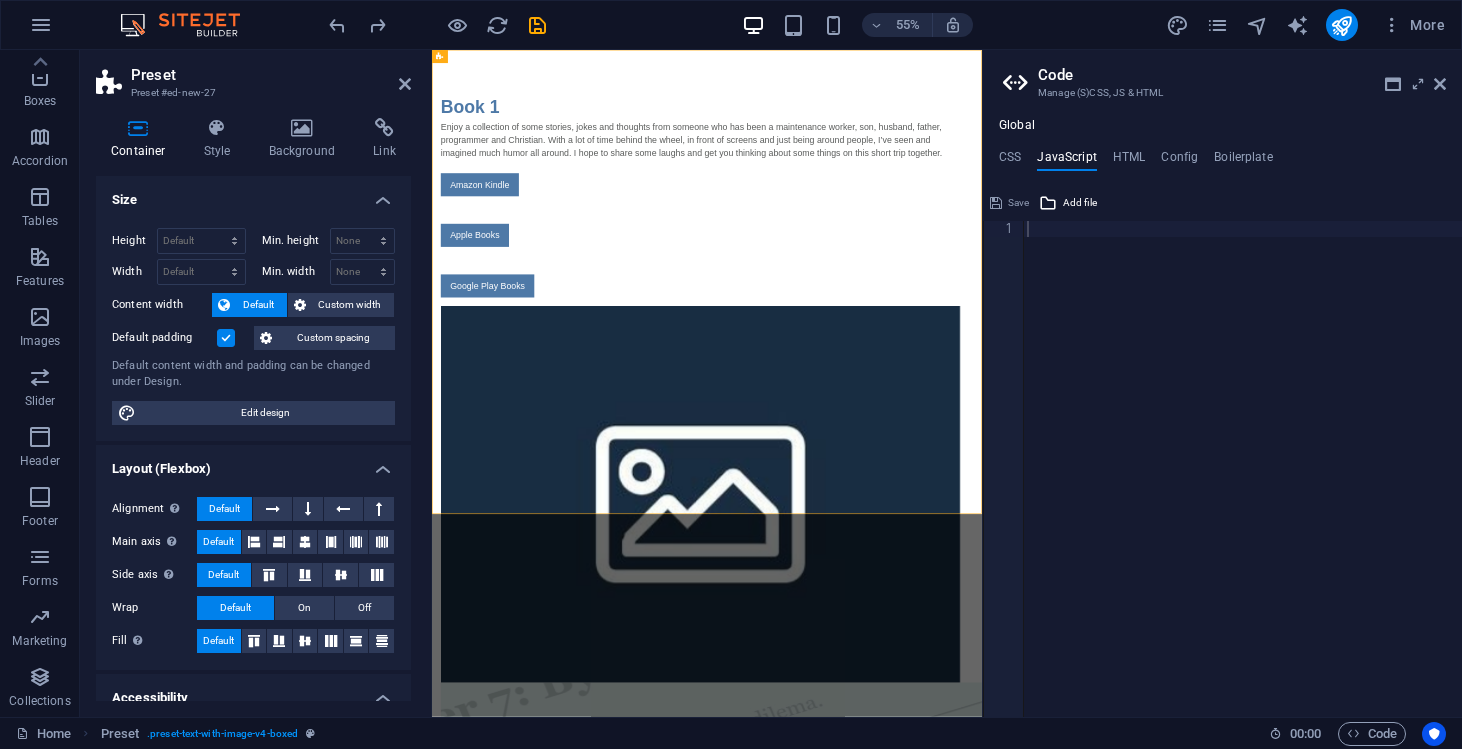 click on "CSS JavaScript HTML Config Boilerplate" at bounding box center [1222, 161] 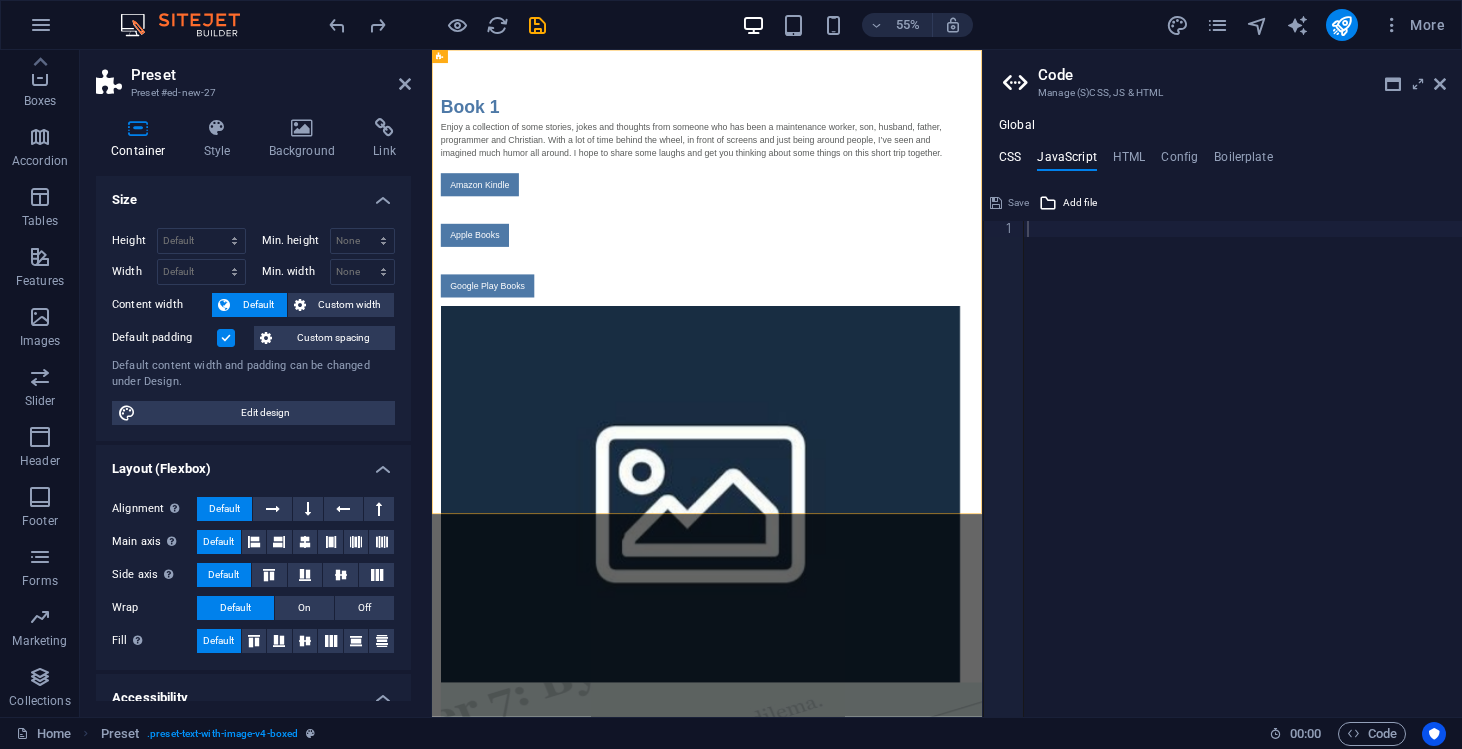 click on "CSS" at bounding box center [1010, 161] 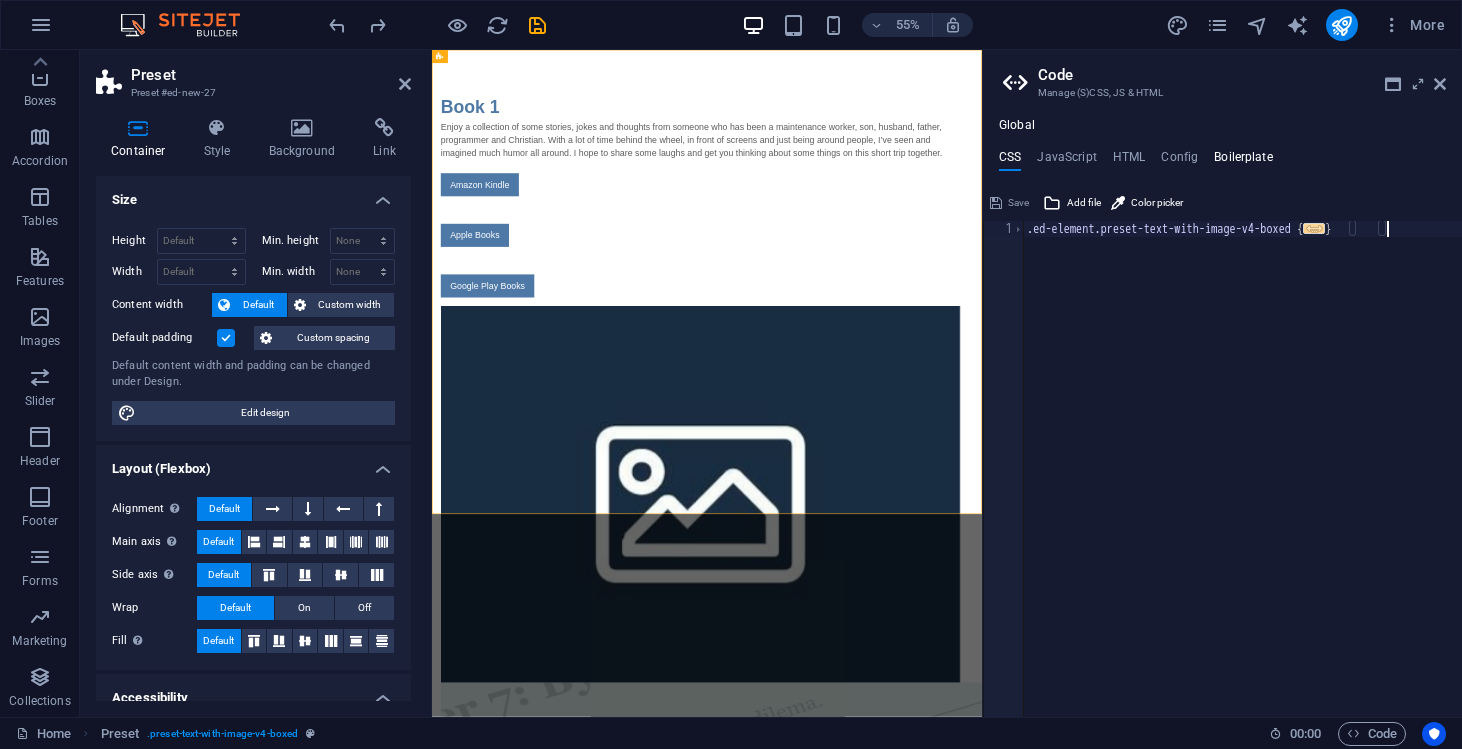 click on "Boilerplate" at bounding box center [1243, 161] 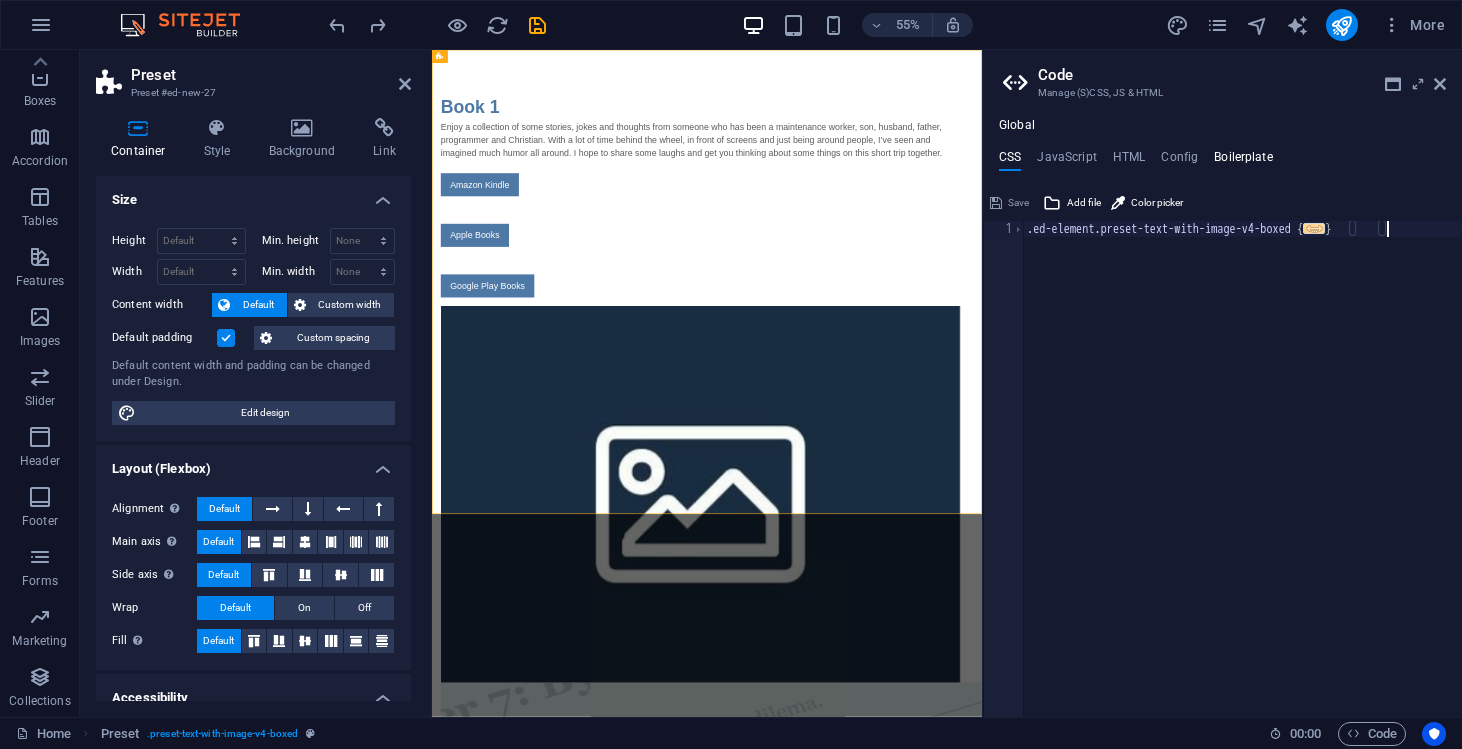 type 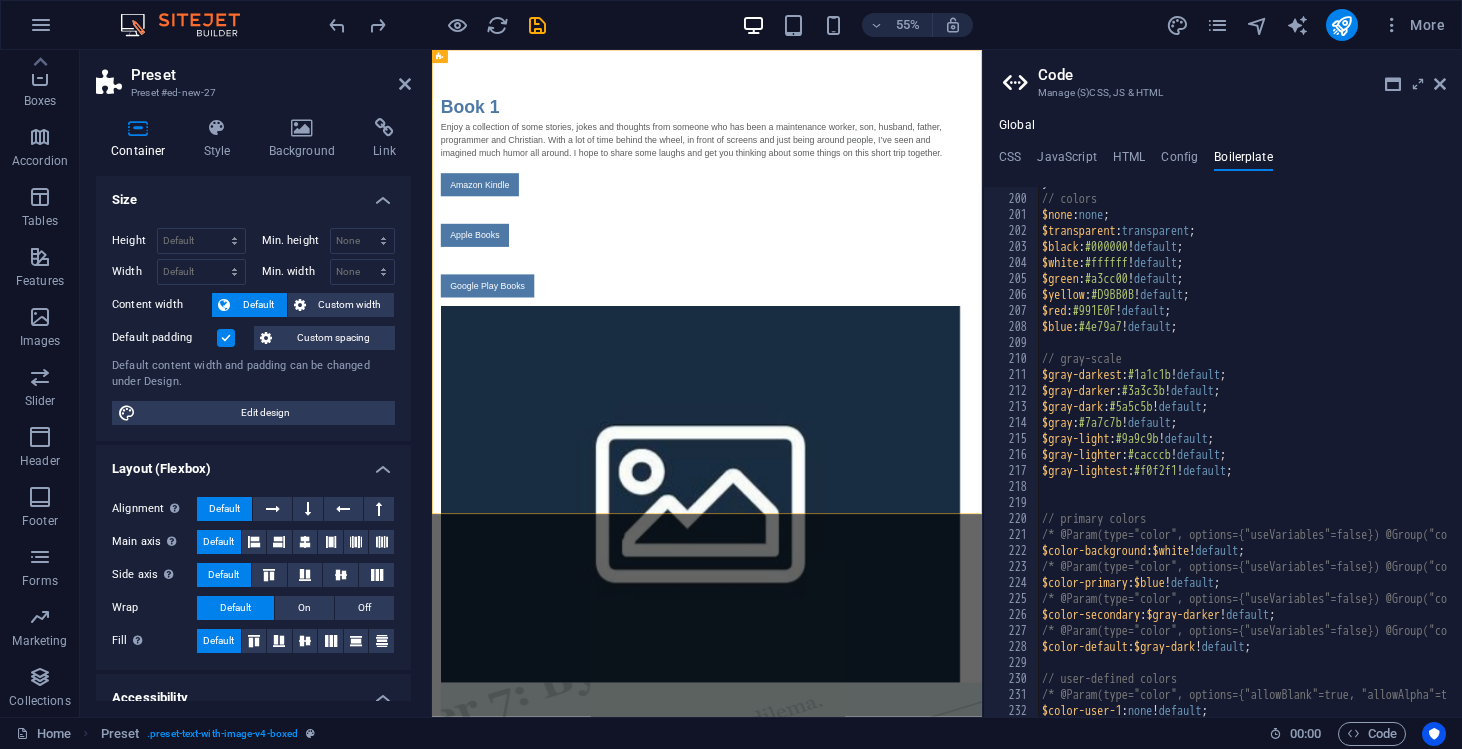 scroll, scrollTop: 1757, scrollLeft: 0, axis: vertical 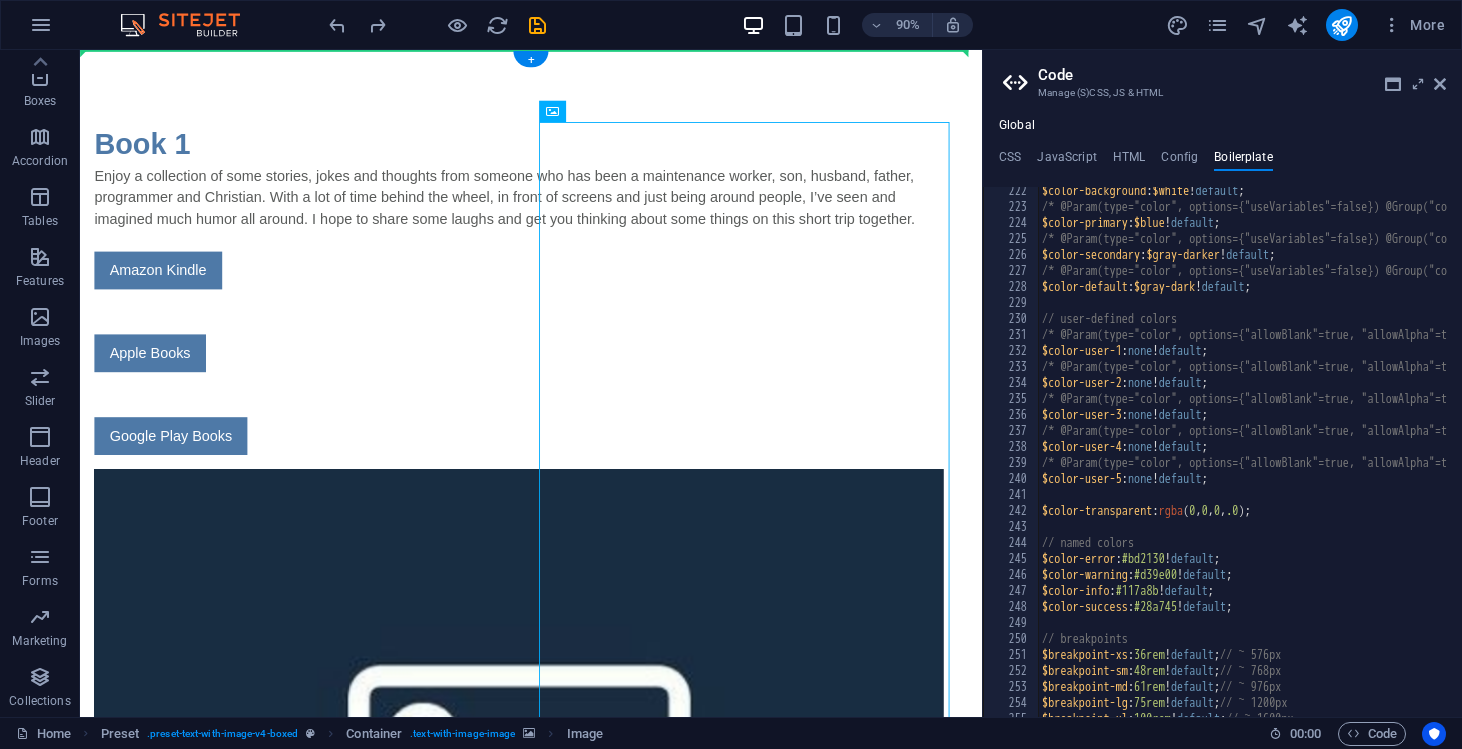 drag, startPoint x: 717, startPoint y: 232, endPoint x: 96, endPoint y: 180, distance: 623.17334 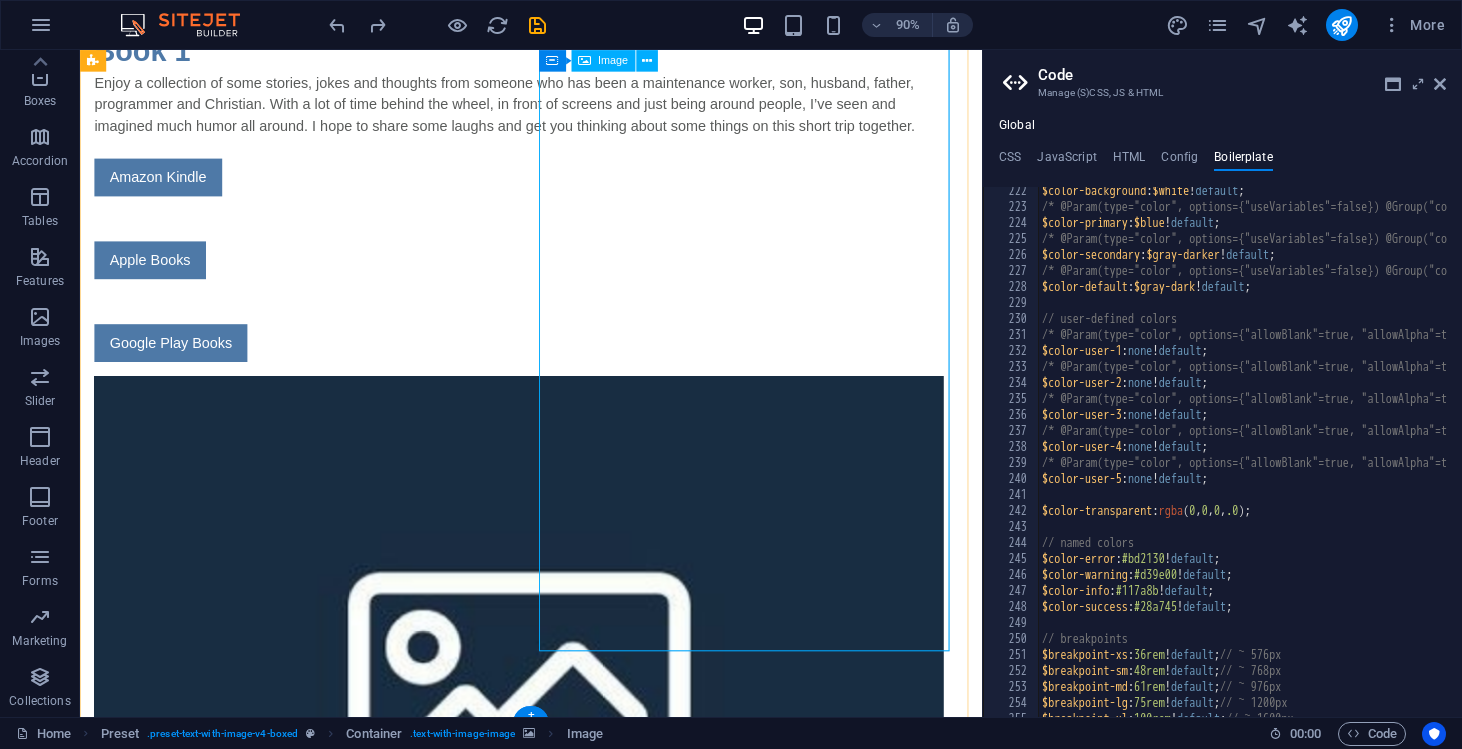 scroll, scrollTop: 67, scrollLeft: 0, axis: vertical 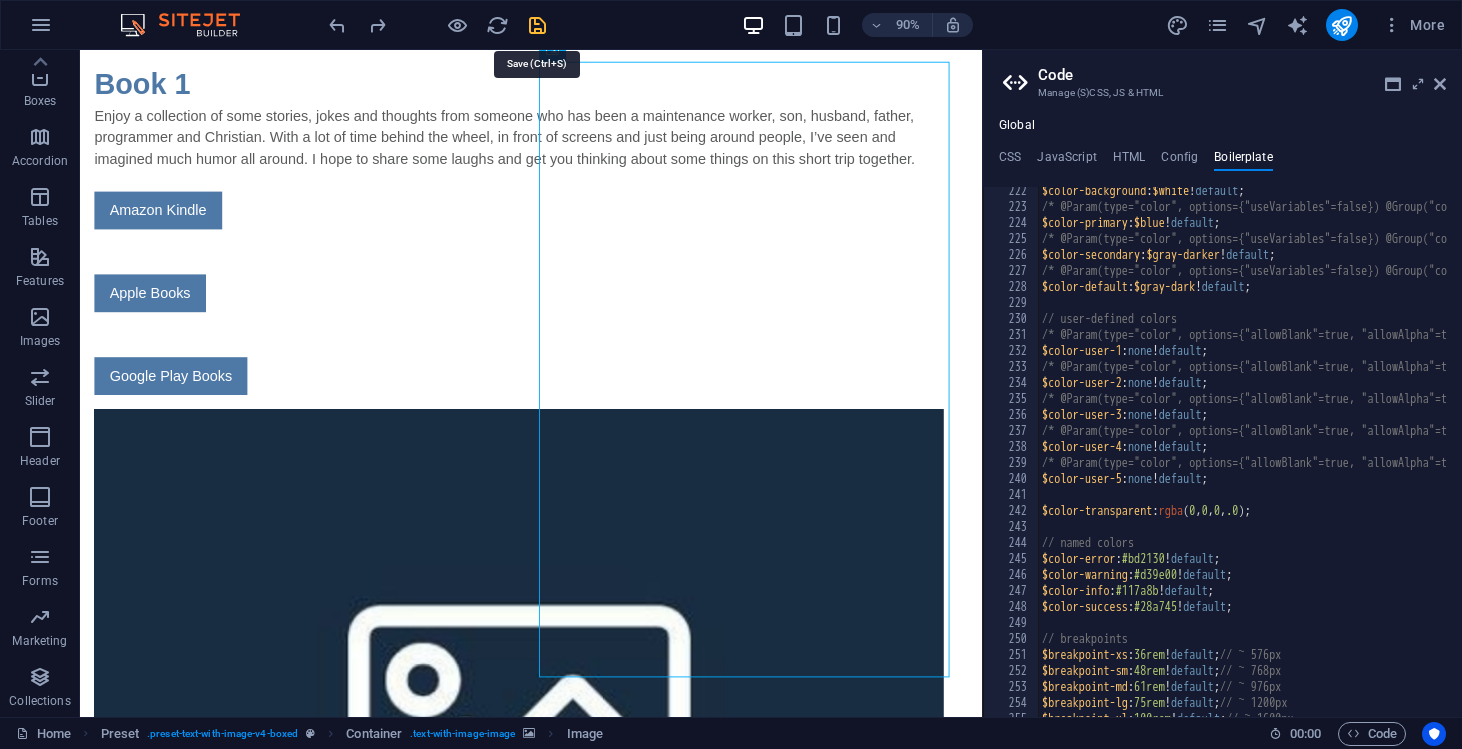 click at bounding box center [537, 25] 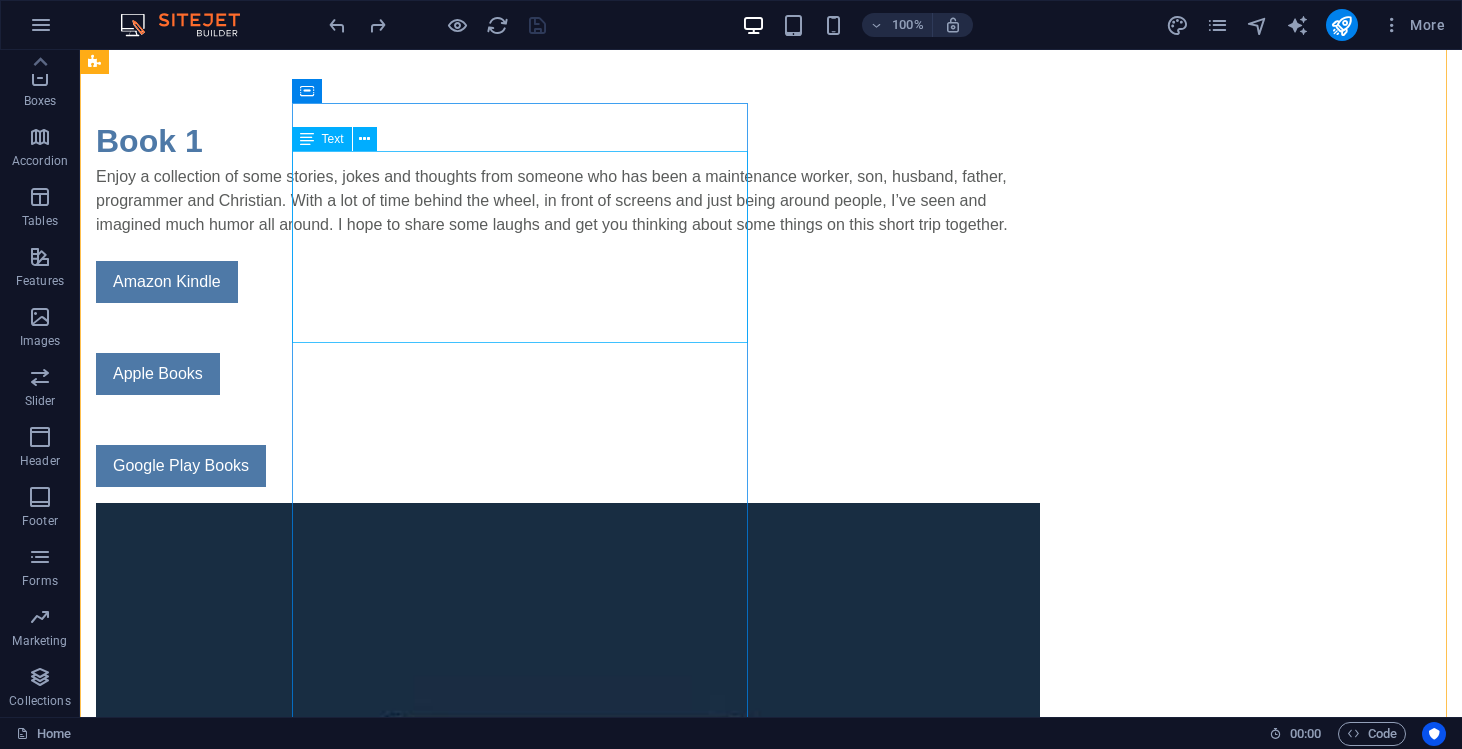 scroll, scrollTop: 0, scrollLeft: 0, axis: both 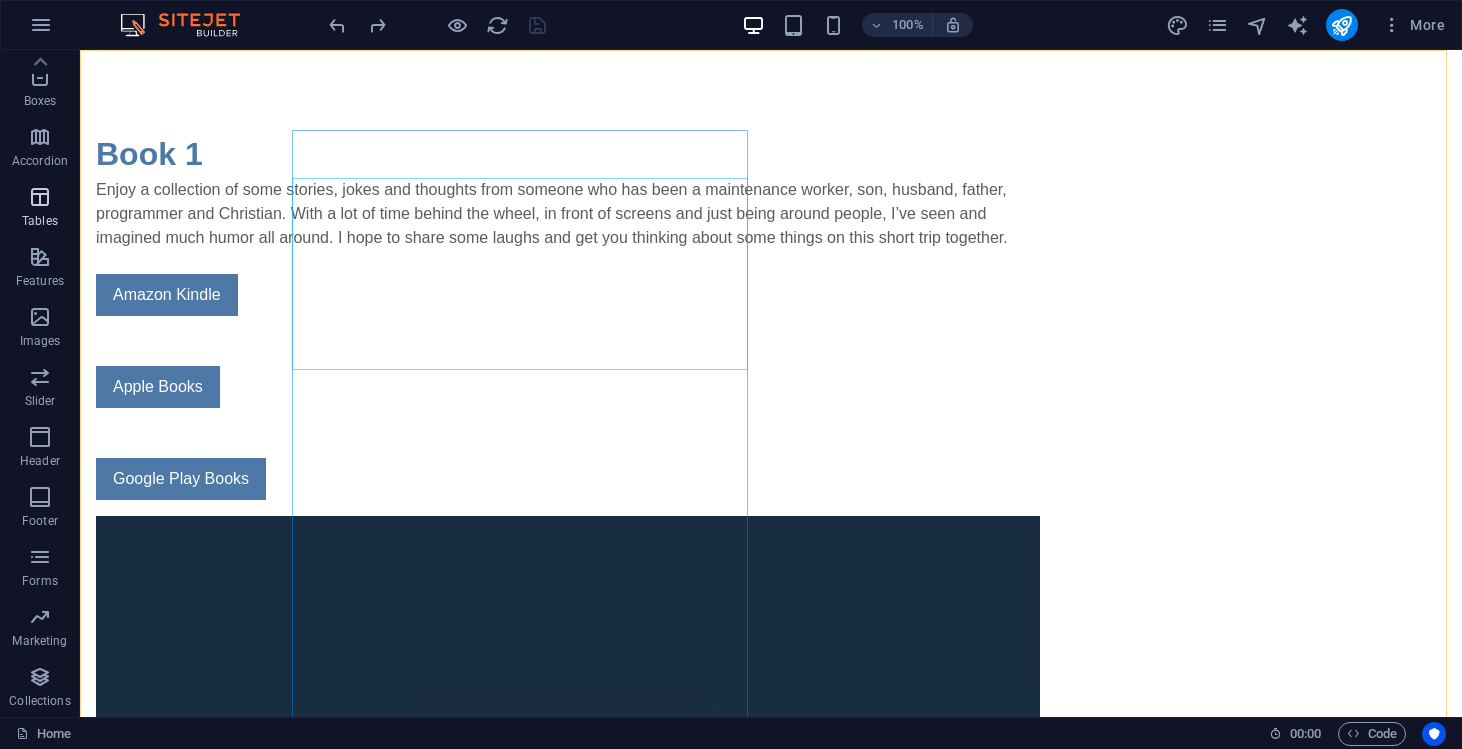click at bounding box center [40, 197] 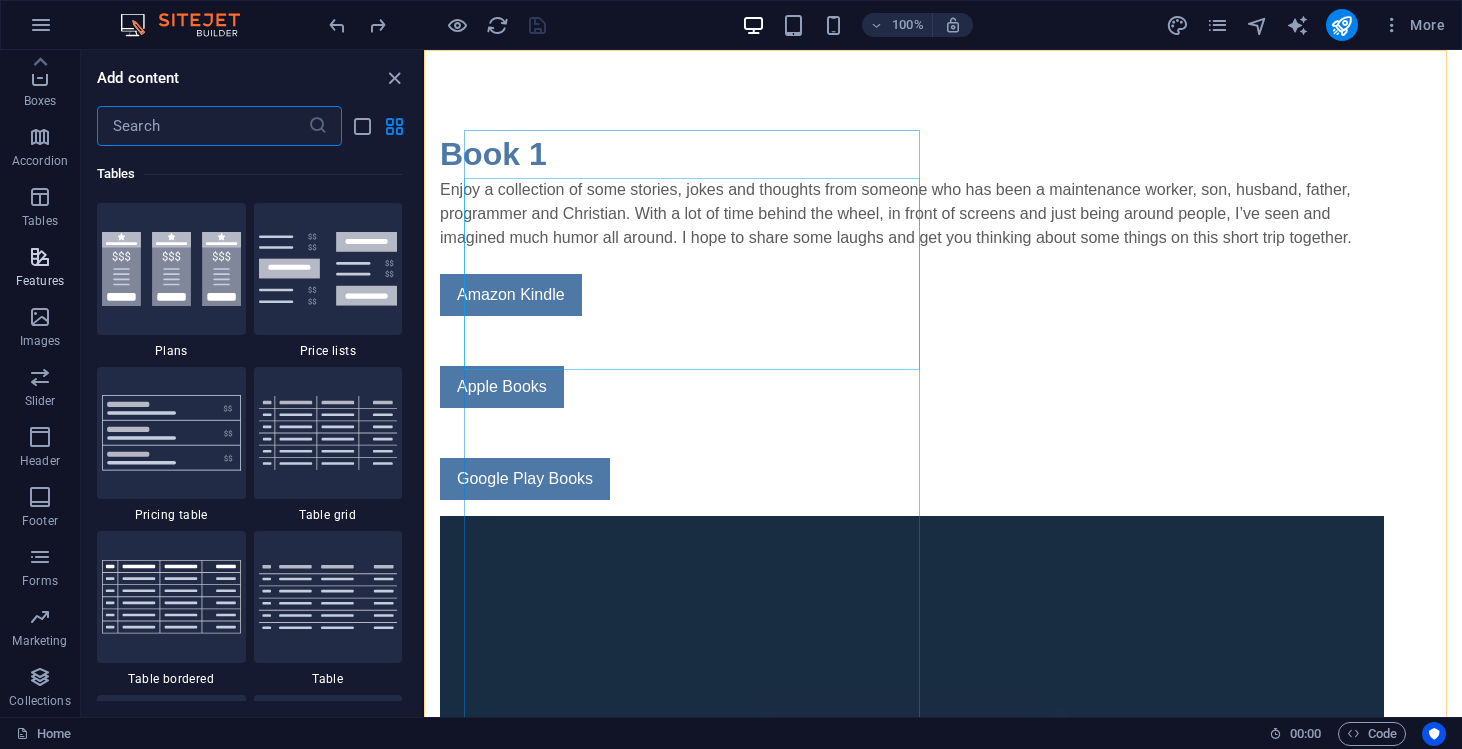 scroll, scrollTop: 6926, scrollLeft: 0, axis: vertical 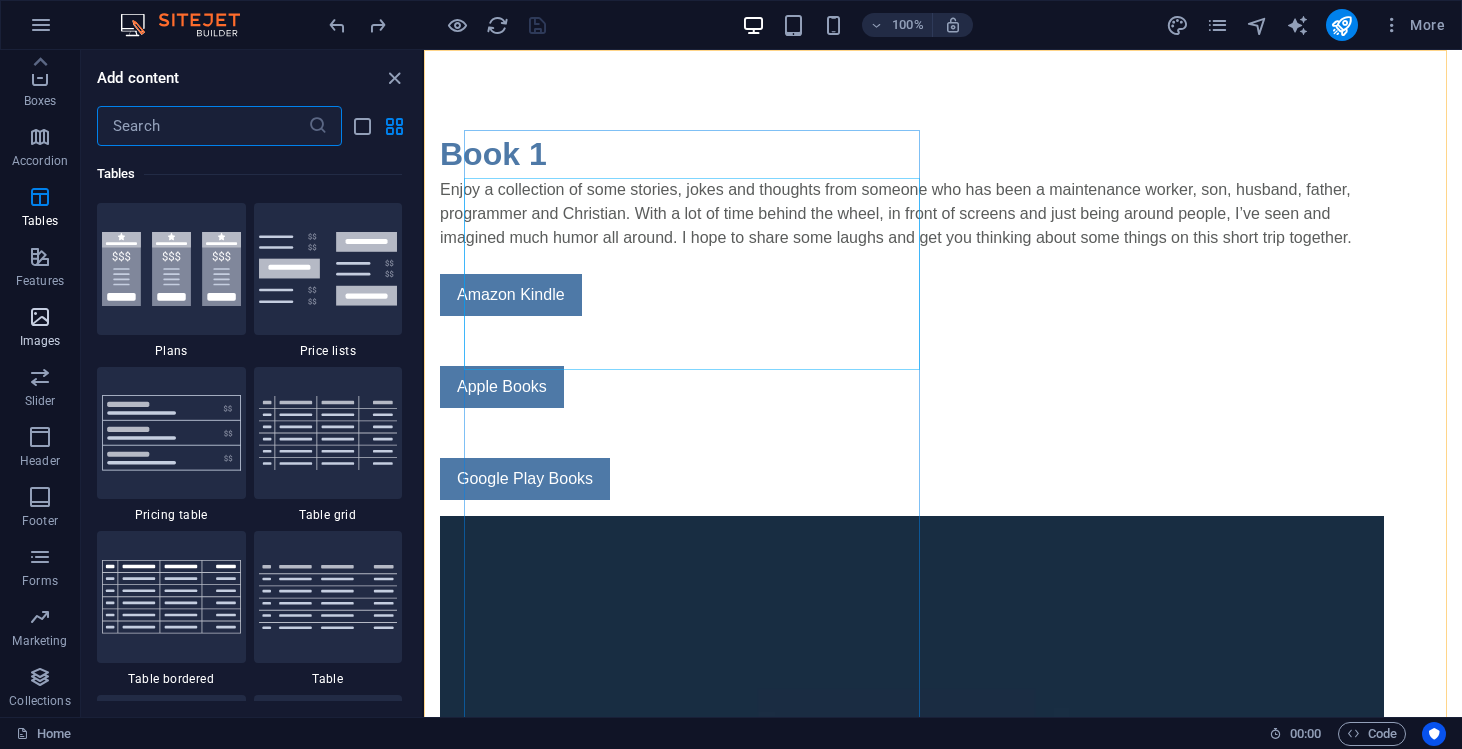 click at bounding box center [40, 317] 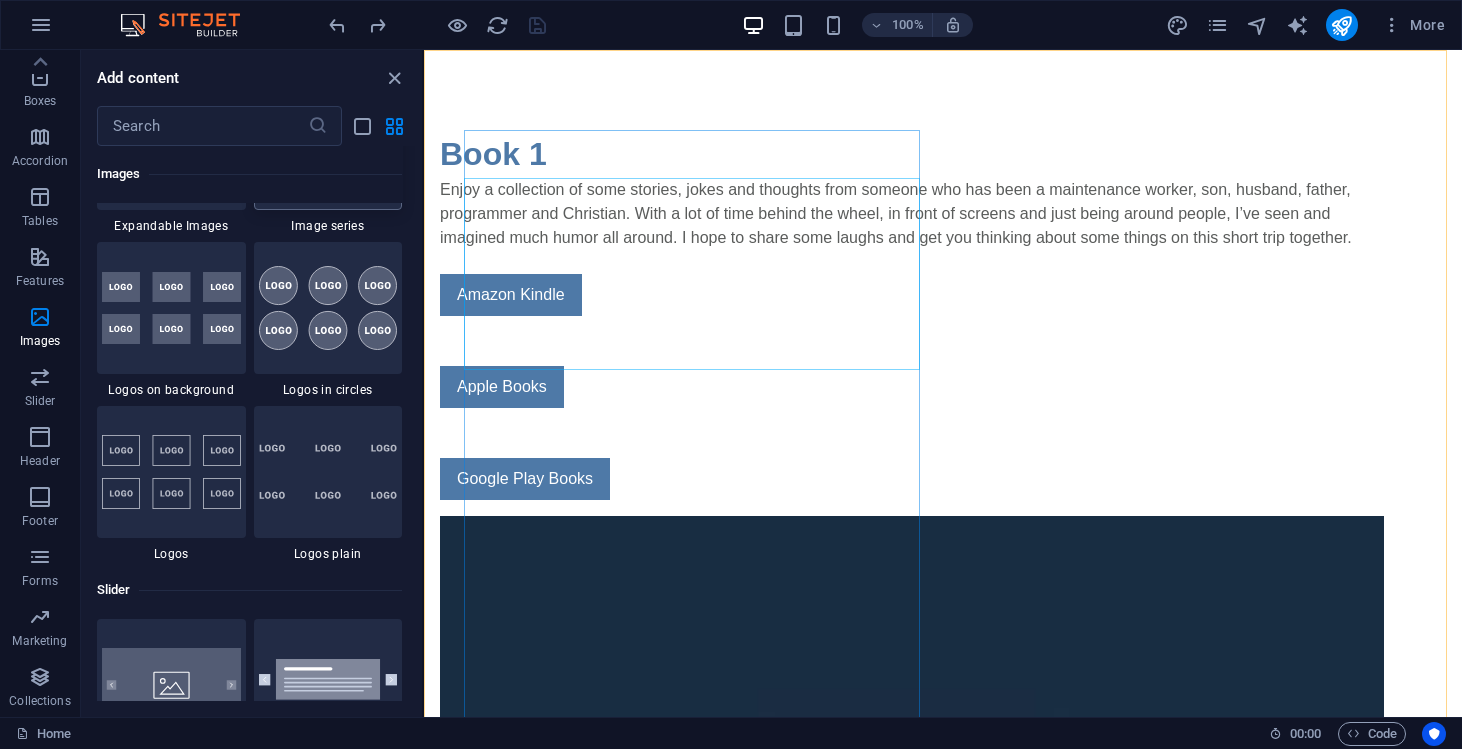 scroll, scrollTop: 11332, scrollLeft: 0, axis: vertical 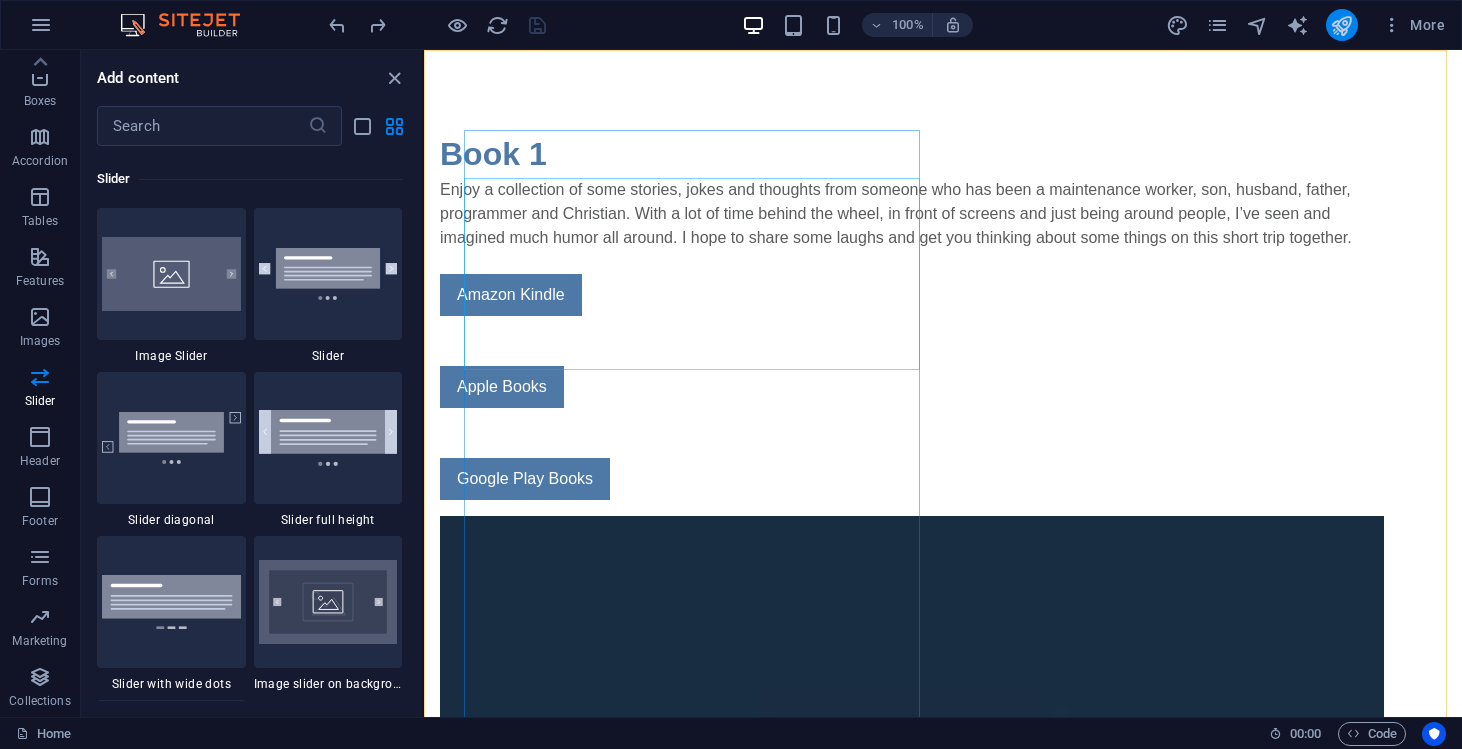 click at bounding box center (1342, 25) 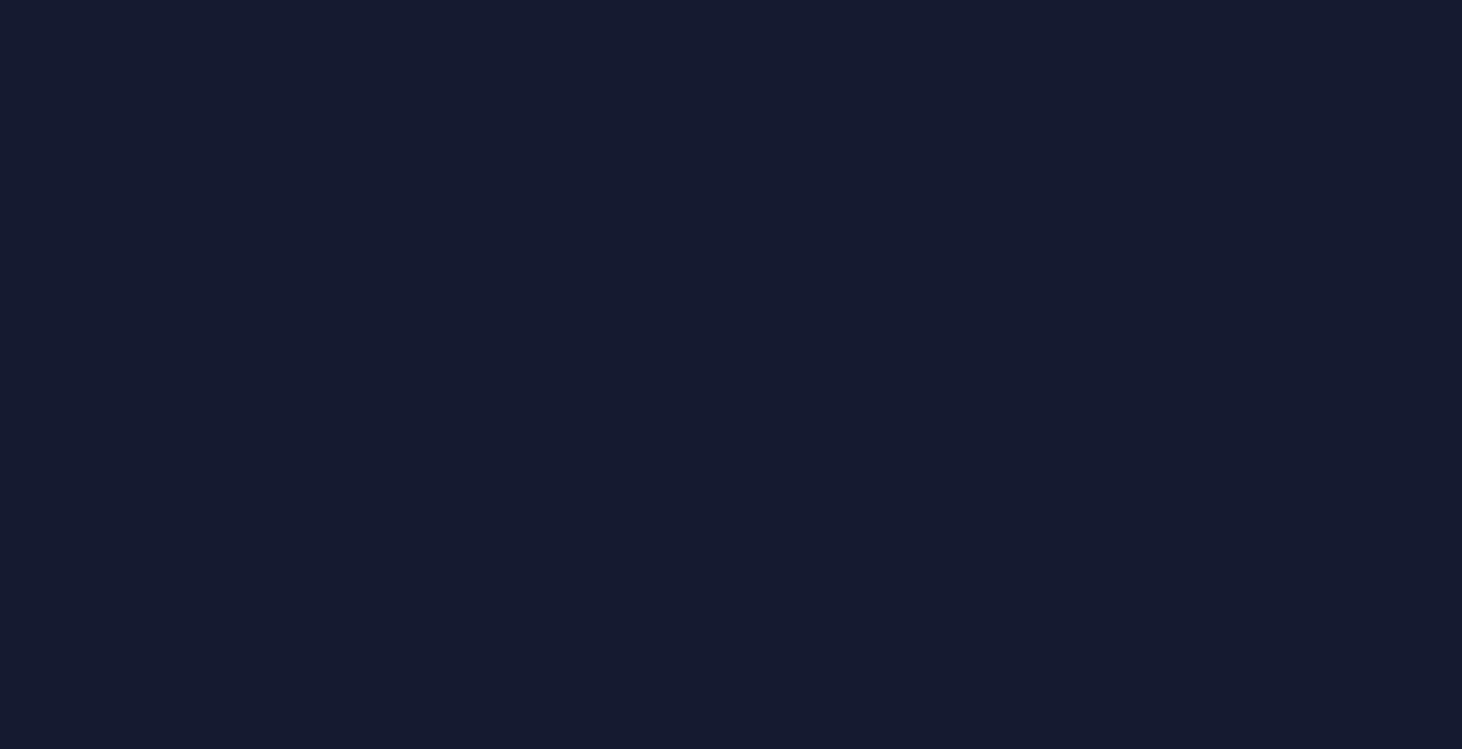 scroll, scrollTop: 0, scrollLeft: 0, axis: both 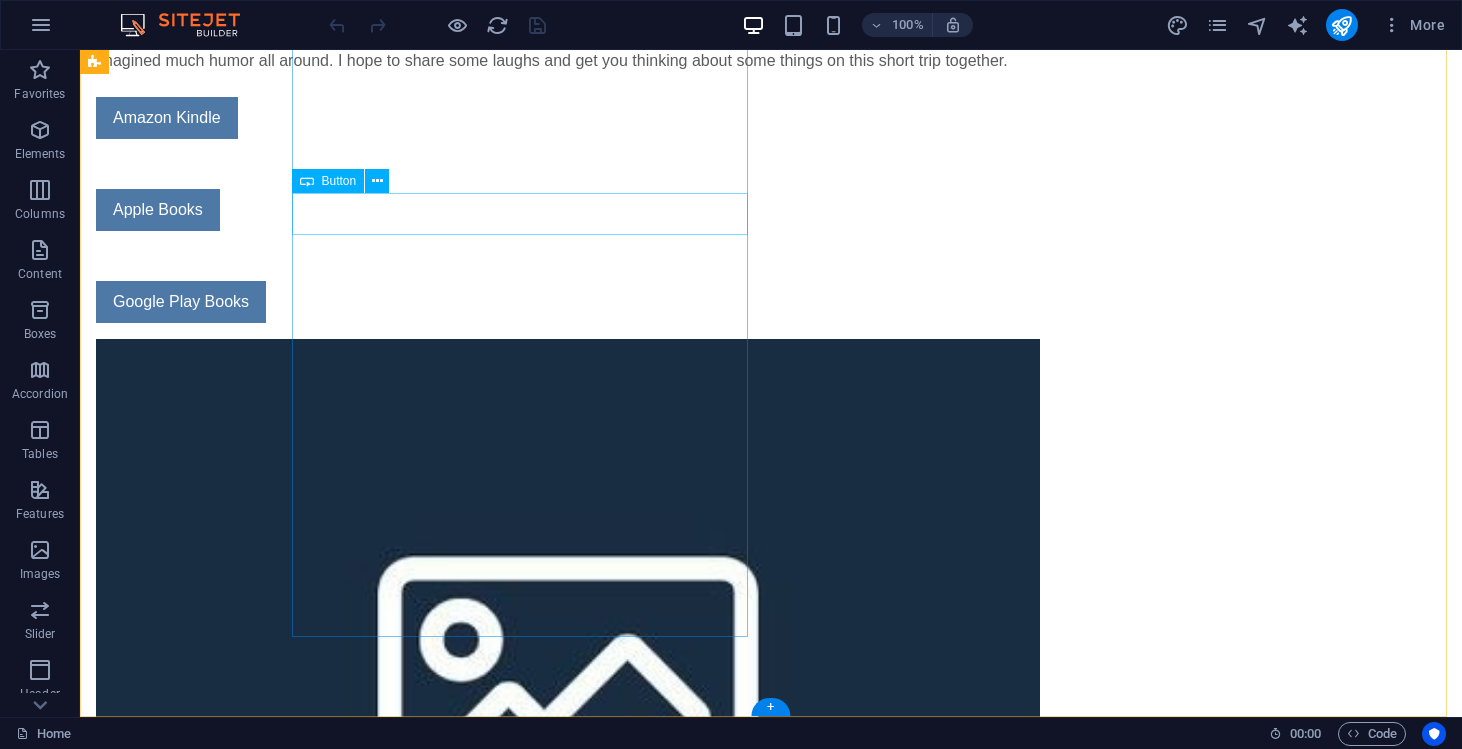click on "Amazon Kindle" at bounding box center (568, 118) 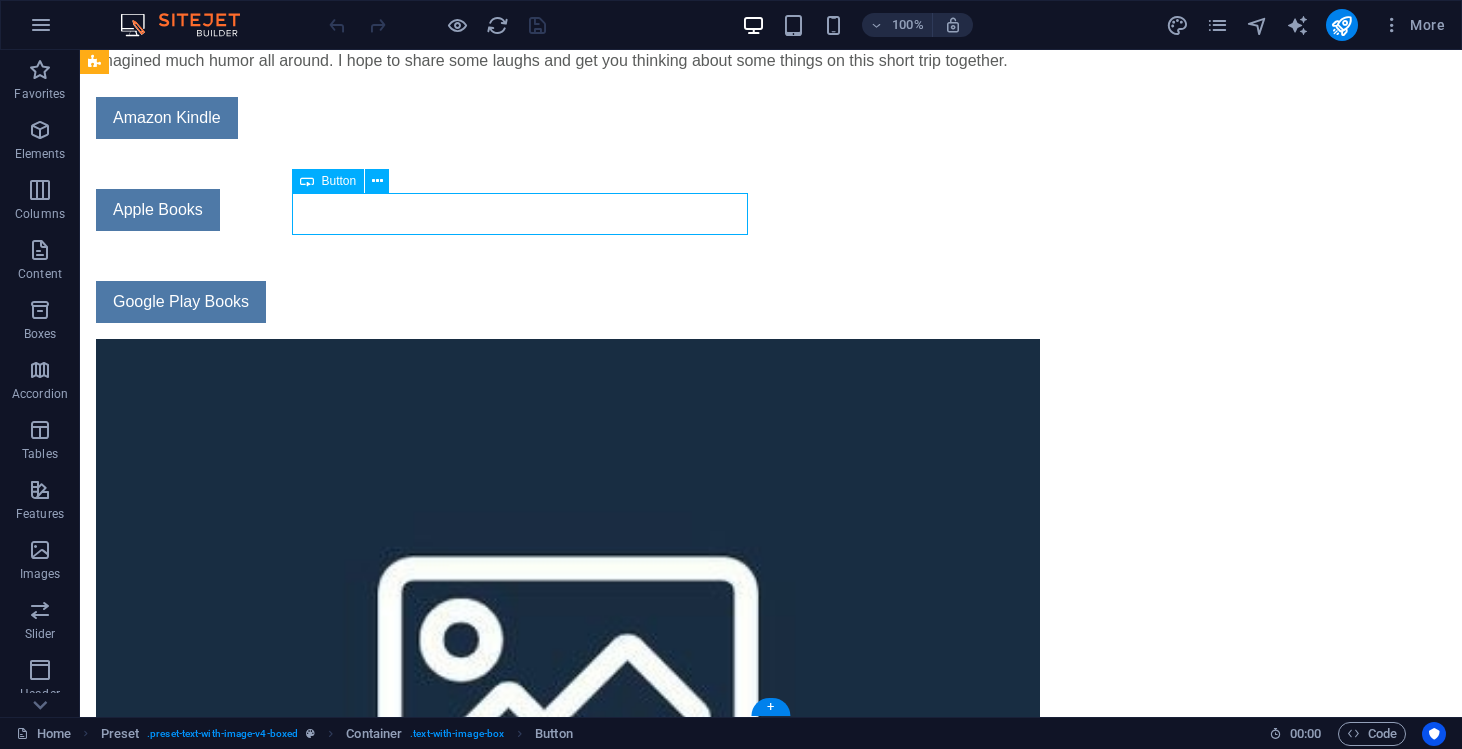 click on "Amazon Kindle" at bounding box center (568, 118) 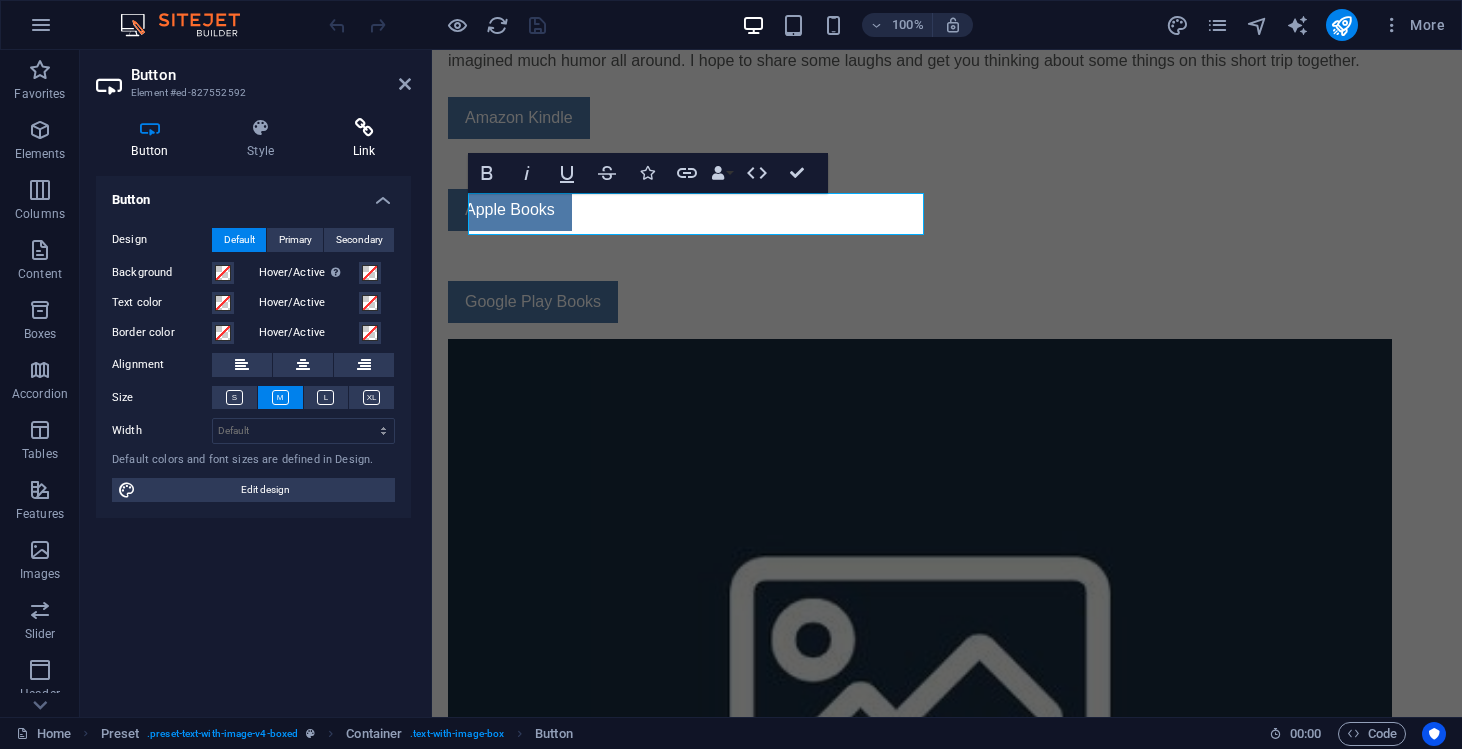 click on "Link" at bounding box center (364, 139) 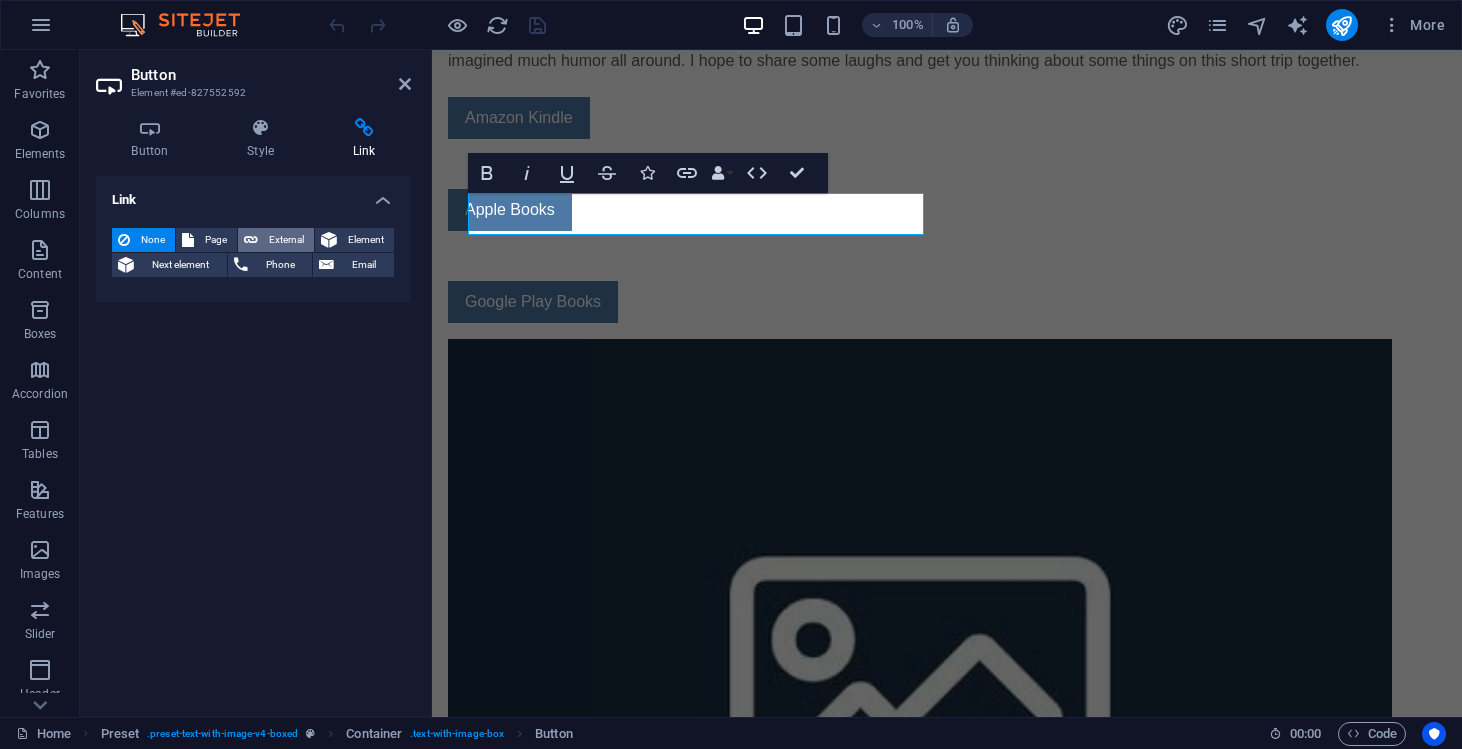 click on "External" at bounding box center [286, 240] 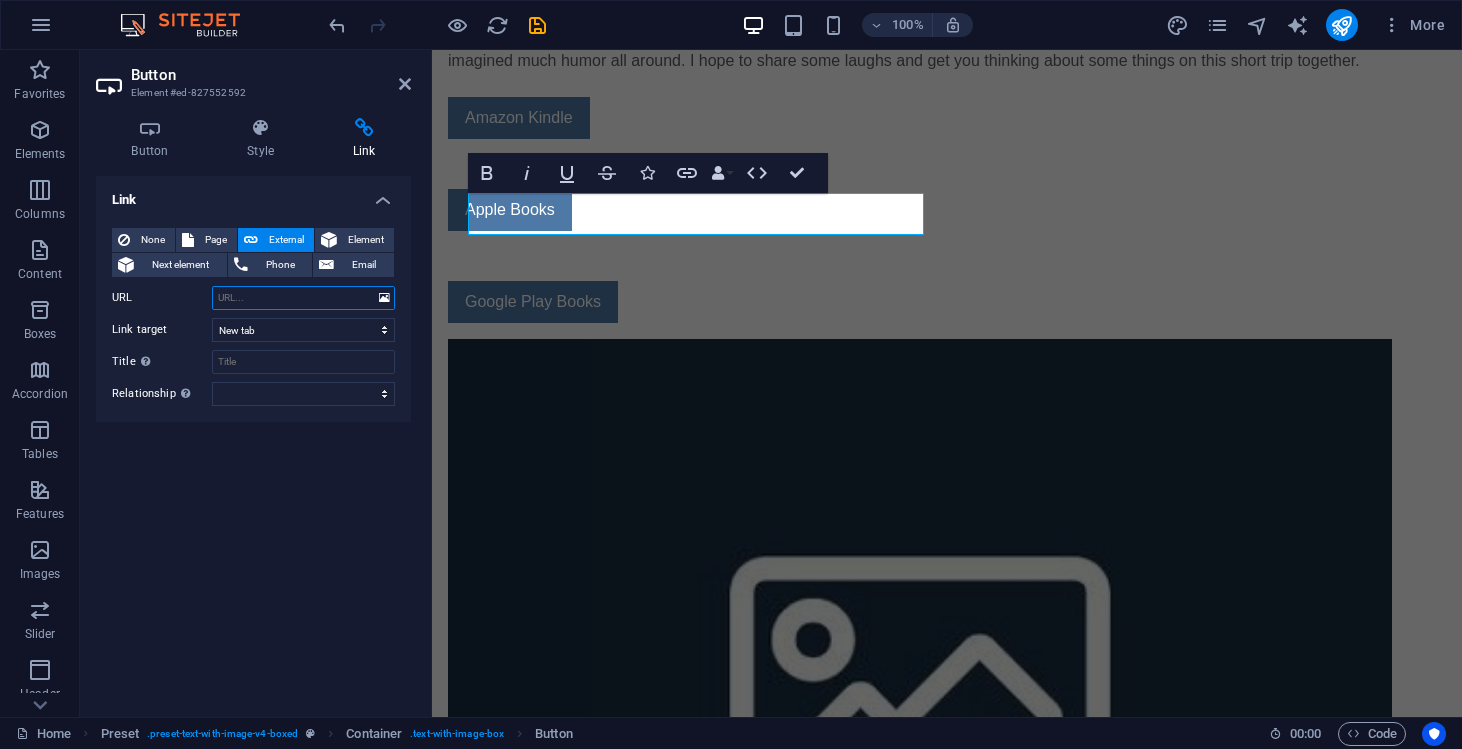 paste on "https://www.amazon.com/Doublesocks-Book-Ticklish-Between-Thoughts-ebook/dp/B0DPJD1R9B/" 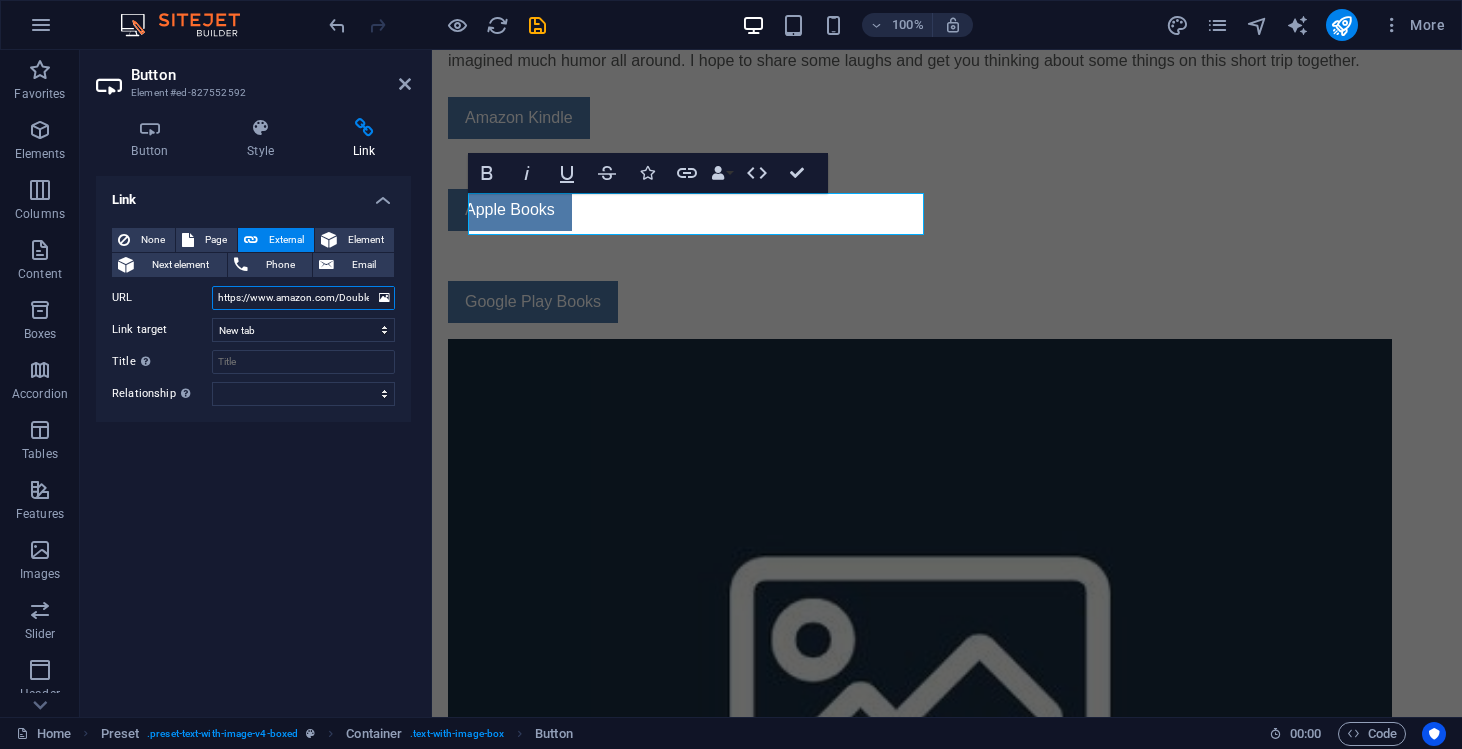 scroll, scrollTop: 0, scrollLeft: 287, axis: horizontal 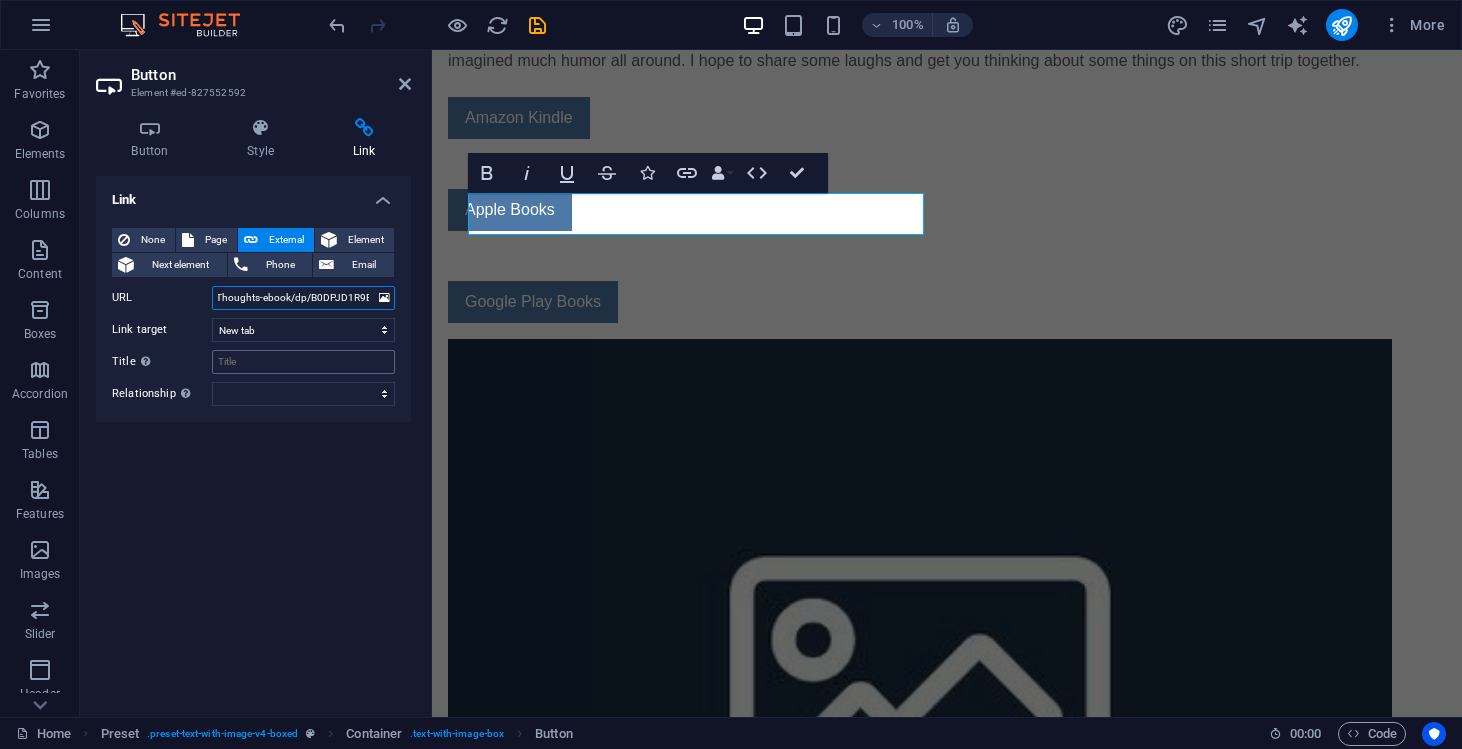type on "https://www.amazon.com/Doublesocks-Book-Ticklish-Between-Thoughts-ebook/dp/B0DPJD1R9B/" 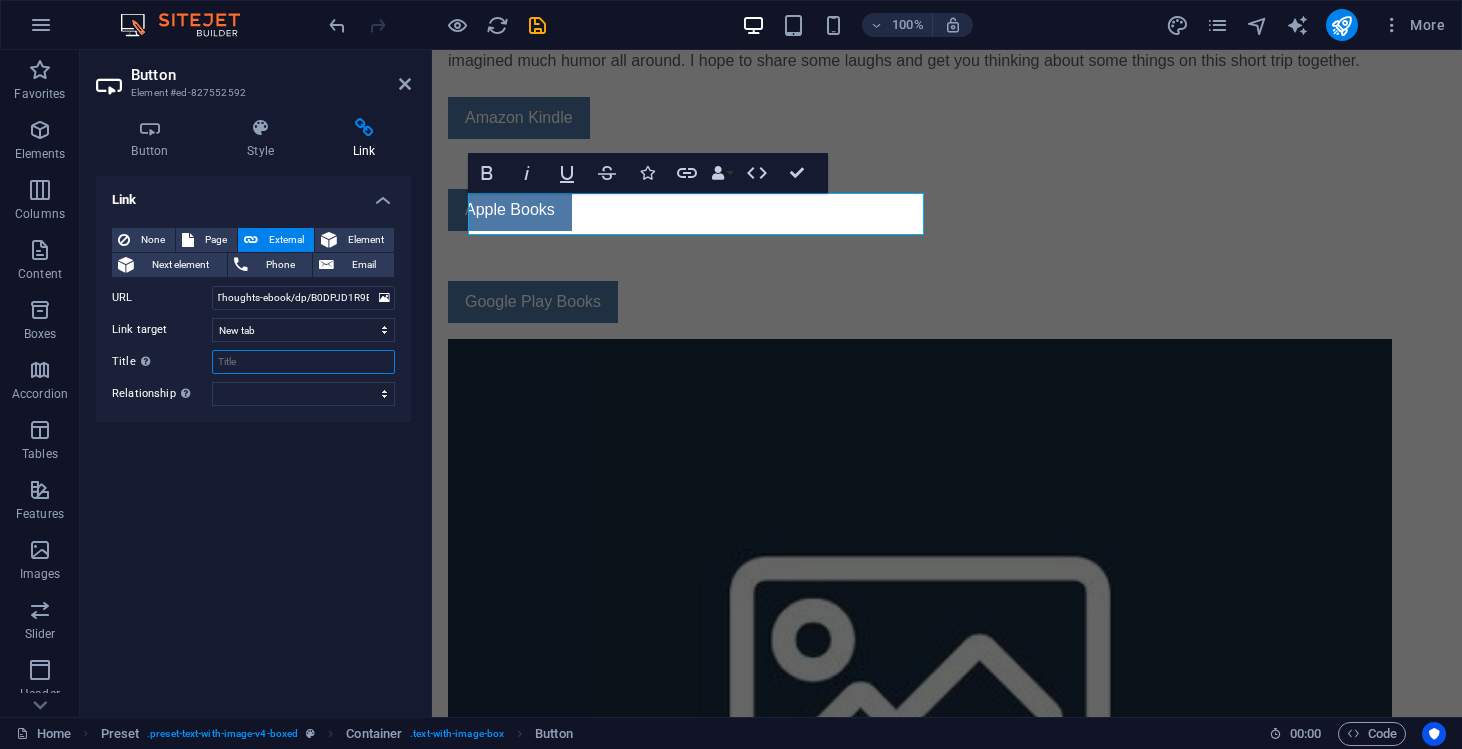 scroll, scrollTop: 0, scrollLeft: 0, axis: both 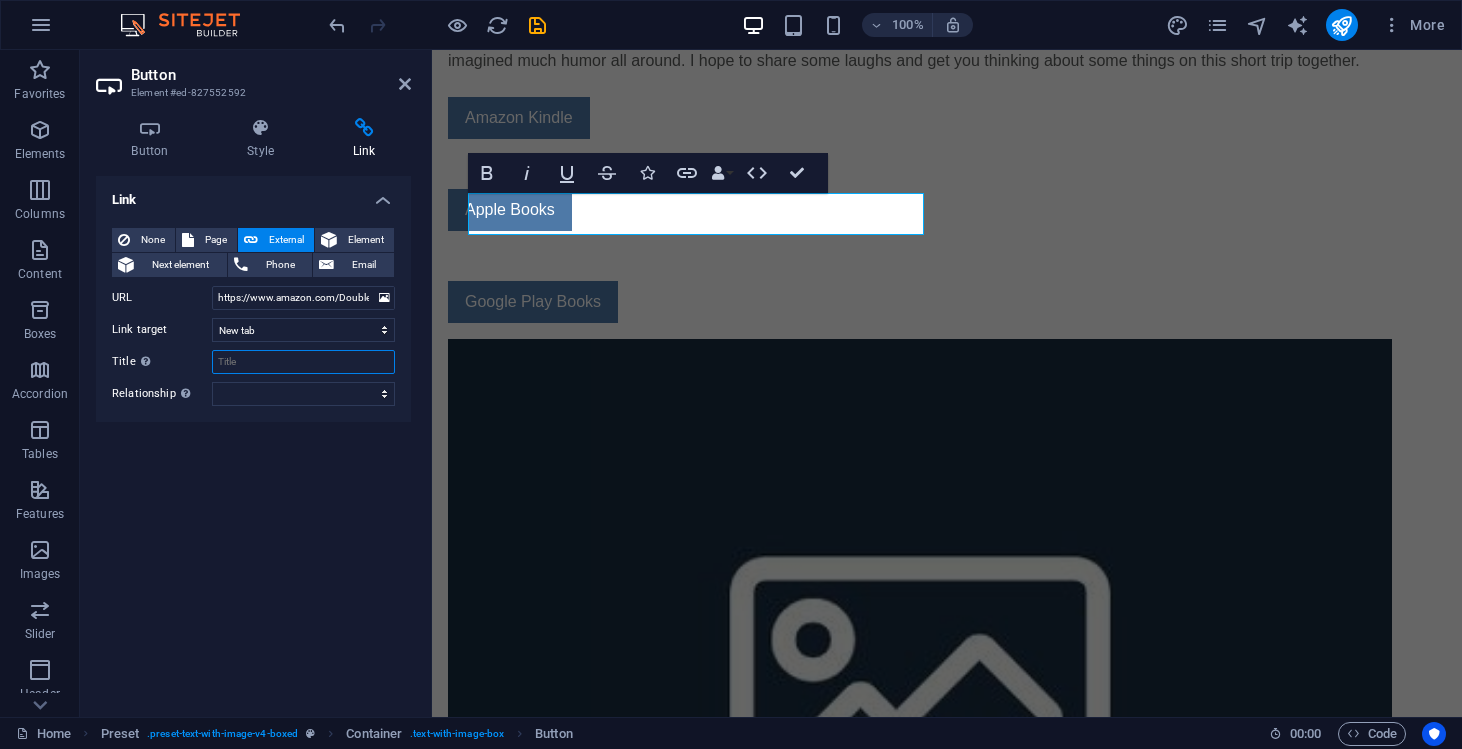 click on "Title Additional link description, should not be the same as the link text. The title is most often shown as a tooltip text when the mouse moves over the element. Leave empty if uncertain." at bounding box center (303, 362) 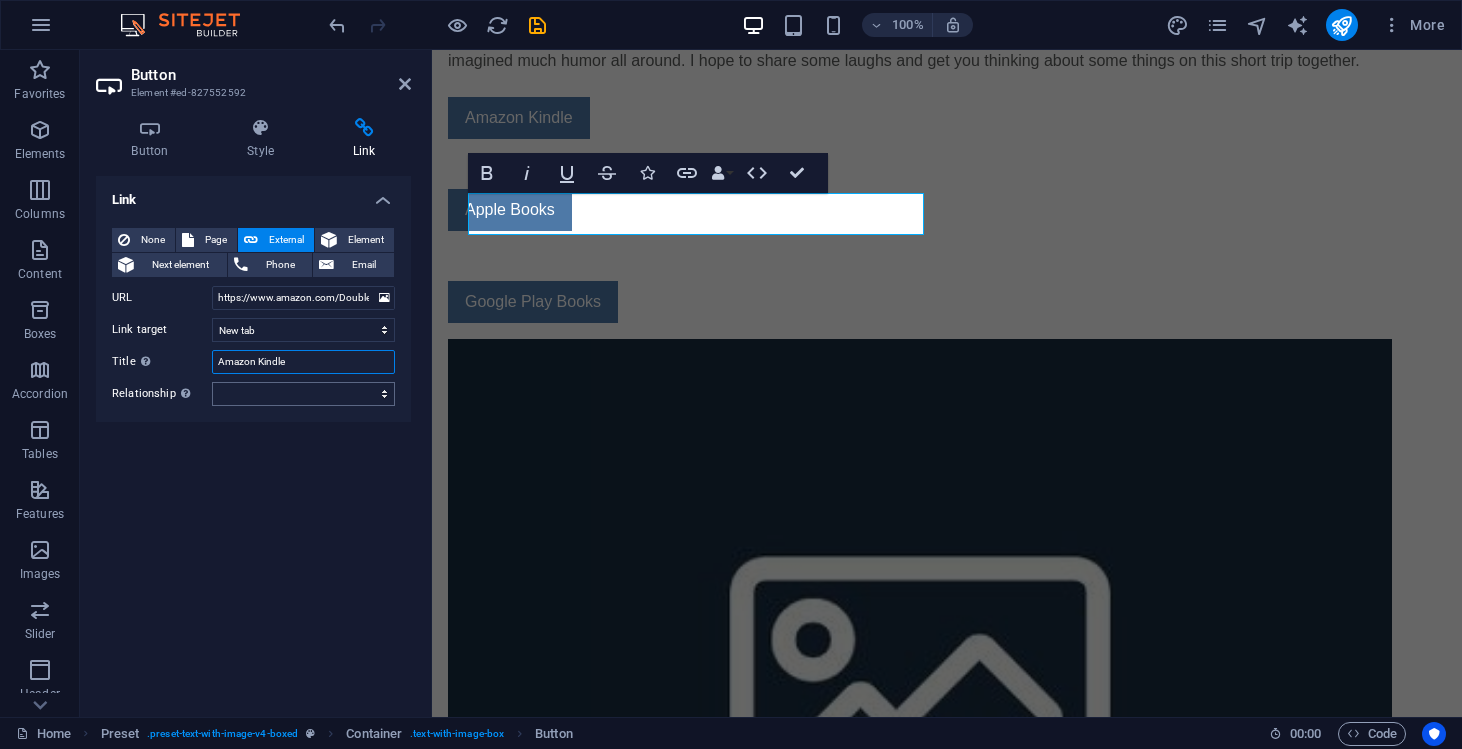 type on "Amazon Kindle" 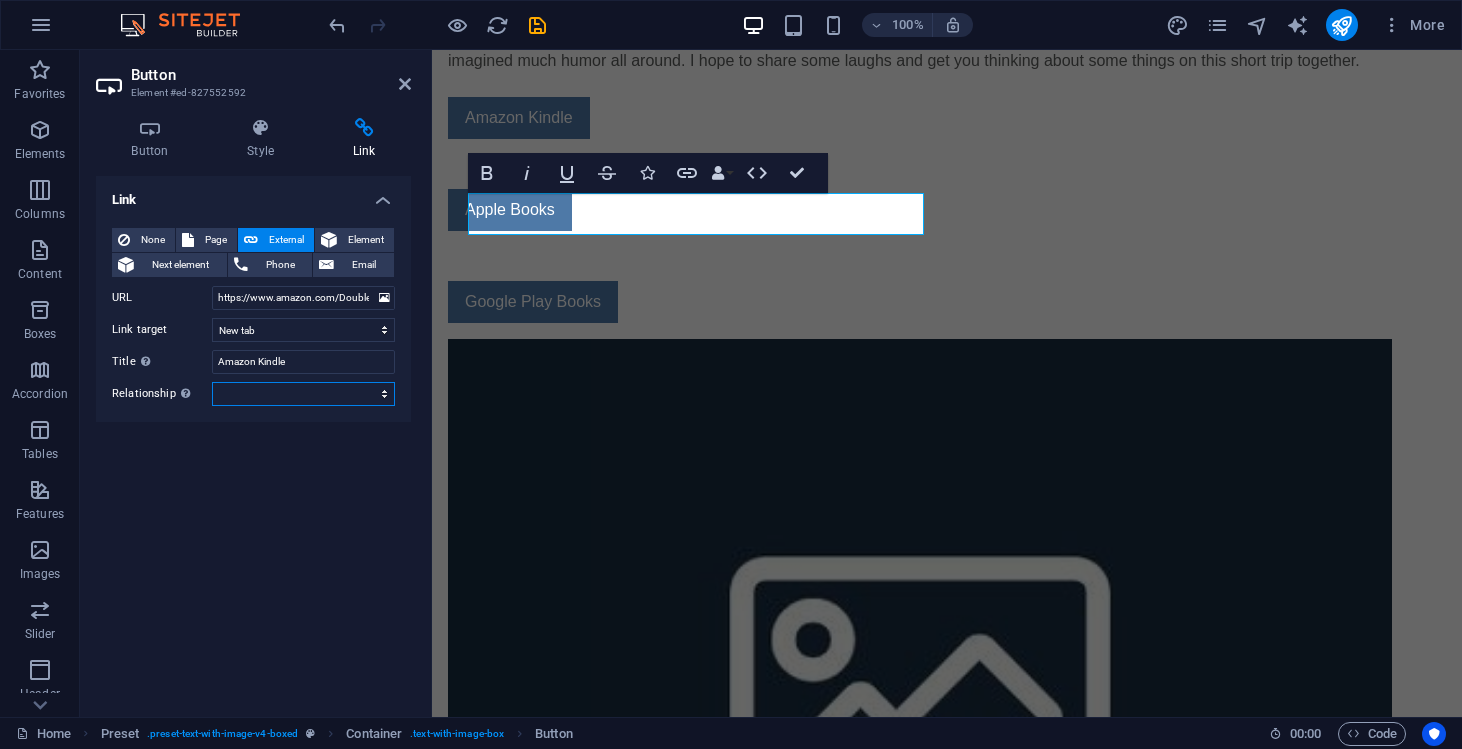 click on "alternate author bookmark external help license next nofollow noreferrer noopener prev search tag" at bounding box center (303, 394) 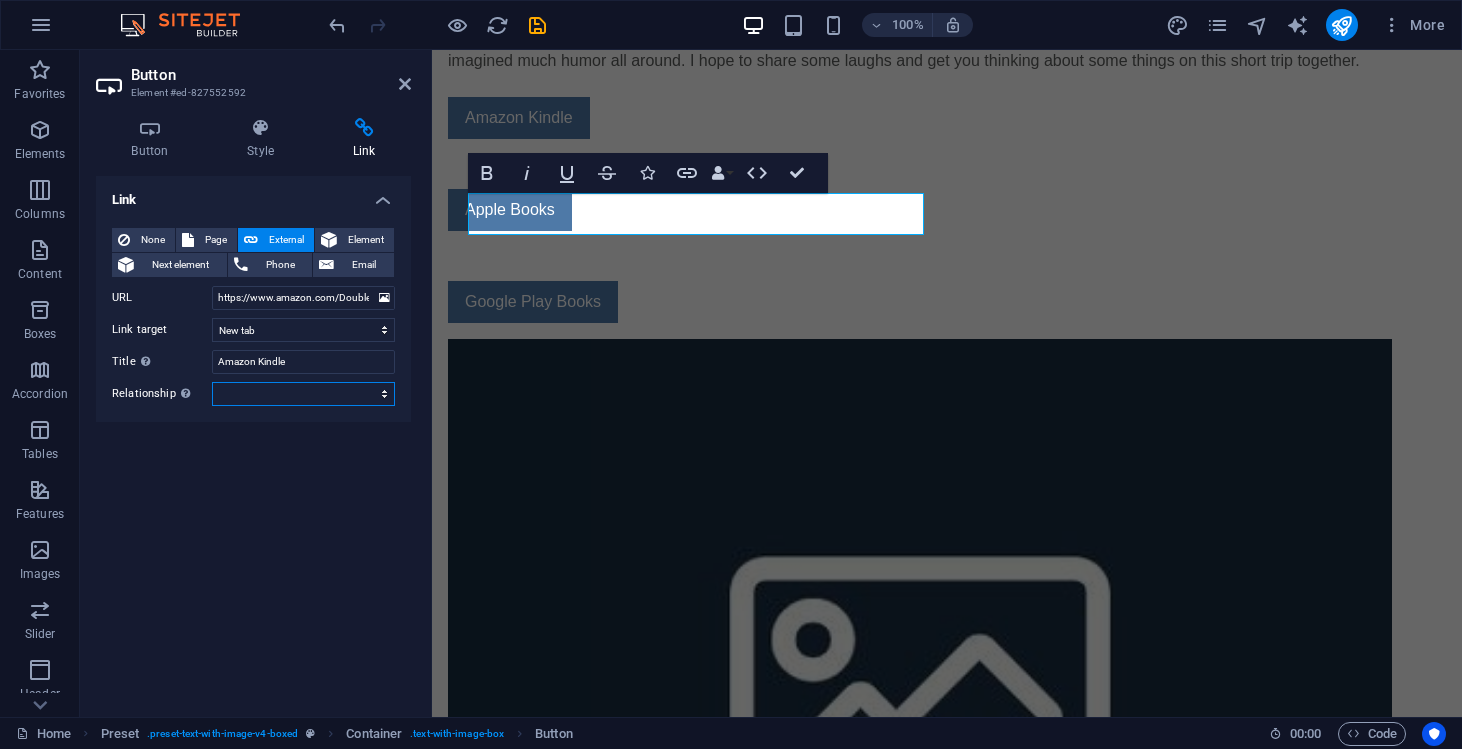select on "external" 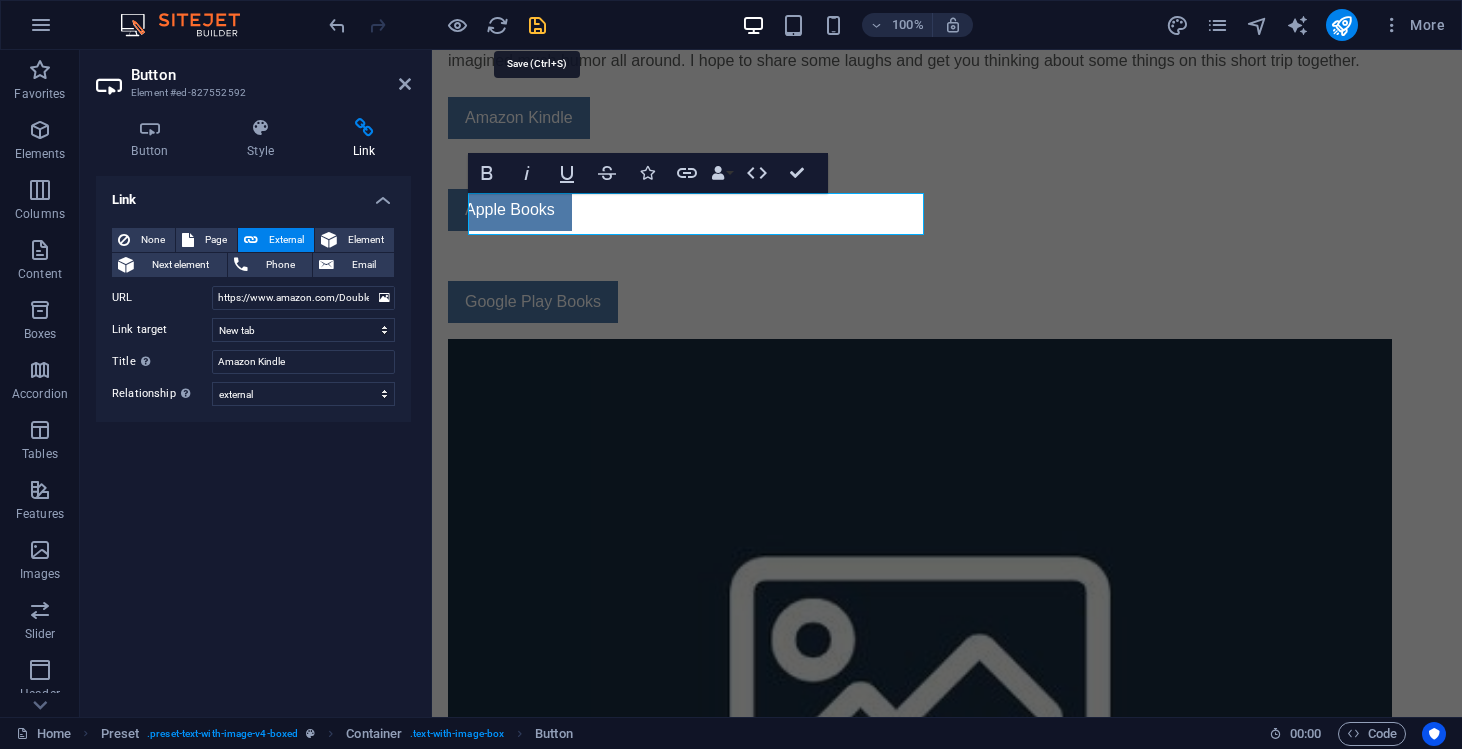 click at bounding box center (537, 25) 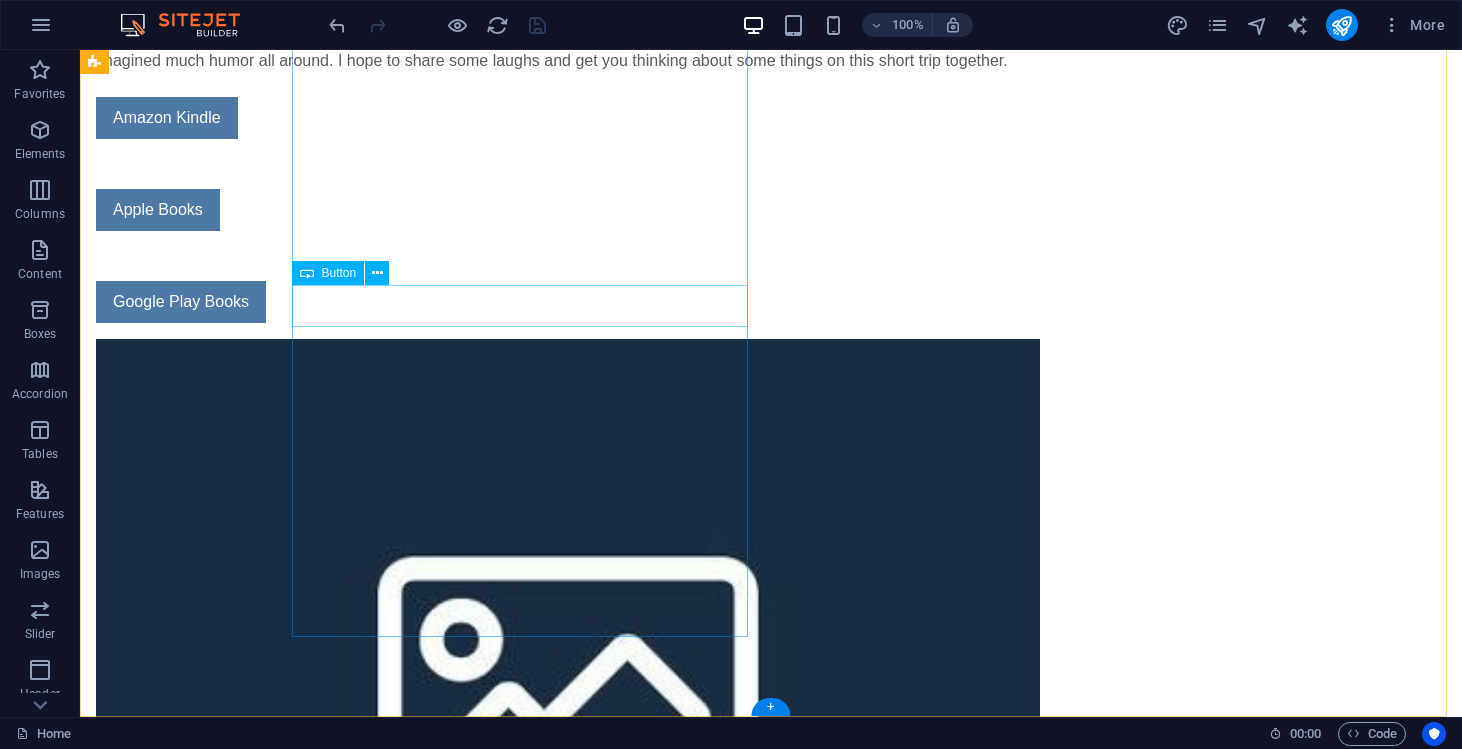 click on "Apple Books" at bounding box center (568, 210) 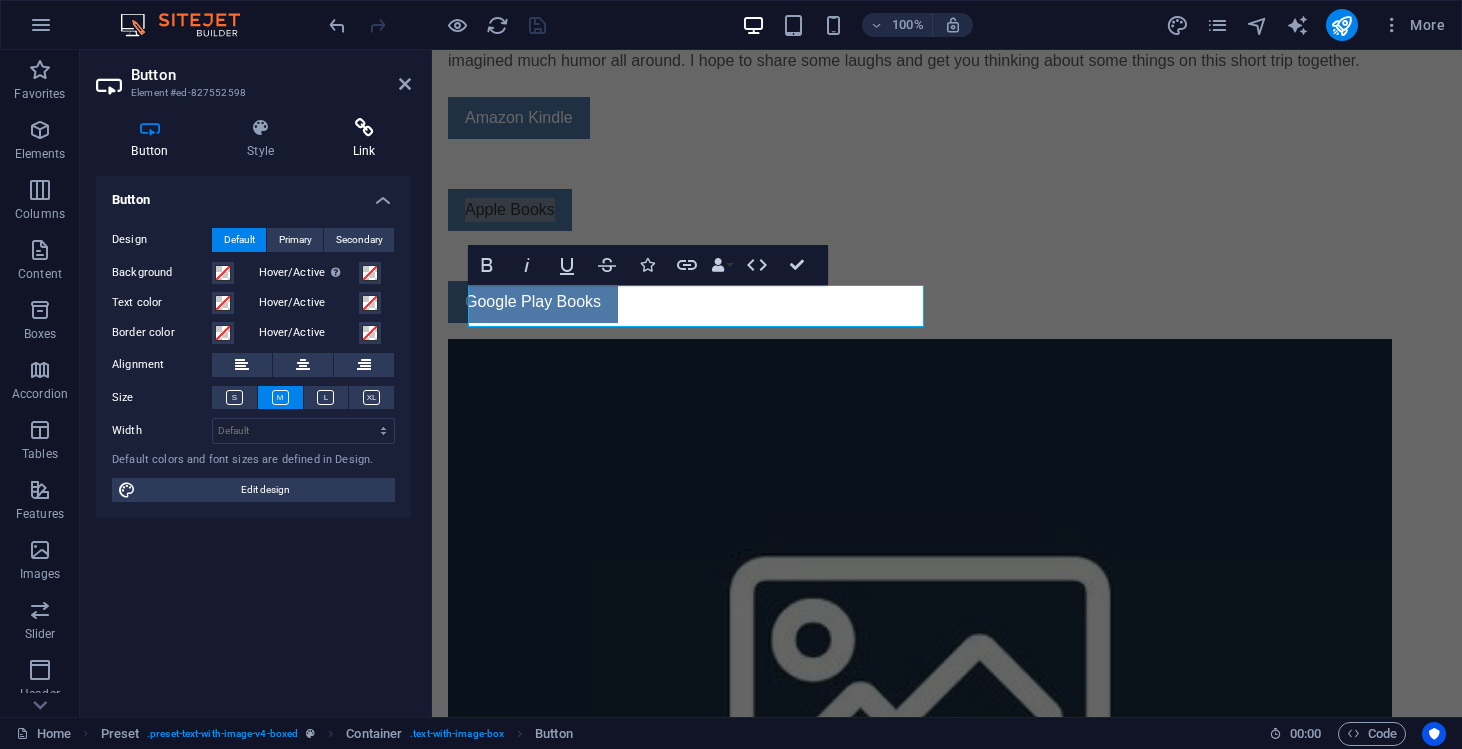 click at bounding box center [364, 128] 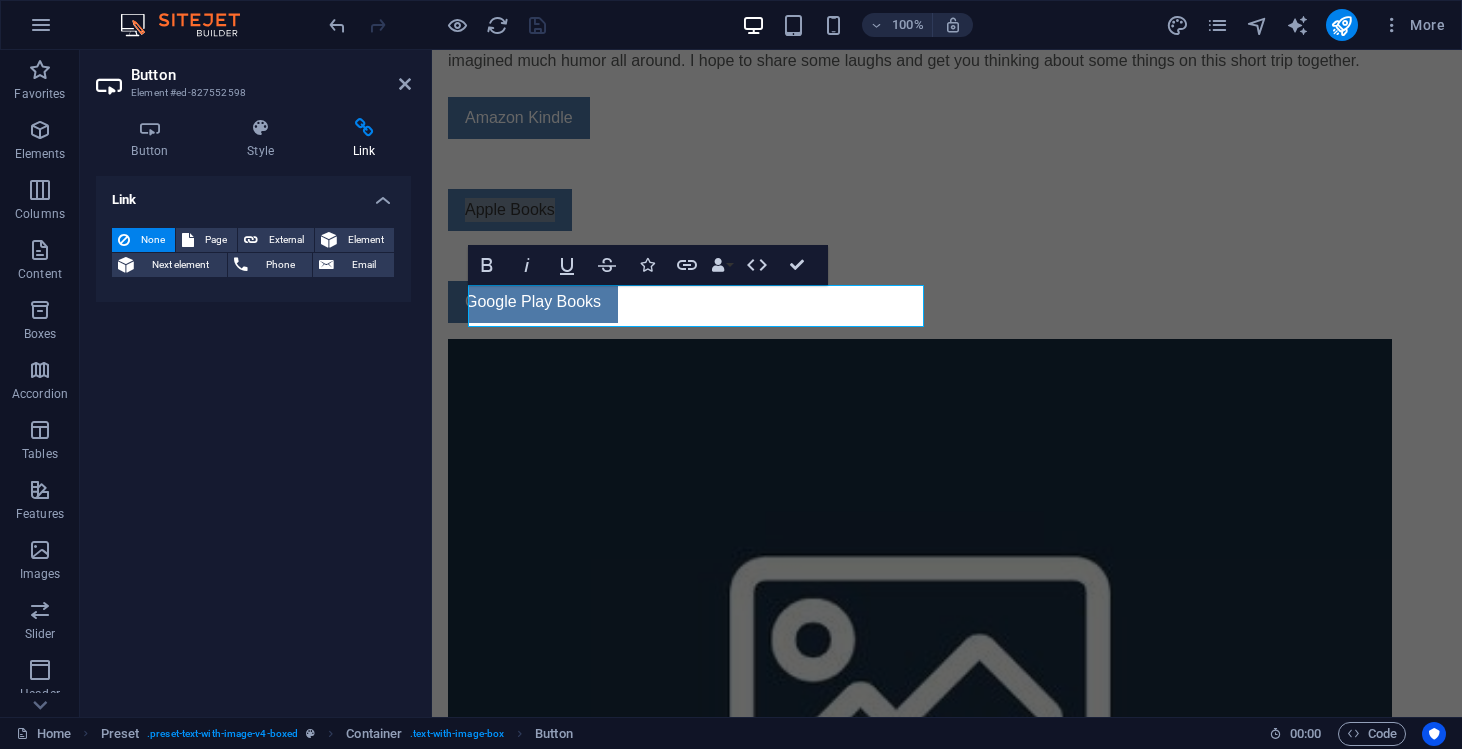 click on "Link" at bounding box center (253, 194) 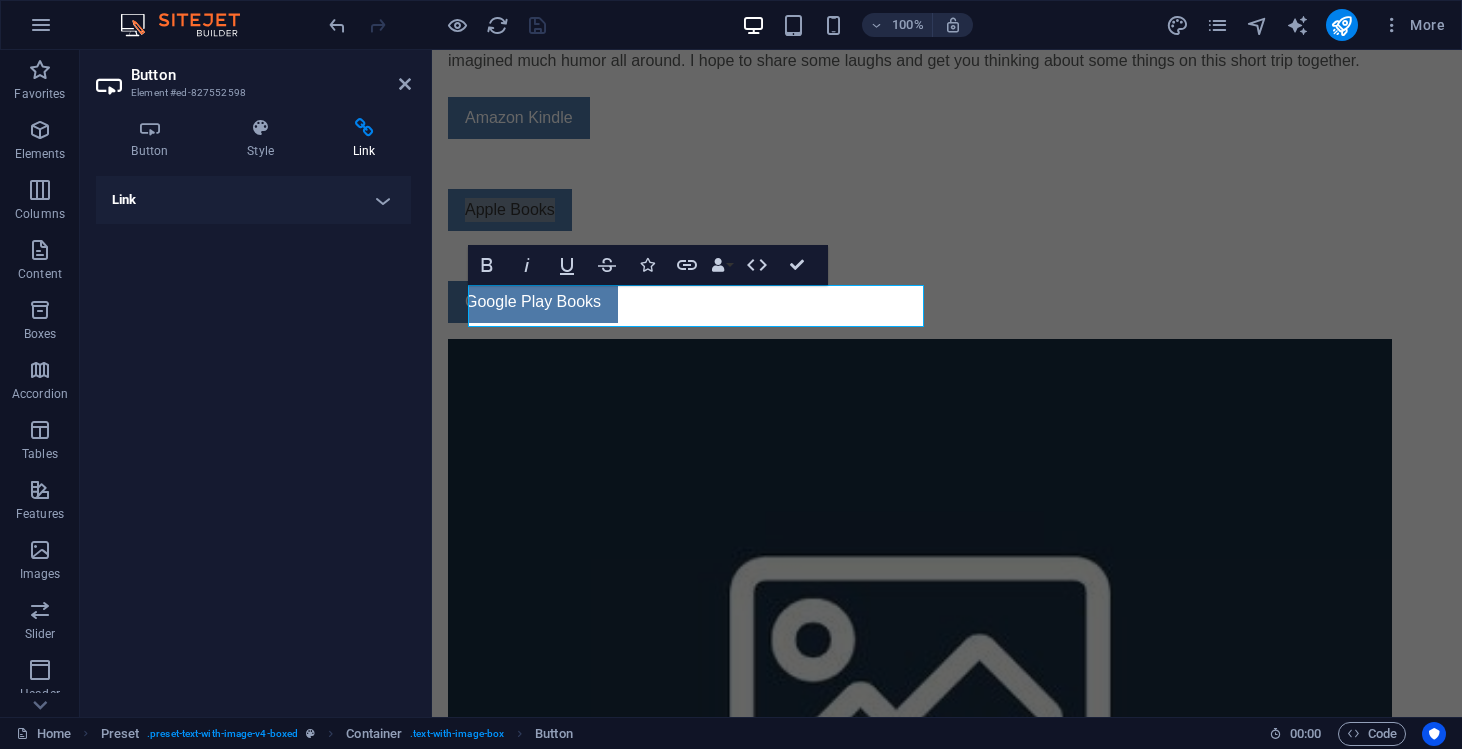 click on "Link" at bounding box center (253, 200) 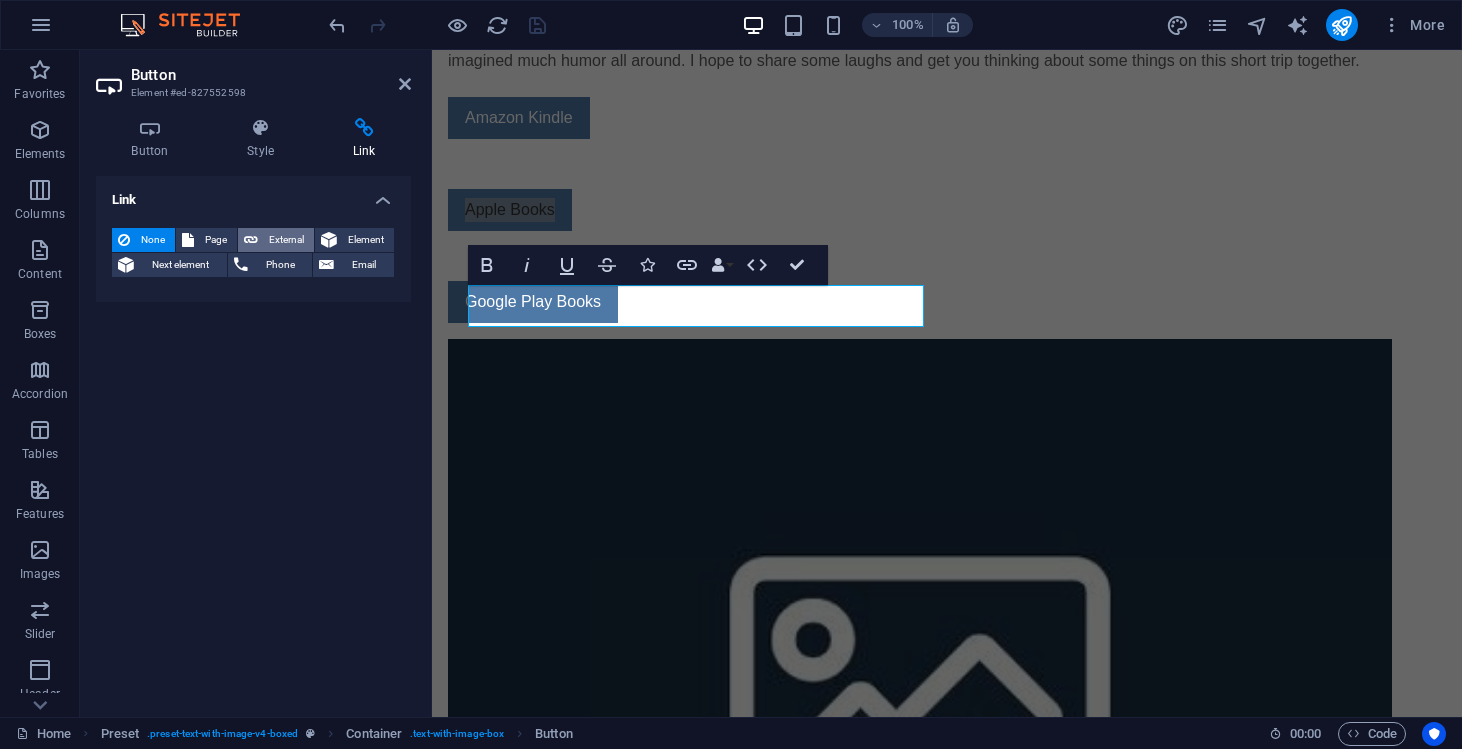 click on "External" at bounding box center [286, 240] 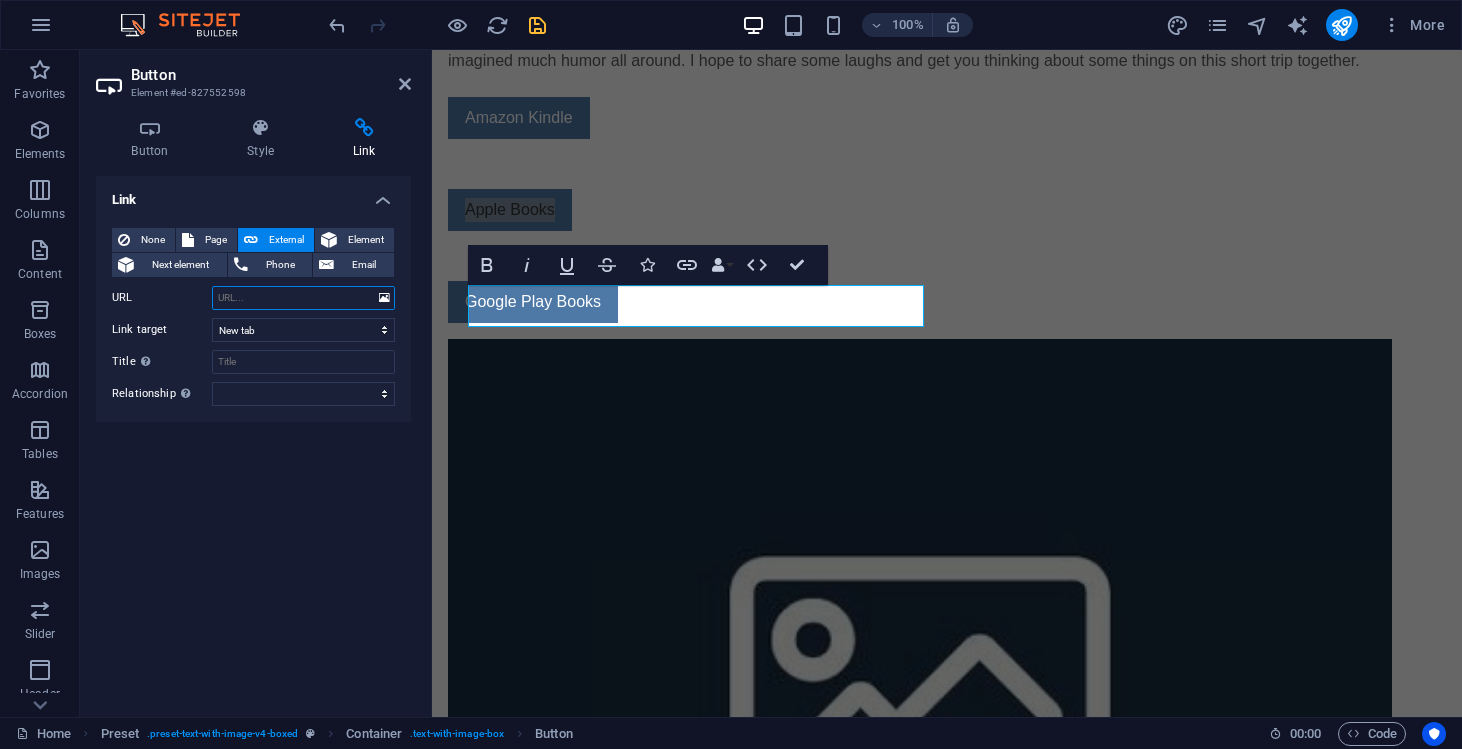 paste on "https://books.apple.com/us/book/doublesocks-book-1-ticklish-between-the-ears/id6743263698" 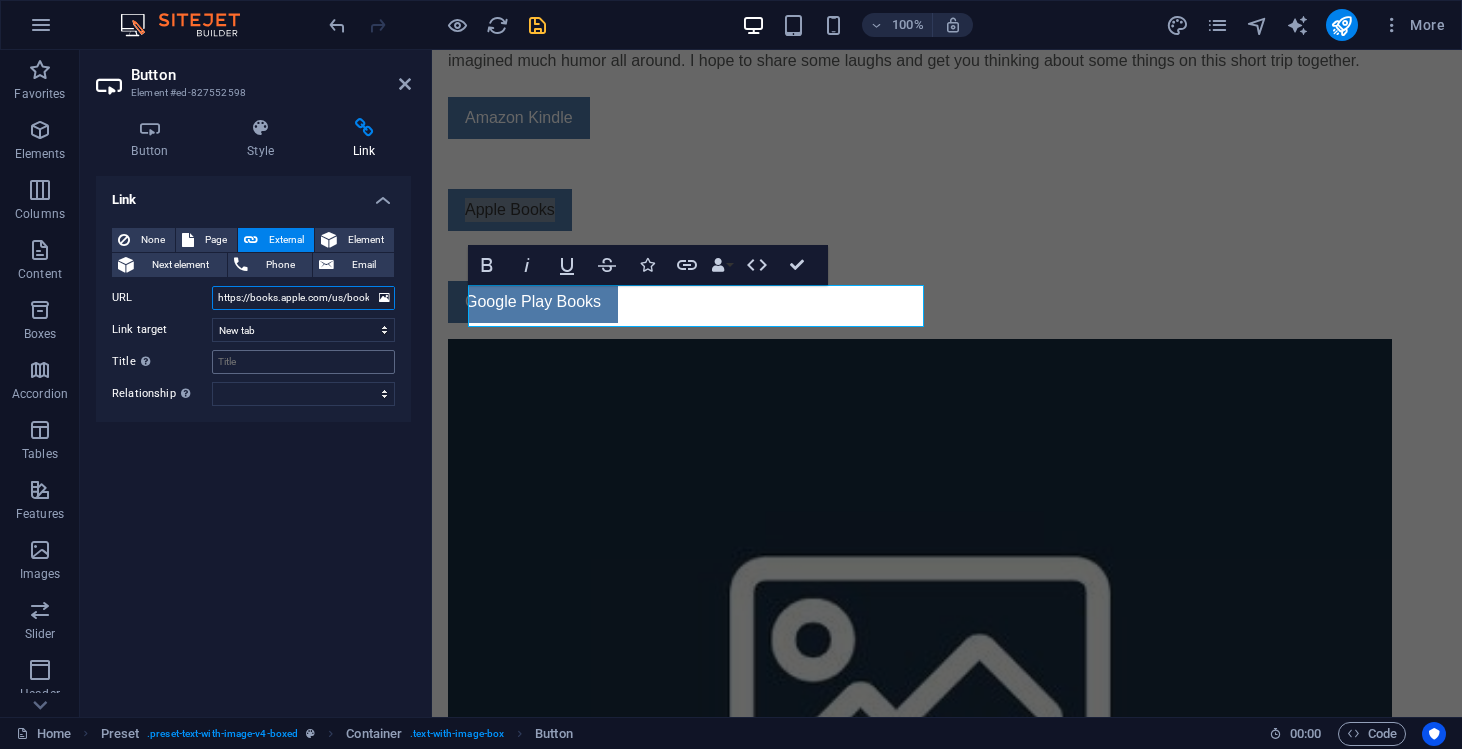 scroll, scrollTop: 0, scrollLeft: 275, axis: horizontal 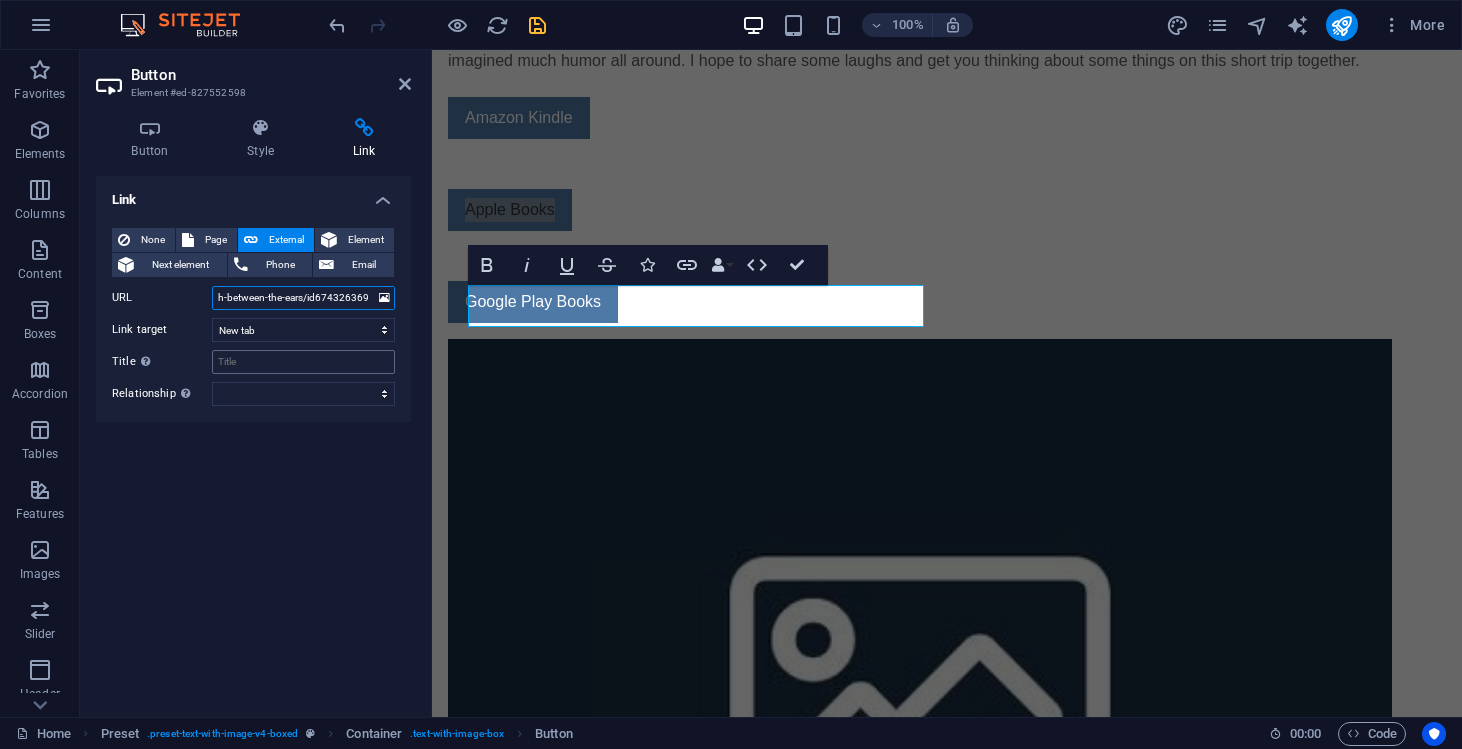 type on "https://books.apple.com/us/book/doublesocks-book-1-ticklish-between-the-ears/id6743263698" 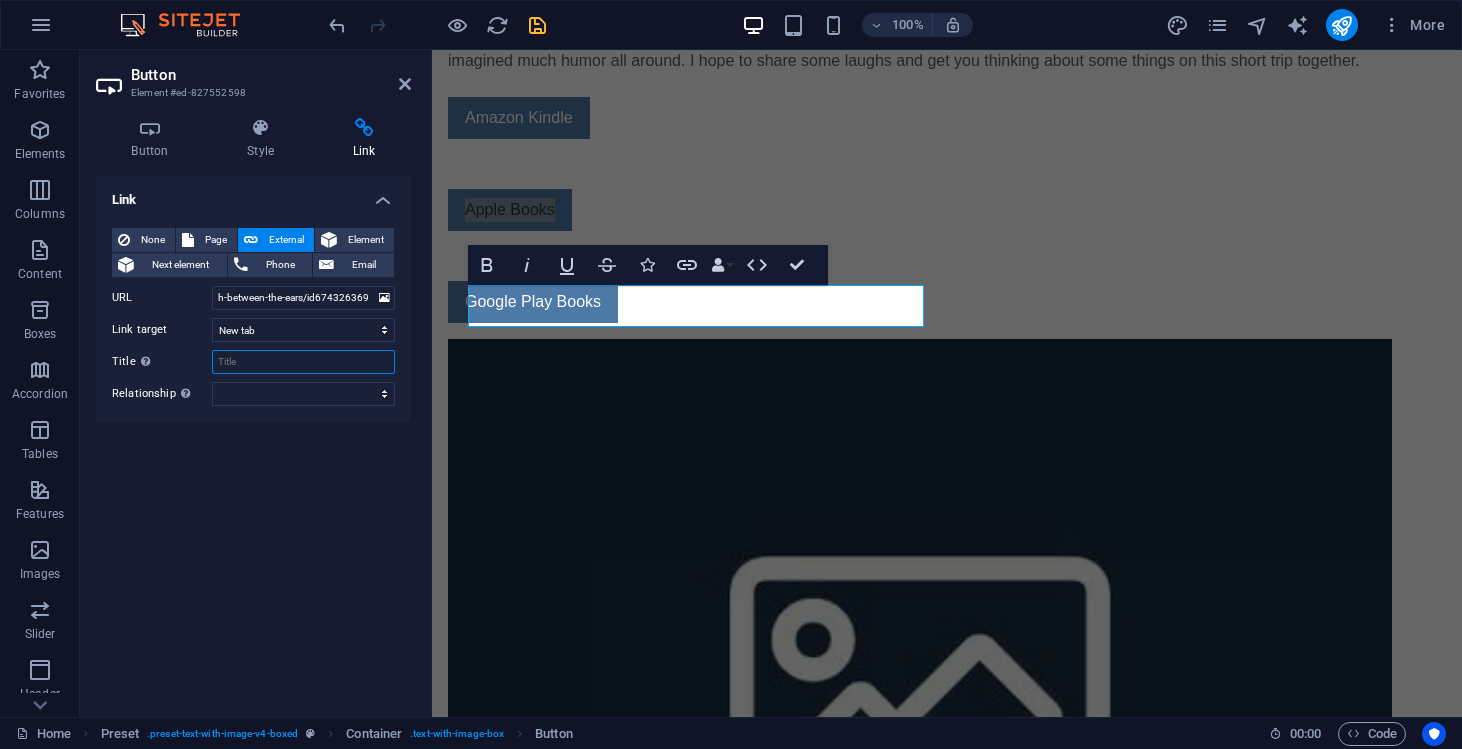 click on "Title Additional link description, should not be the same as the link text. The title is most often shown as a tooltip text when the mouse moves over the element. Leave empty if uncertain." at bounding box center (303, 362) 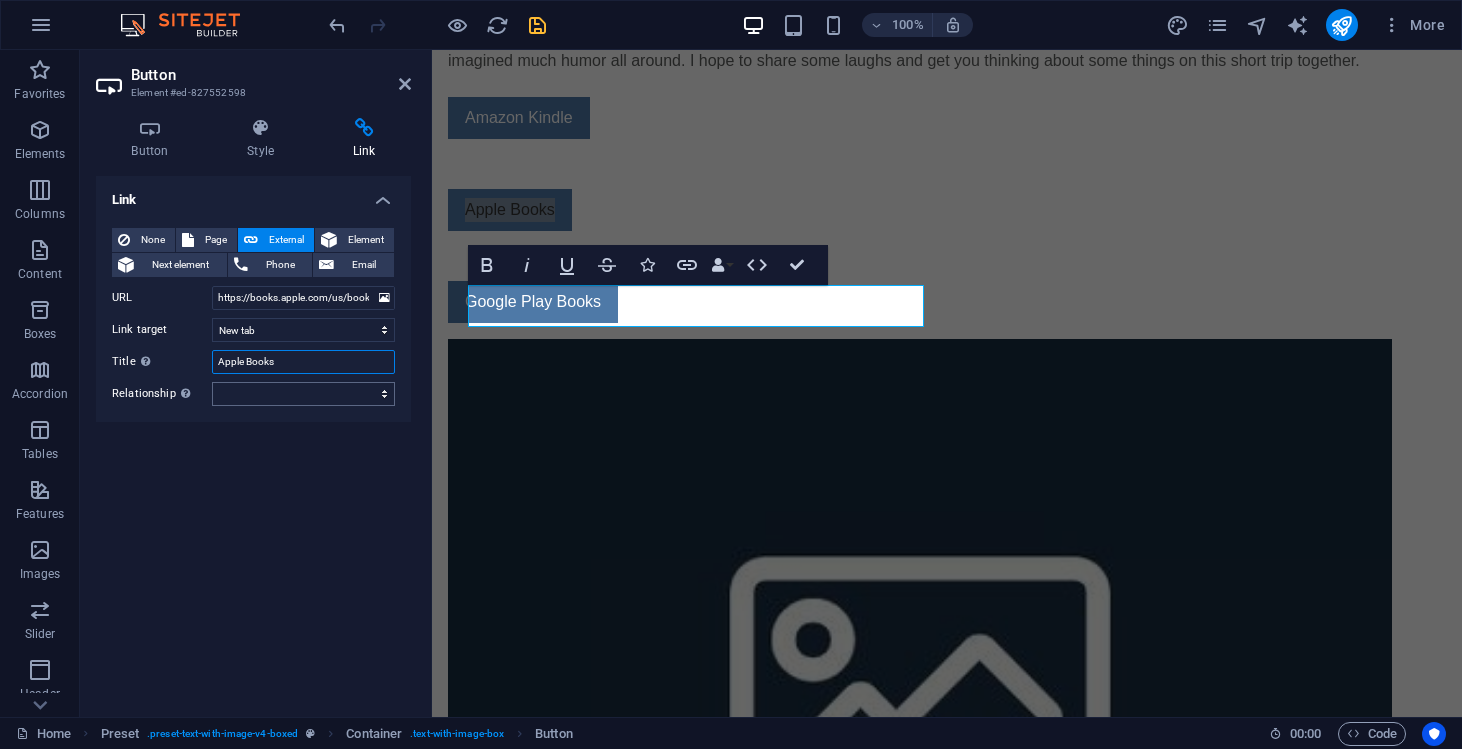 type on "Apple Books" 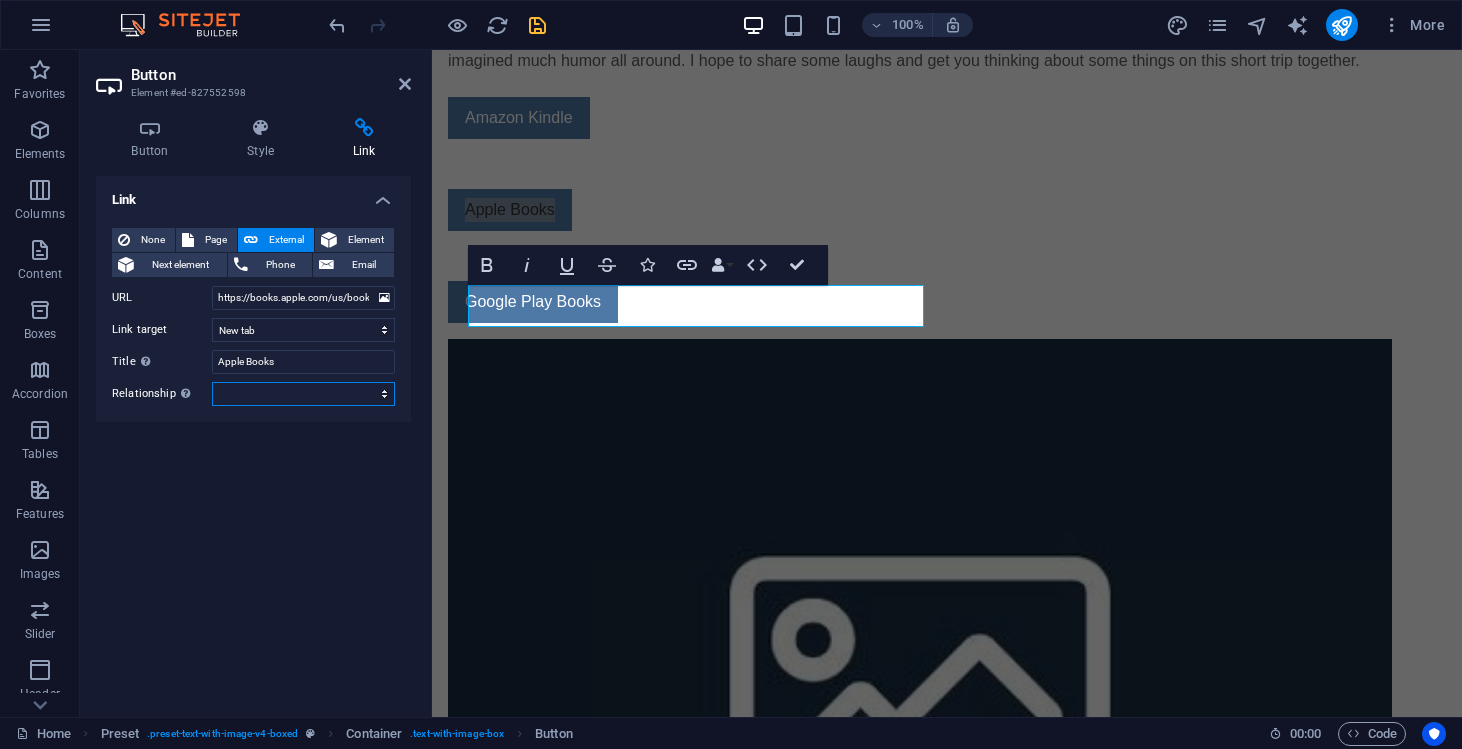 click on "alternate author bookmark external help license next nofollow noreferrer noopener prev search tag" at bounding box center (303, 394) 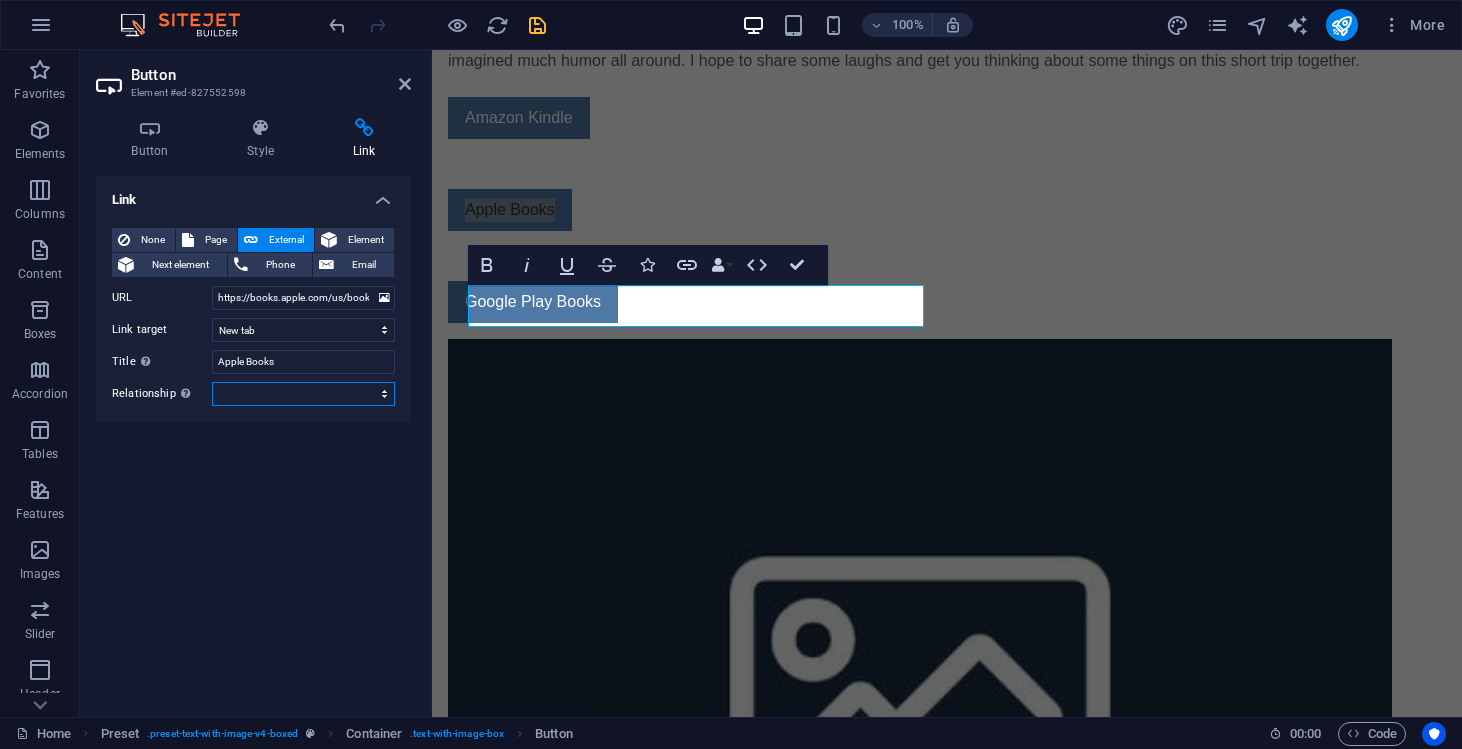select on "external" 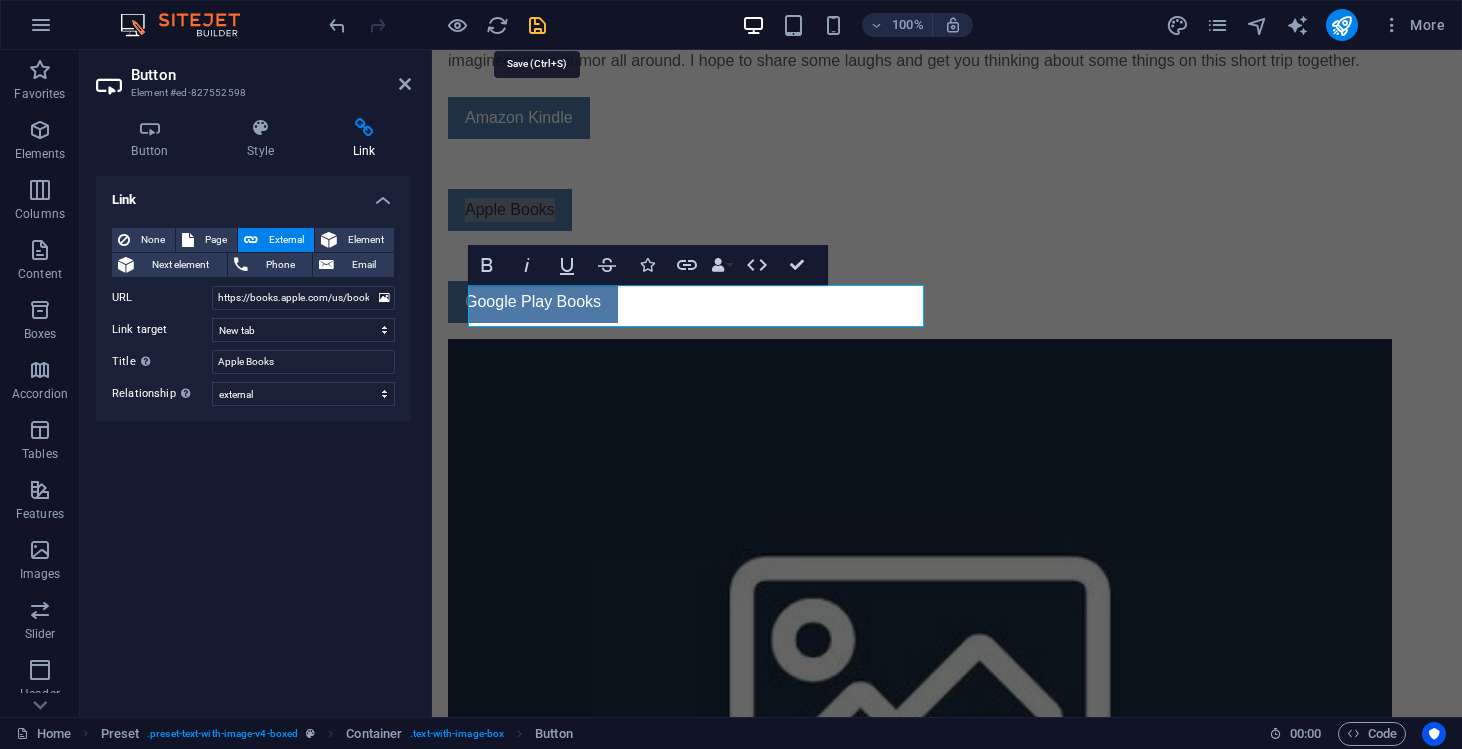 click at bounding box center [537, 25] 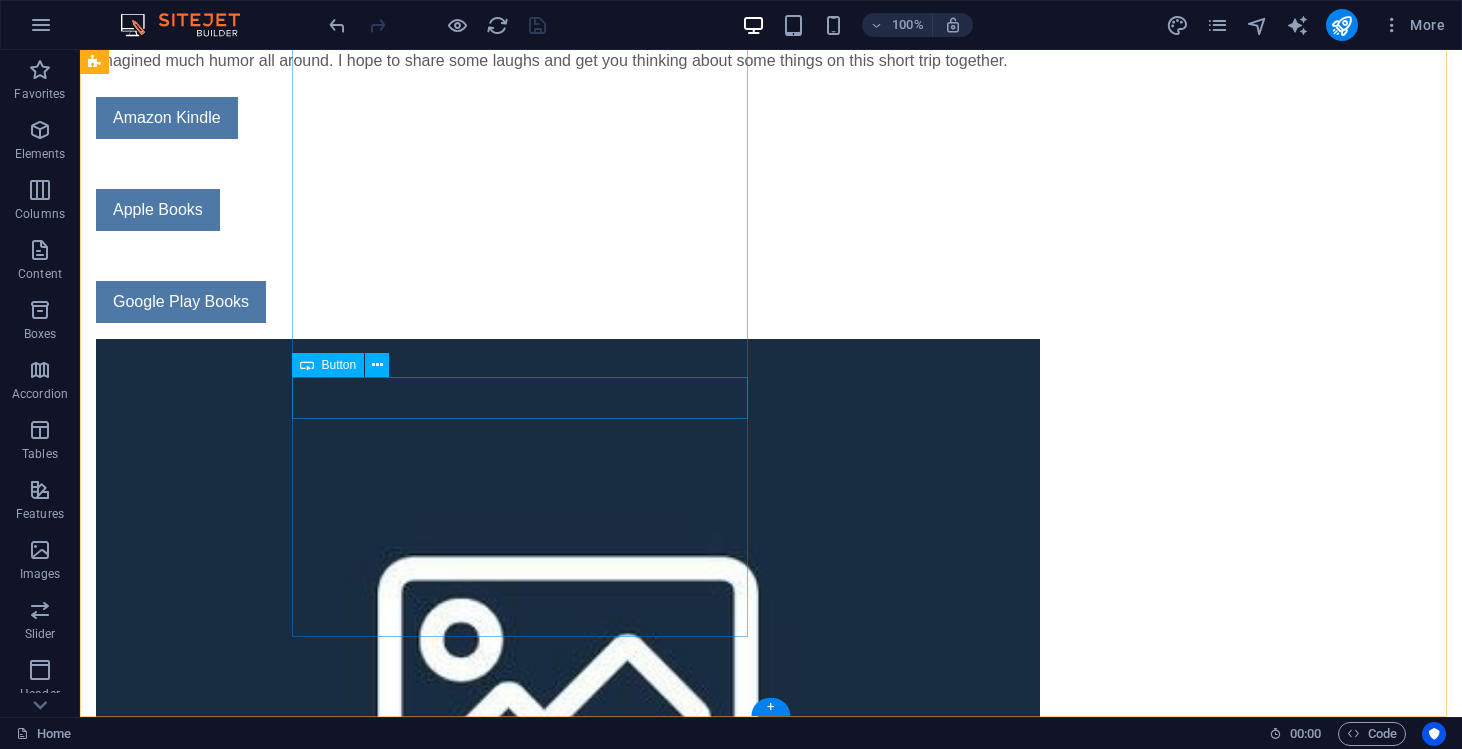 click on "Google Play Books" at bounding box center [568, 302] 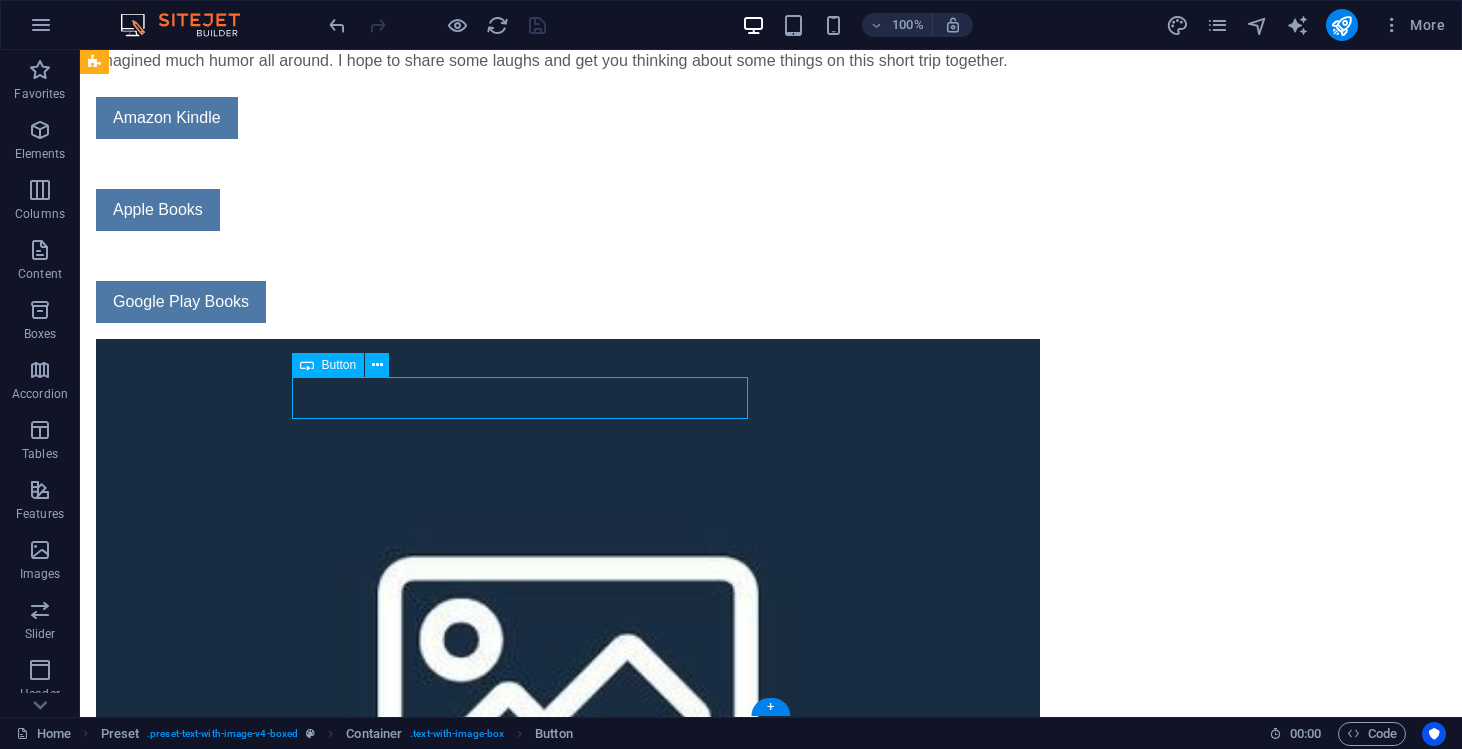 click on "Google Play Books" at bounding box center [568, 302] 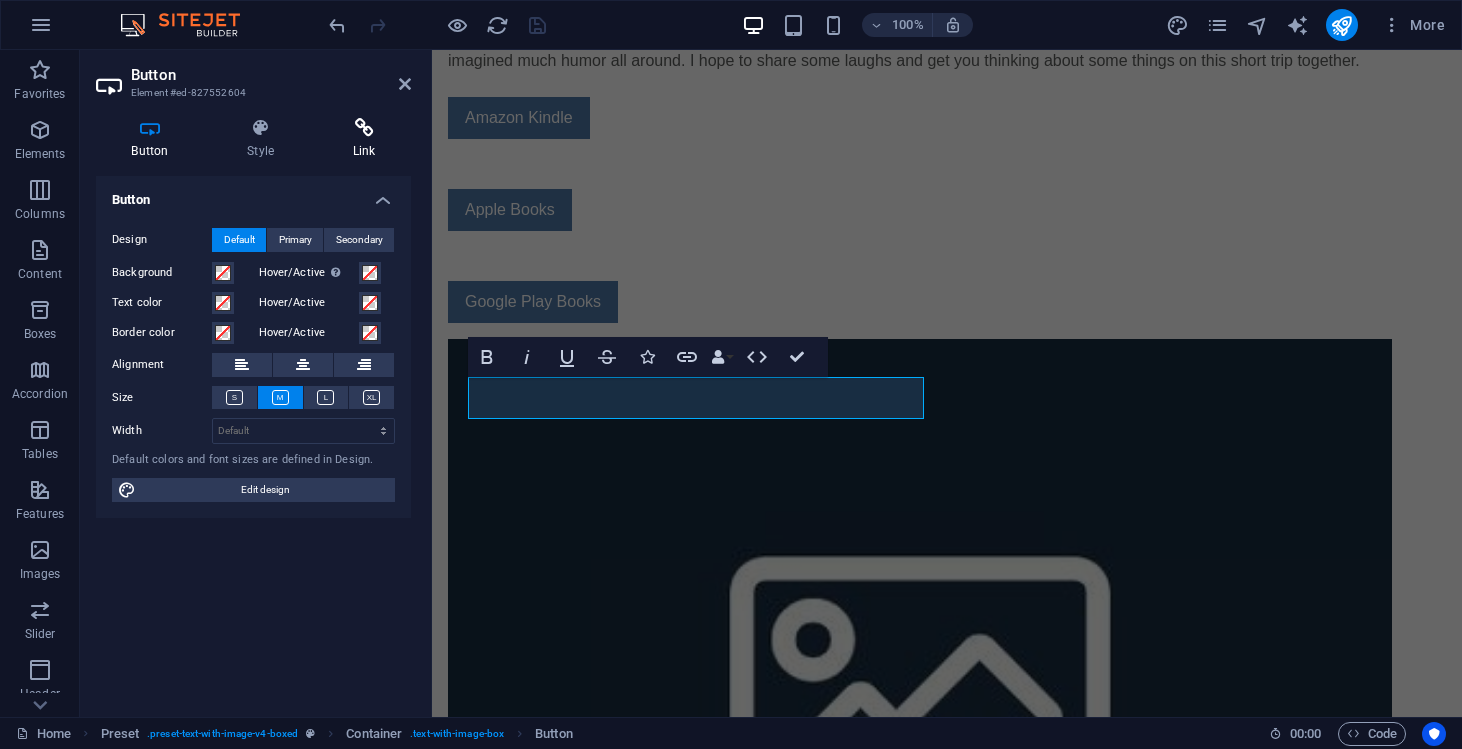 click on "Link" at bounding box center [364, 139] 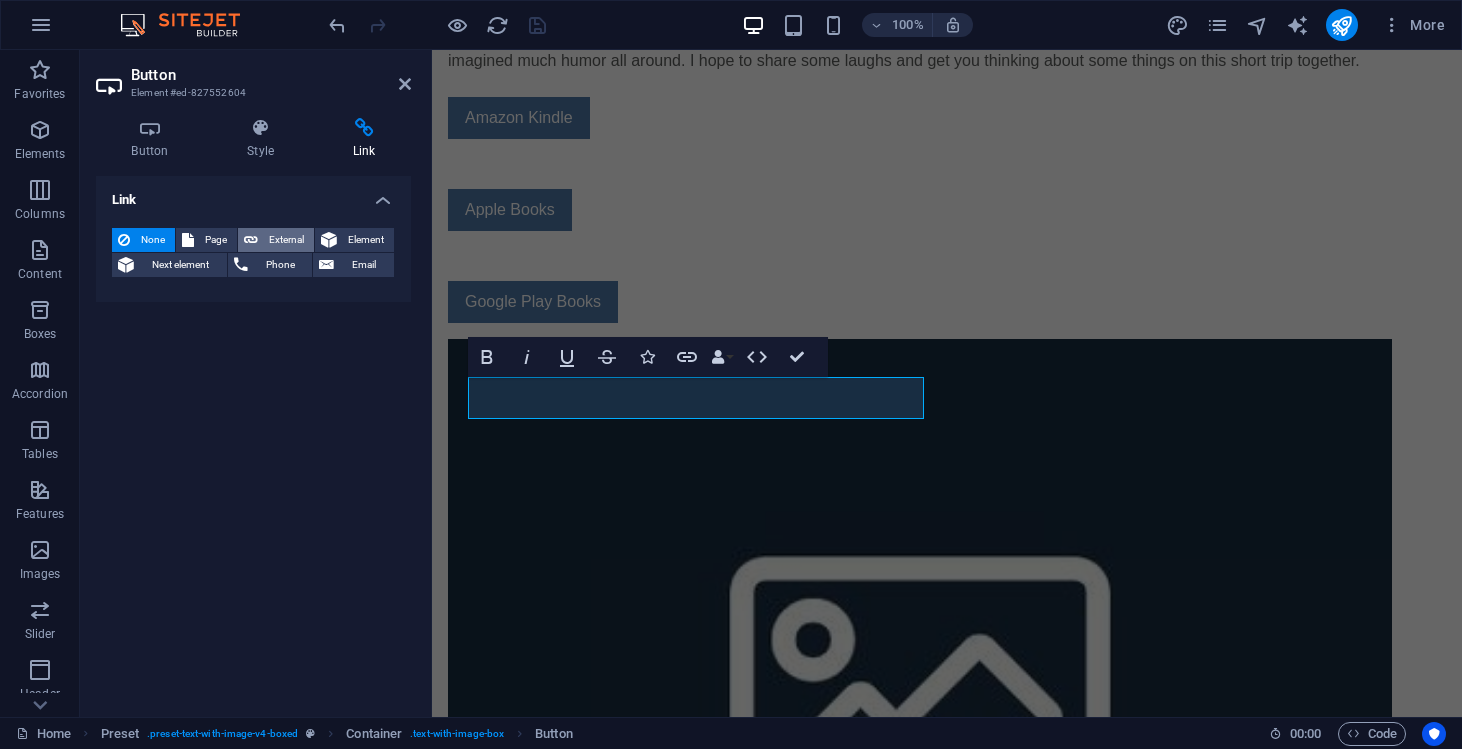 click on "External" at bounding box center [286, 240] 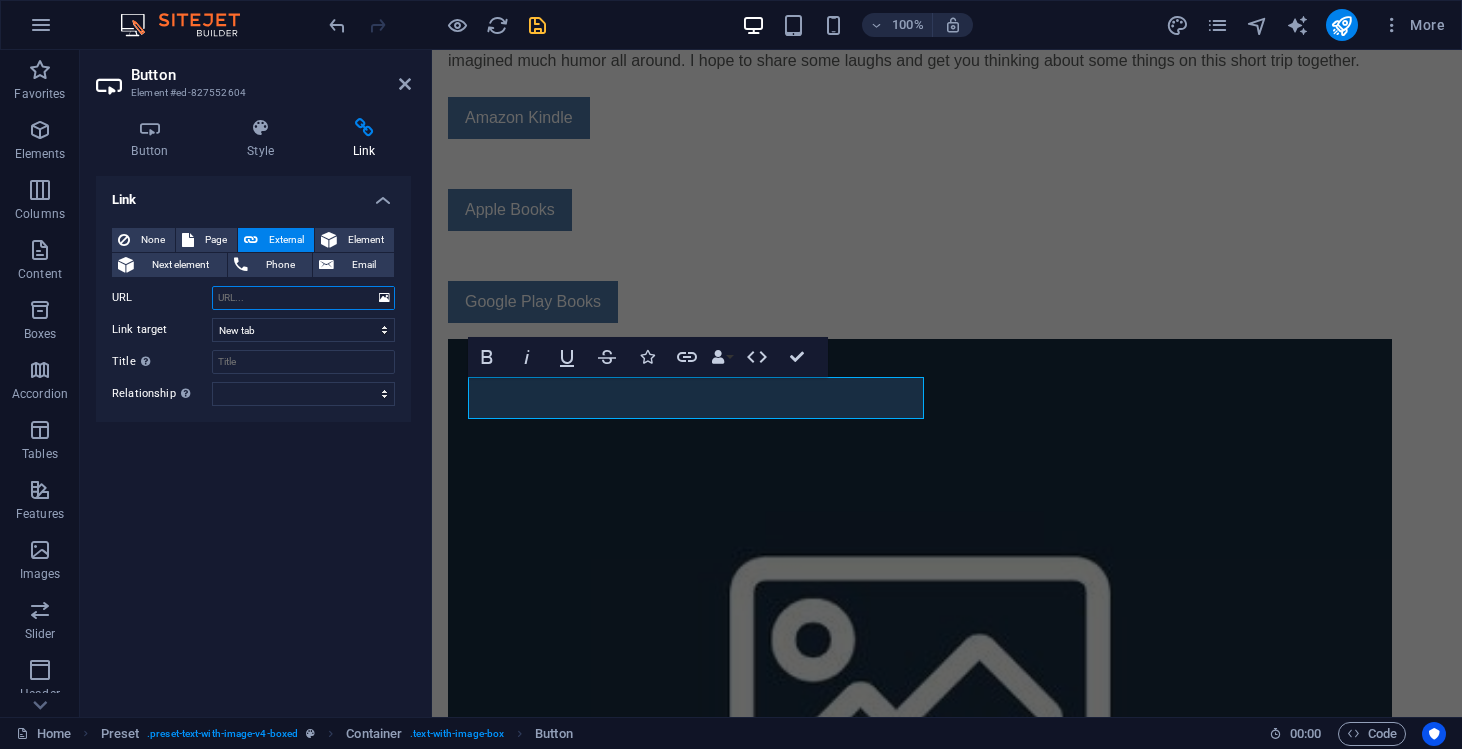 paste on "https://play.google.com/store/books/details/Thomas_Vo_Doublesocks_Book_1_Ticklish_Between_The?id=xbA0EQAAQBAJ&hl=en_US" 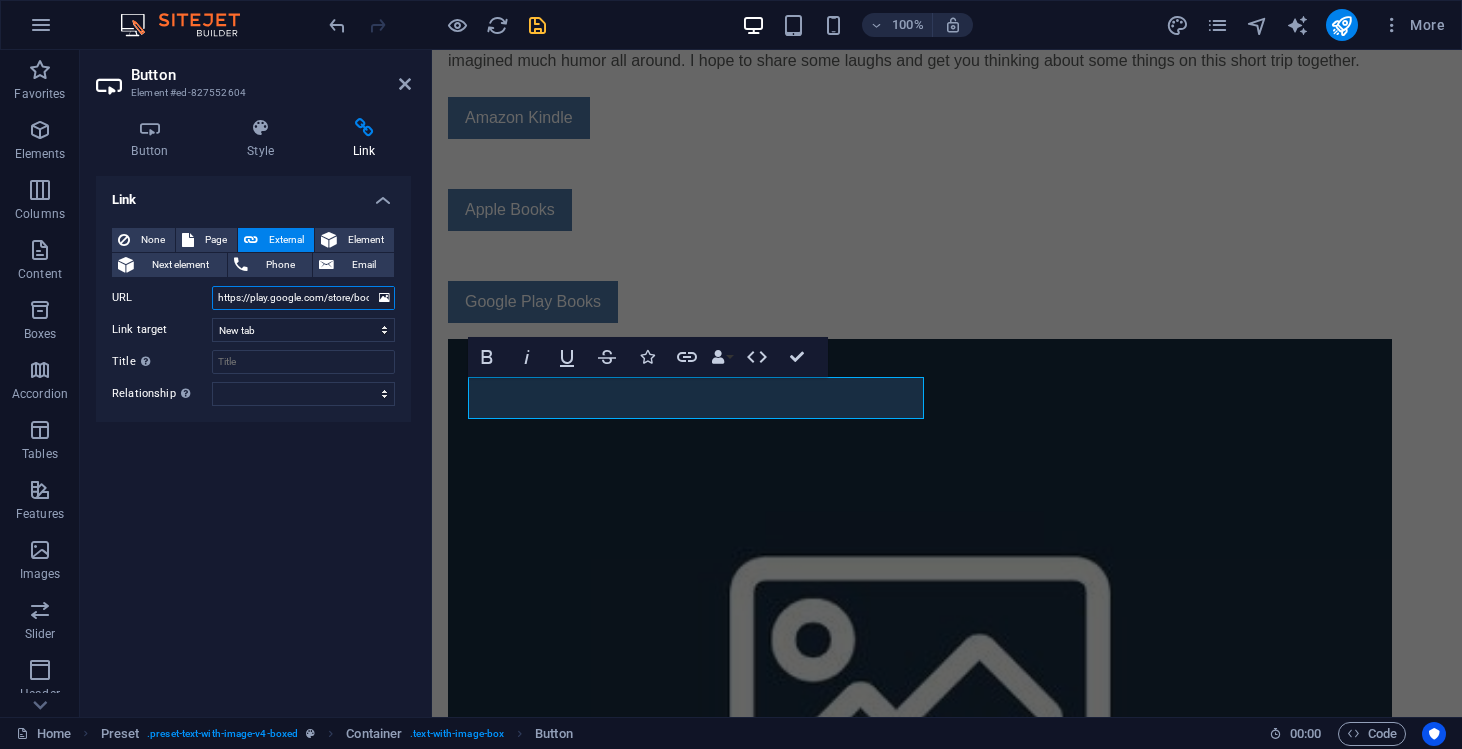scroll, scrollTop: 0, scrollLeft: 444, axis: horizontal 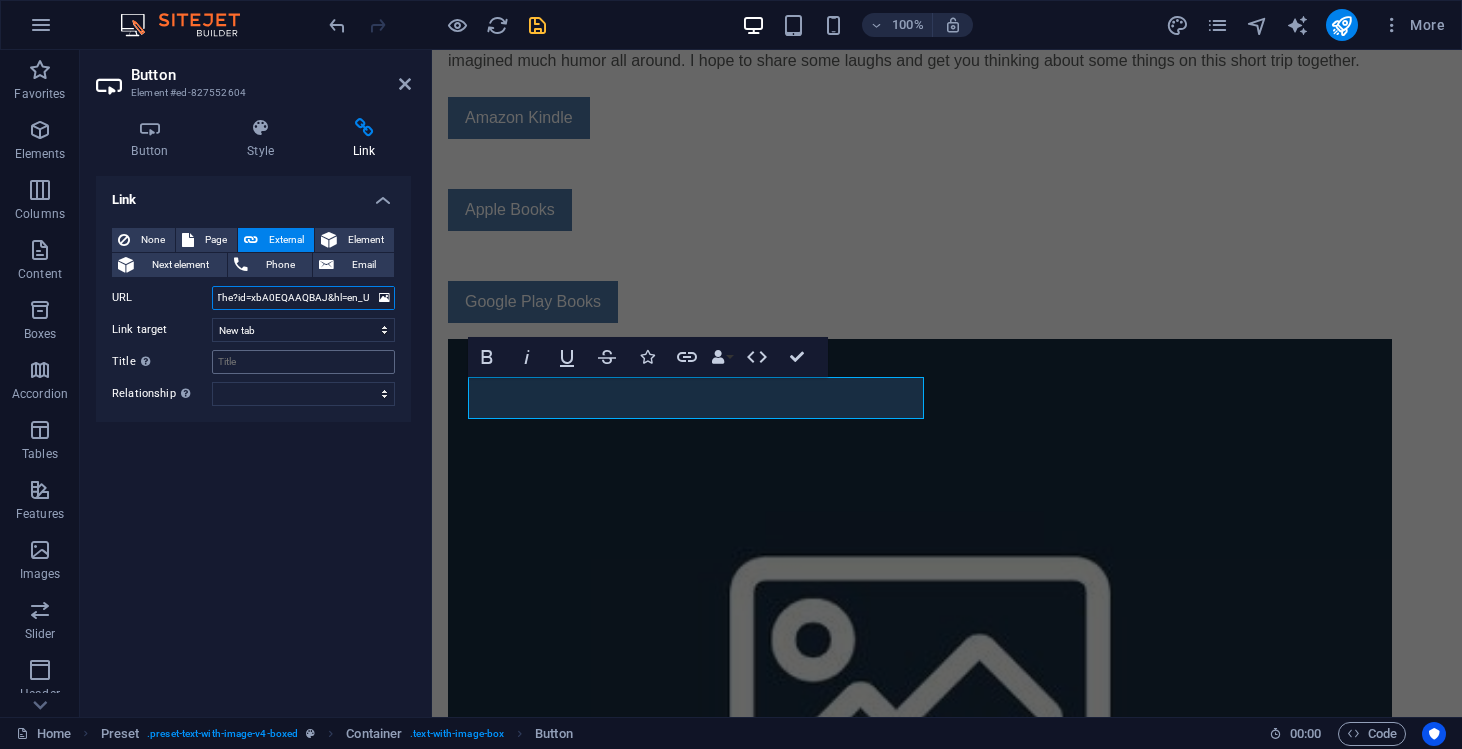 type on "https://play.google.com/store/books/details/Thomas_Vo_Doublesocks_Book_1_Ticklish_Between_The?id=xbA0EQAAQBAJ&hl=en_US" 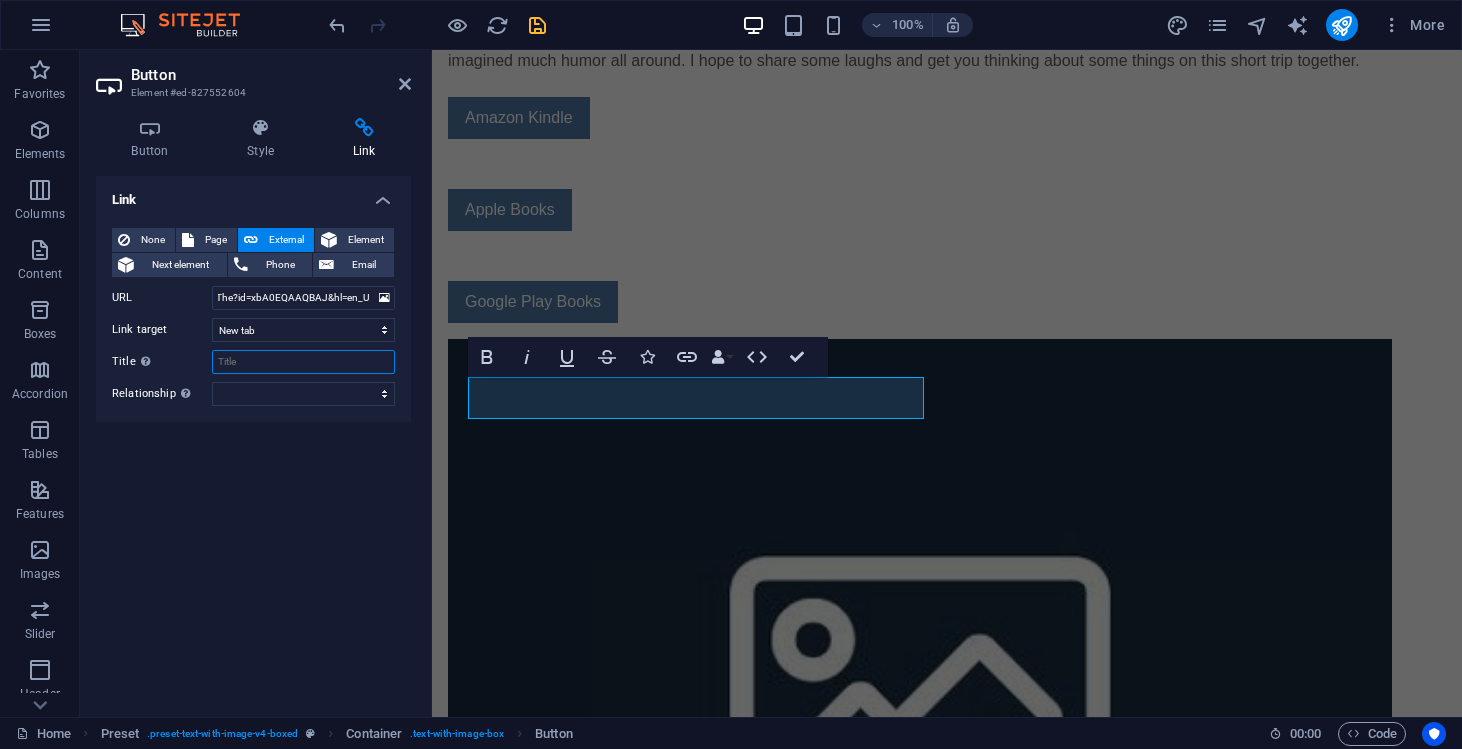click on "Title Additional link description, should not be the same as the link text. The title is most often shown as a tooltip text when the mouse moves over the element. Leave empty if uncertain." at bounding box center (303, 362) 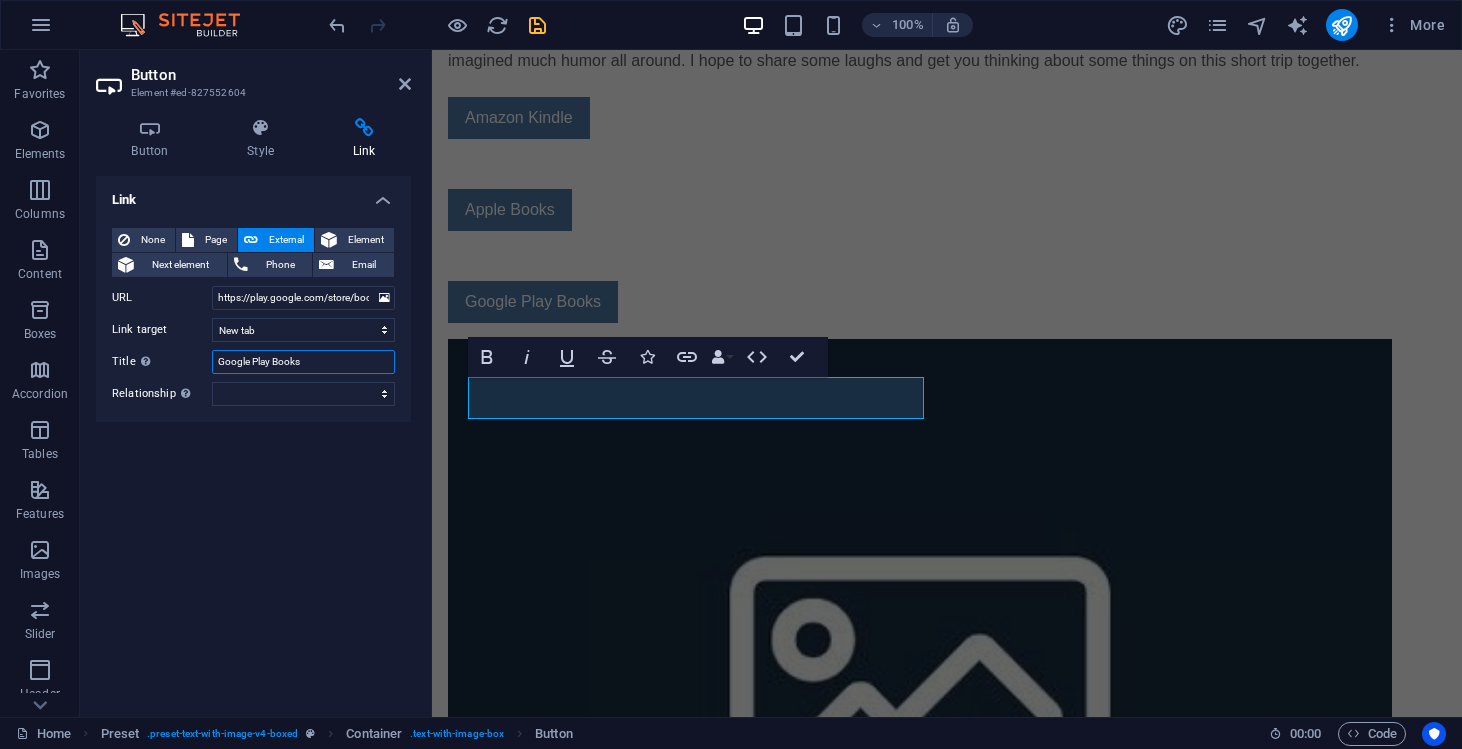 type on "Google Play Books" 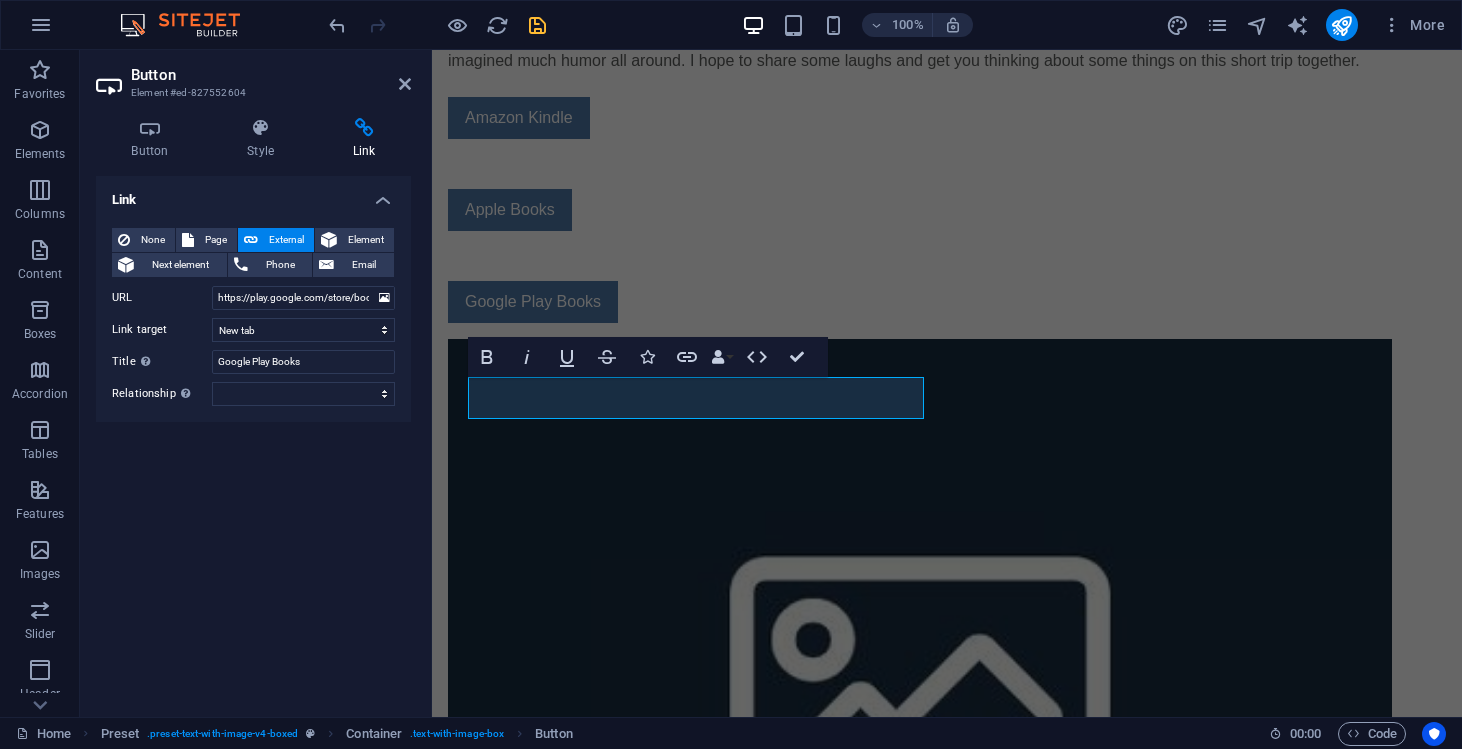 click on "None Page External Element Next element Phone Email Page Home Legal Notice Privacy Element
URL https://play.google.com/store/books/details/Thomas_Vo_Doublesocks_Book_1_Ticklish_Between_The?id=xbA0EQAAQBAJ&hl=en_US Phone Email Link target New tab Same tab Overlay Title Additional link description, should not be the same as the link text. The title is most often shown as a tooltip text when the mouse moves over the element. Leave empty if uncertain. Google Play Books Relationship Sets the  relationship of this link to the link target . For example, the value "nofollow" instructs search engines not to follow the link. Can be left empty. alternate author bookmark external help license next nofollow noreferrer noopener prev search tag" at bounding box center [253, 317] 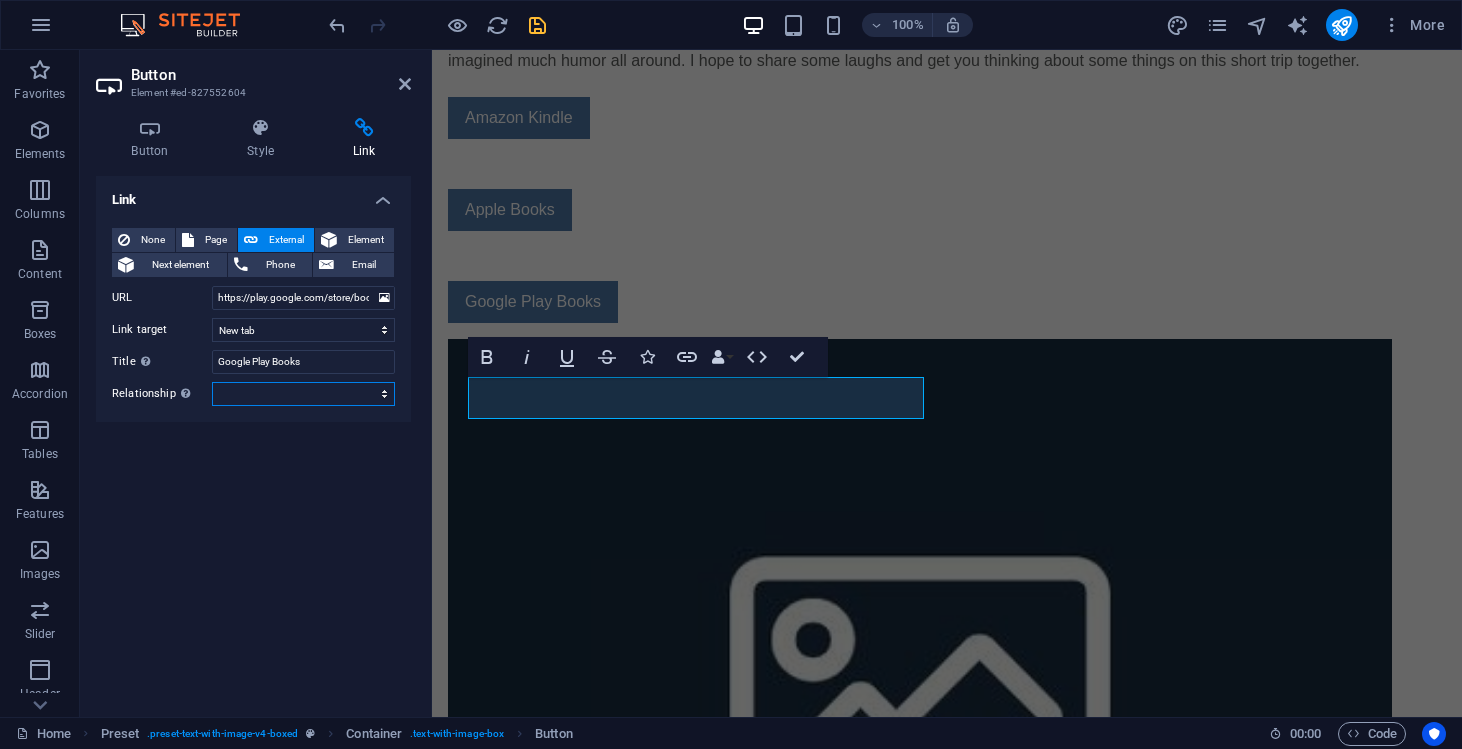click on "alternate author bookmark external help license next nofollow noreferrer noopener prev search tag" at bounding box center [303, 394] 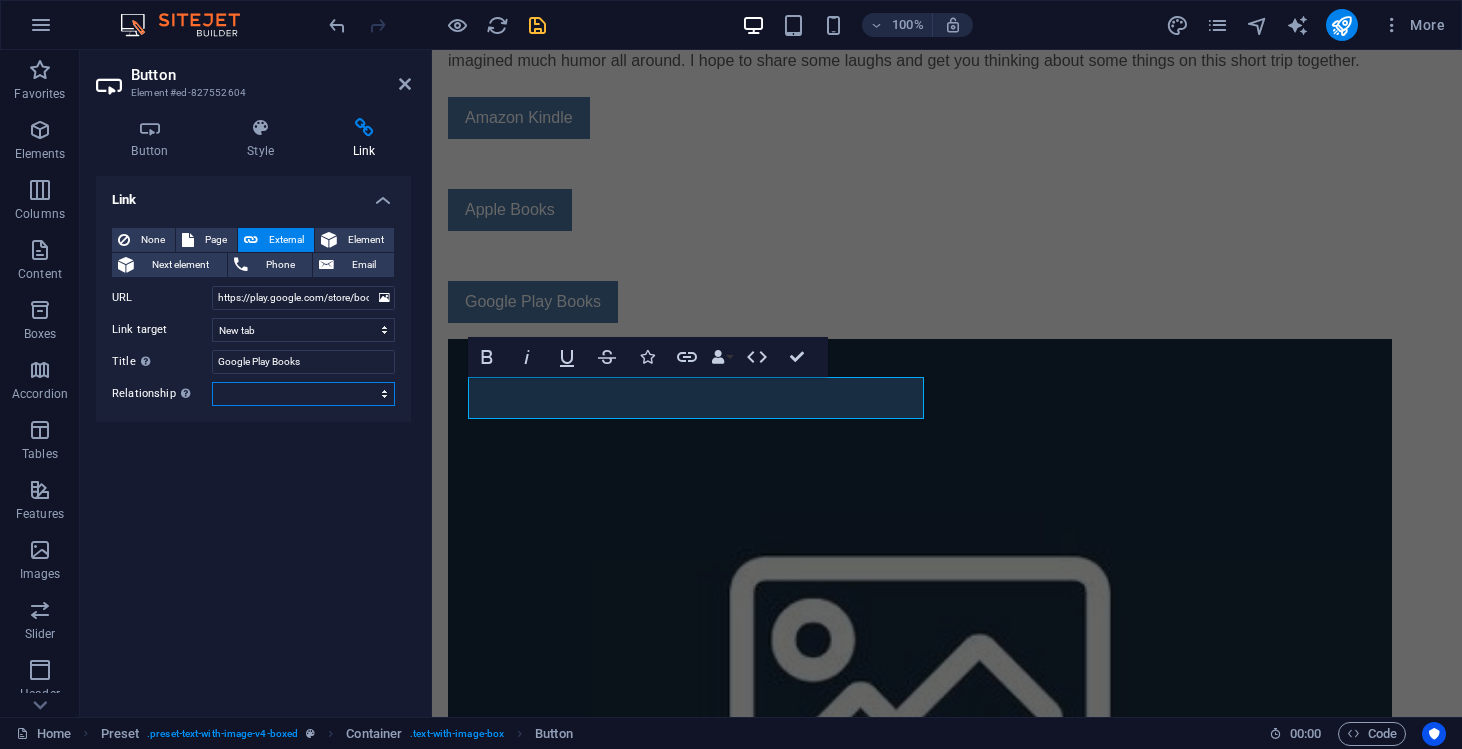 click on "alternate author bookmark external help license next nofollow noreferrer noopener prev search tag" at bounding box center [303, 394] 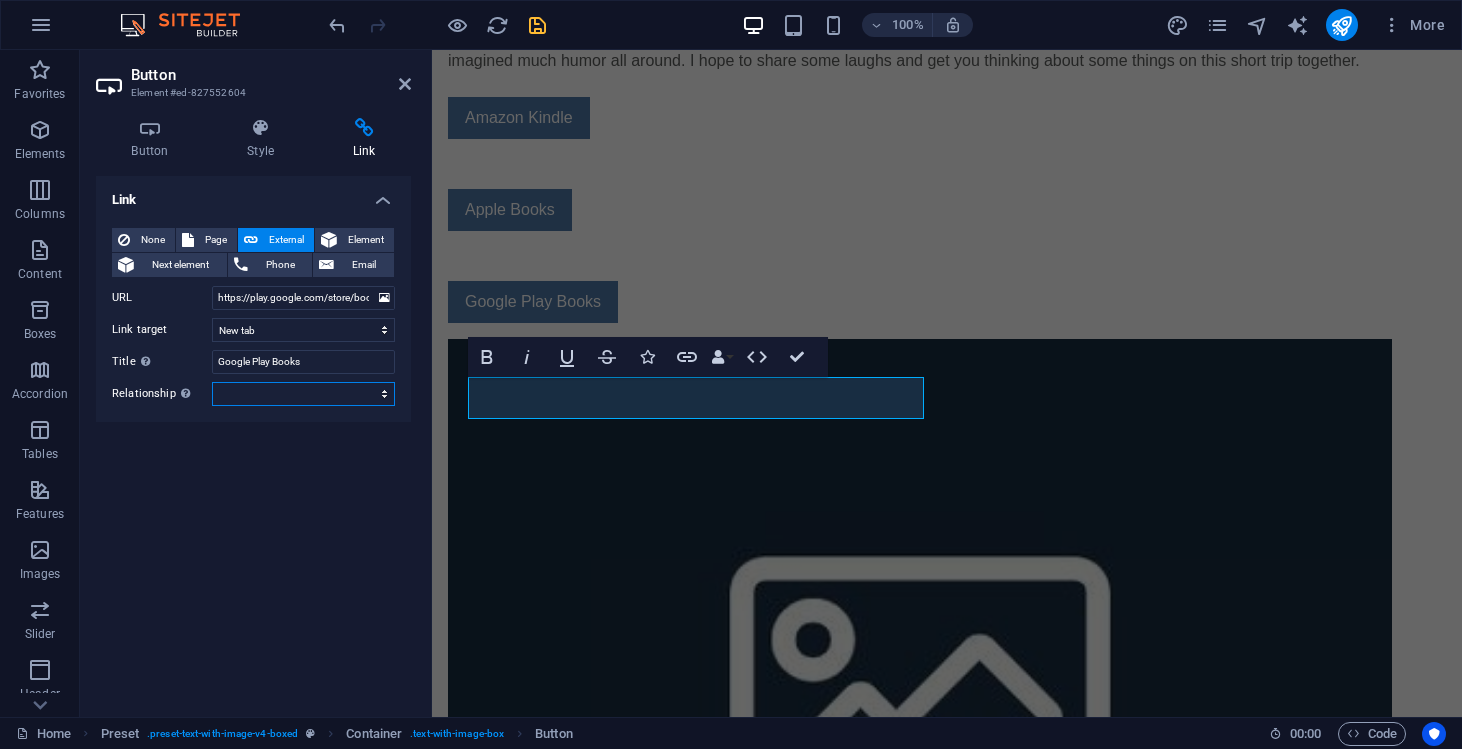select on "external" 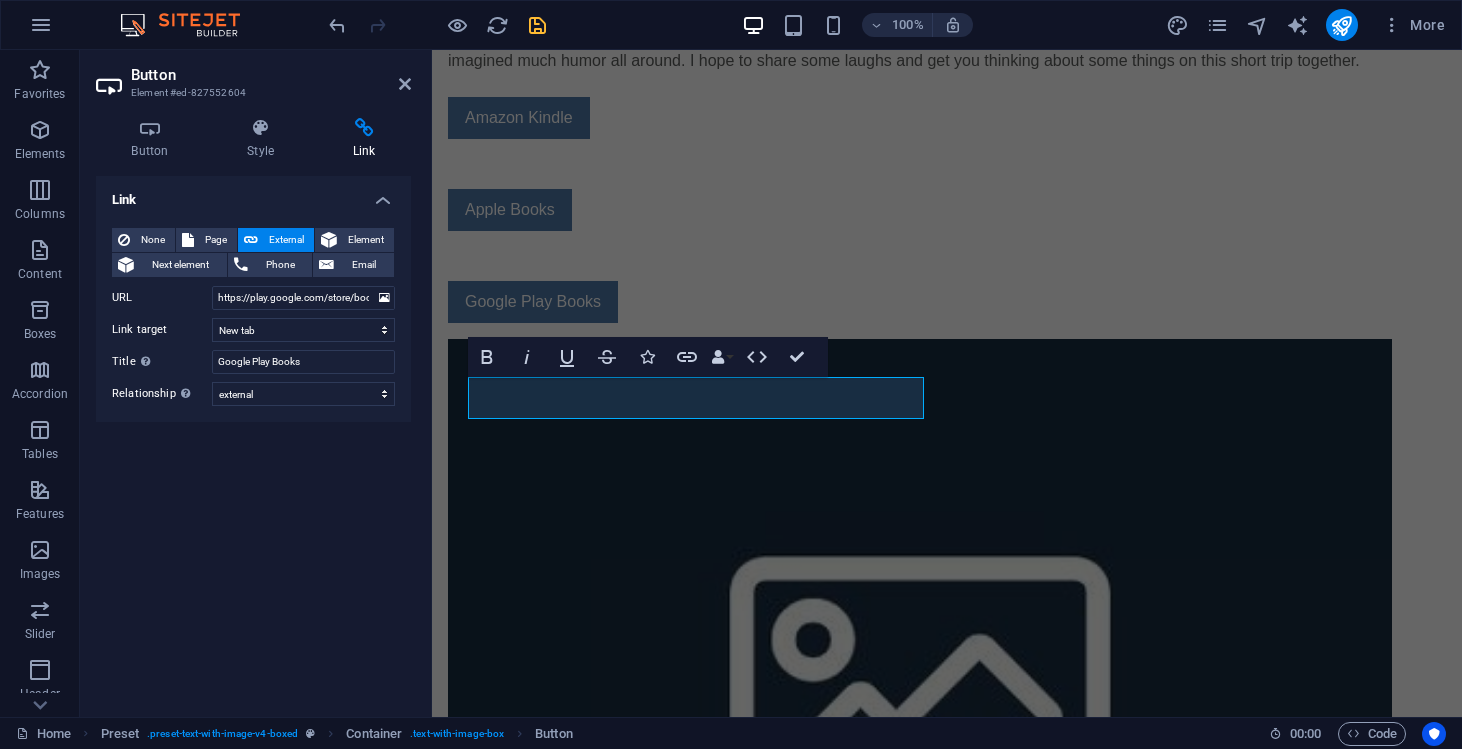 click on "Link None Page External Element Next element Phone Email Page Home Legal Notice Privacy Element
URL https://play.google.com/store/books/details/Thomas_Vo_Doublesocks_Book_1_Ticklish_Between_The?id=xbA0EQAAQBAJ&hl=en_US Phone Email Link target New tab Same tab Overlay Title Additional link description, should not be the same as the link text. The title is most often shown as a tooltip text when the mouse moves over the element. Leave empty if uncertain. Google Play Books Relationship Sets the  relationship of this link to the link target . For example, the value "nofollow" instructs search engines not to follow the link. Can be left empty. alternate author bookmark external help license next nofollow noreferrer noopener prev search tag" at bounding box center (253, 438) 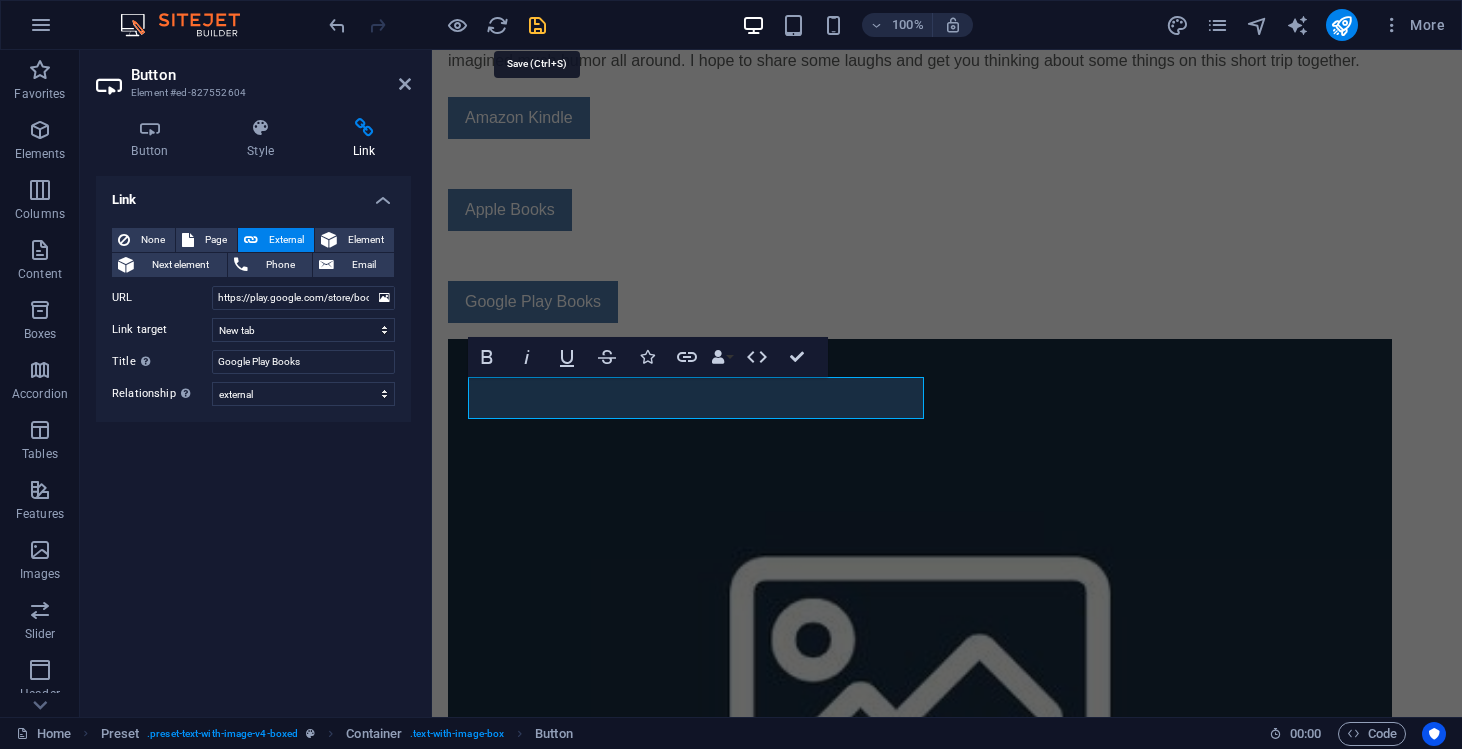 click at bounding box center (537, 25) 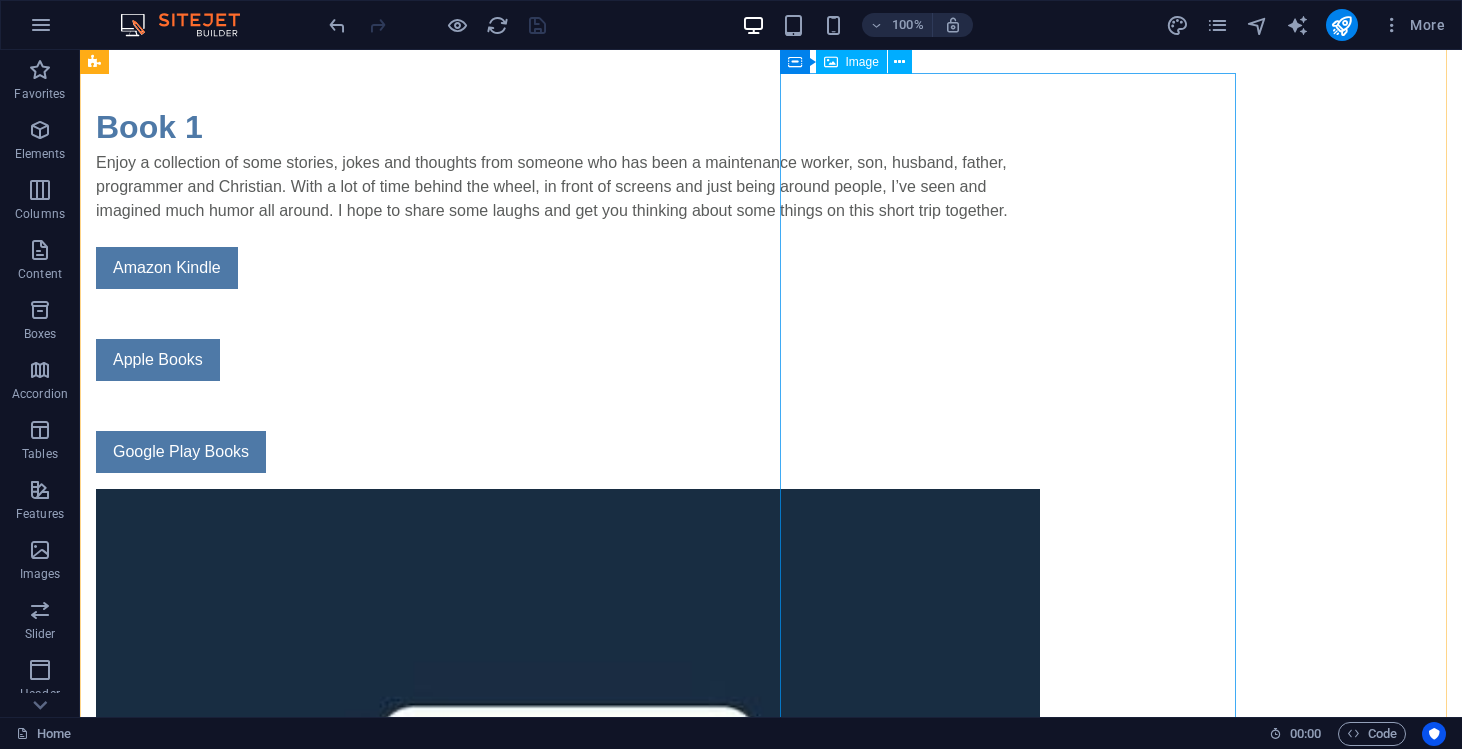scroll, scrollTop: 0, scrollLeft: 0, axis: both 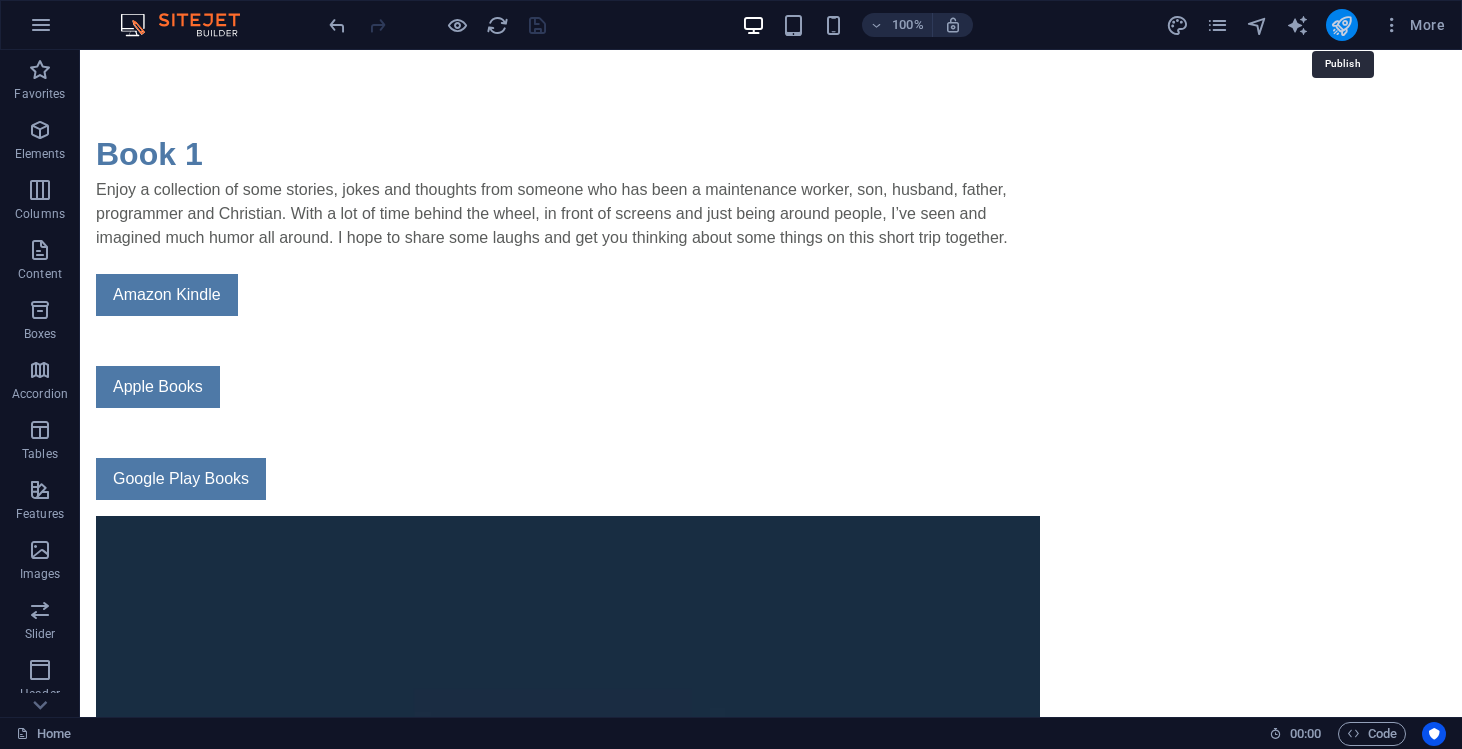 click at bounding box center (1341, 25) 